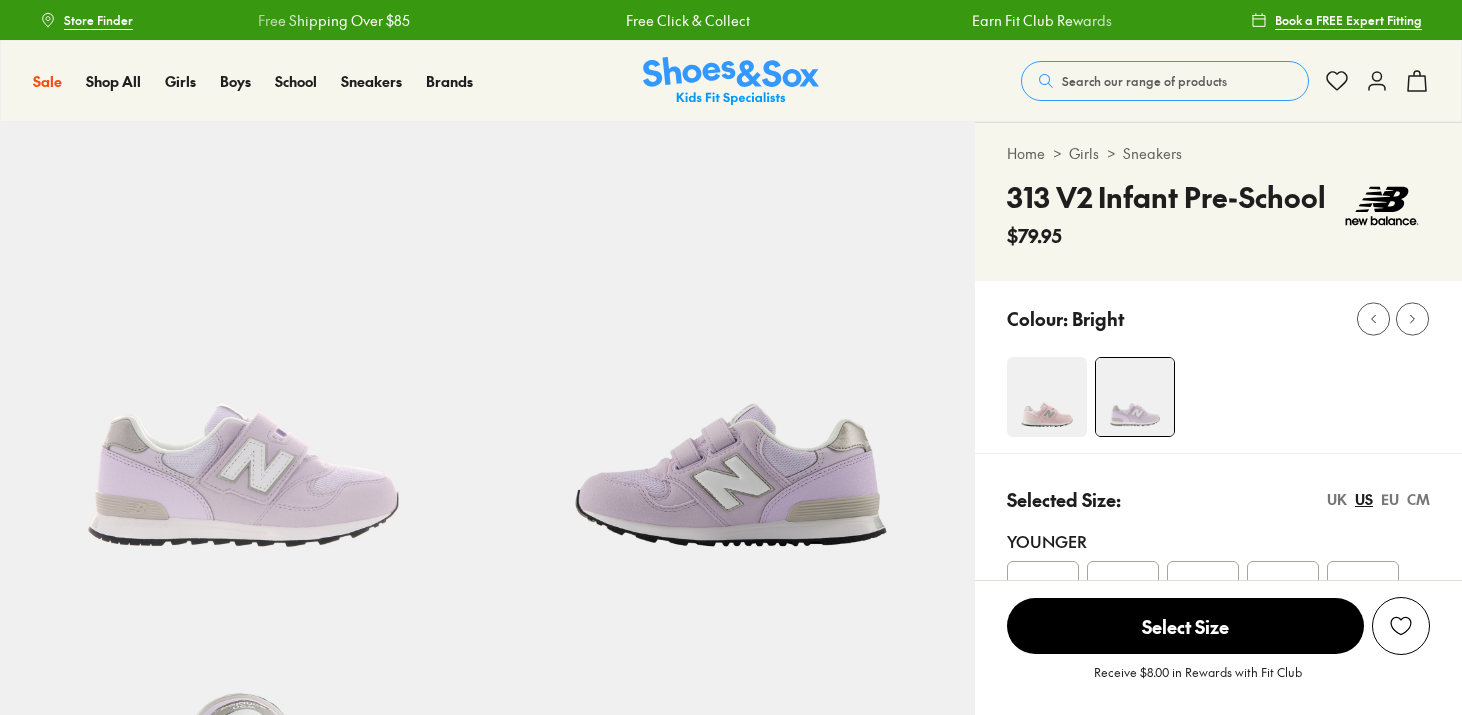 scroll, scrollTop: 0, scrollLeft: 0, axis: both 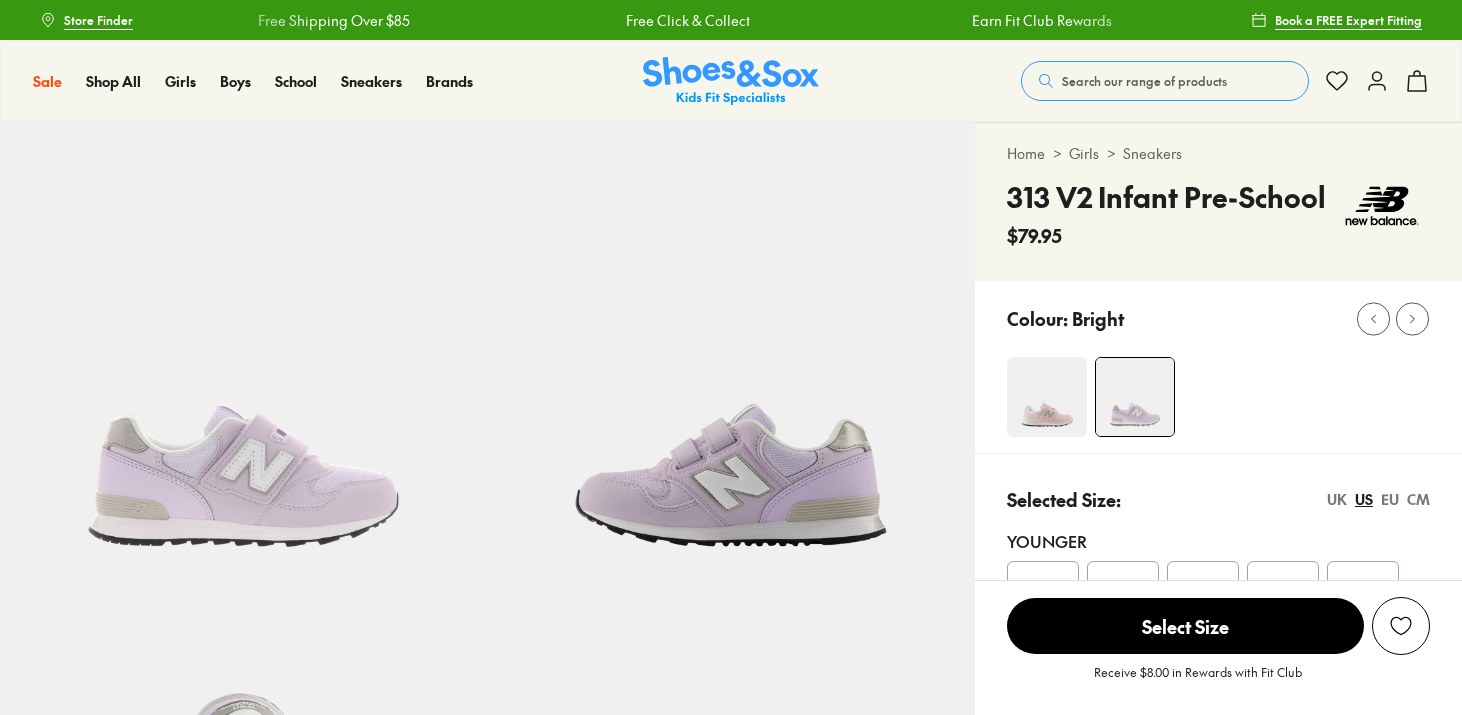 select on "*" 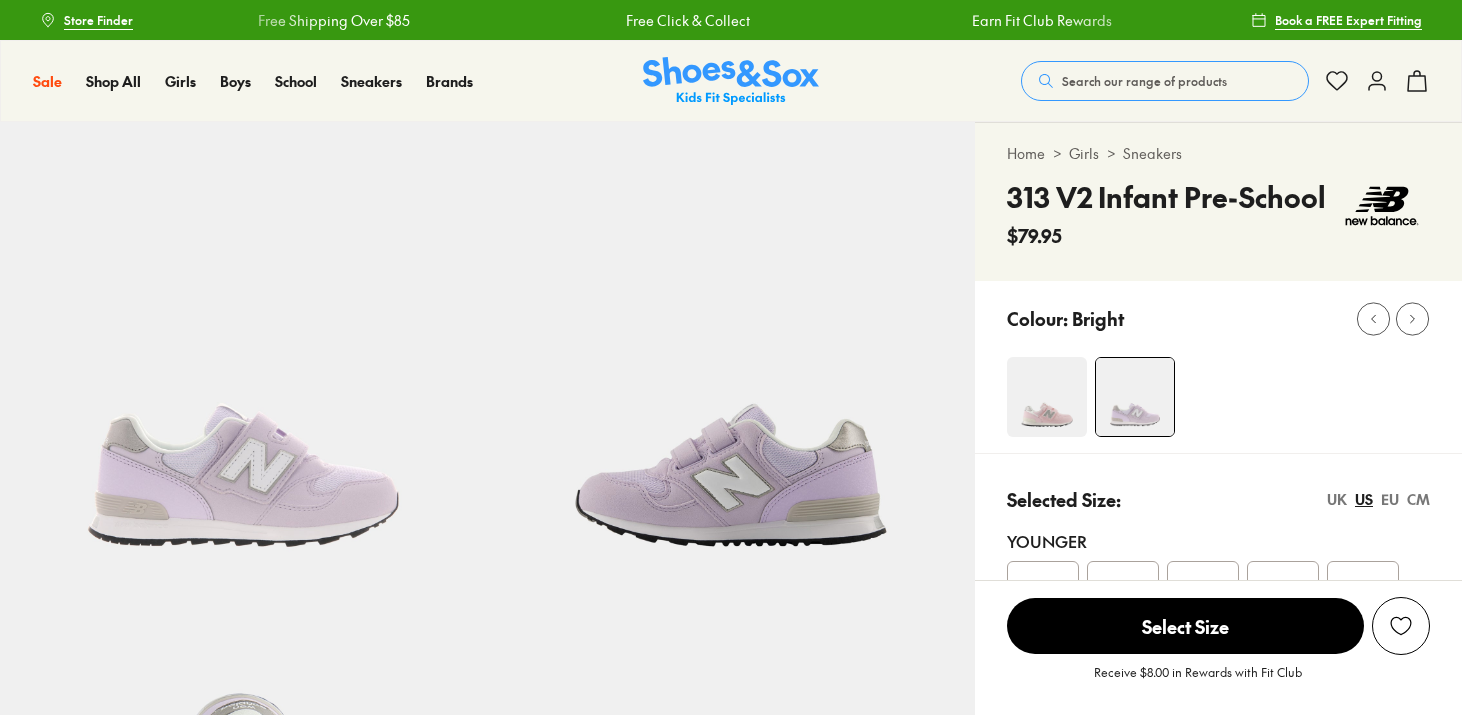 click at bounding box center (1047, 397) 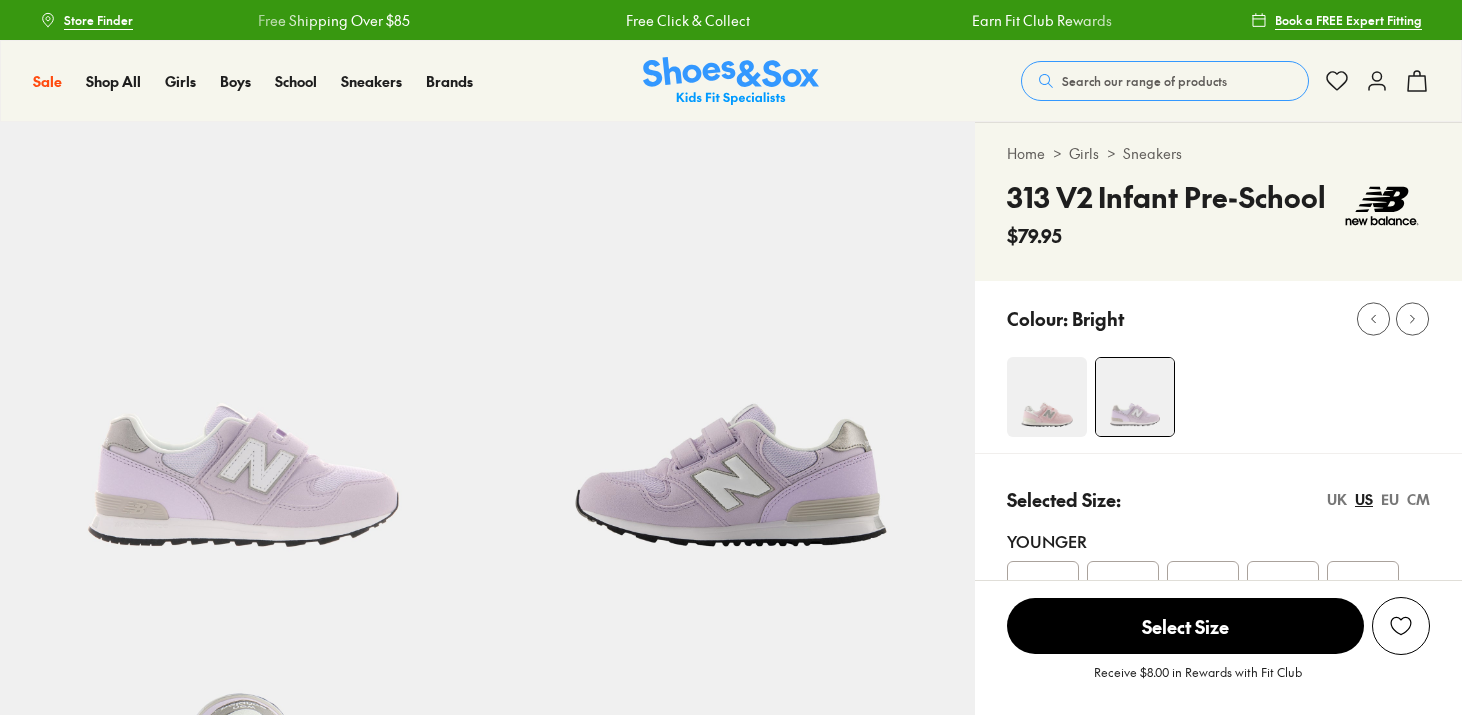 select on "*" 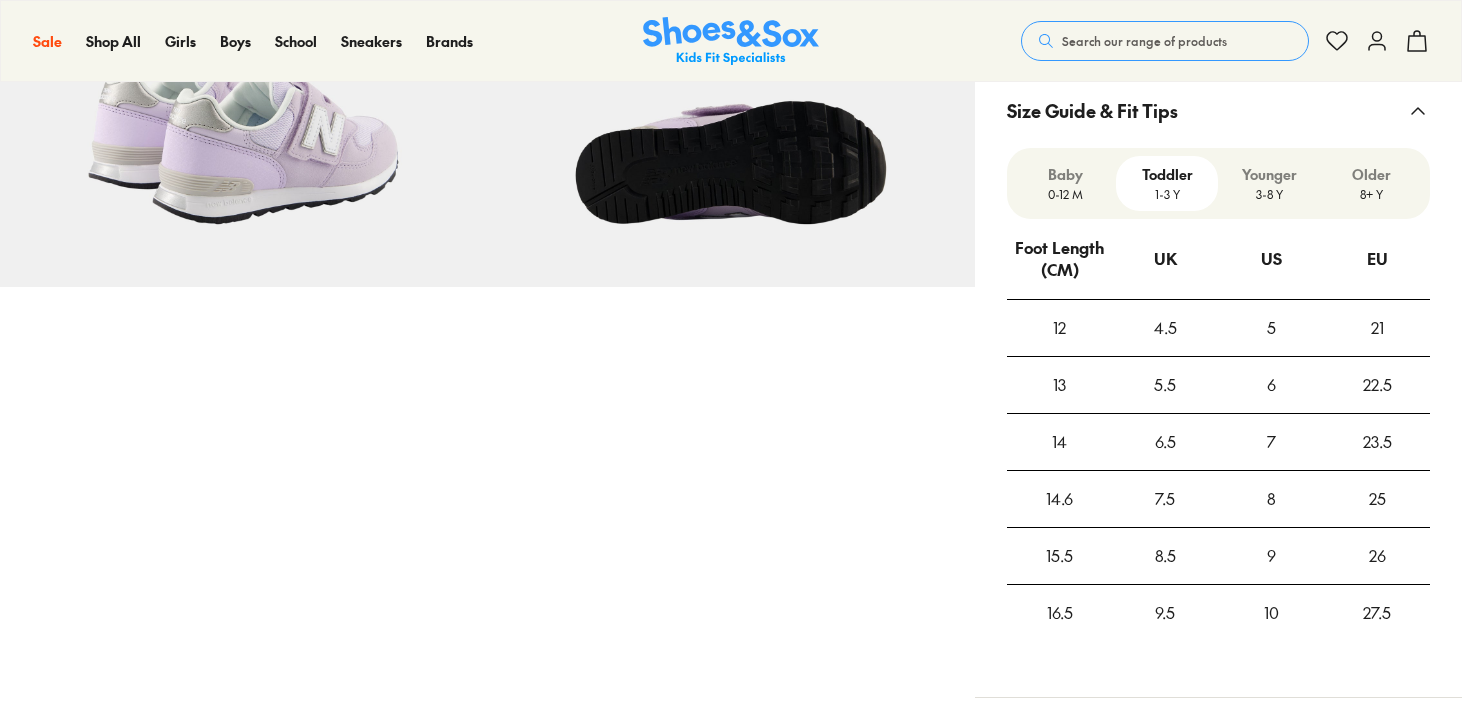 click on "12 4.5 5 21 13 5.5 6 22.5 14 6.5 7 23.5 14.6 7.5 8 25 15.5 8.5 9 26 16.5 9.5 10 27.5" at bounding box center (1218, 470) 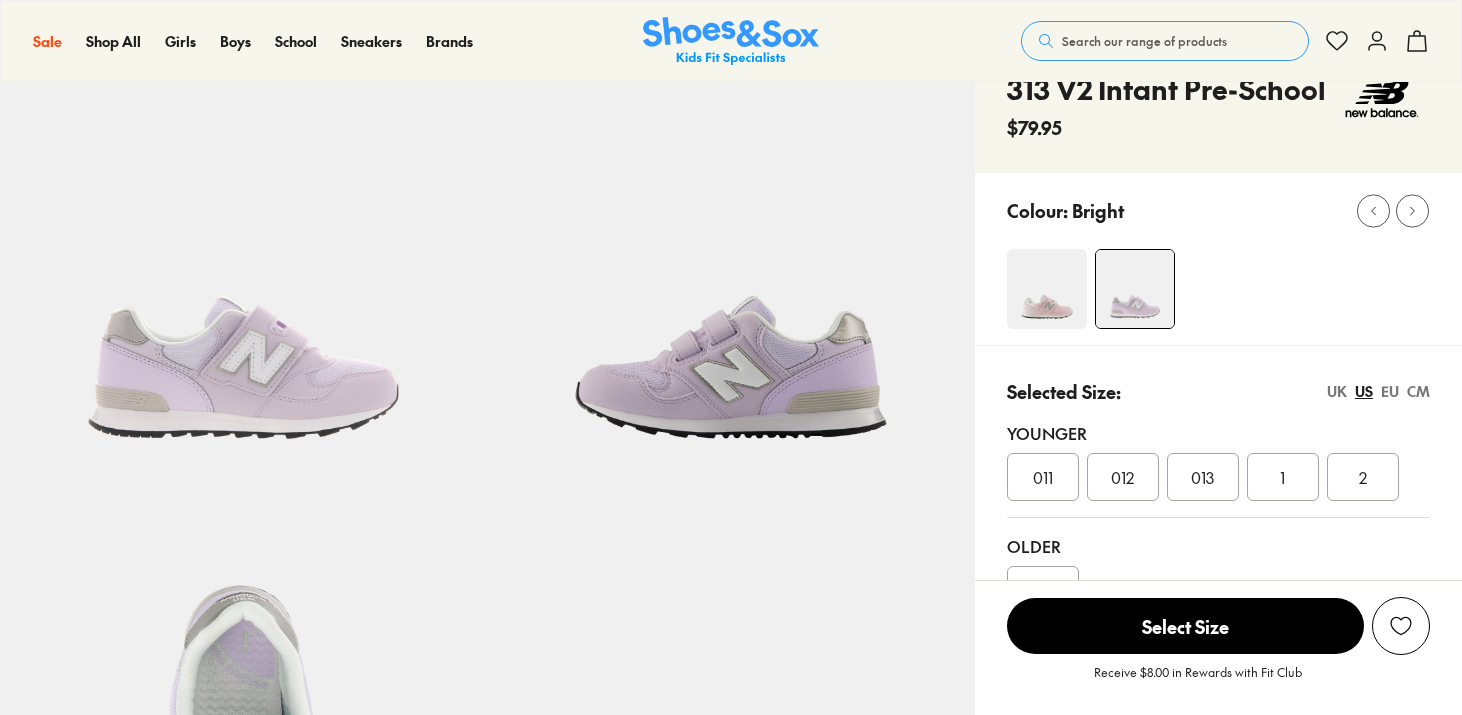 scroll, scrollTop: 0, scrollLeft: 0, axis: both 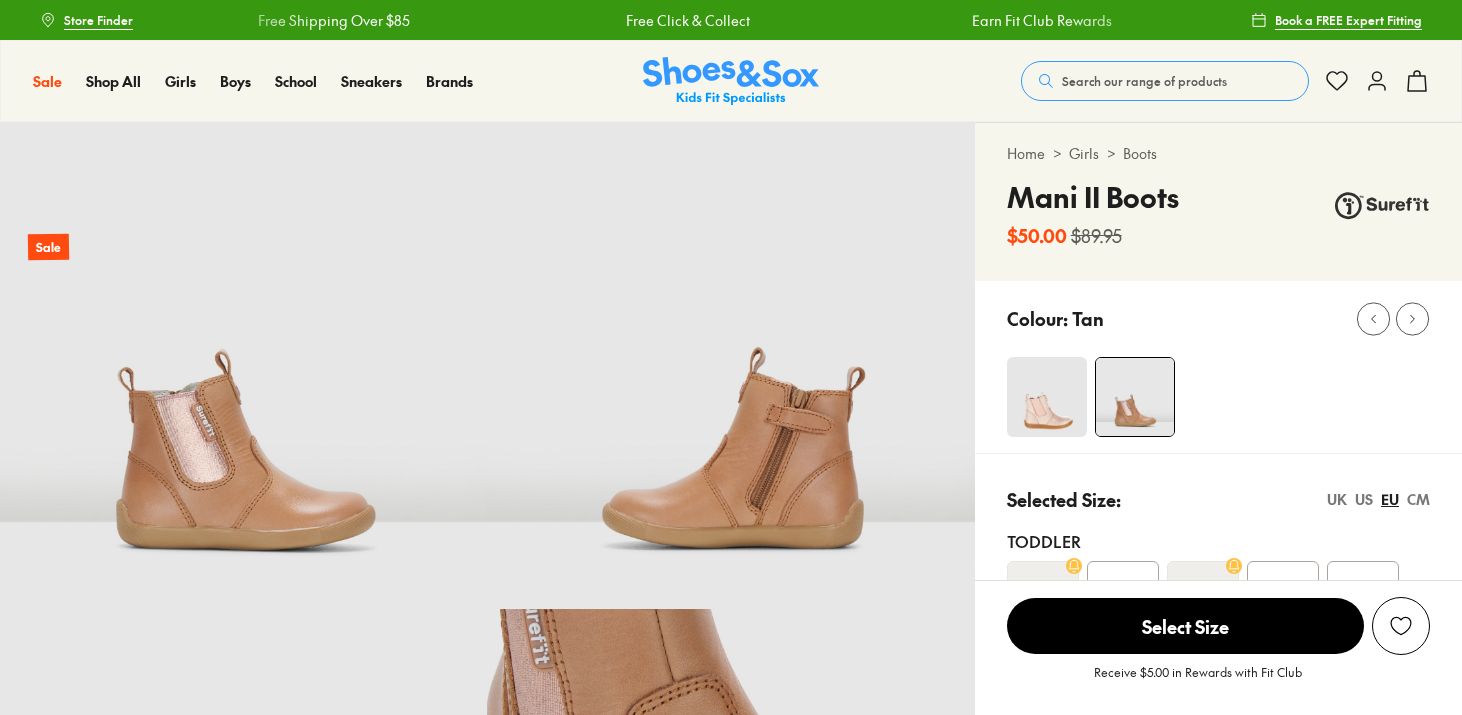 select on "*" 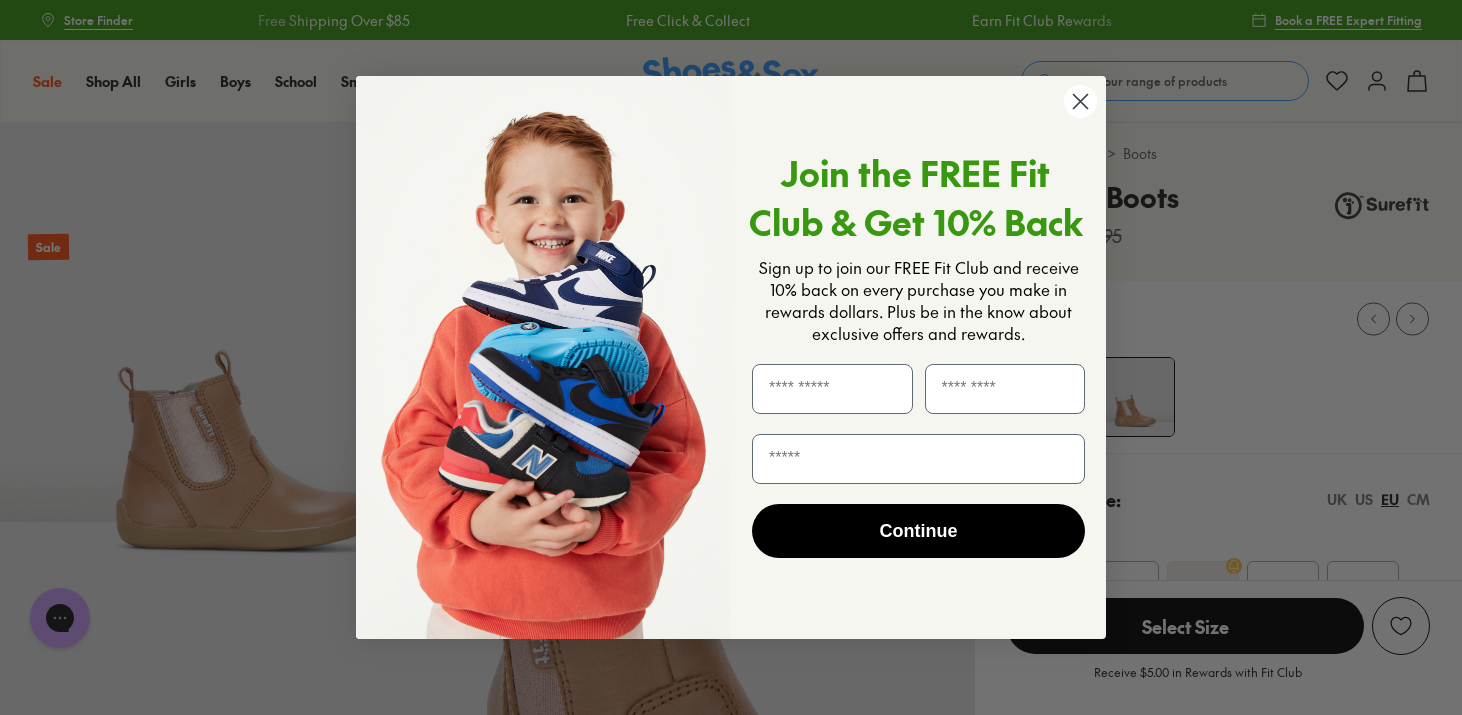 scroll, scrollTop: 0, scrollLeft: 0, axis: both 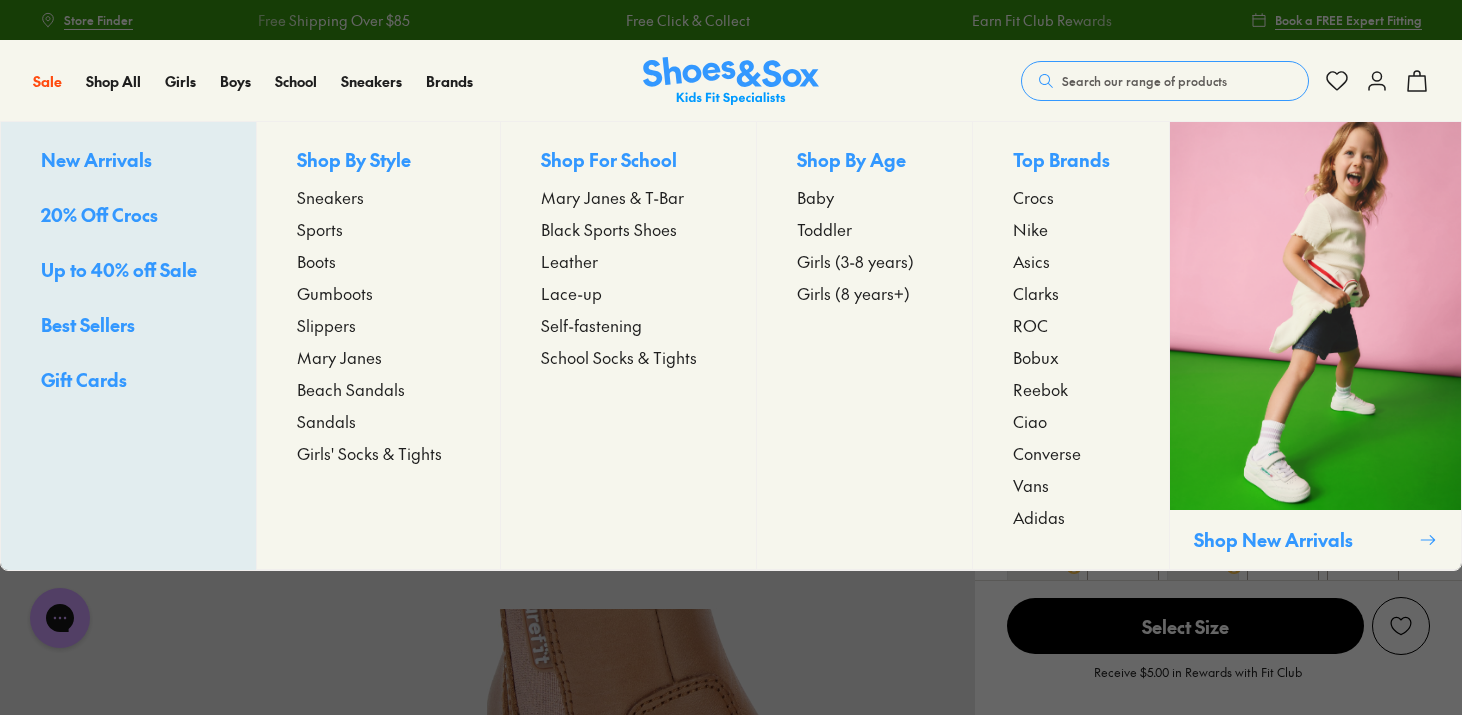 click on "Up to 40% off Sale" at bounding box center (119, 269) 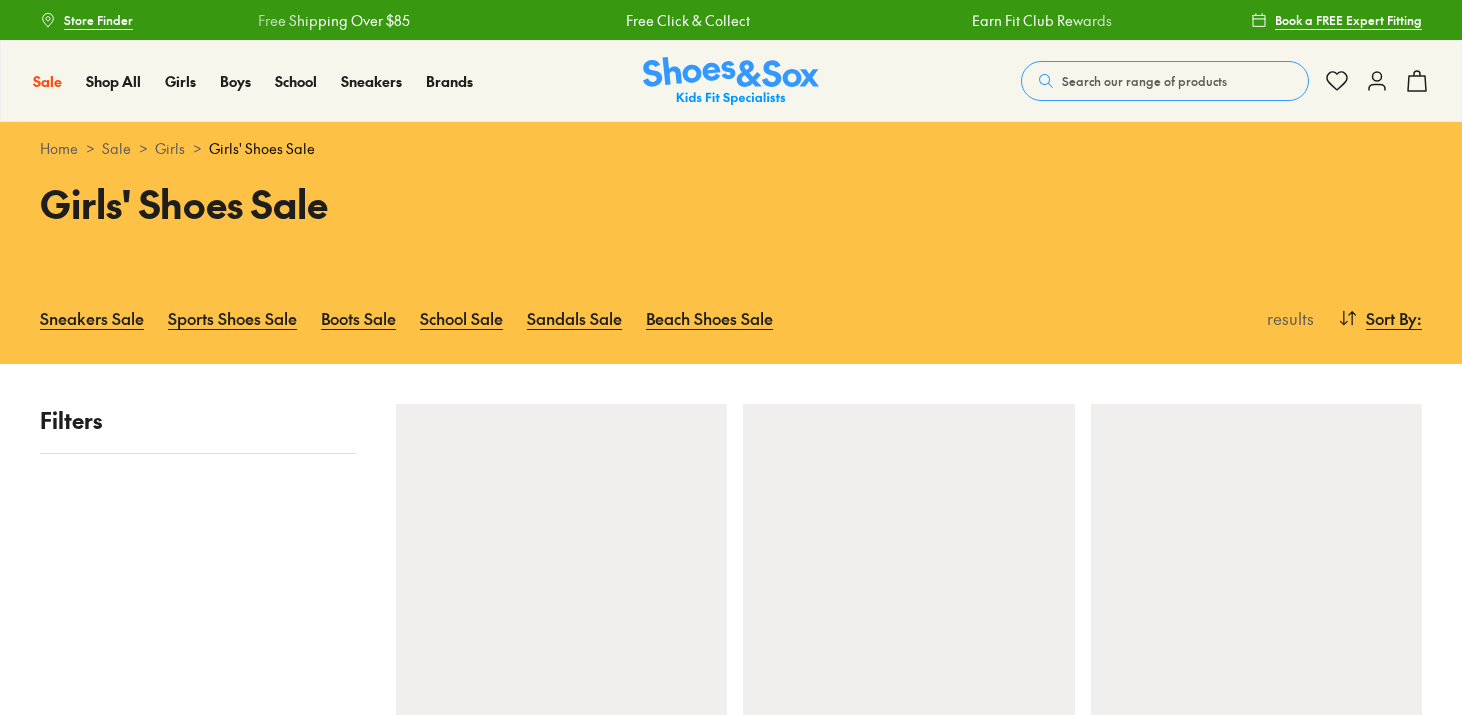 scroll, scrollTop: 0, scrollLeft: 0, axis: both 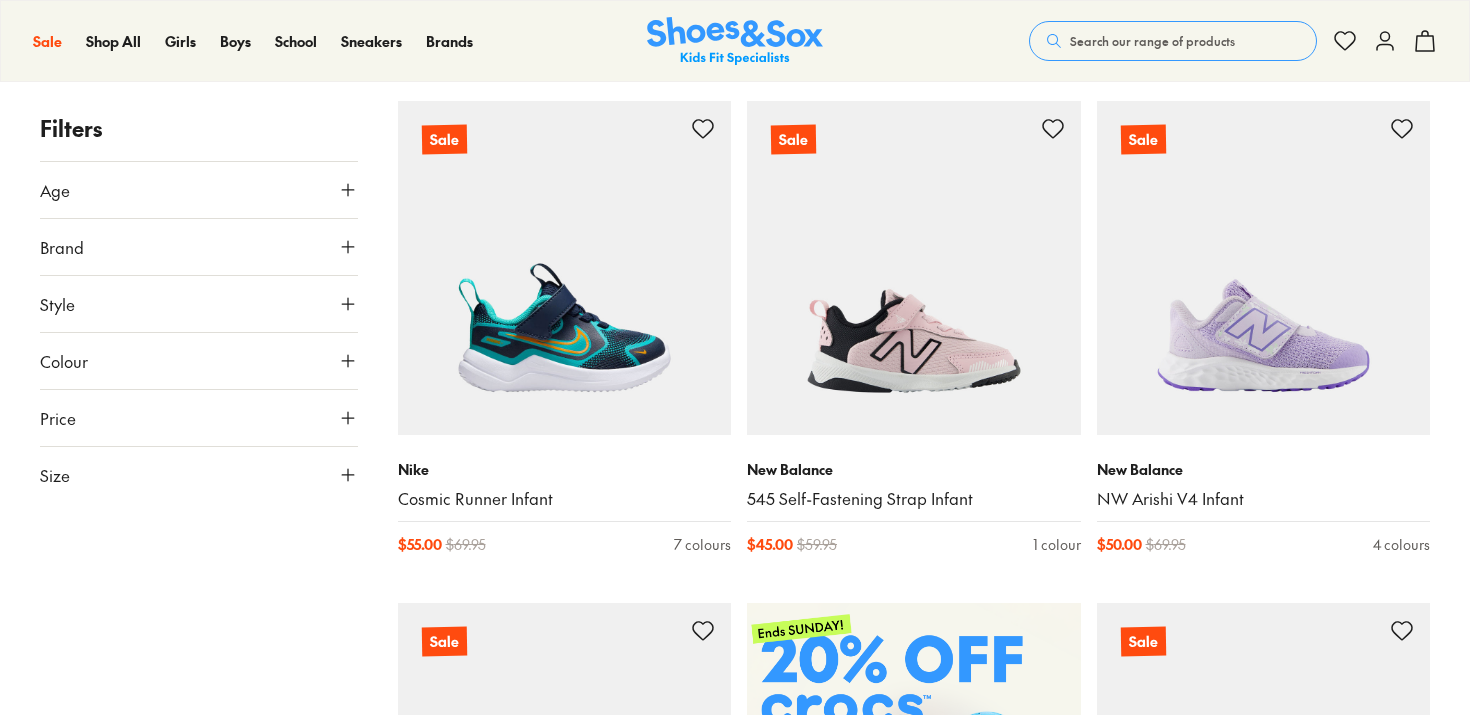 click on "Size" at bounding box center (55, 475) 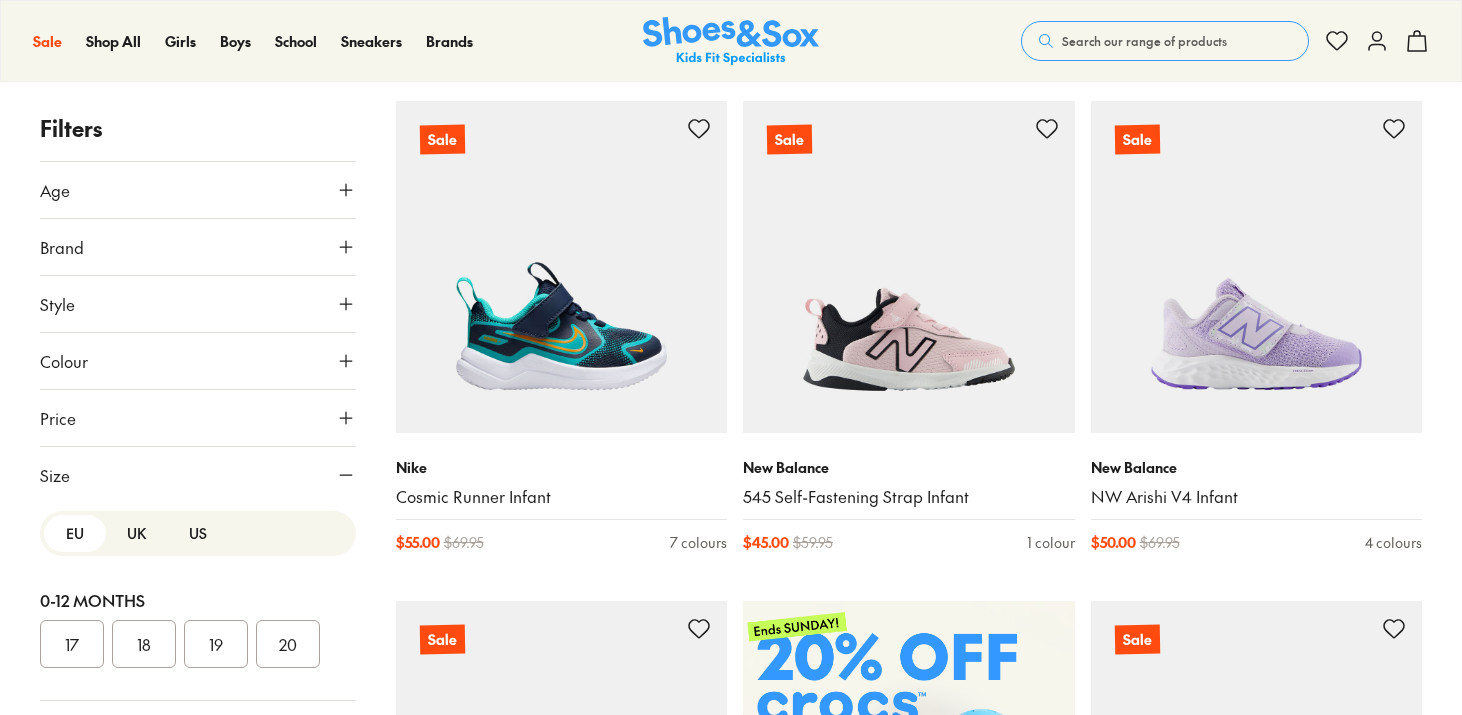 scroll, scrollTop: 0, scrollLeft: 0, axis: both 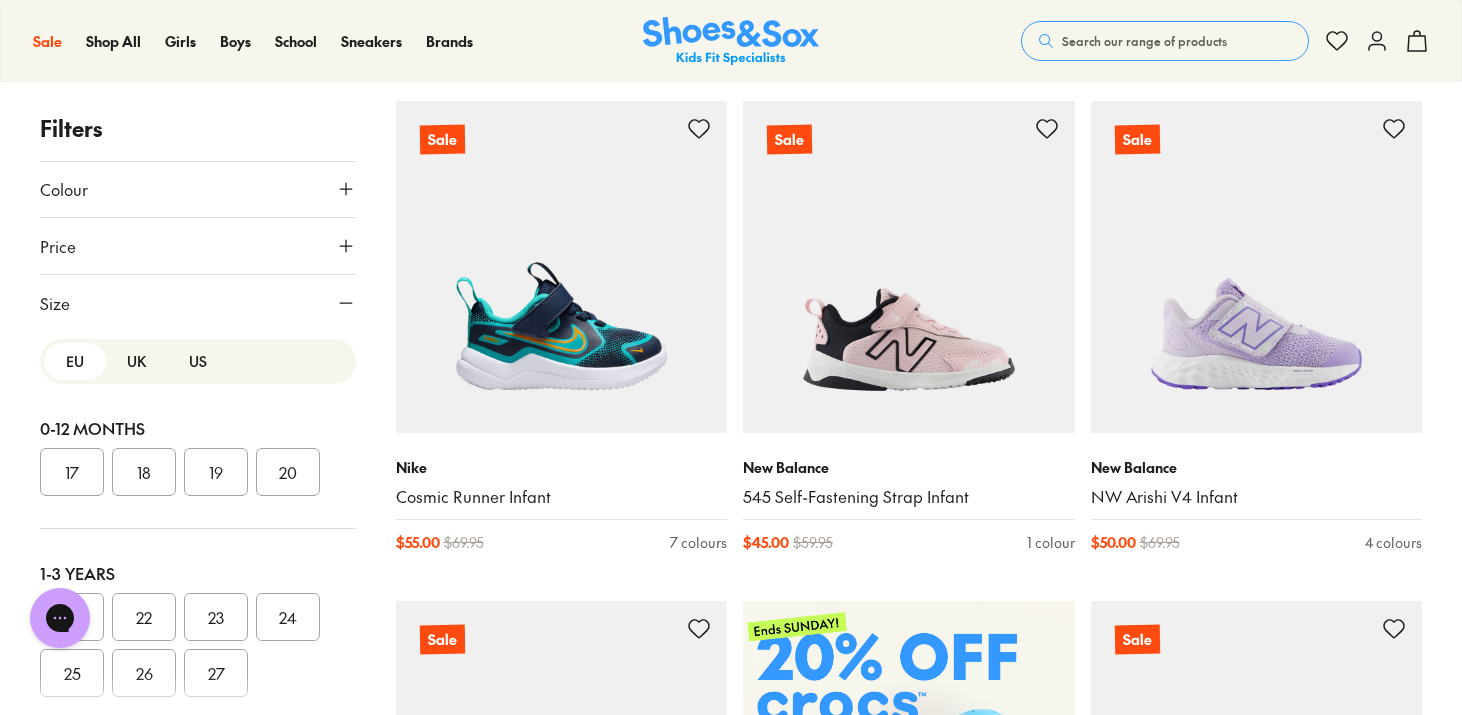 click on "US" at bounding box center [198, 361] 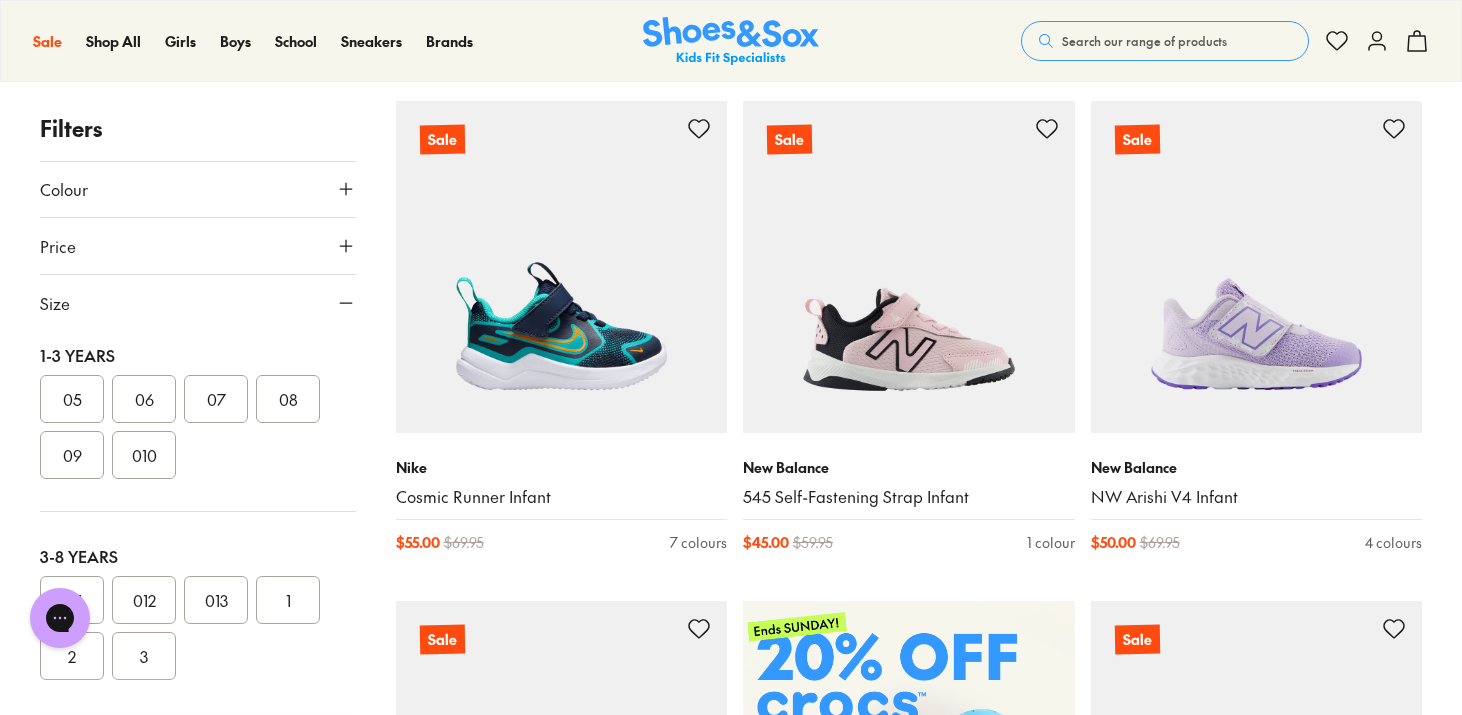 scroll, scrollTop: 220, scrollLeft: 0, axis: vertical 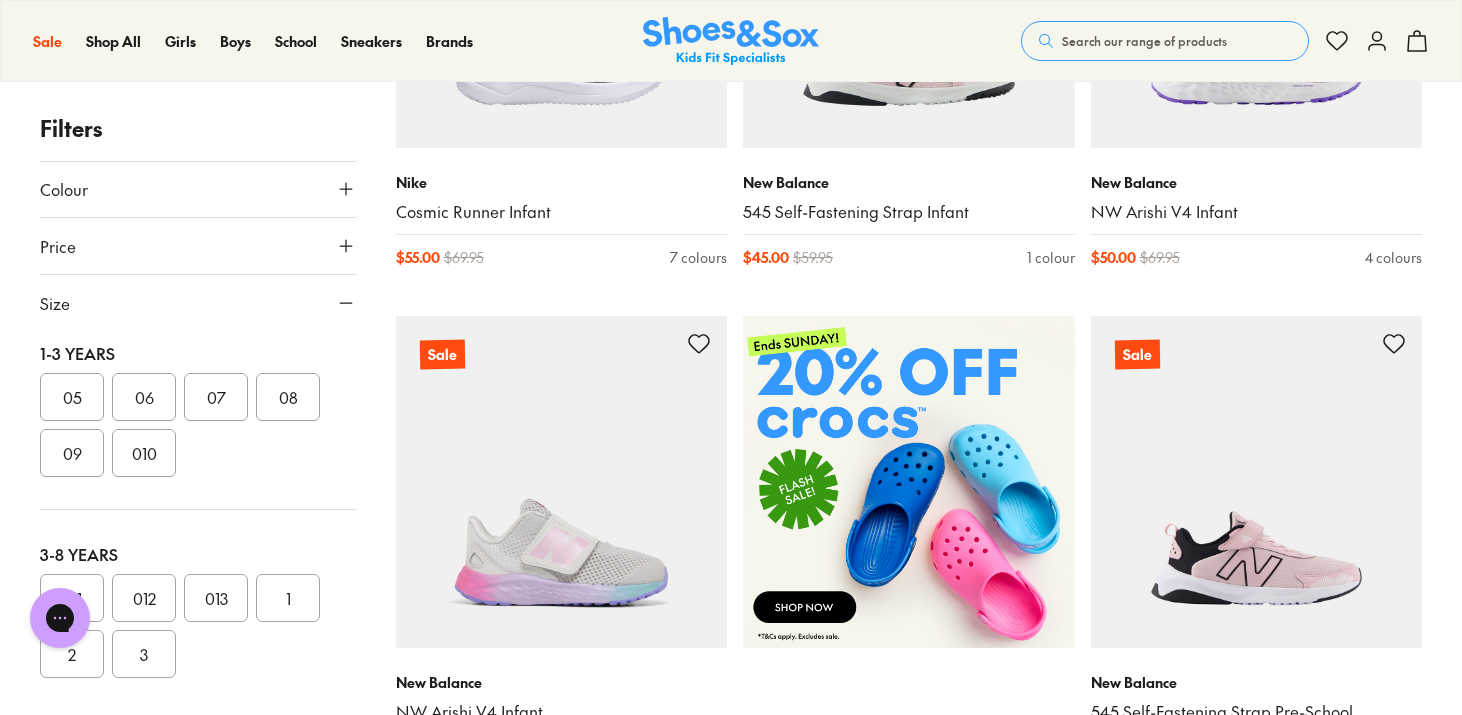 click 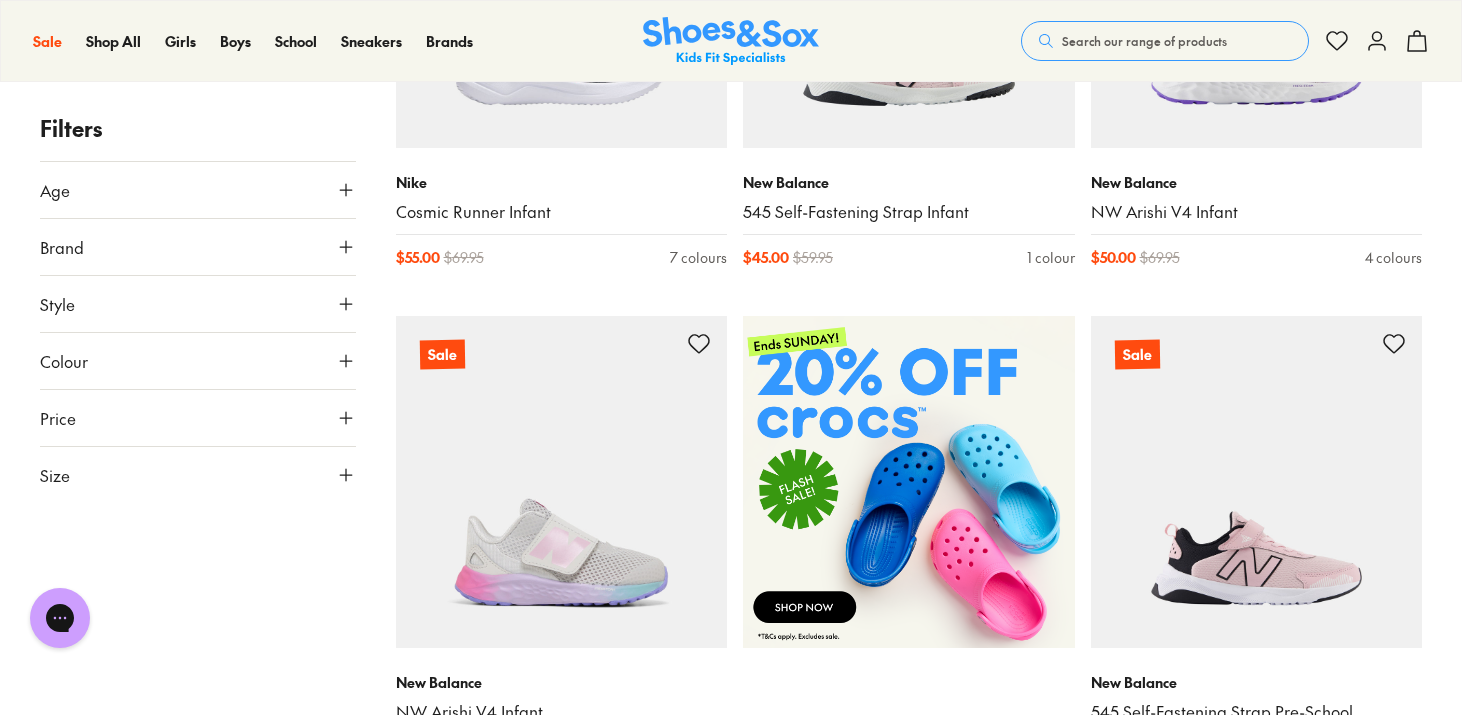 scroll, scrollTop: 0, scrollLeft: 0, axis: both 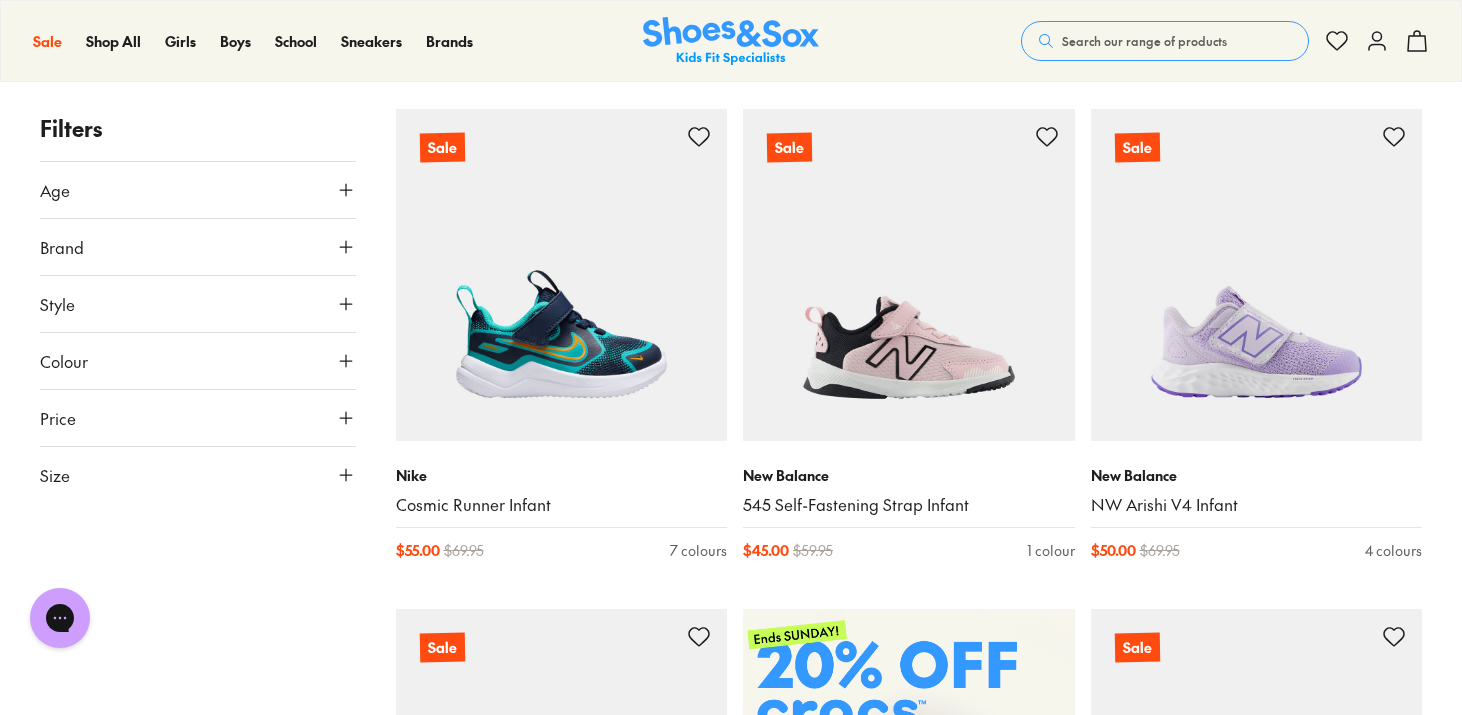 click on "Price" at bounding box center [198, 418] 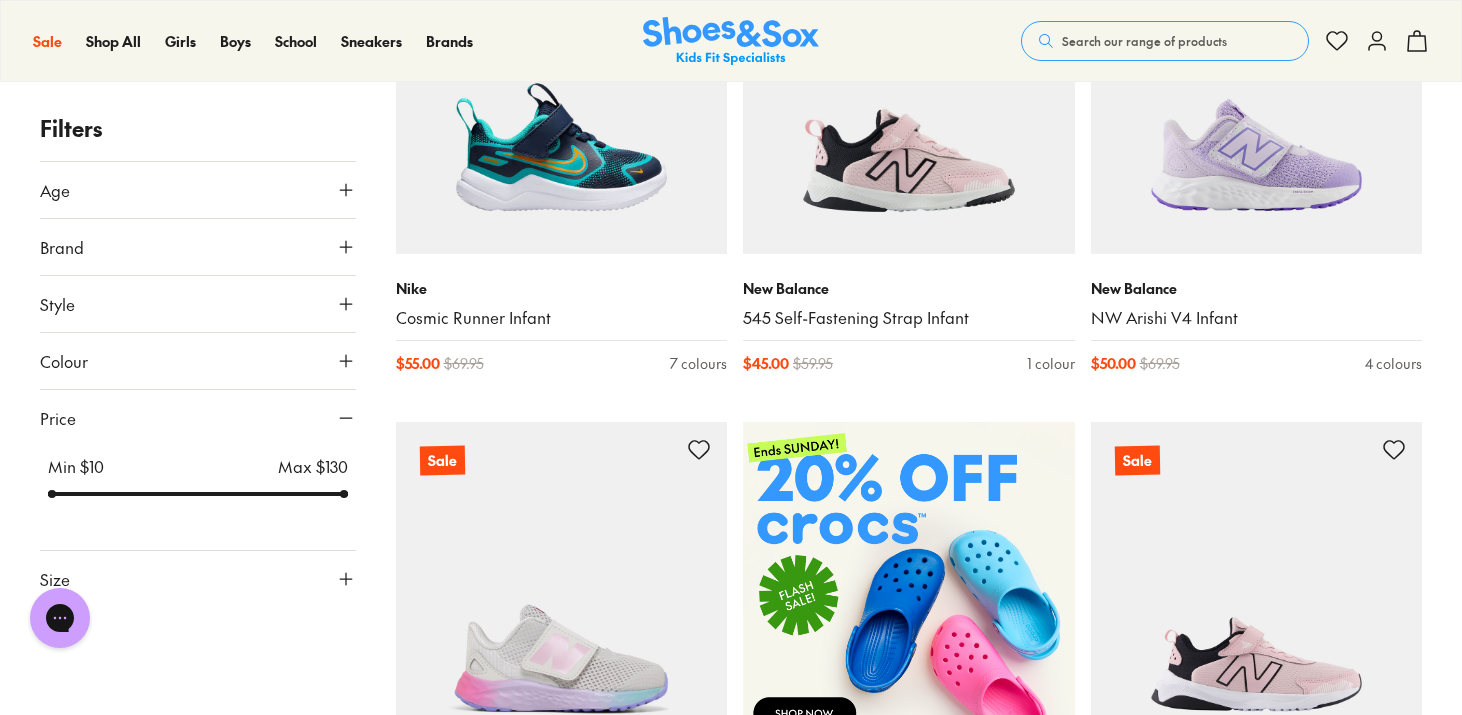 scroll, scrollTop: 484, scrollLeft: 0, axis: vertical 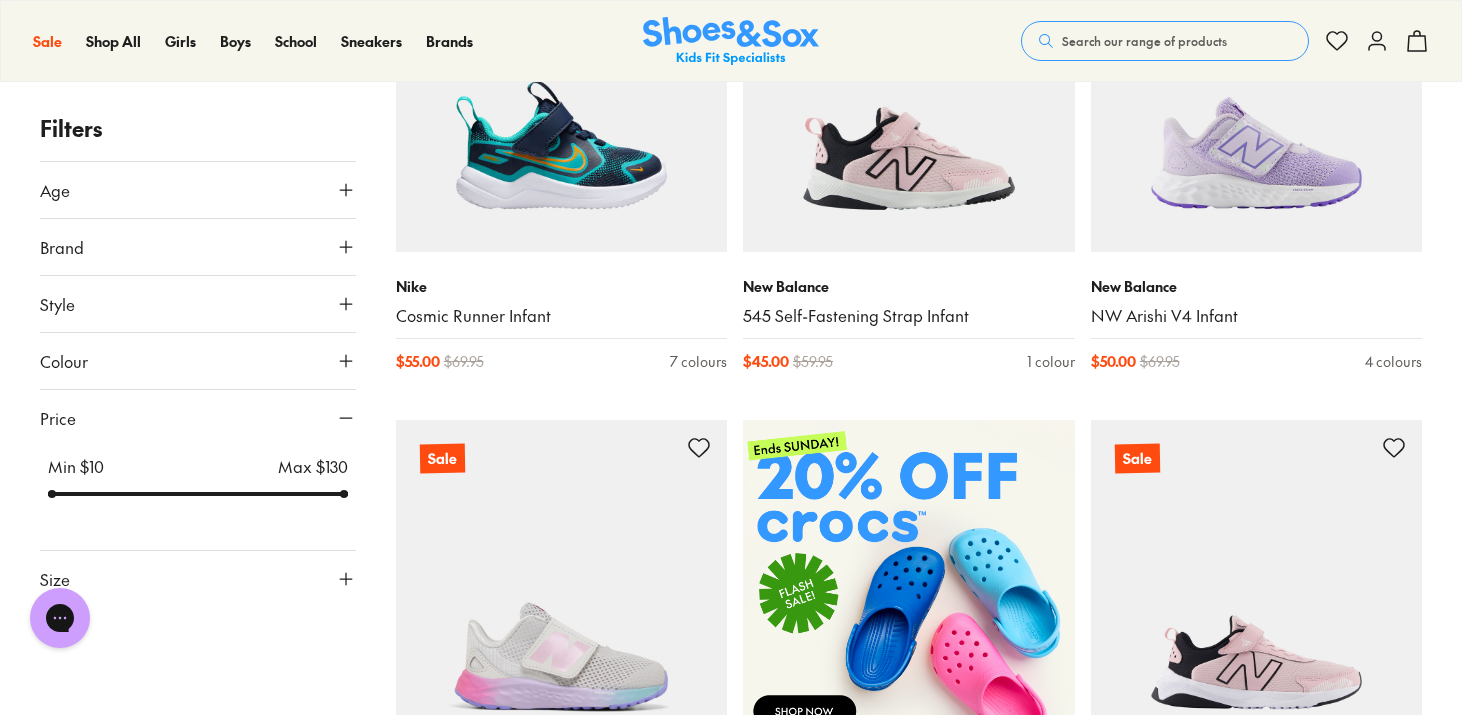 click on "Size" at bounding box center [198, 579] 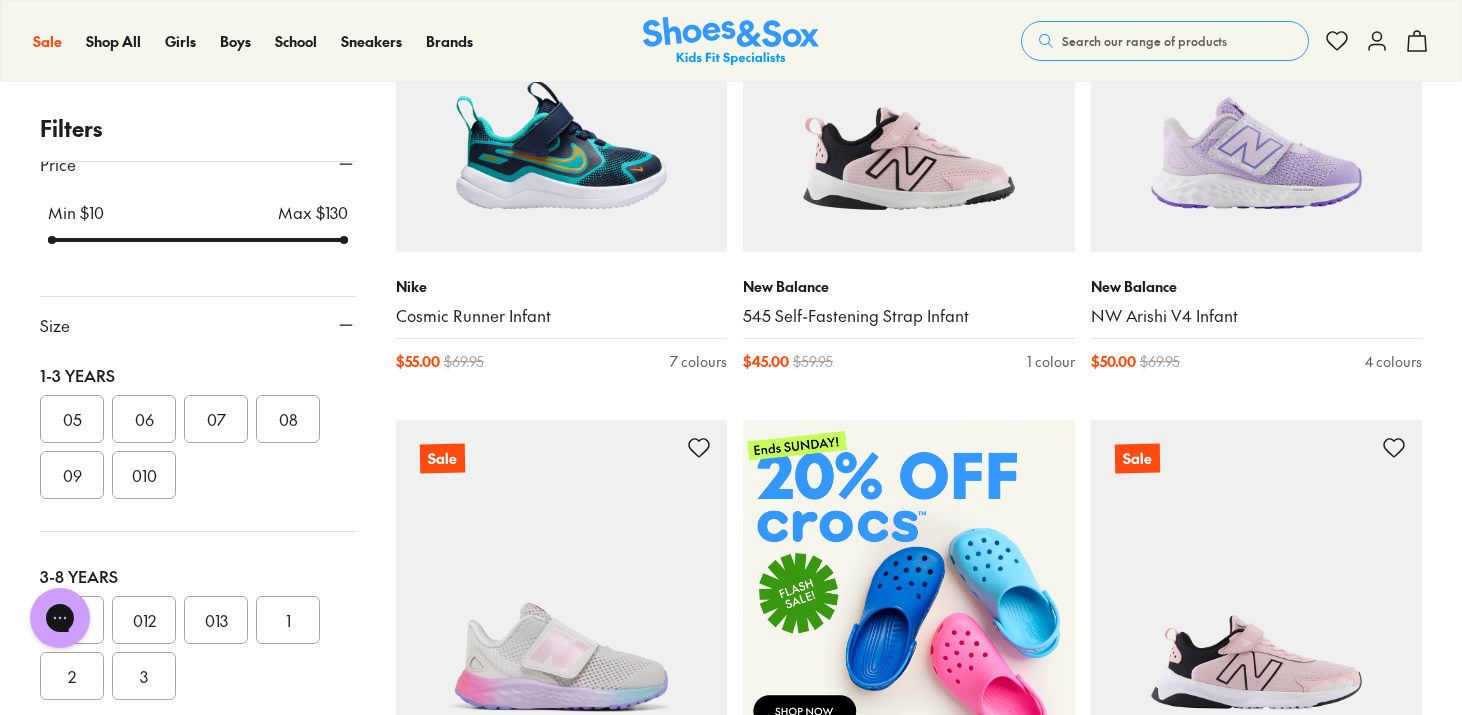 scroll, scrollTop: 276, scrollLeft: 0, axis: vertical 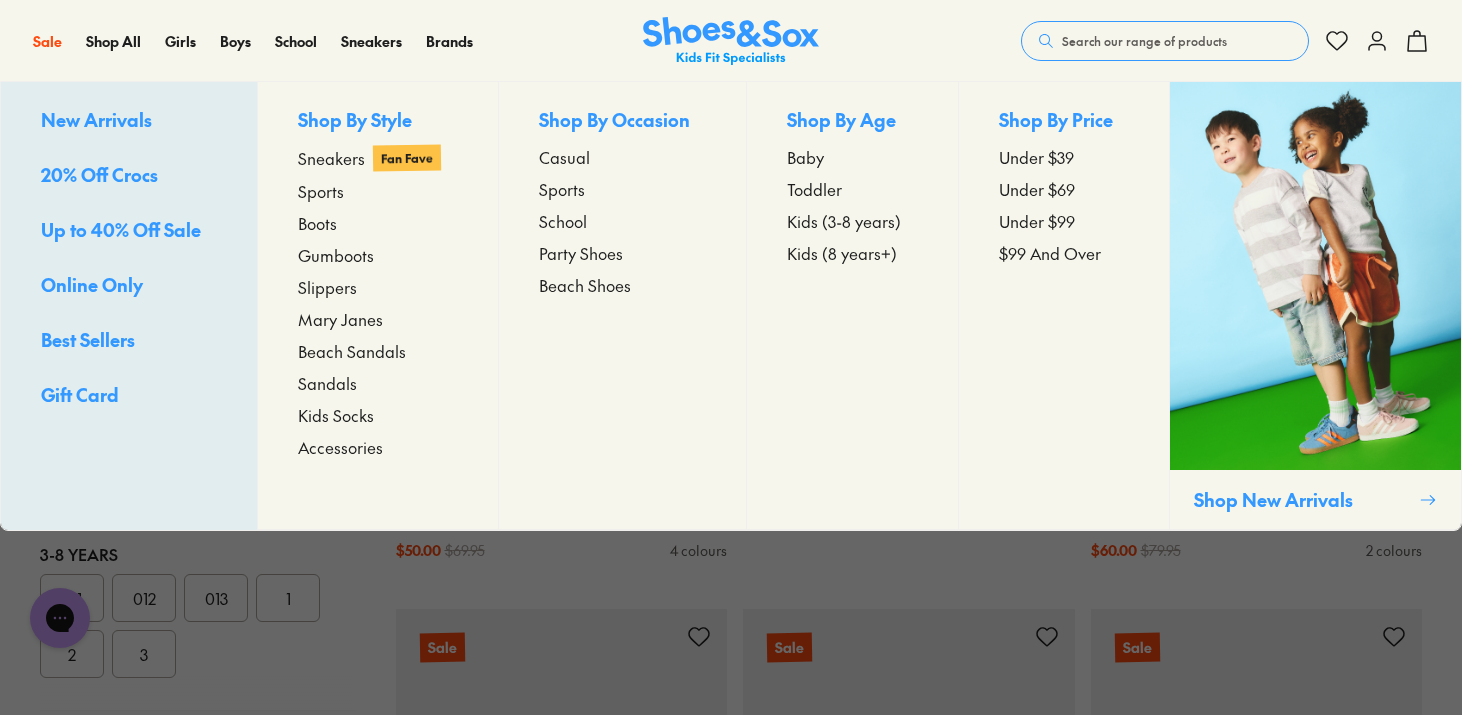 click on "Up to 40% Off Sale" at bounding box center (121, 229) 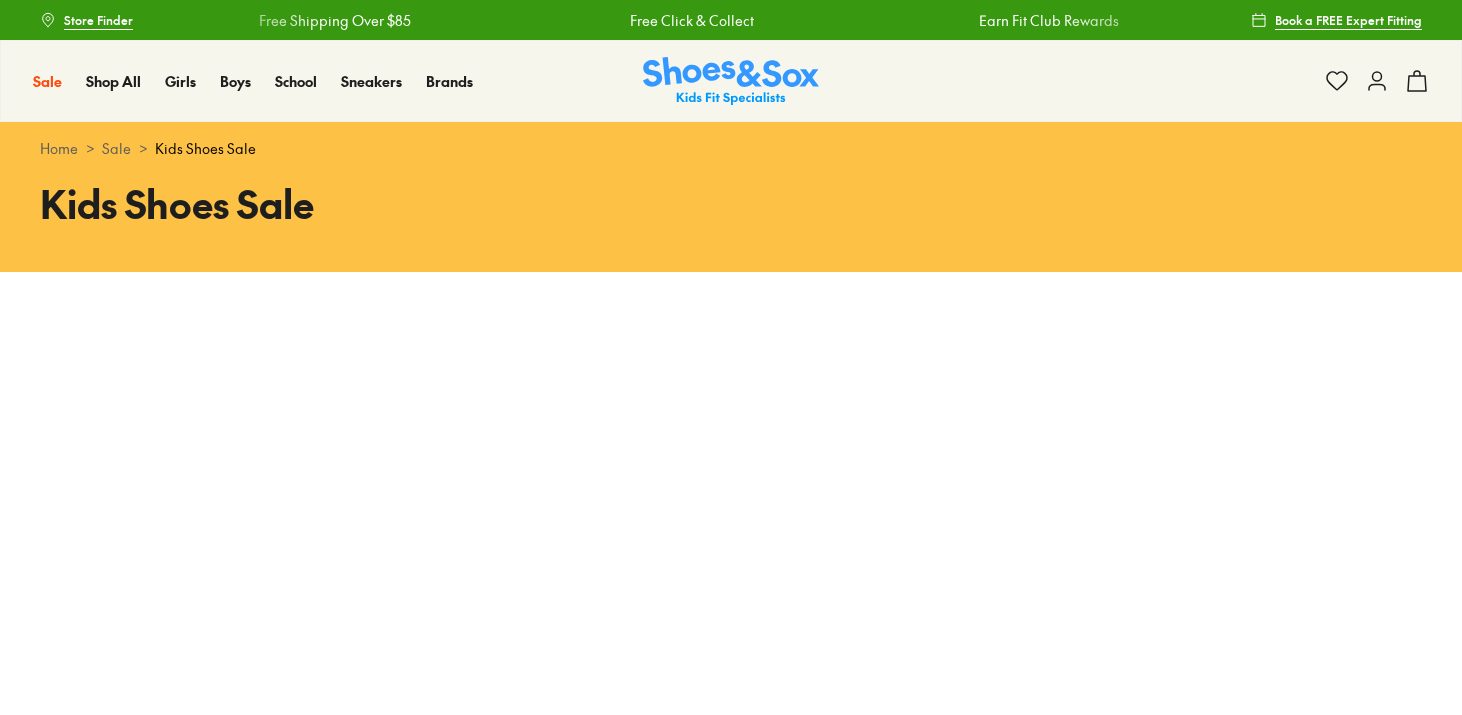 scroll, scrollTop: 0, scrollLeft: 0, axis: both 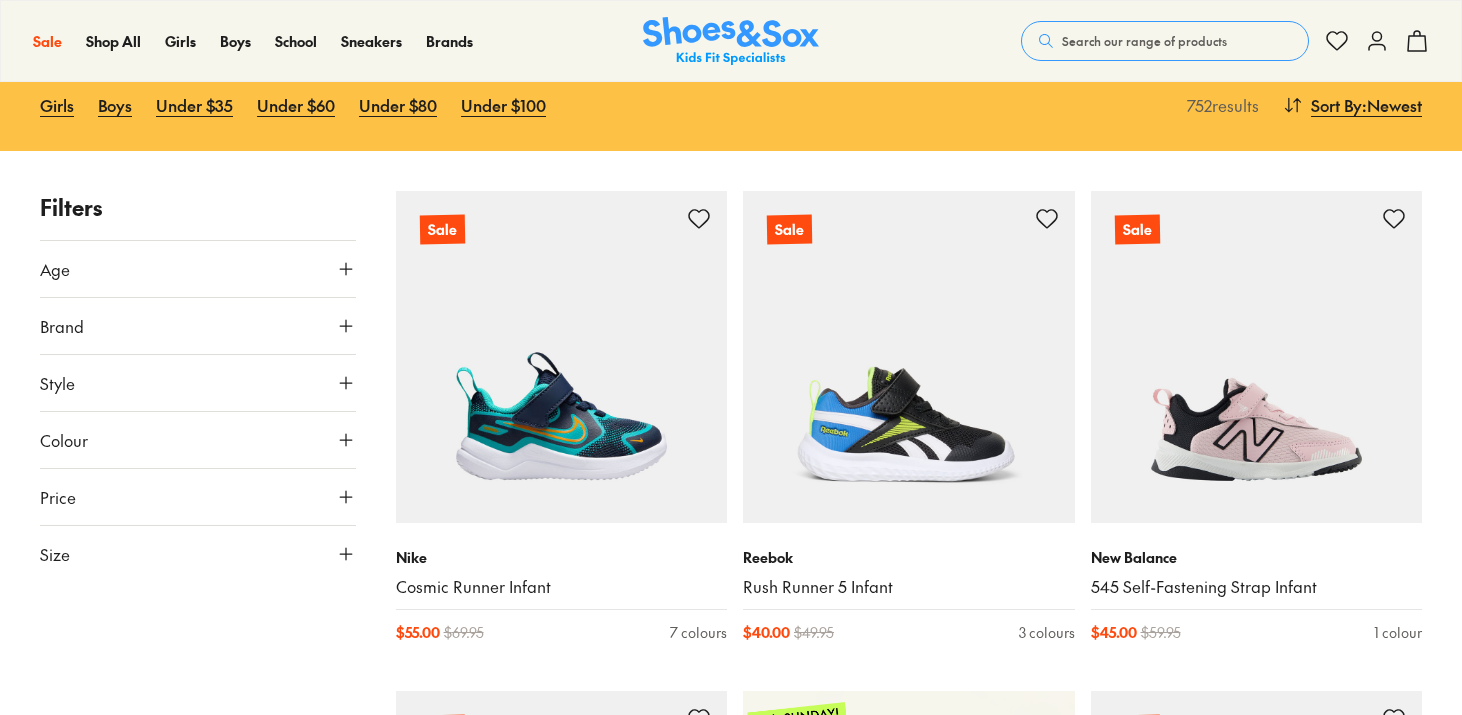 click on "Size" at bounding box center [198, 554] 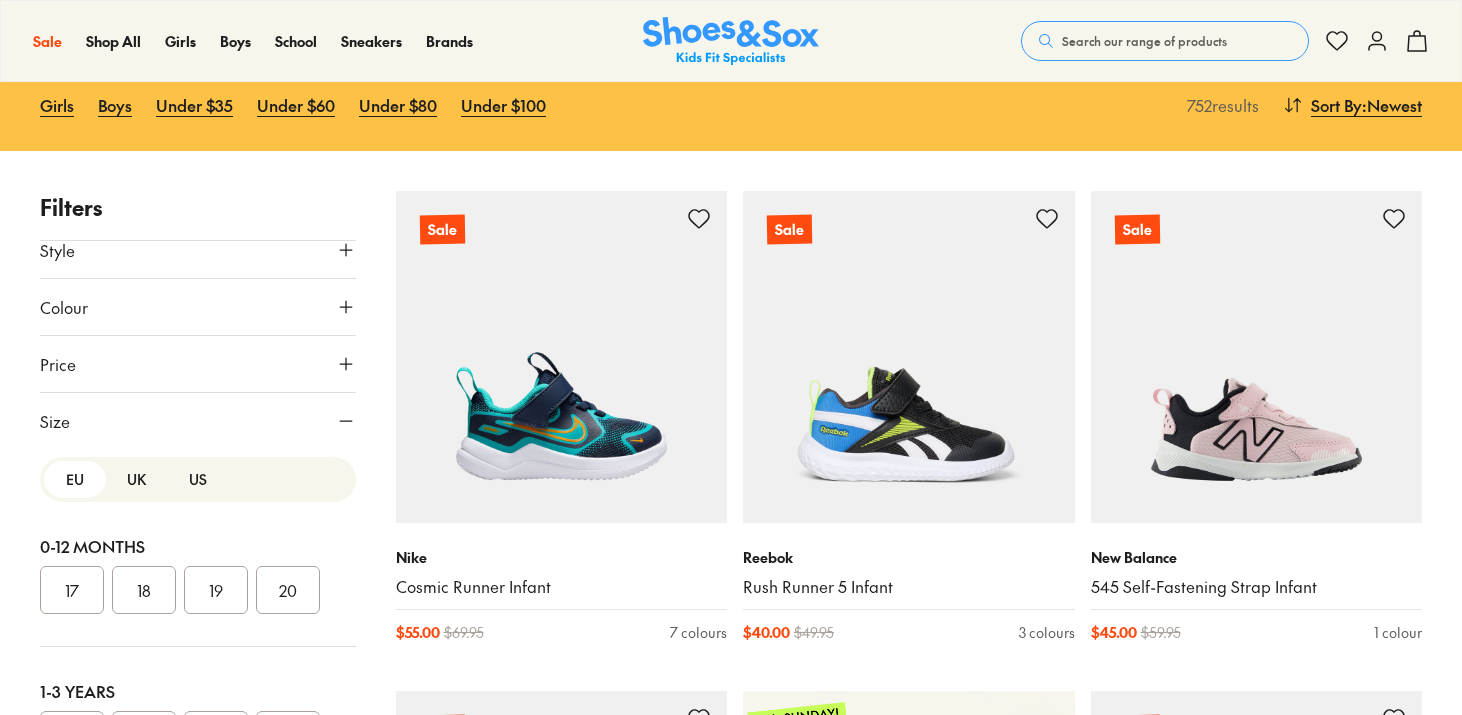 scroll, scrollTop: 172, scrollLeft: 0, axis: vertical 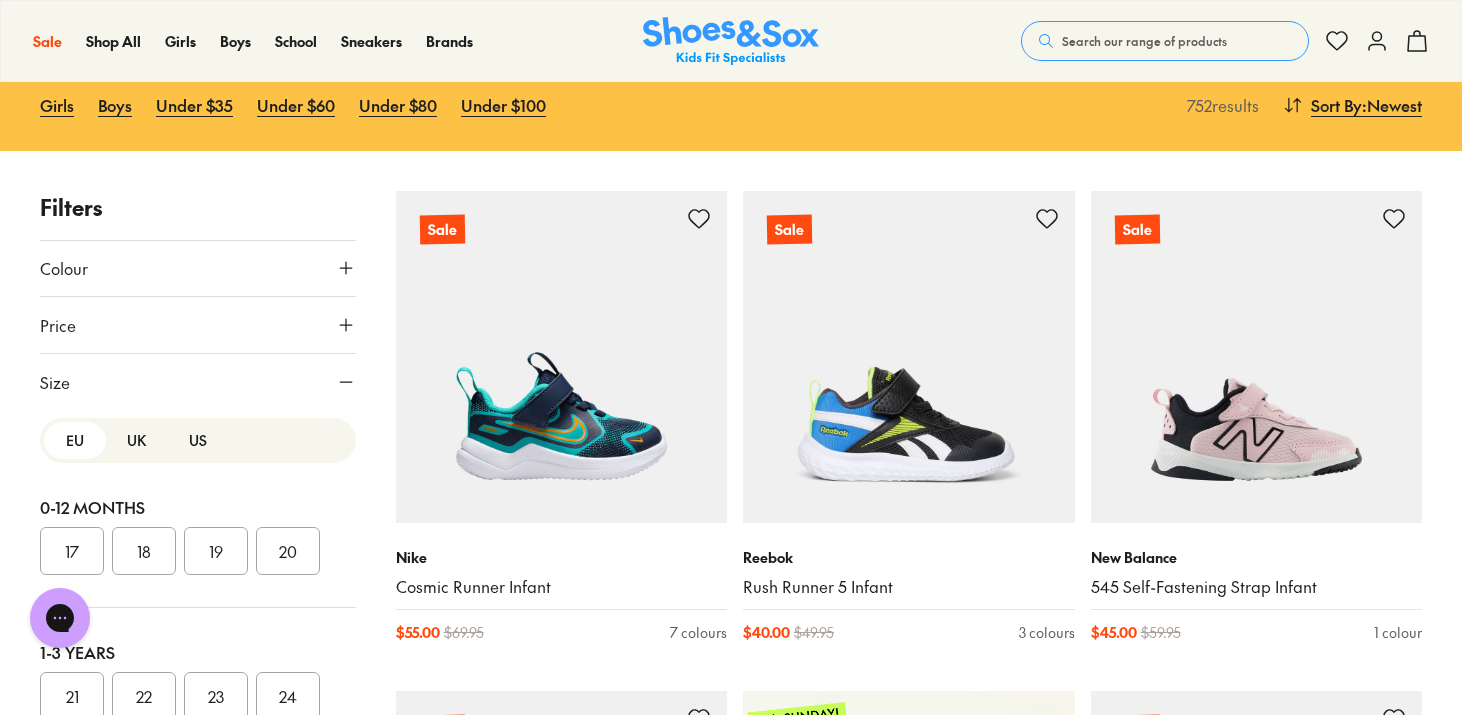 click on "UK" at bounding box center [137, 440] 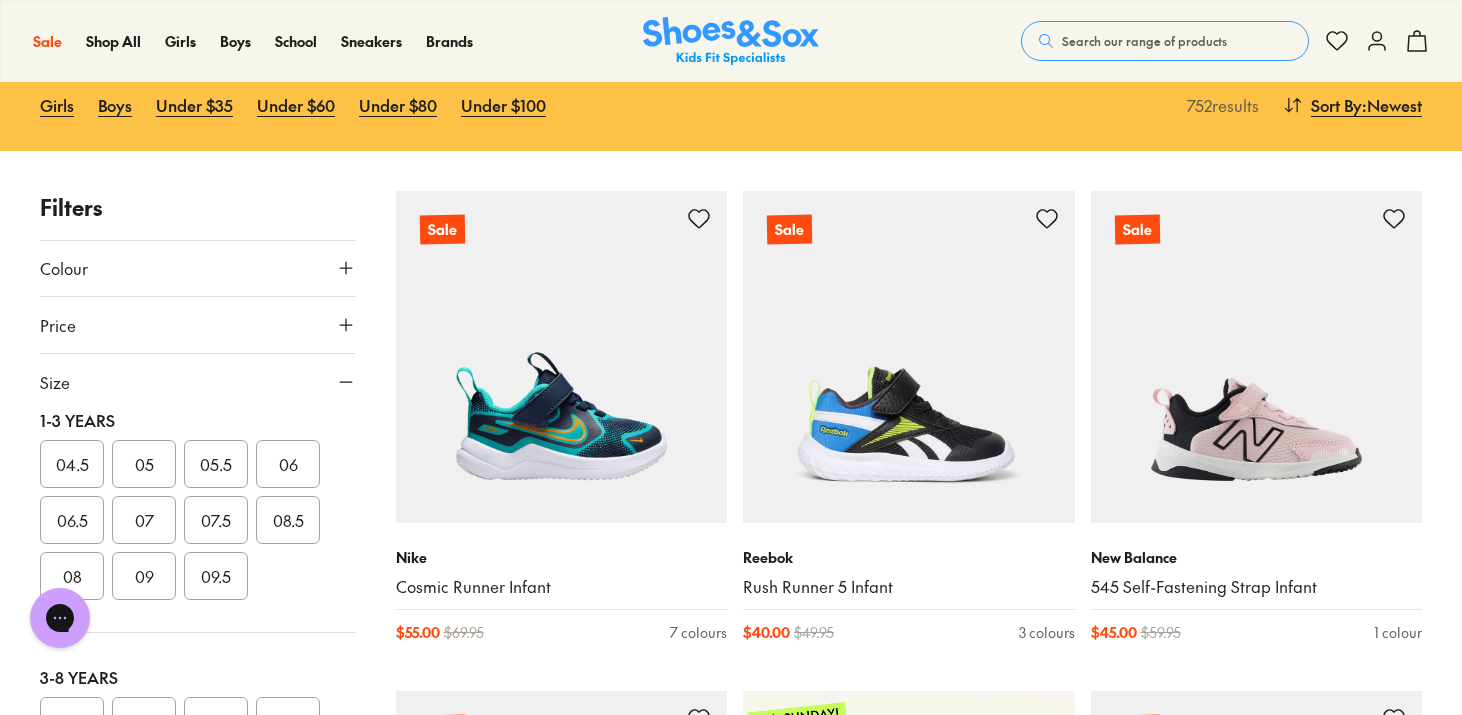 scroll, scrollTop: 291, scrollLeft: 0, axis: vertical 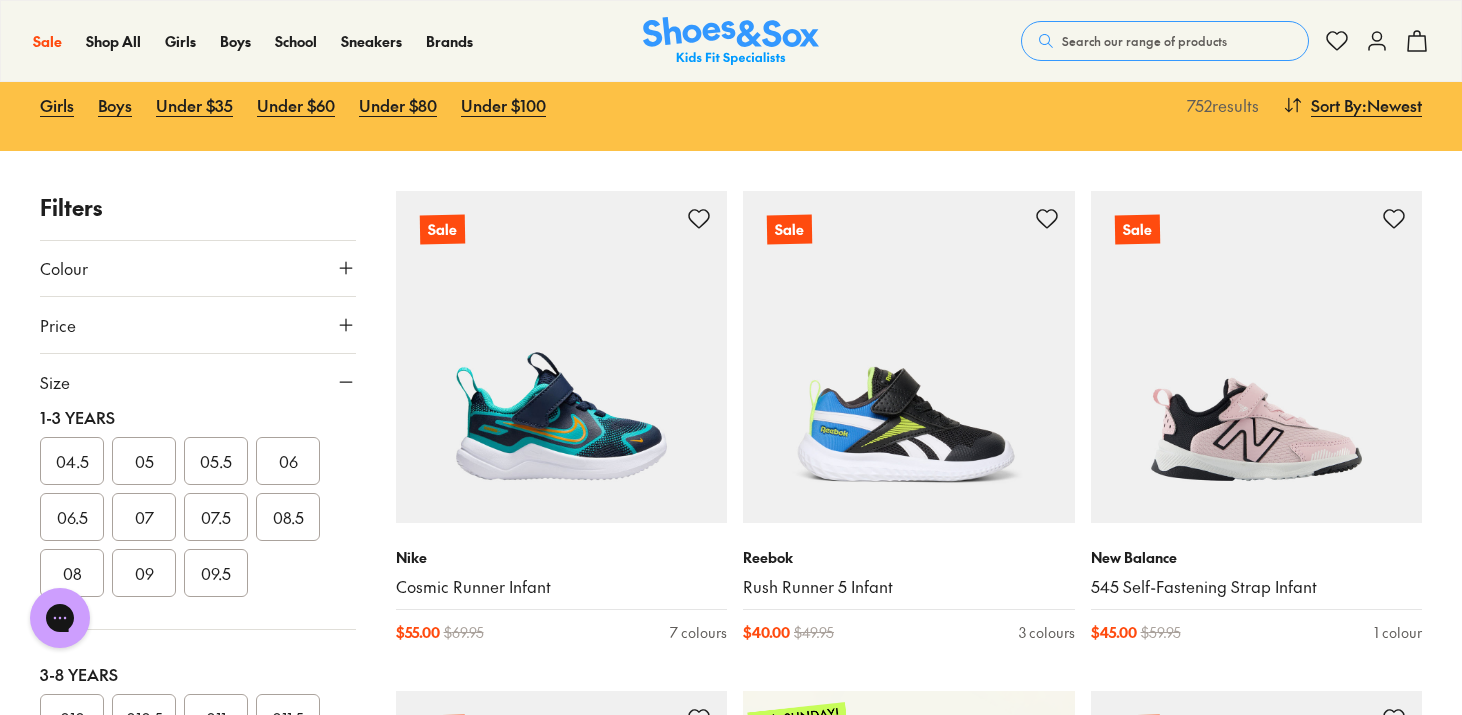 click on "07" at bounding box center (144, 517) 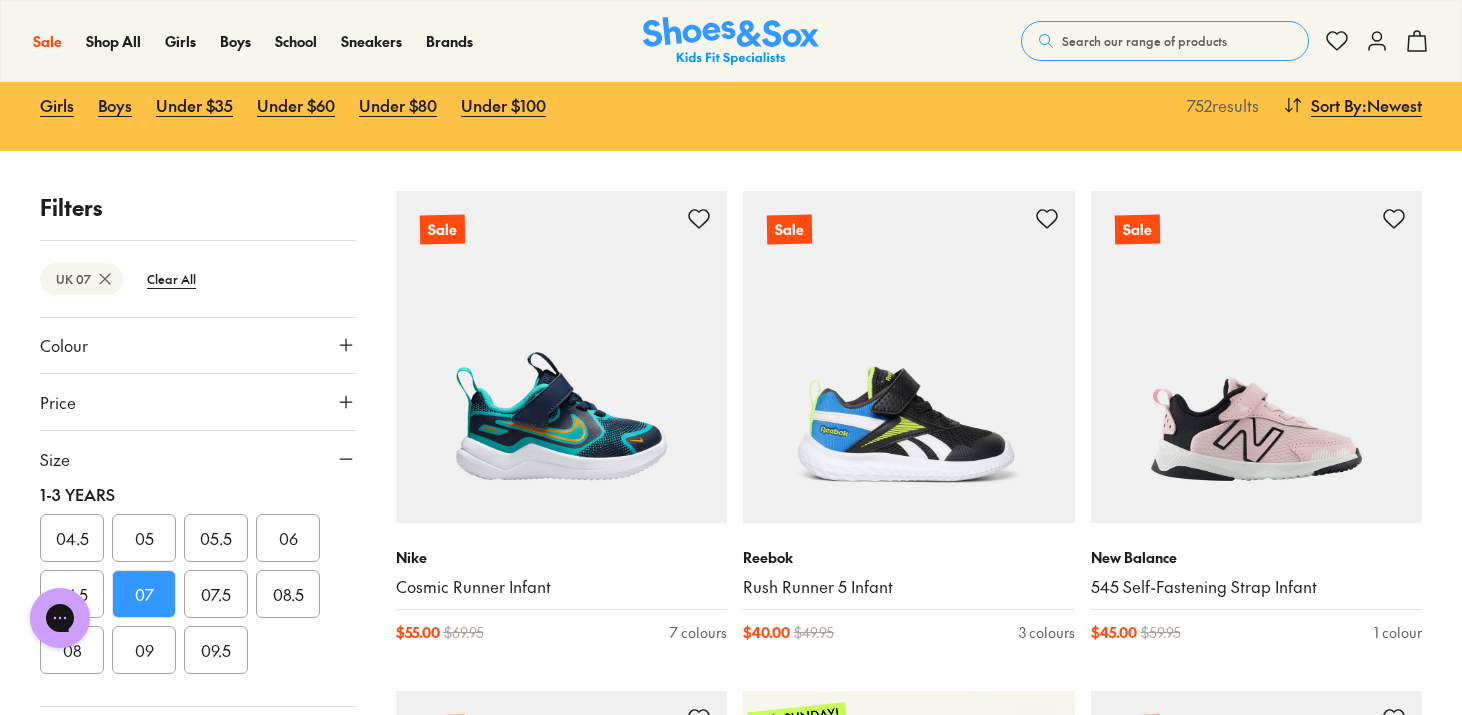 scroll, scrollTop: 55, scrollLeft: 0, axis: vertical 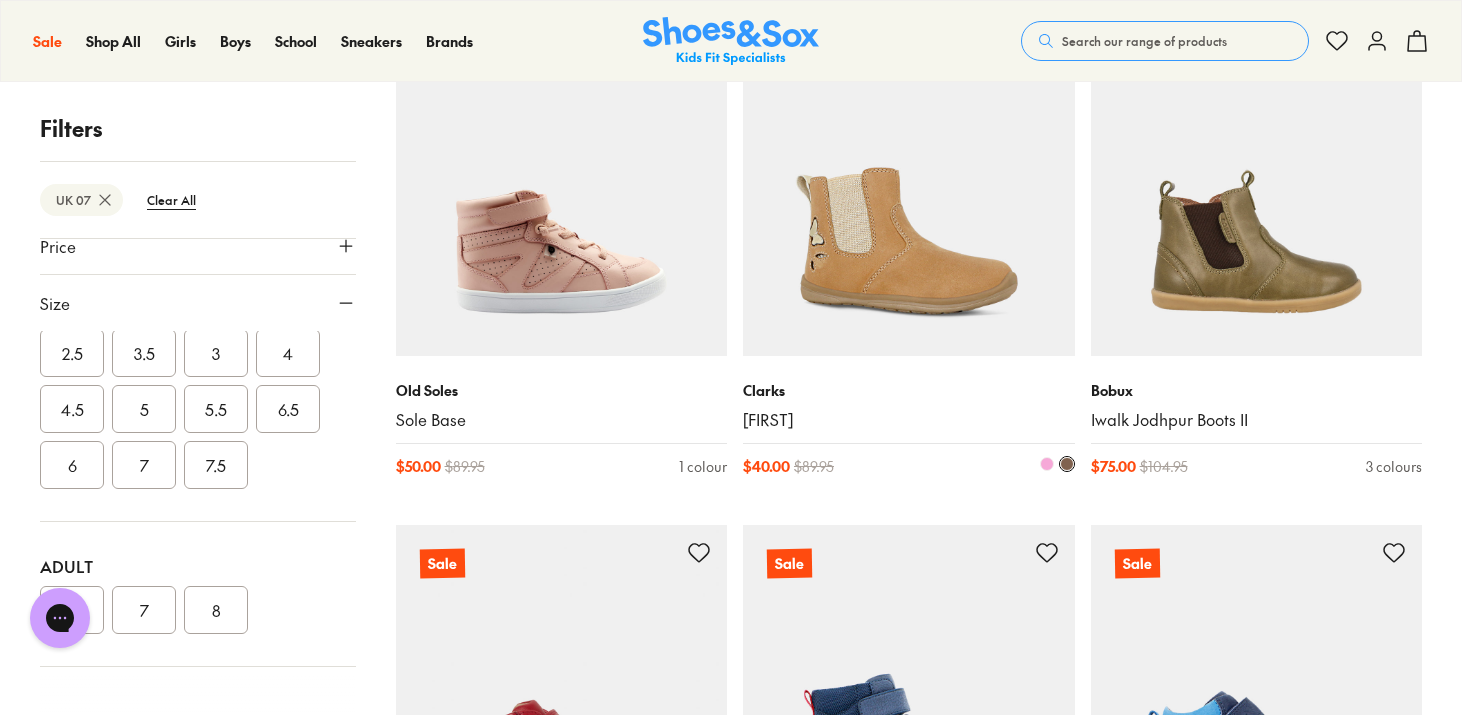 type 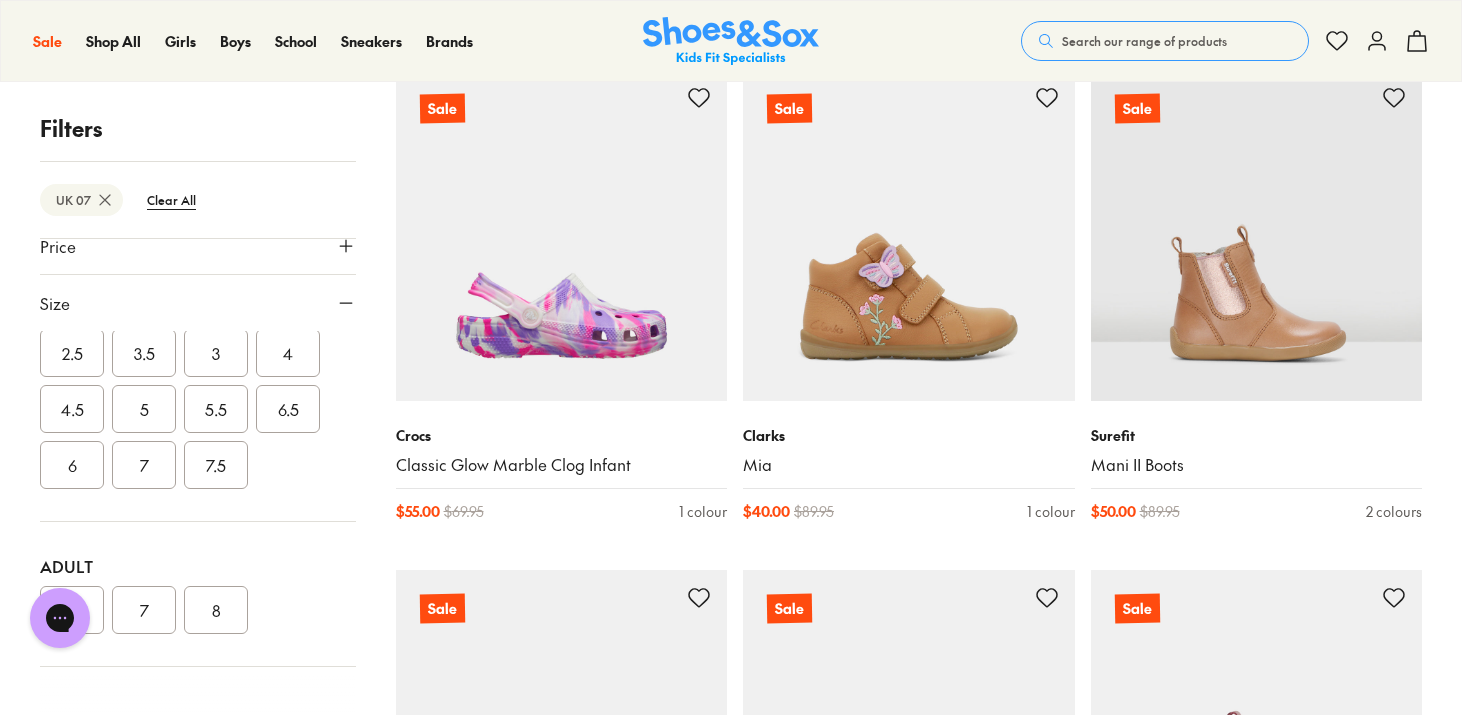 scroll, scrollTop: 10836, scrollLeft: 0, axis: vertical 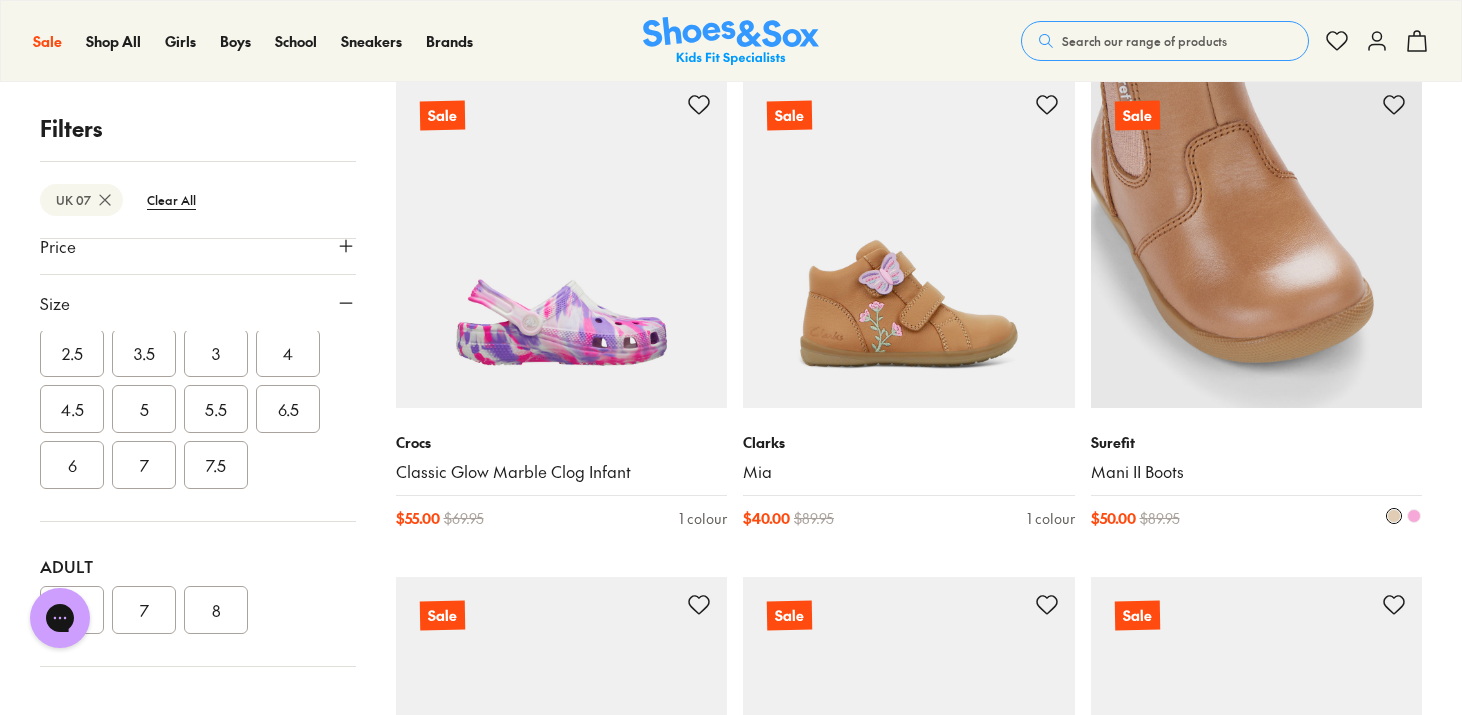 click at bounding box center (1257, 243) 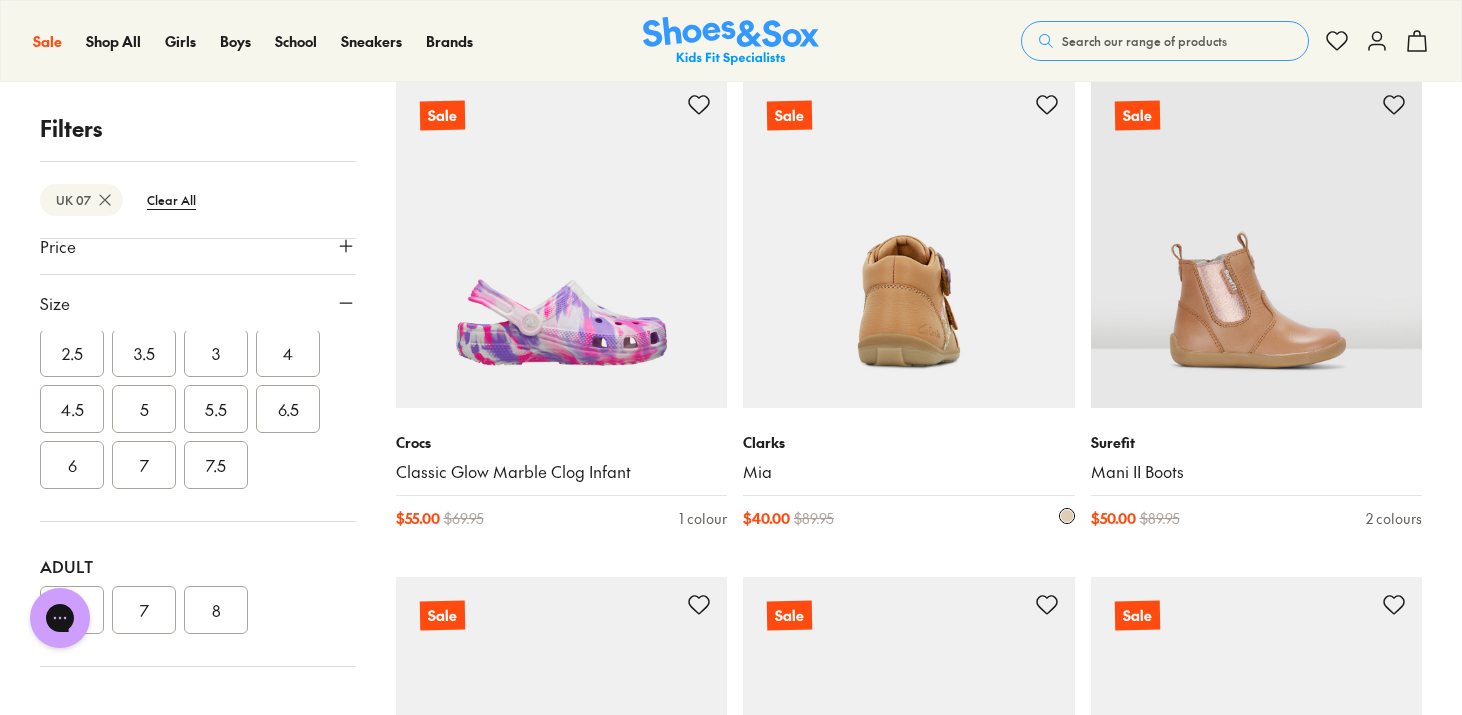click at bounding box center (909, 243) 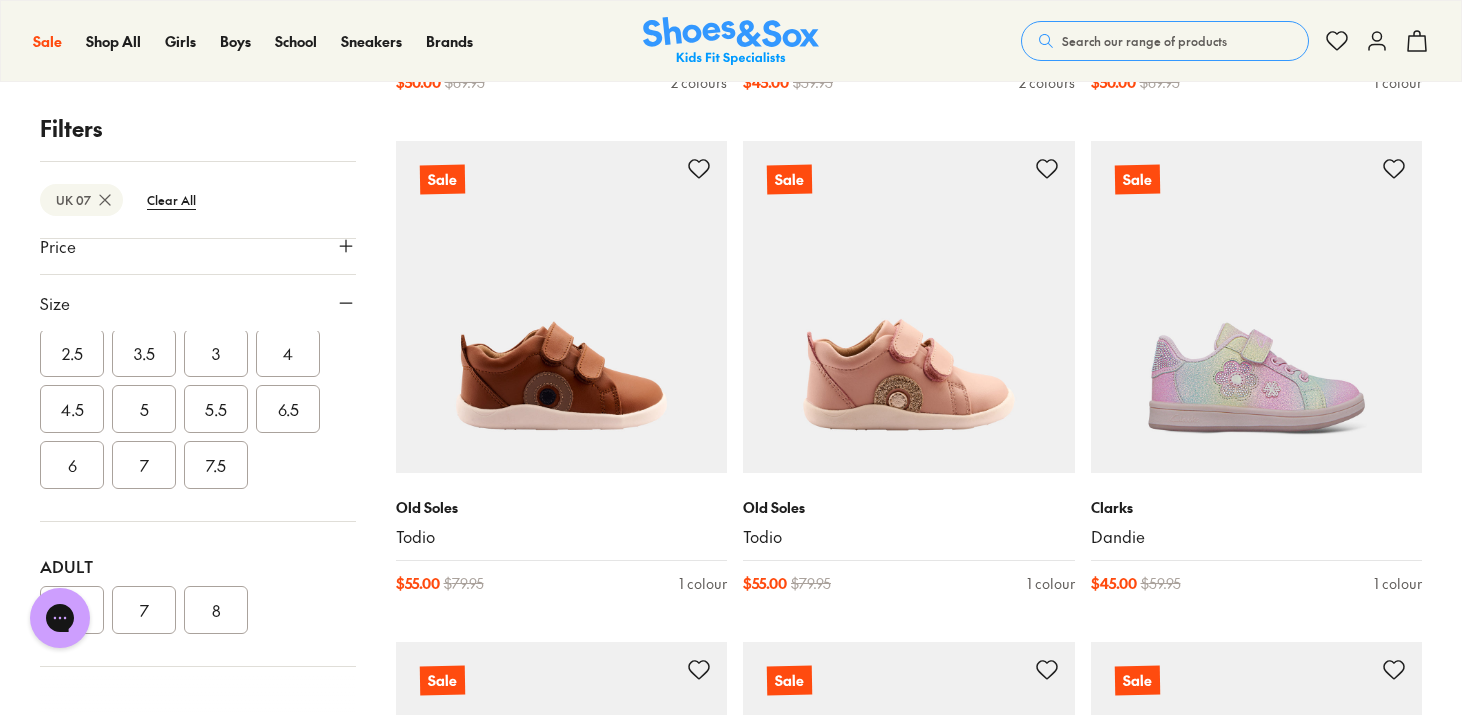 scroll, scrollTop: 5258, scrollLeft: 0, axis: vertical 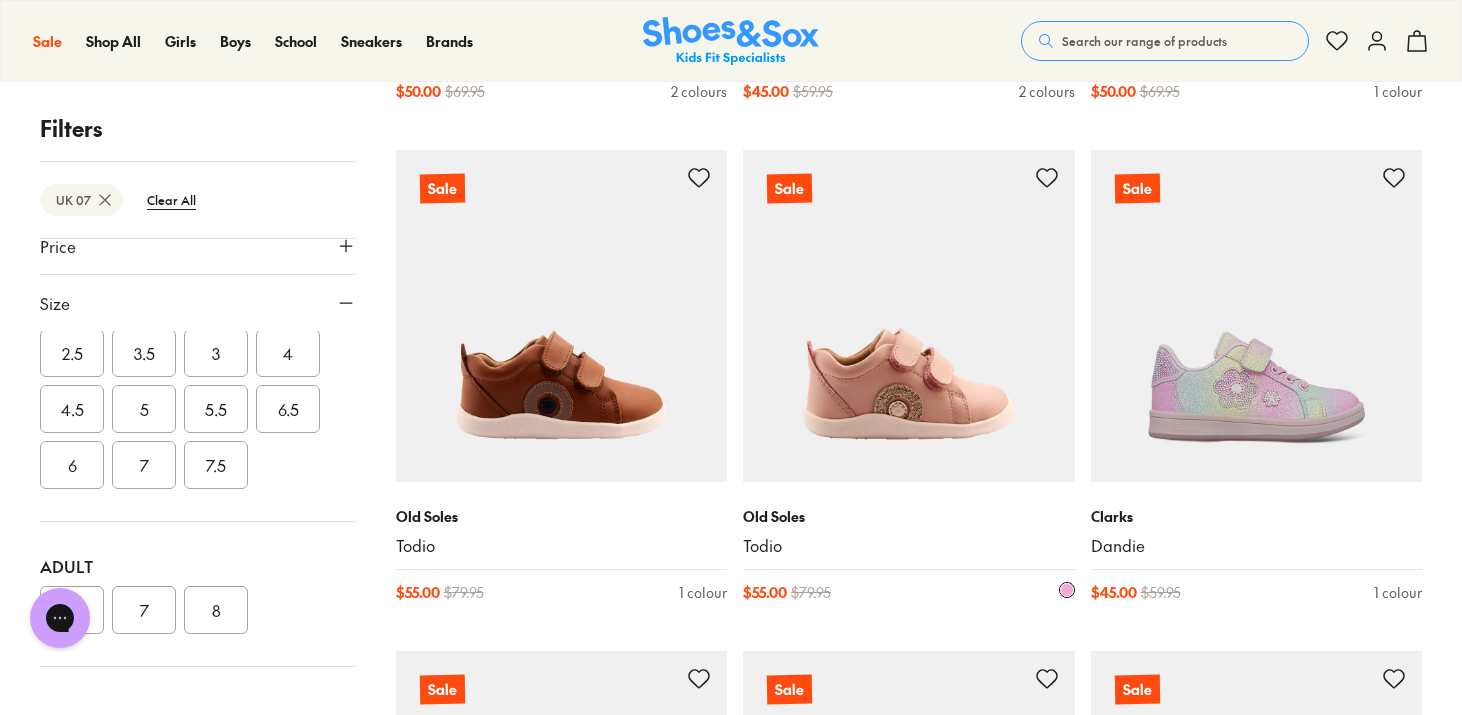 click at bounding box center (909, 316) 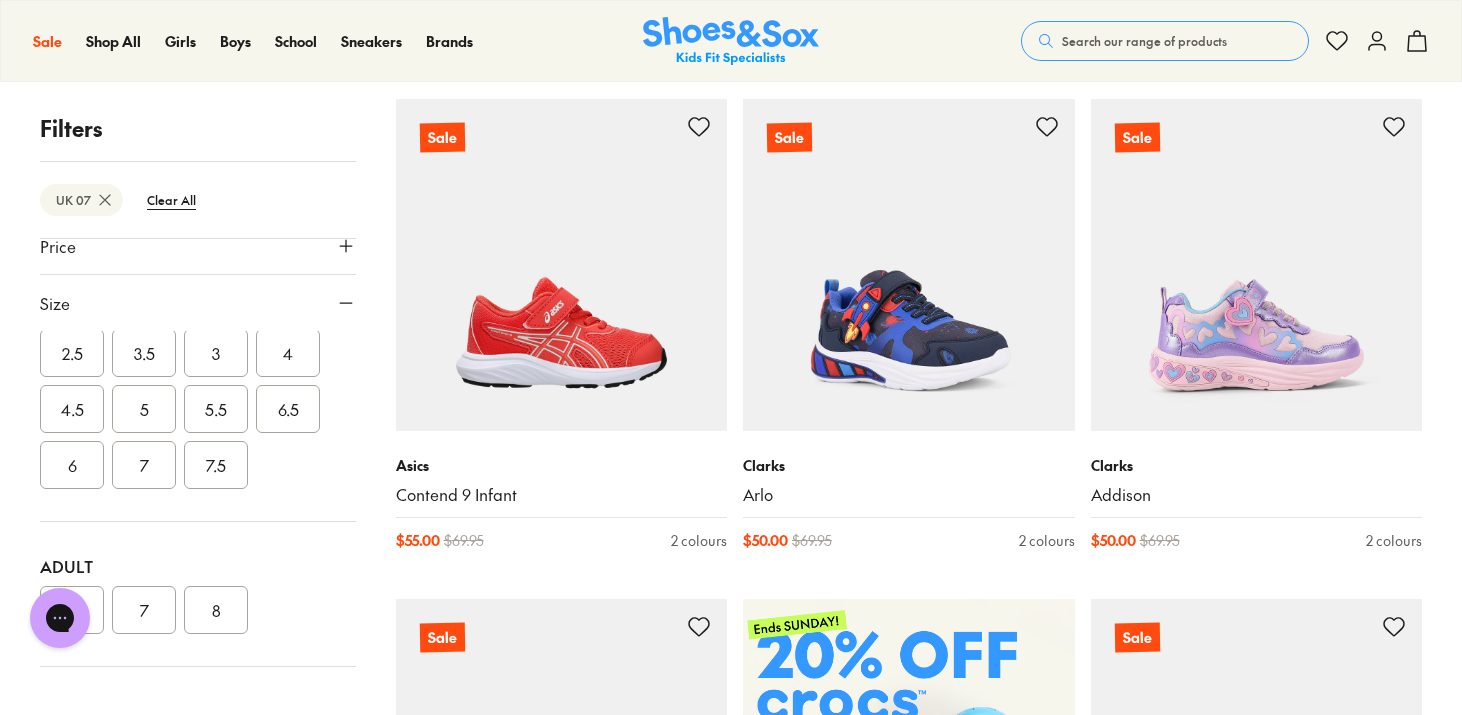 scroll, scrollTop: 0, scrollLeft: 0, axis: both 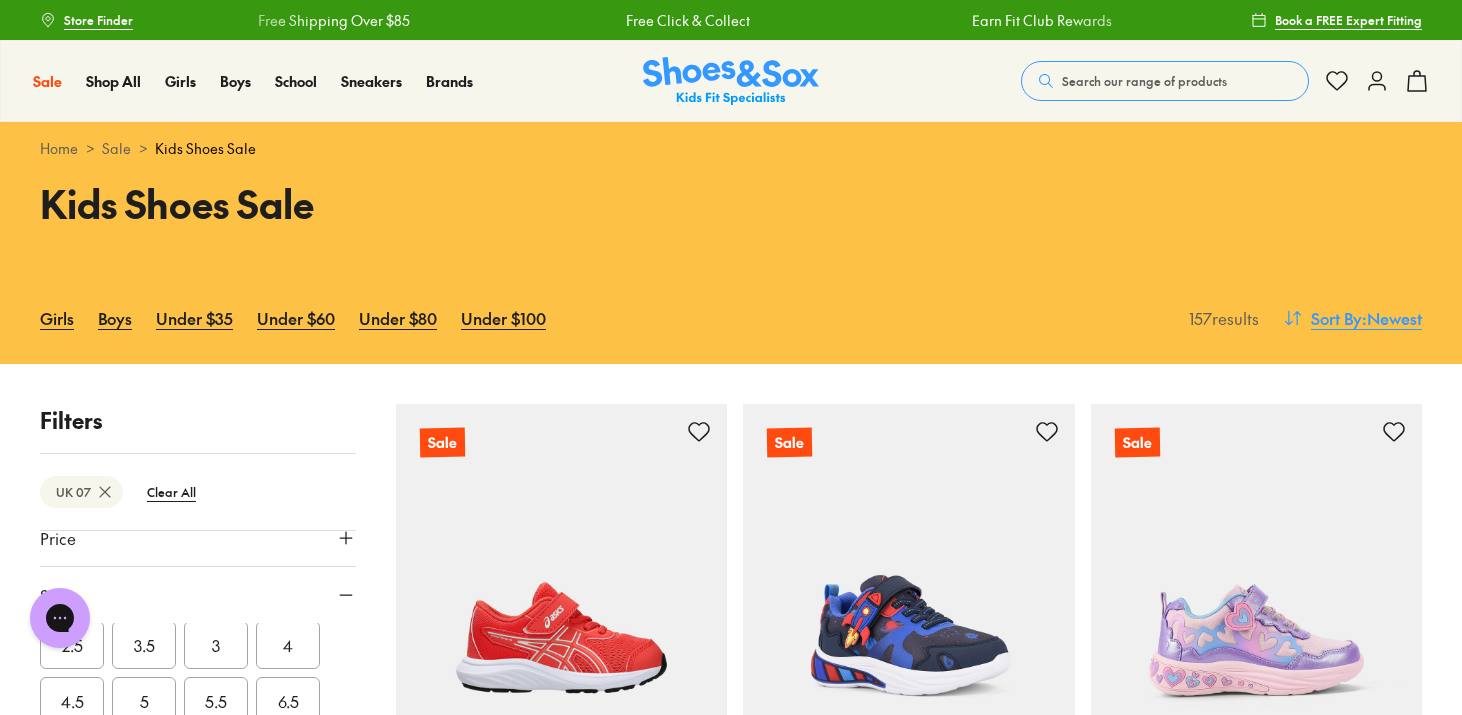 click on ":  Newest" at bounding box center (1392, 318) 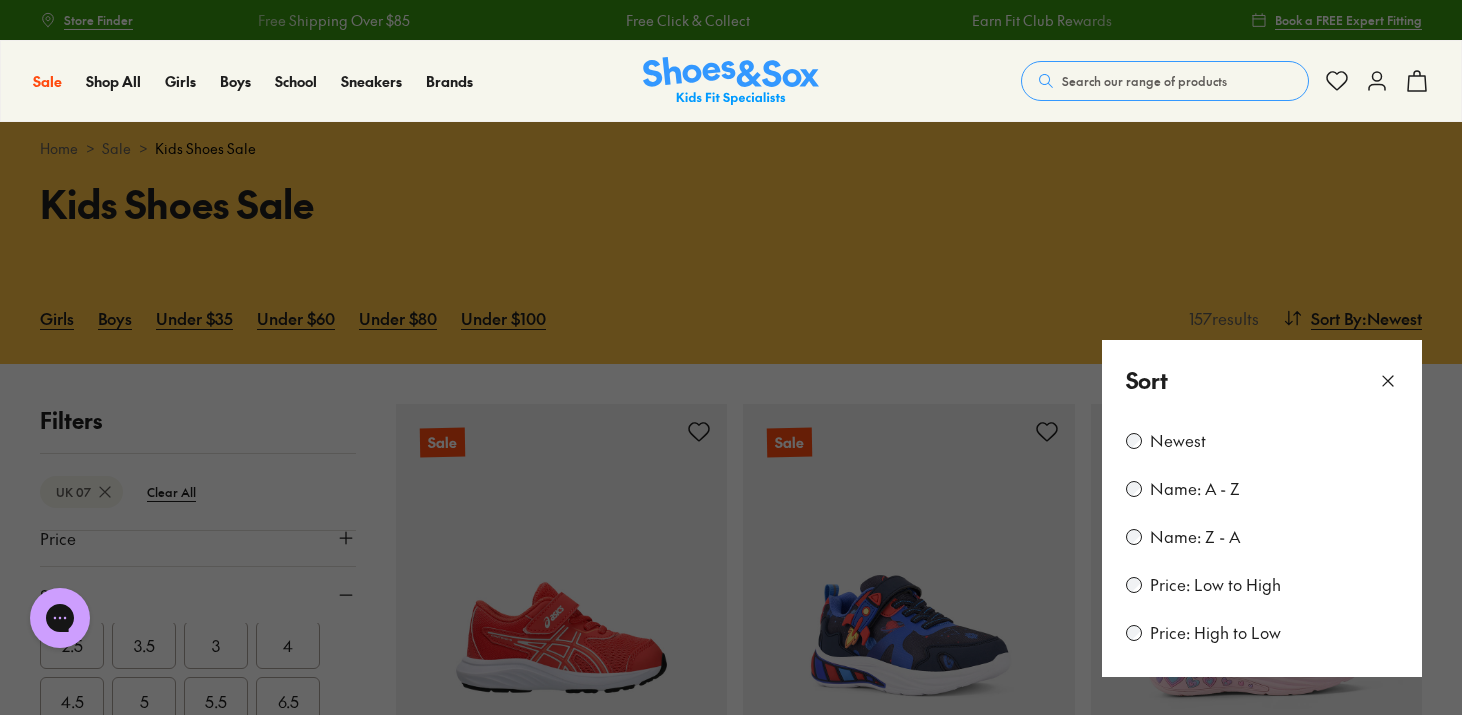 click on "Price: Low to High" at bounding box center [1215, 585] 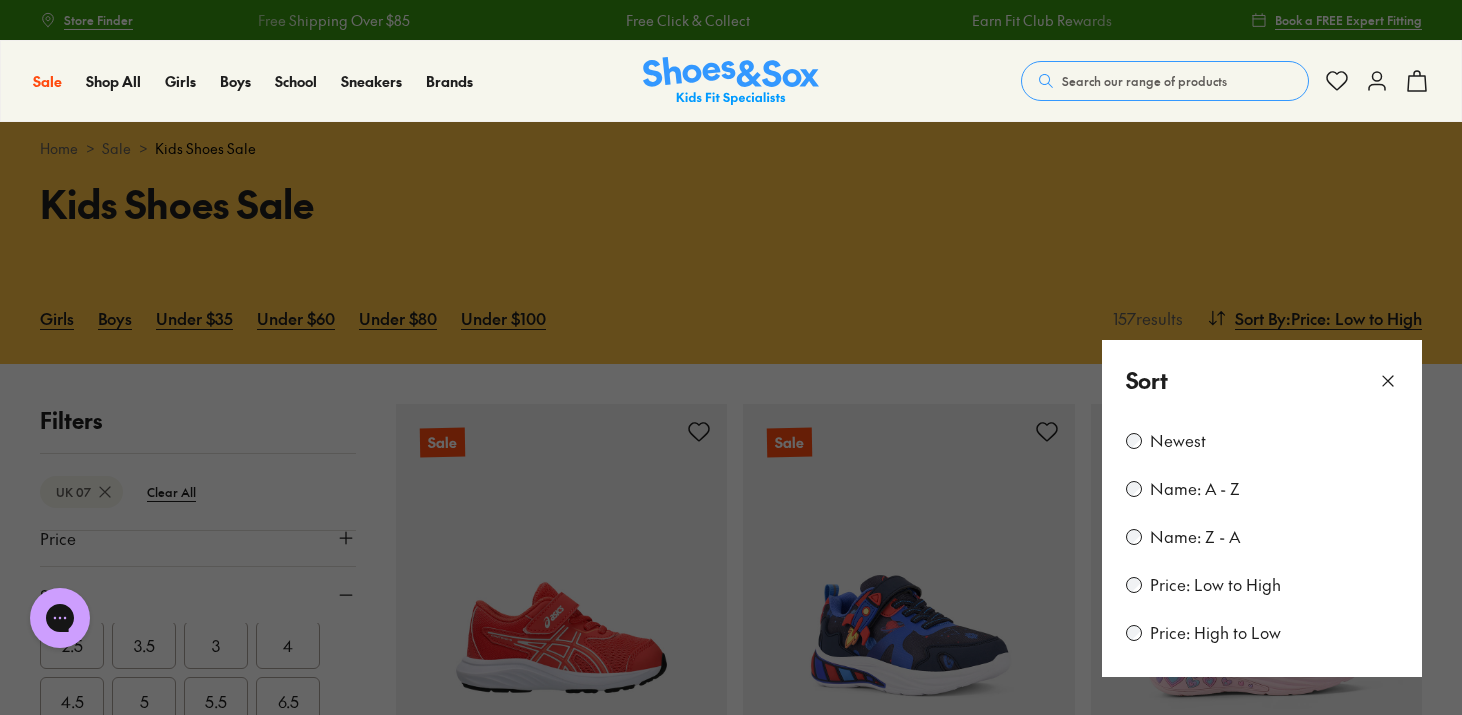 click on "Price: Low to High" at bounding box center (1215, 585) 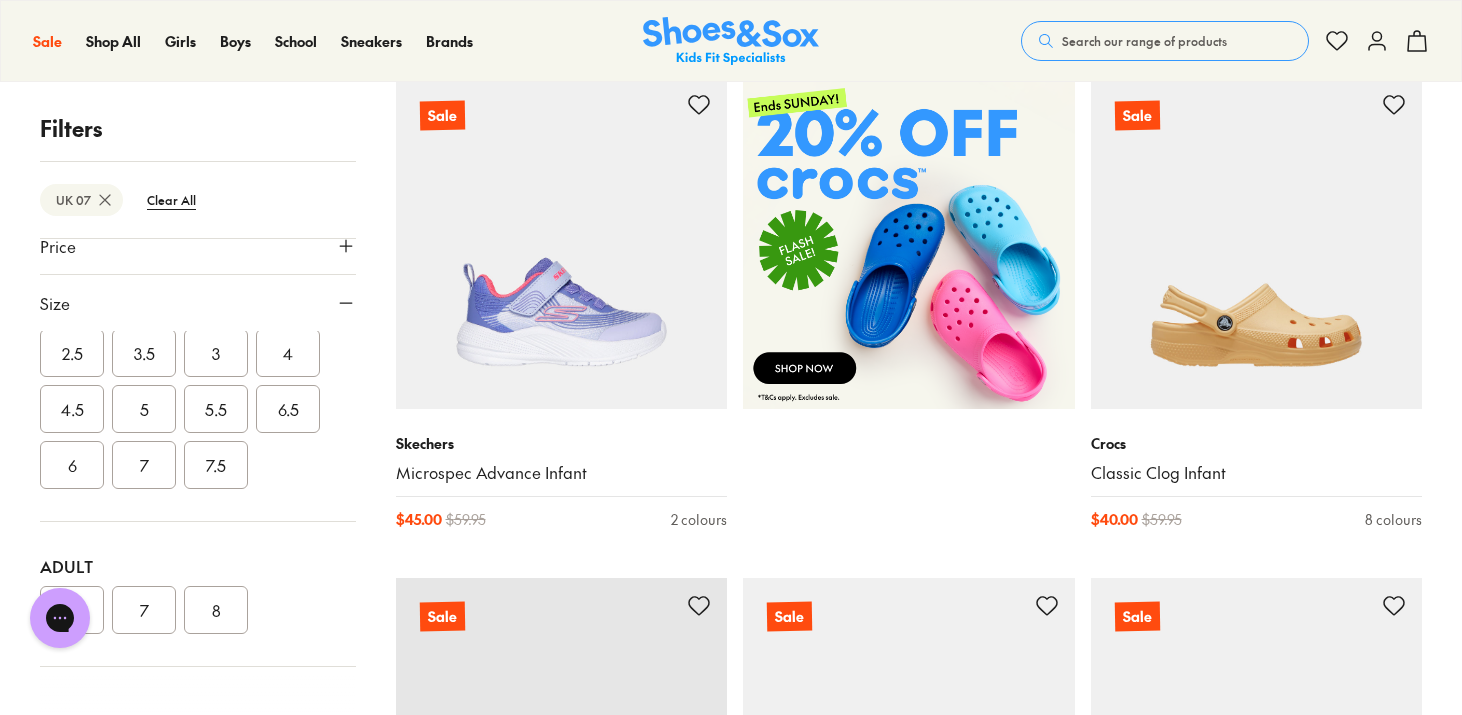 scroll, scrollTop: 300, scrollLeft: 0, axis: vertical 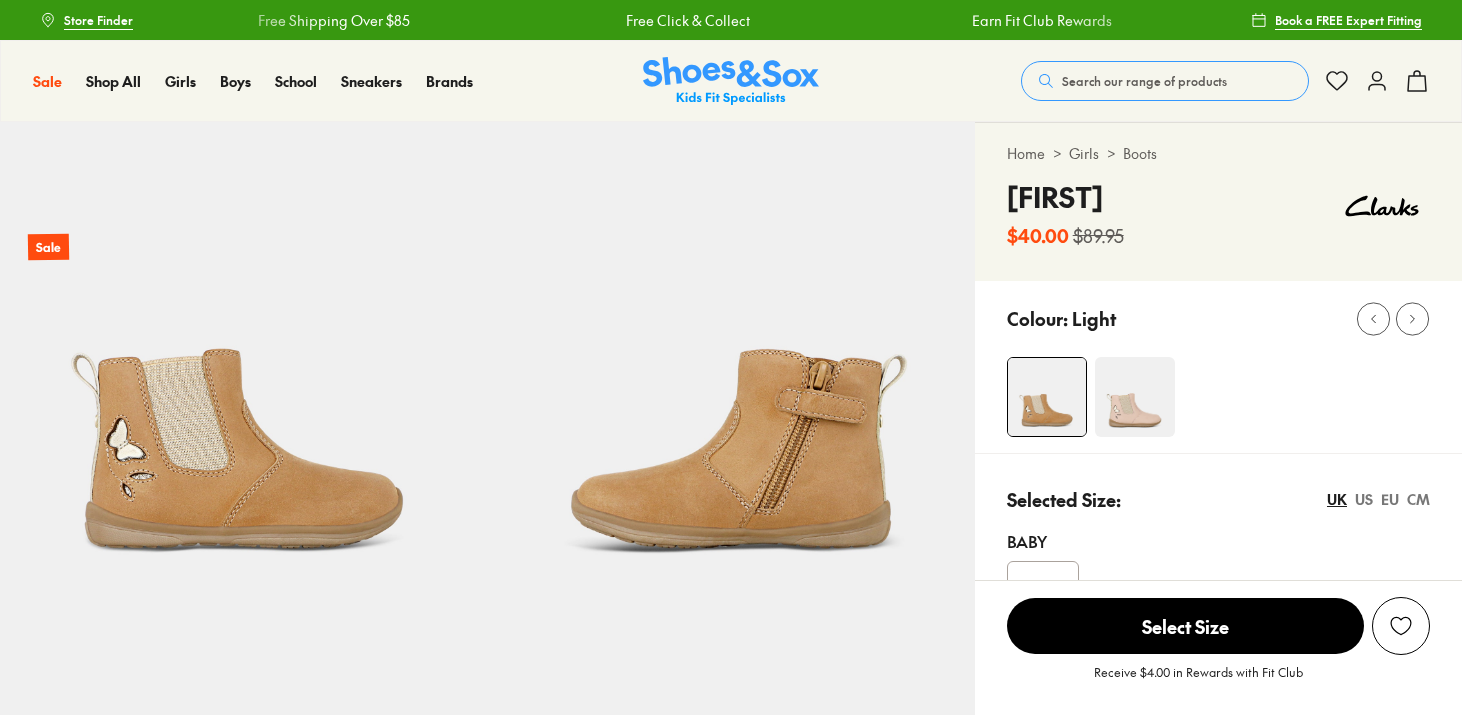 select on "*" 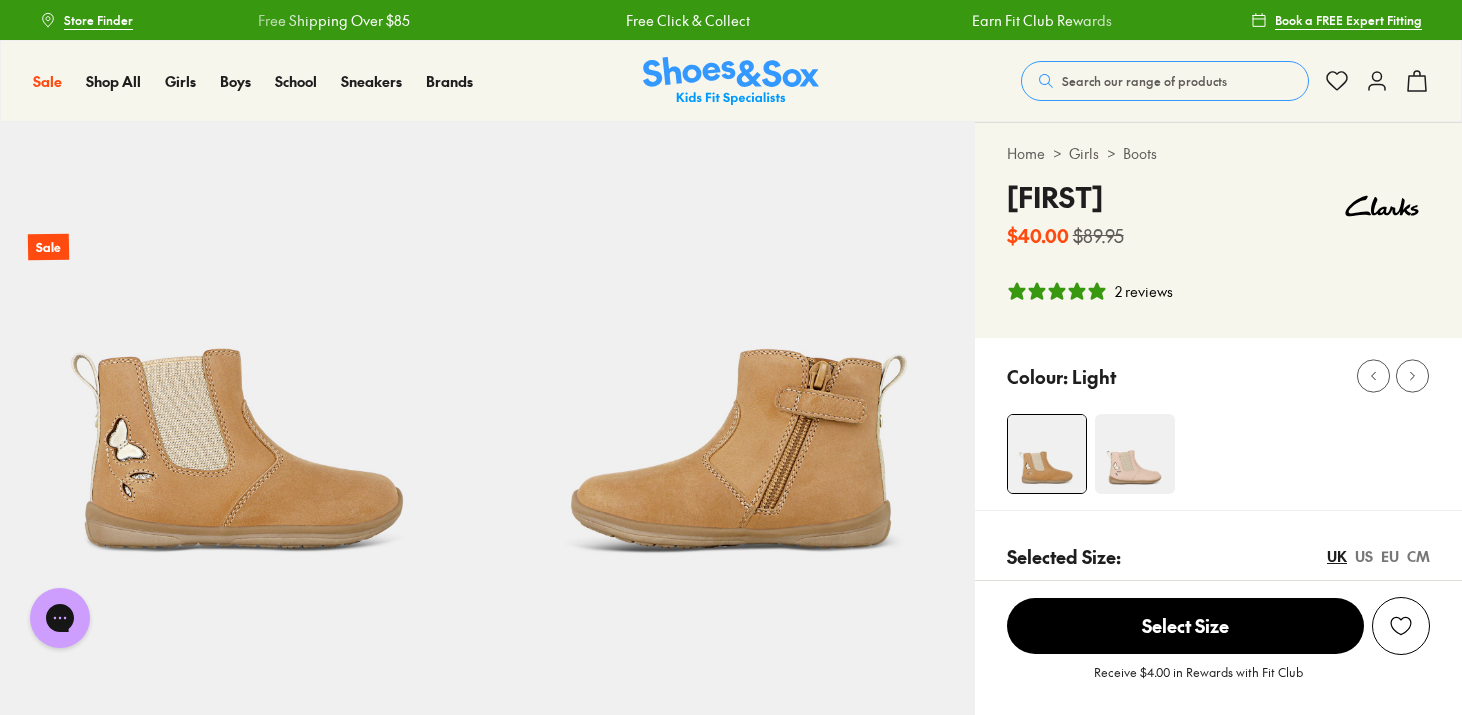 scroll, scrollTop: 0, scrollLeft: 0, axis: both 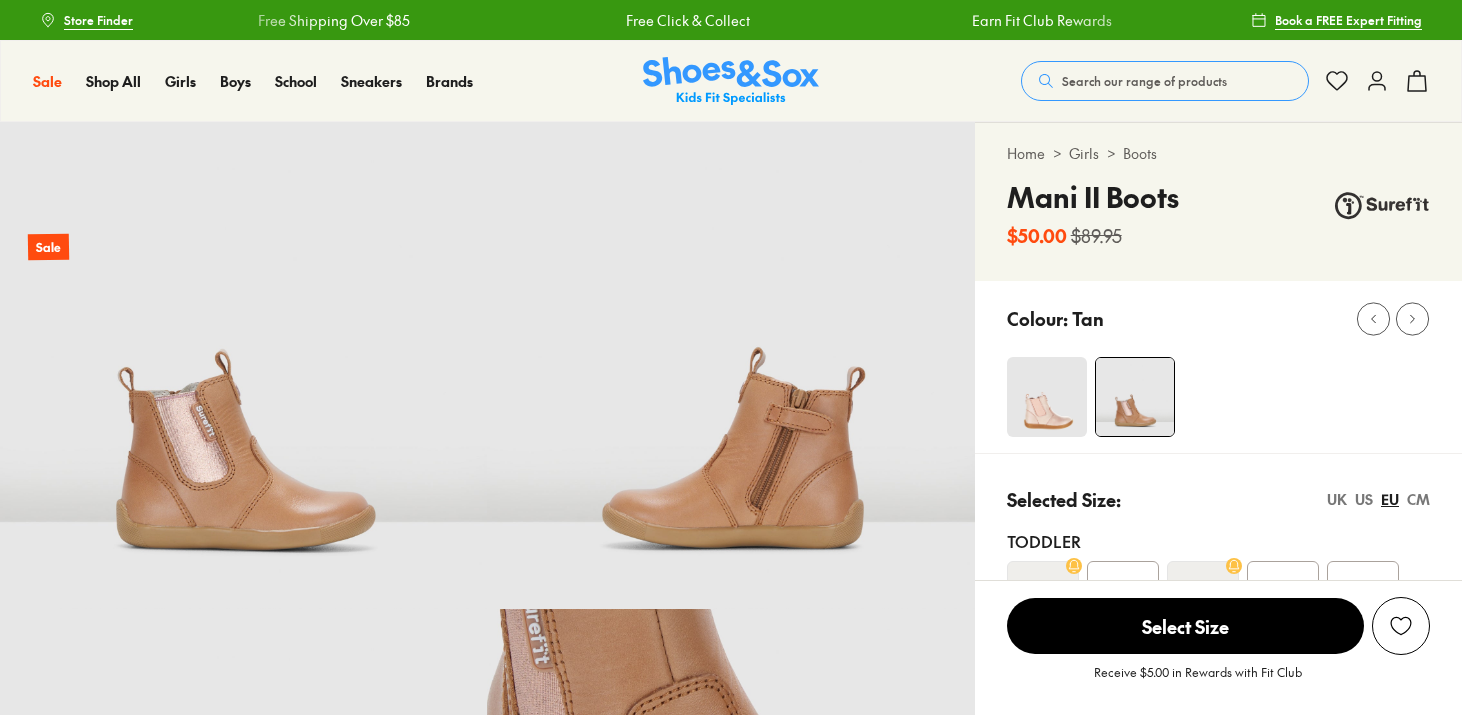select on "*" 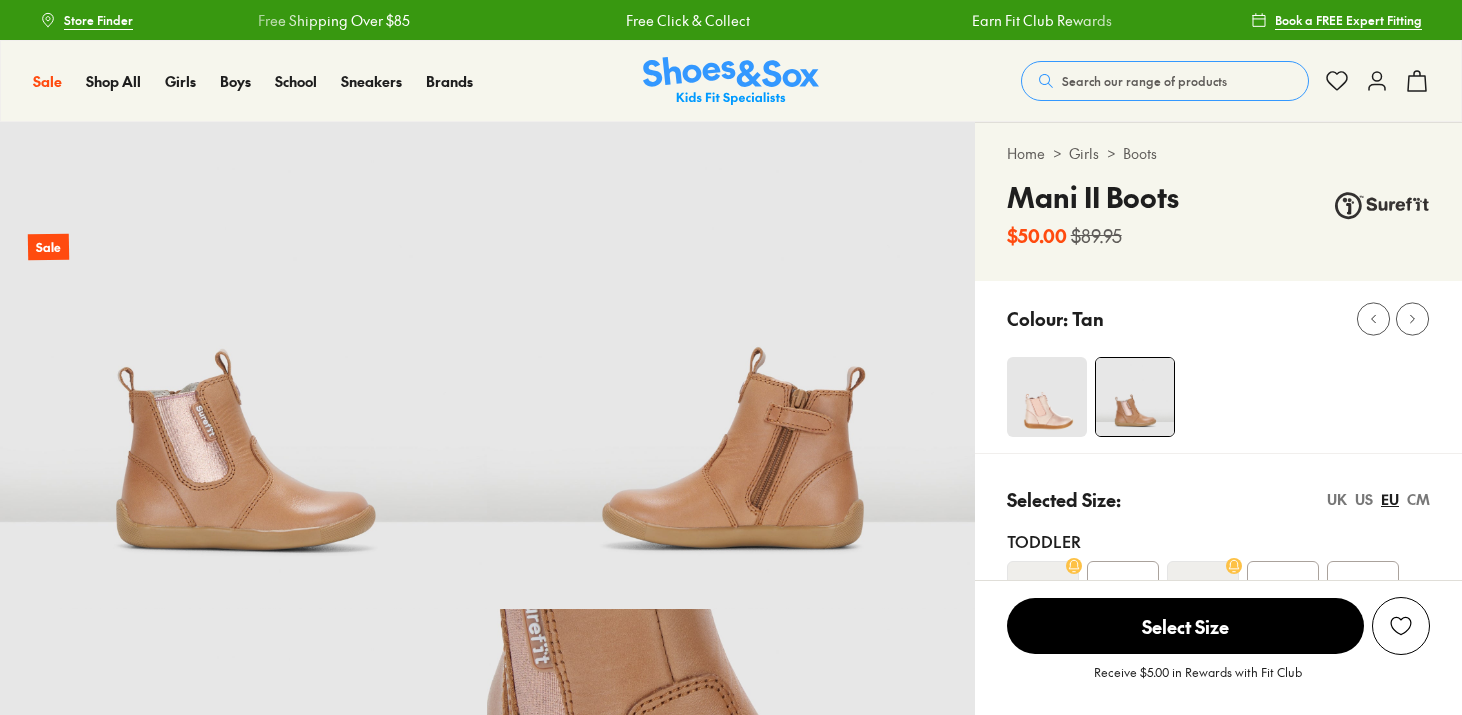 scroll, scrollTop: 0, scrollLeft: 0, axis: both 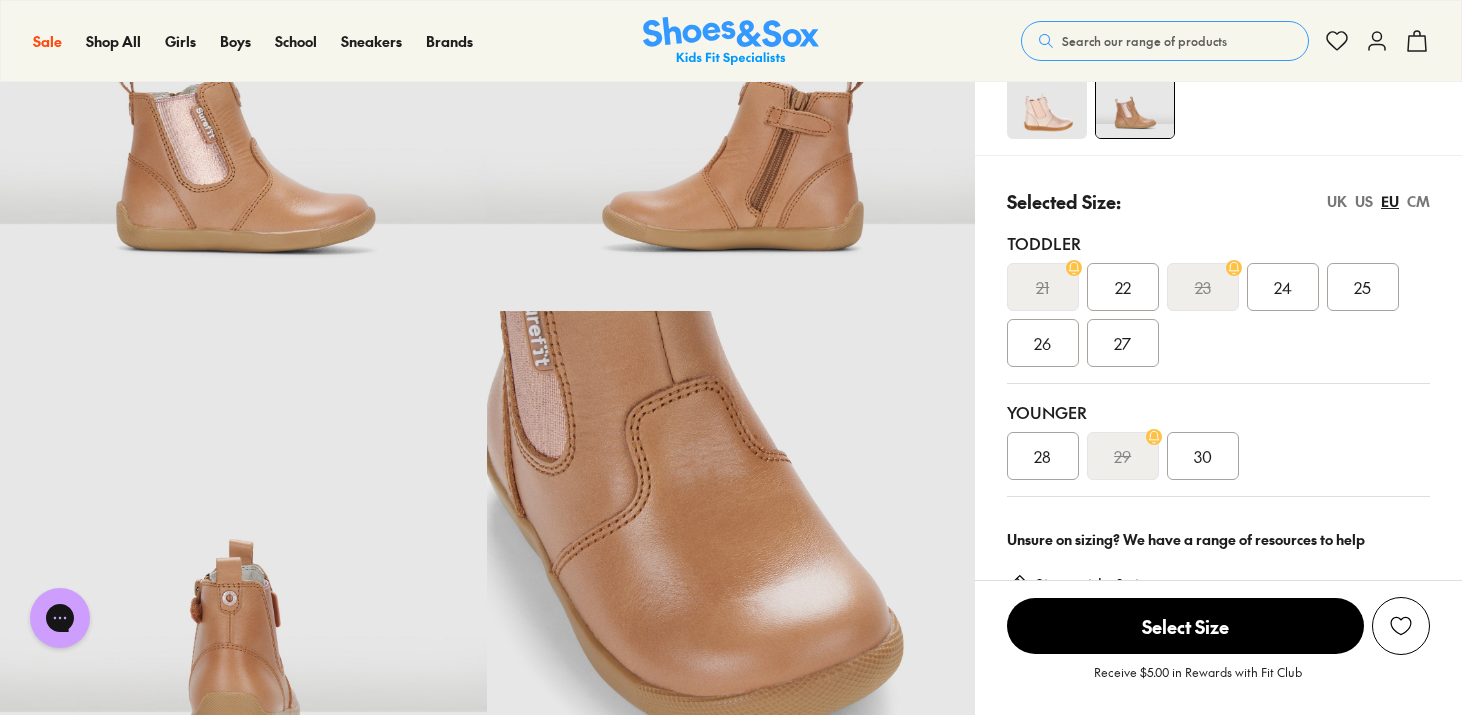 click on "UK" at bounding box center [1337, 201] 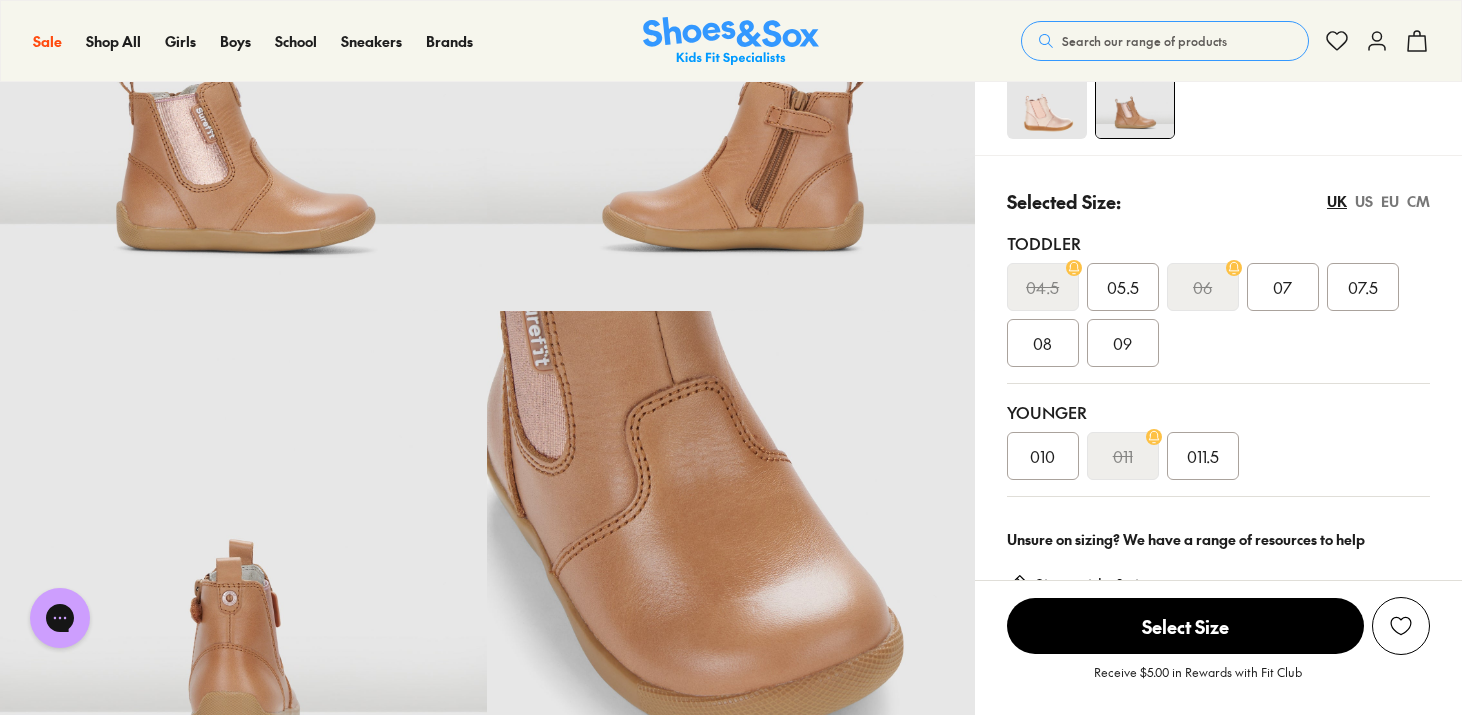 click on "07" at bounding box center [1283, 287] 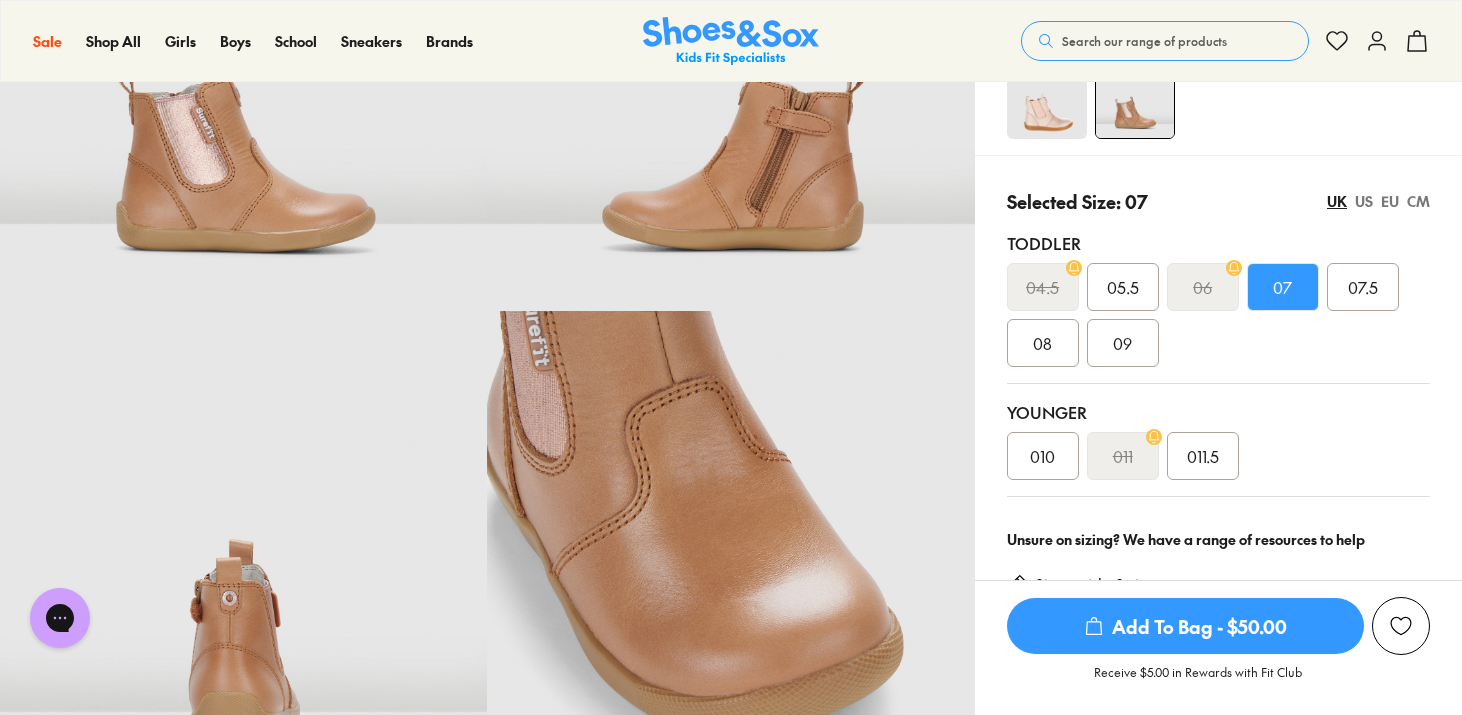 click on "Add To Bag - $50.00" at bounding box center [1185, 626] 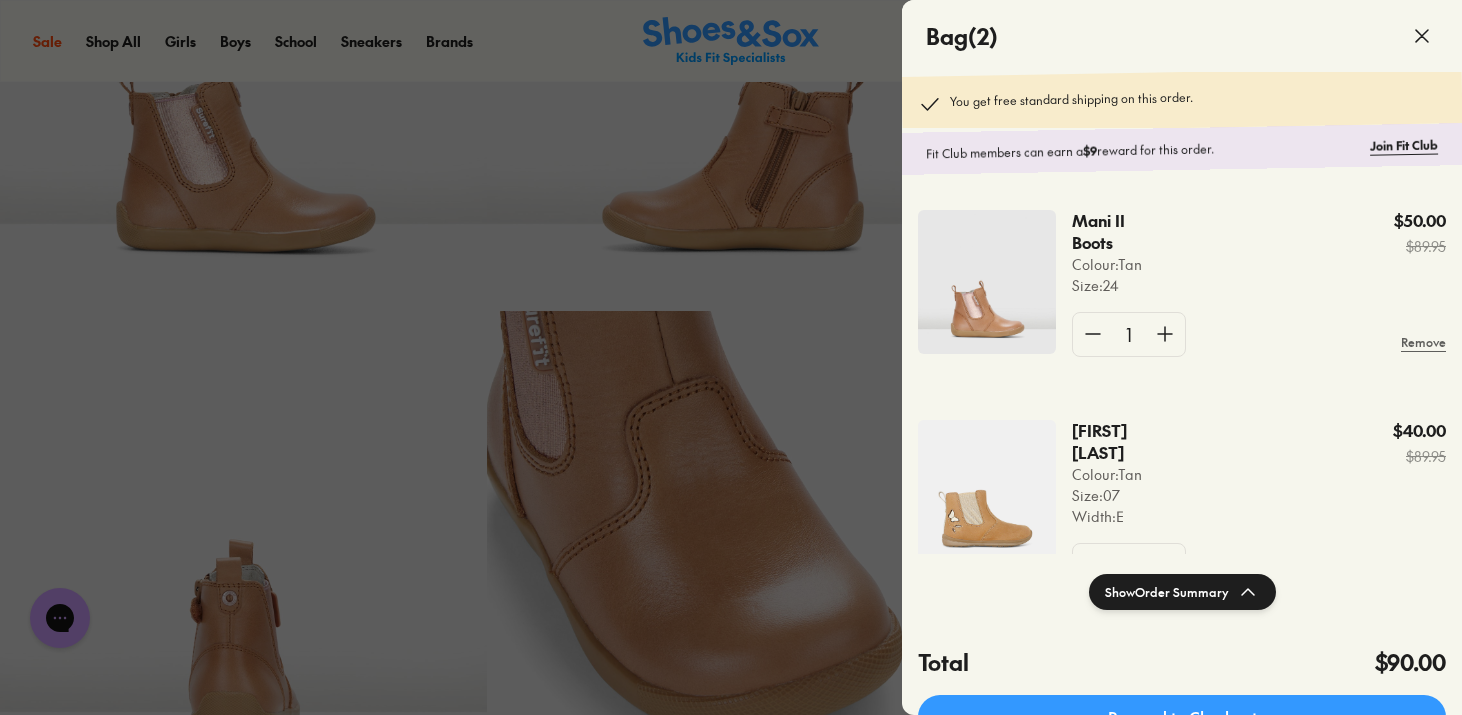 click 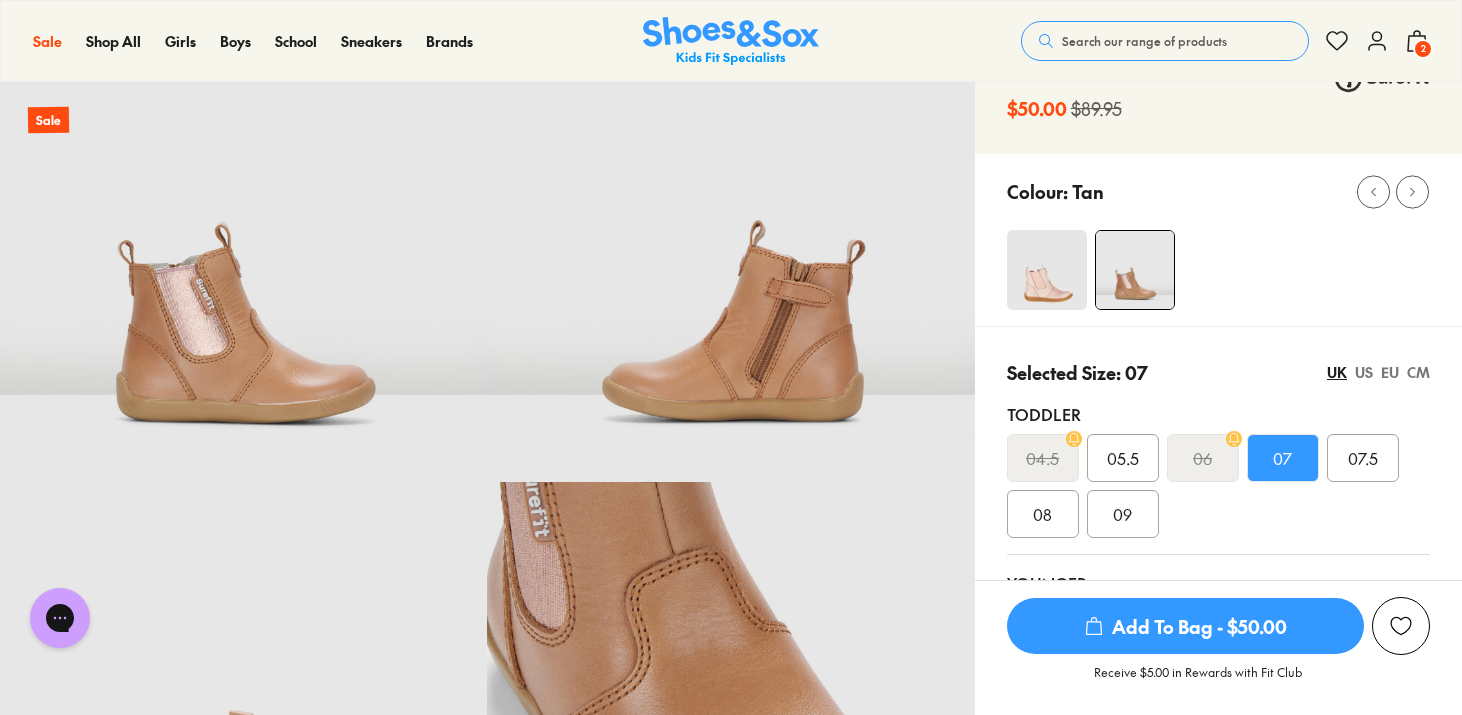 scroll, scrollTop: 104, scrollLeft: 0, axis: vertical 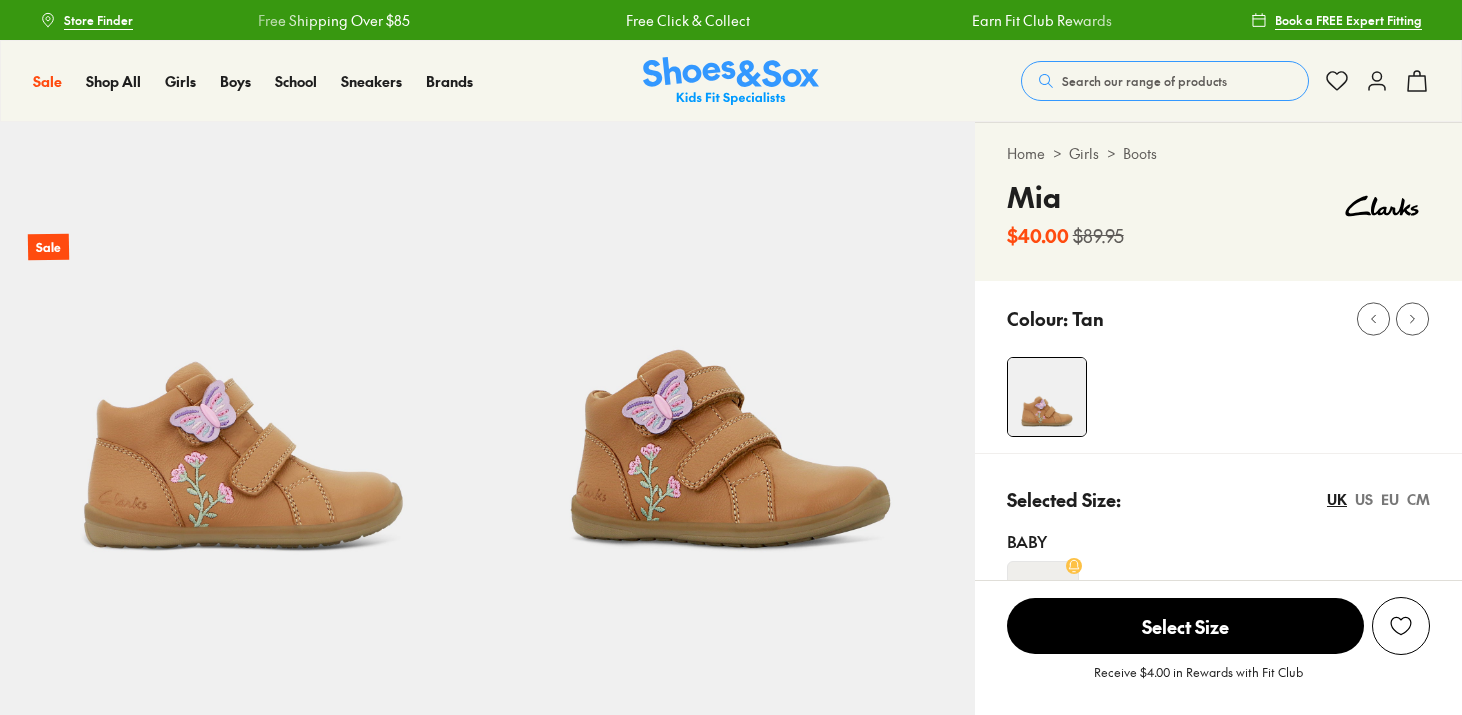 select on "*" 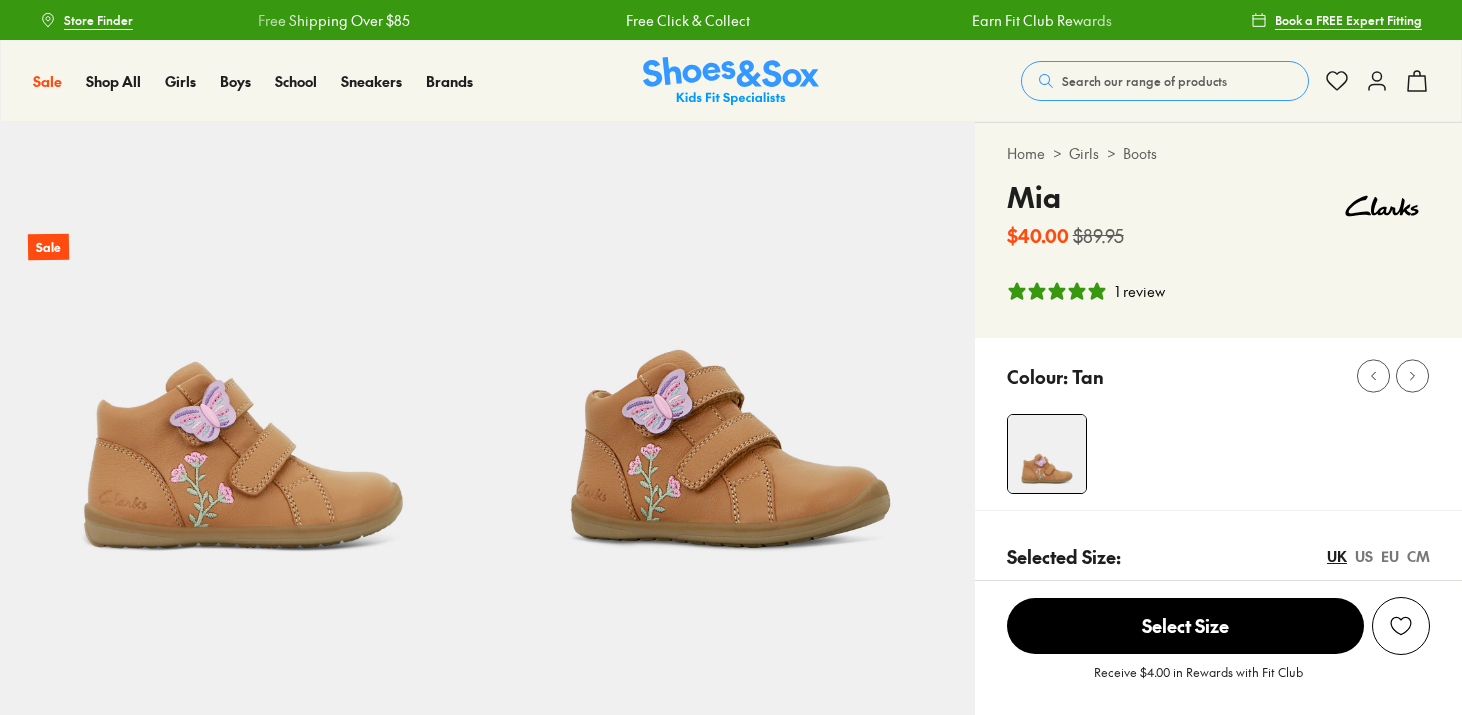 scroll, scrollTop: 0, scrollLeft: 0, axis: both 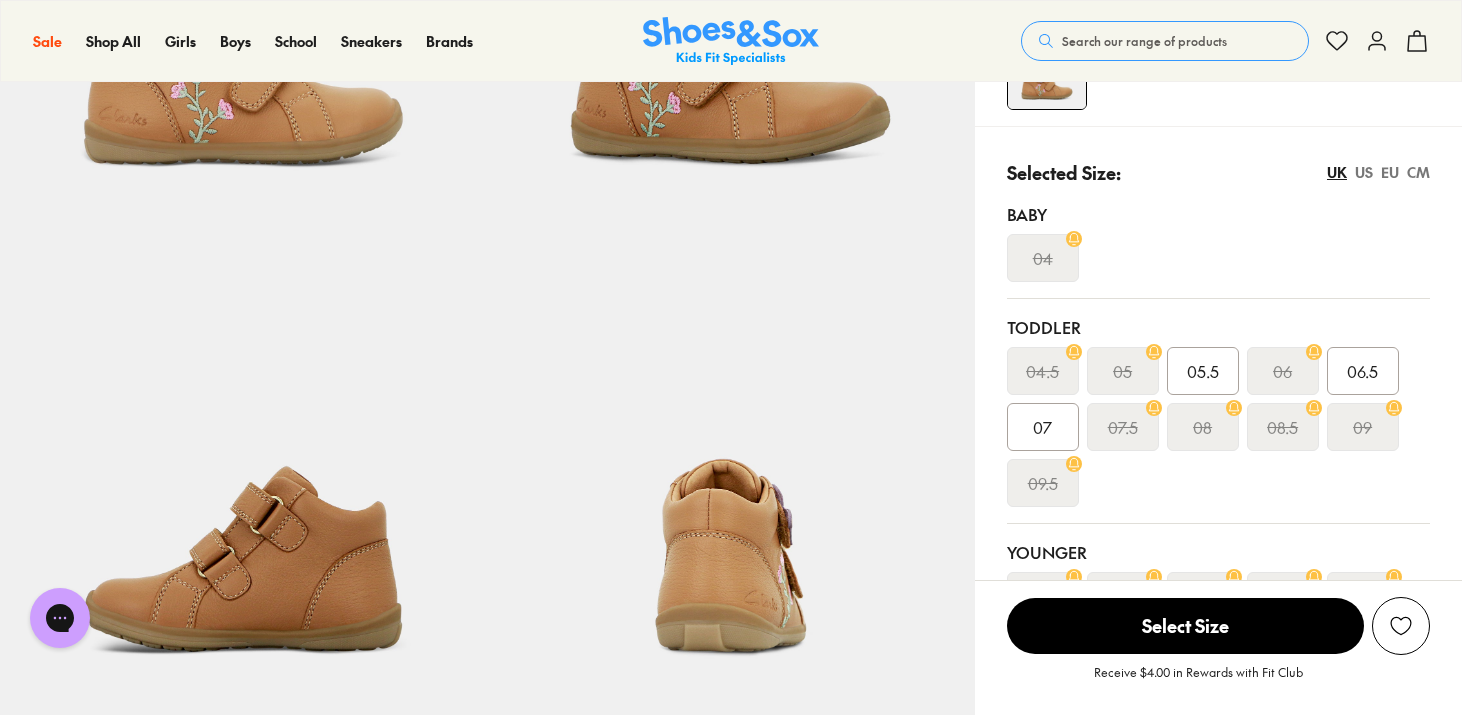 click on "07" at bounding box center (1043, 427) 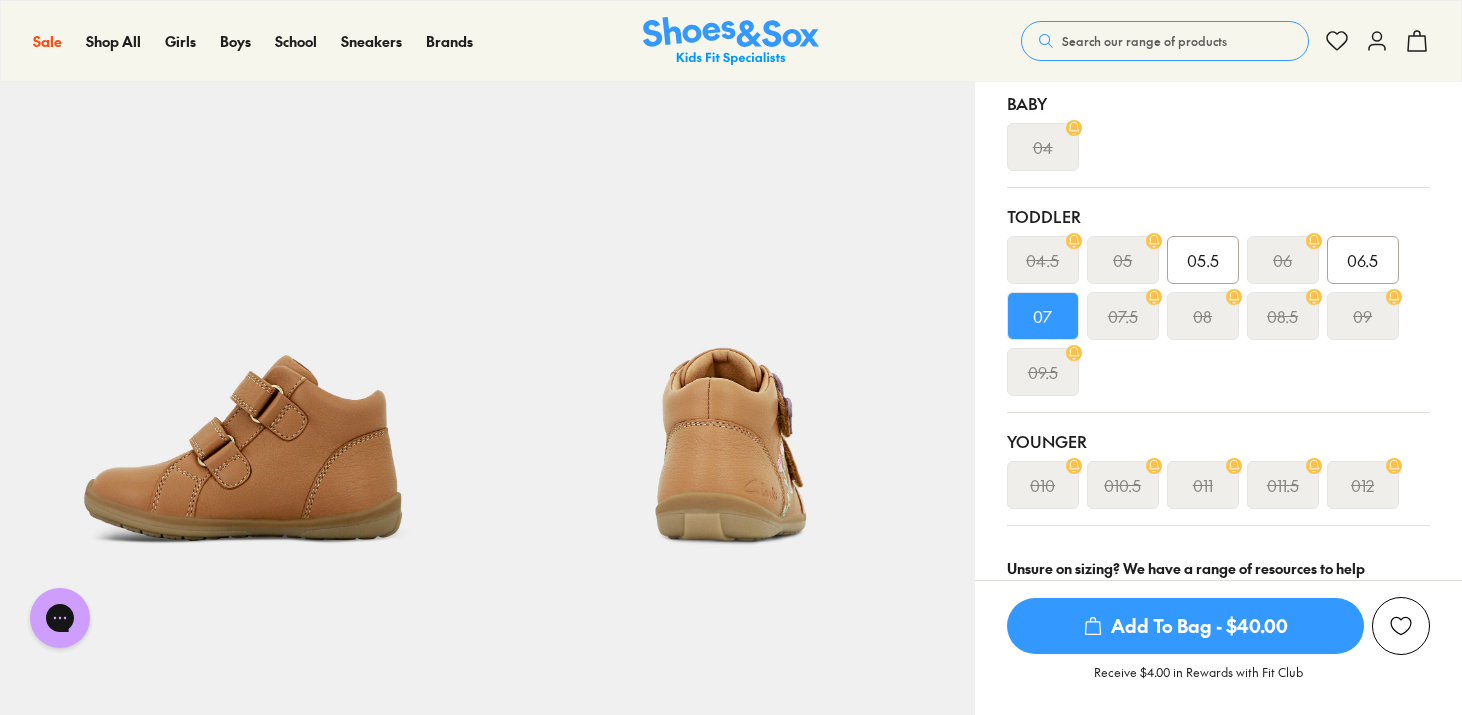 scroll, scrollTop: 531, scrollLeft: 0, axis: vertical 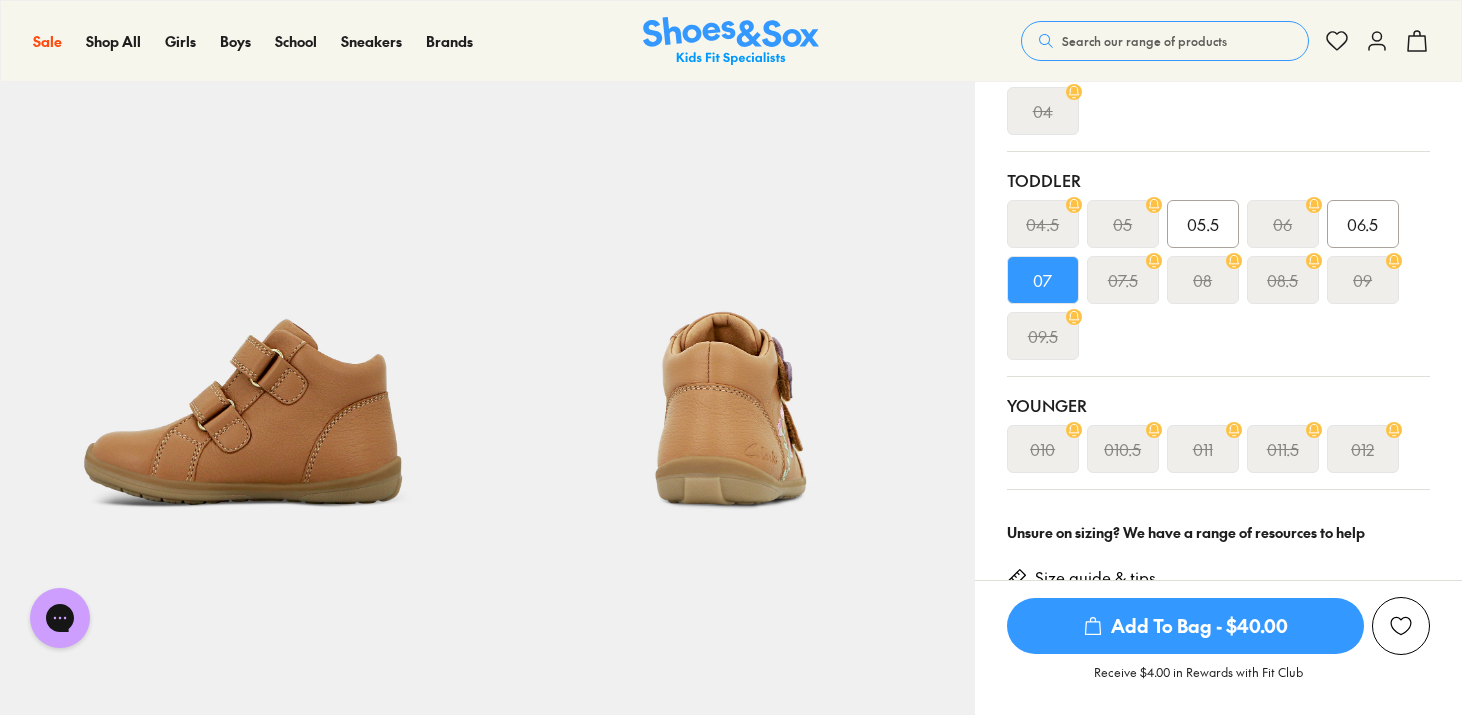 click on "Add To Bag - $40.00" at bounding box center [1185, 626] 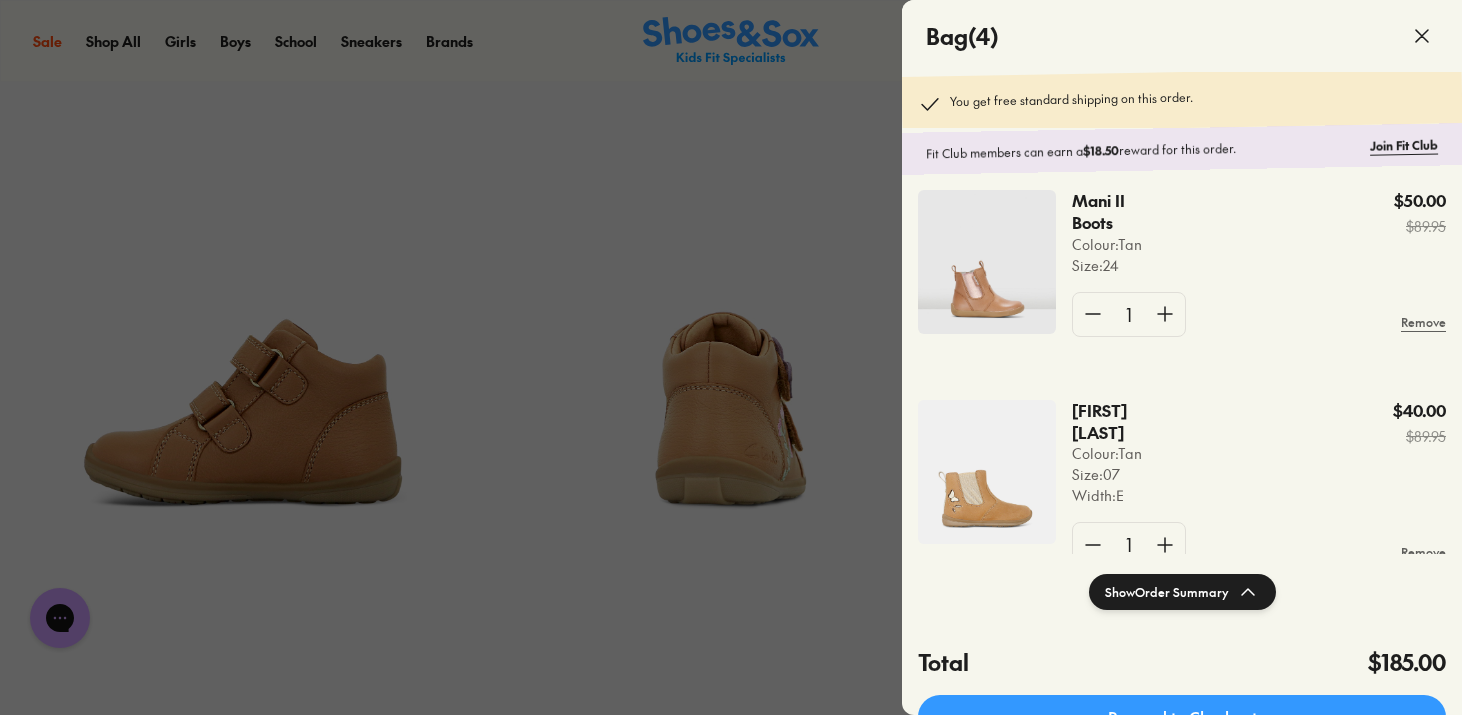 scroll, scrollTop: 429, scrollLeft: 0, axis: vertical 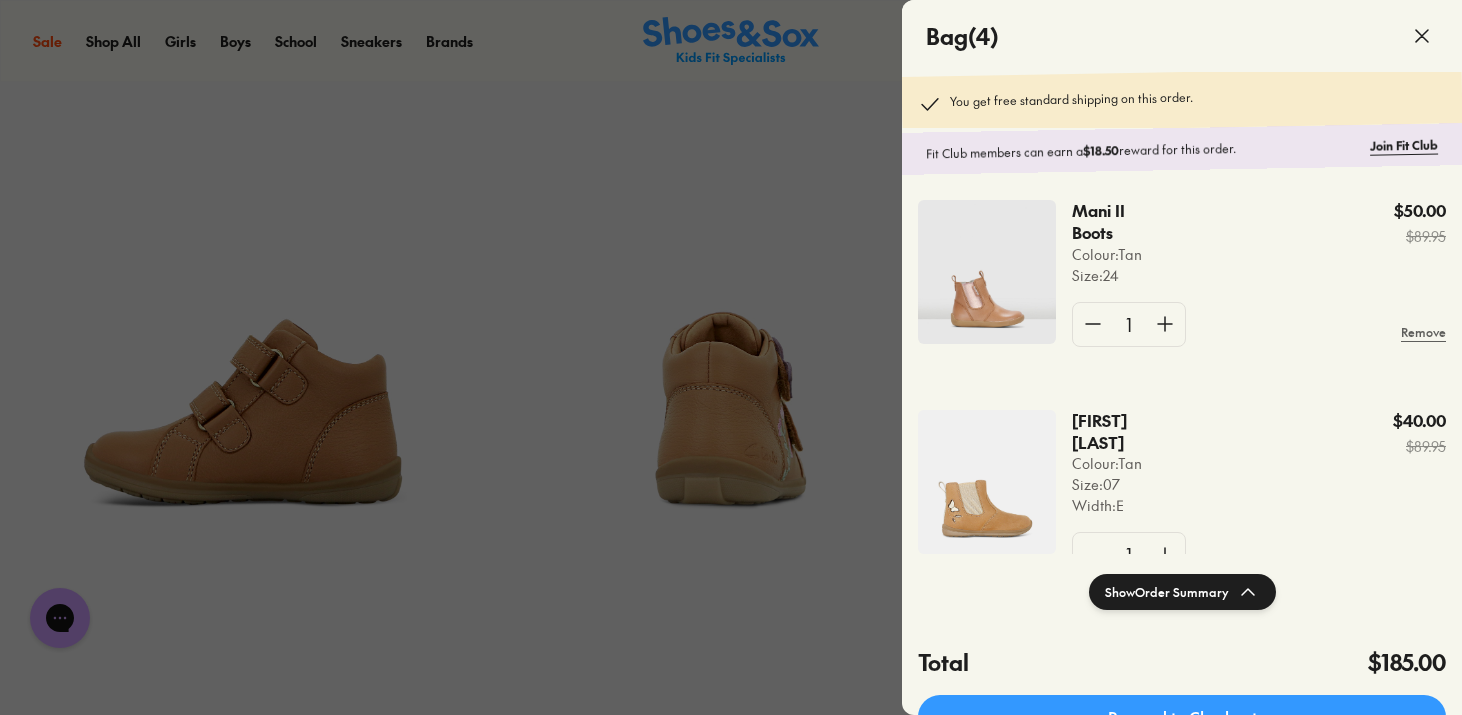type 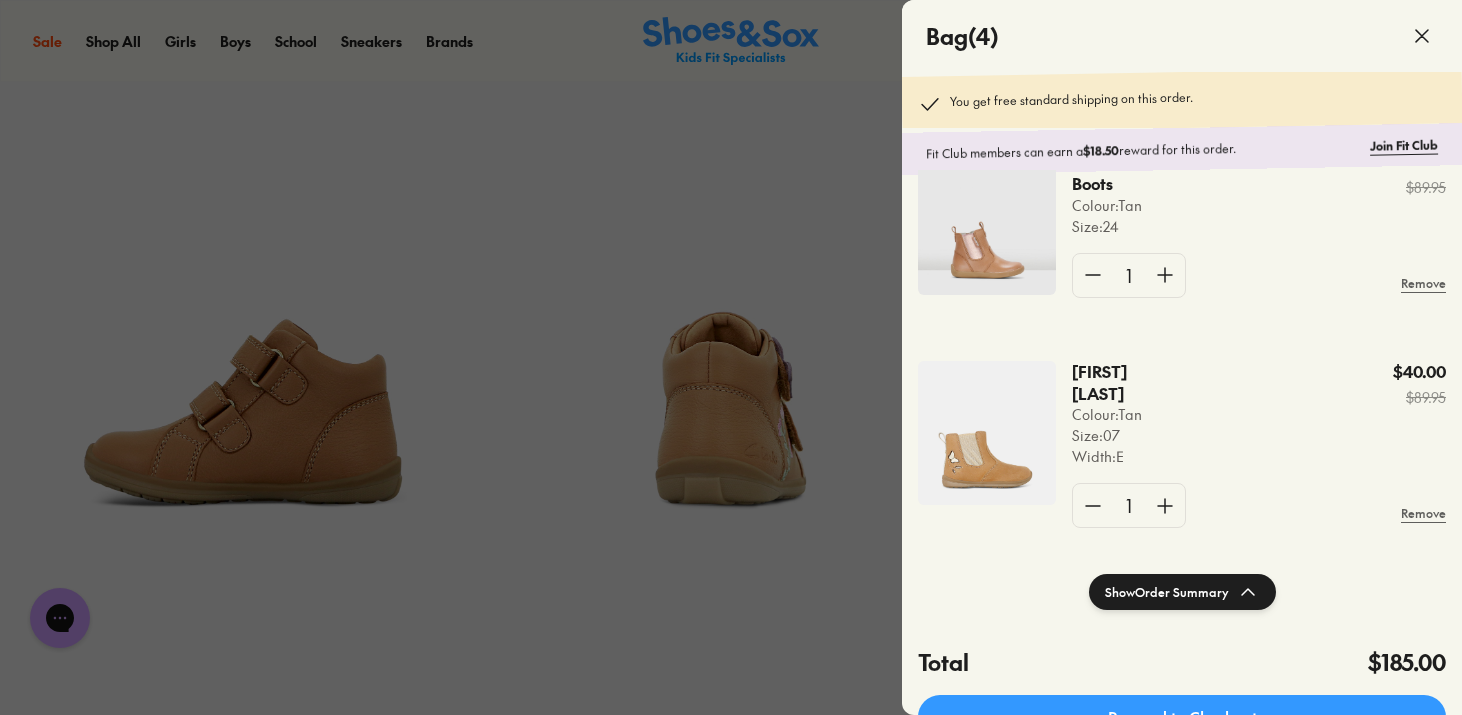 scroll, scrollTop: 499, scrollLeft: 0, axis: vertical 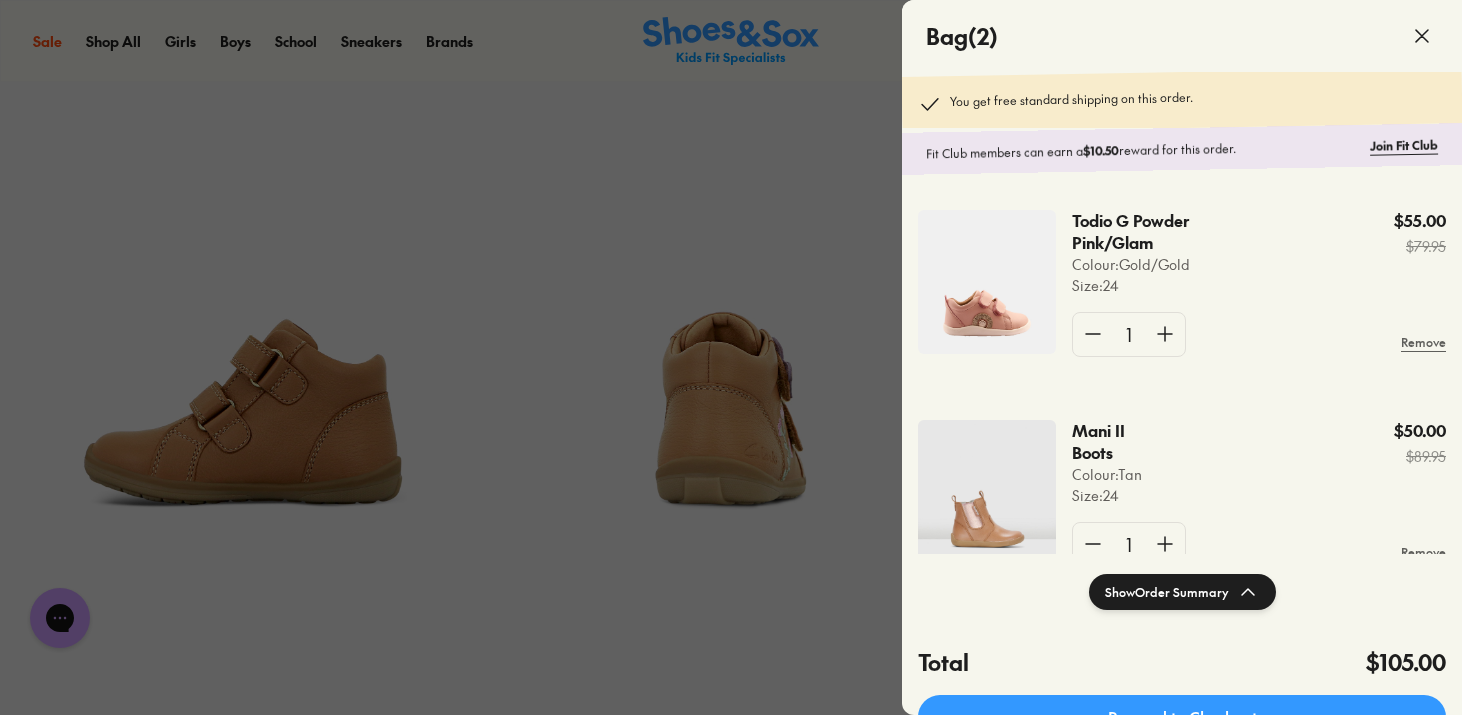 click 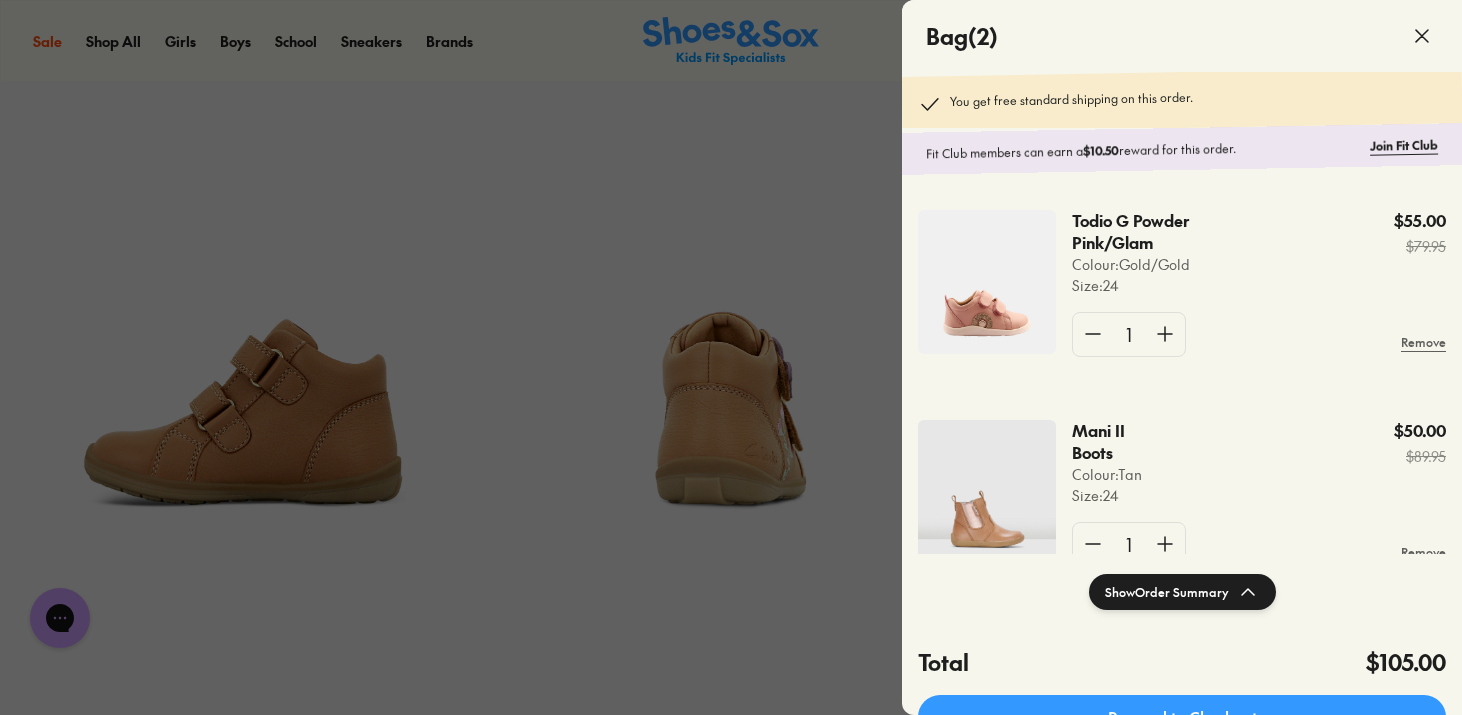 click 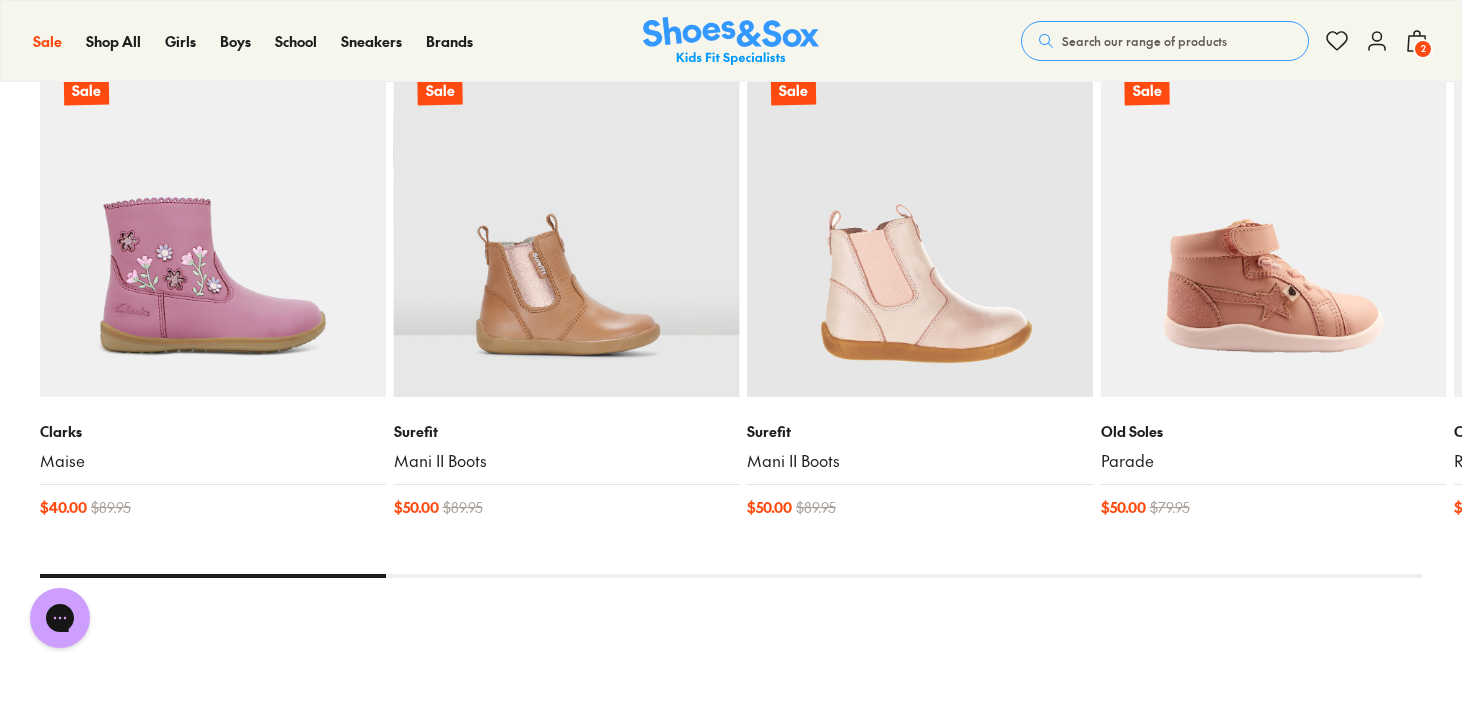 scroll, scrollTop: 2350, scrollLeft: 0, axis: vertical 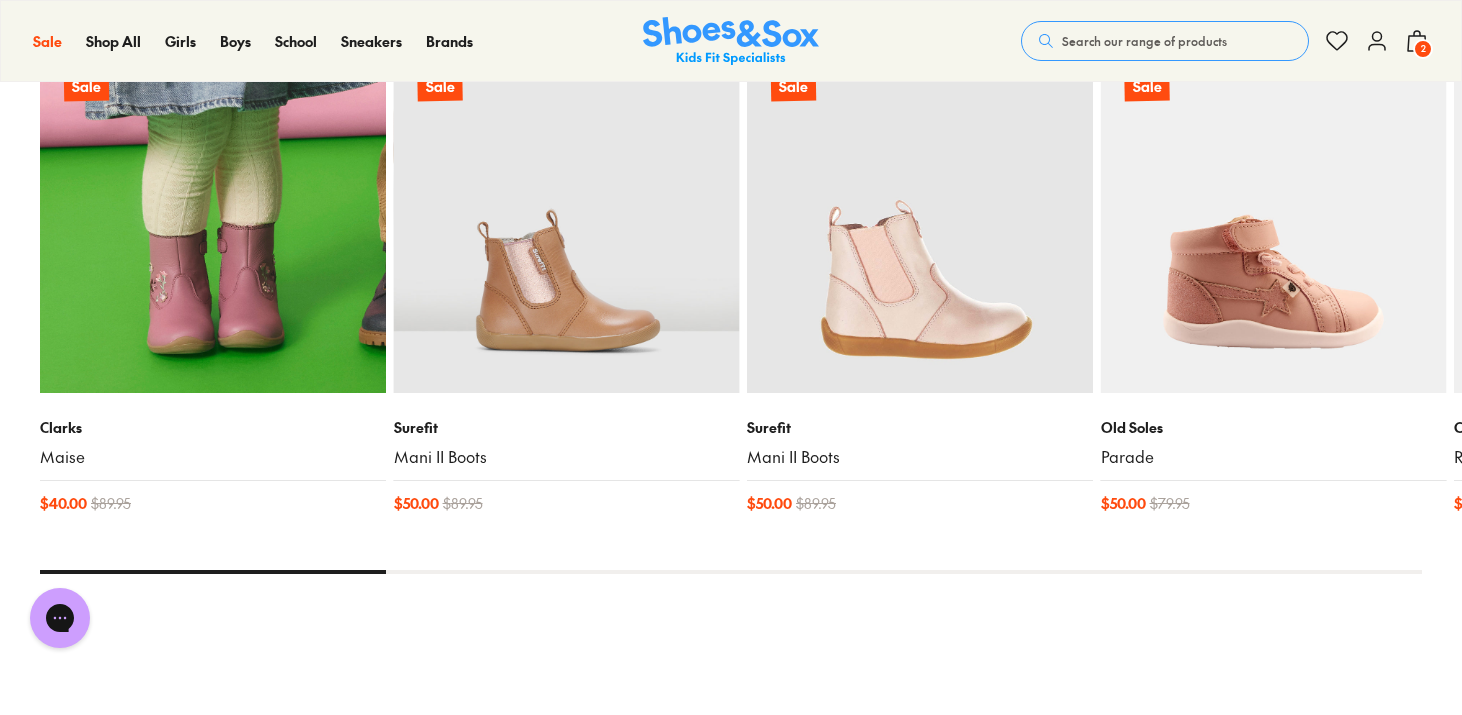 click at bounding box center (213, 221) 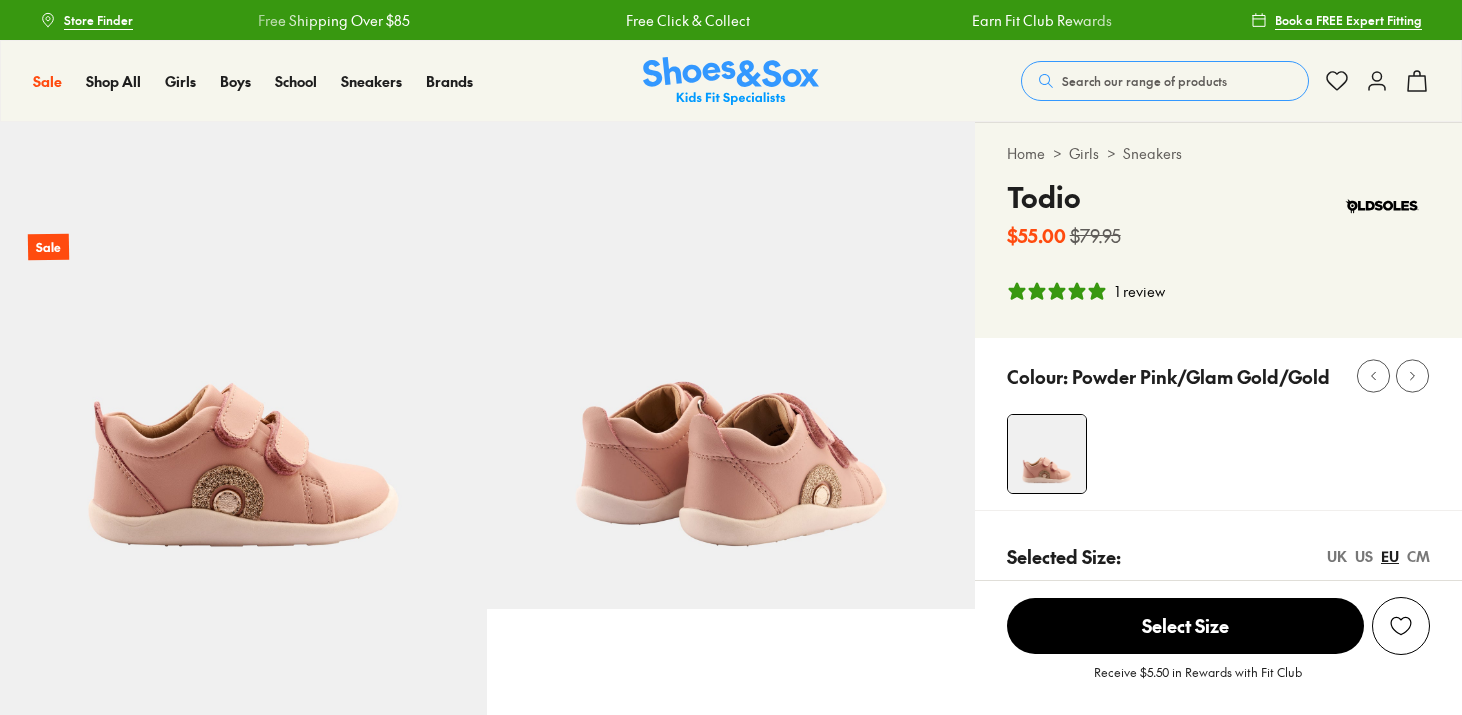 select on "*" 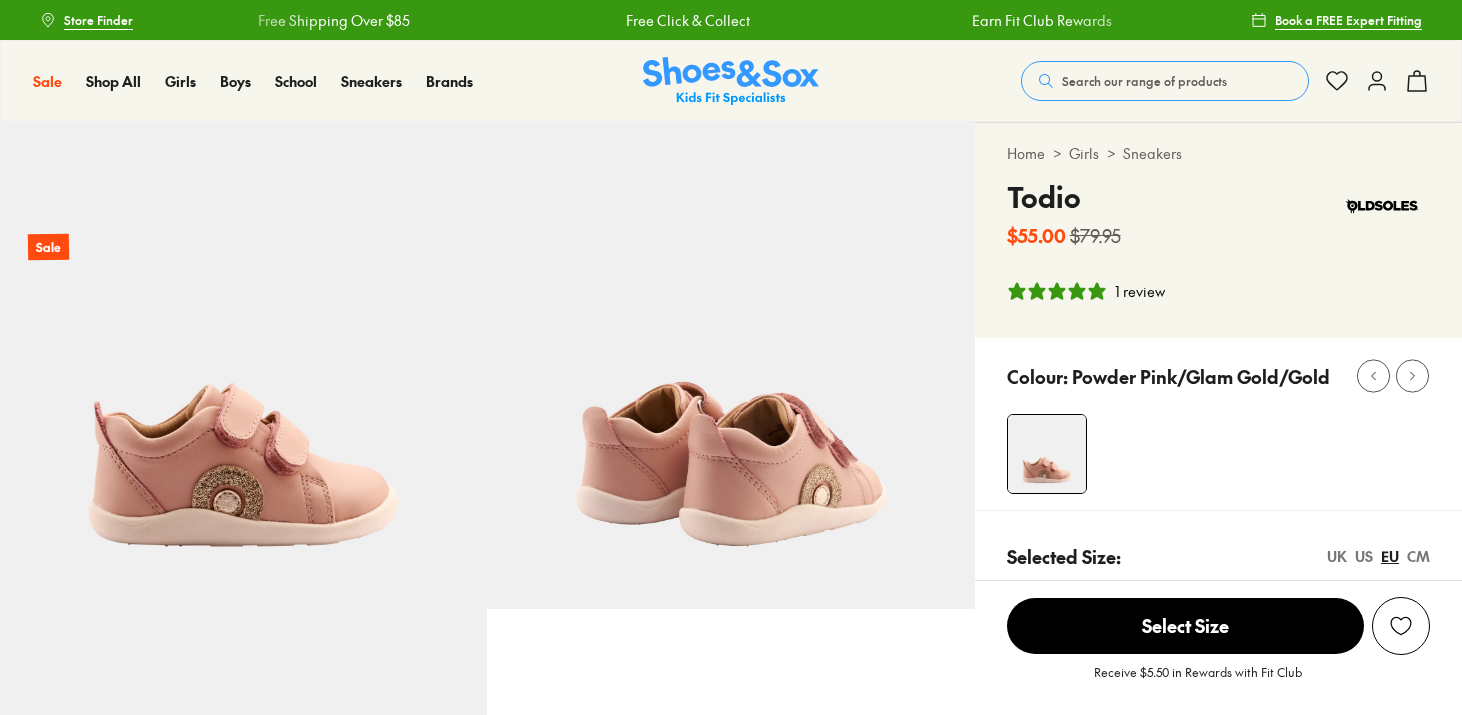 scroll, scrollTop: 0, scrollLeft: 0, axis: both 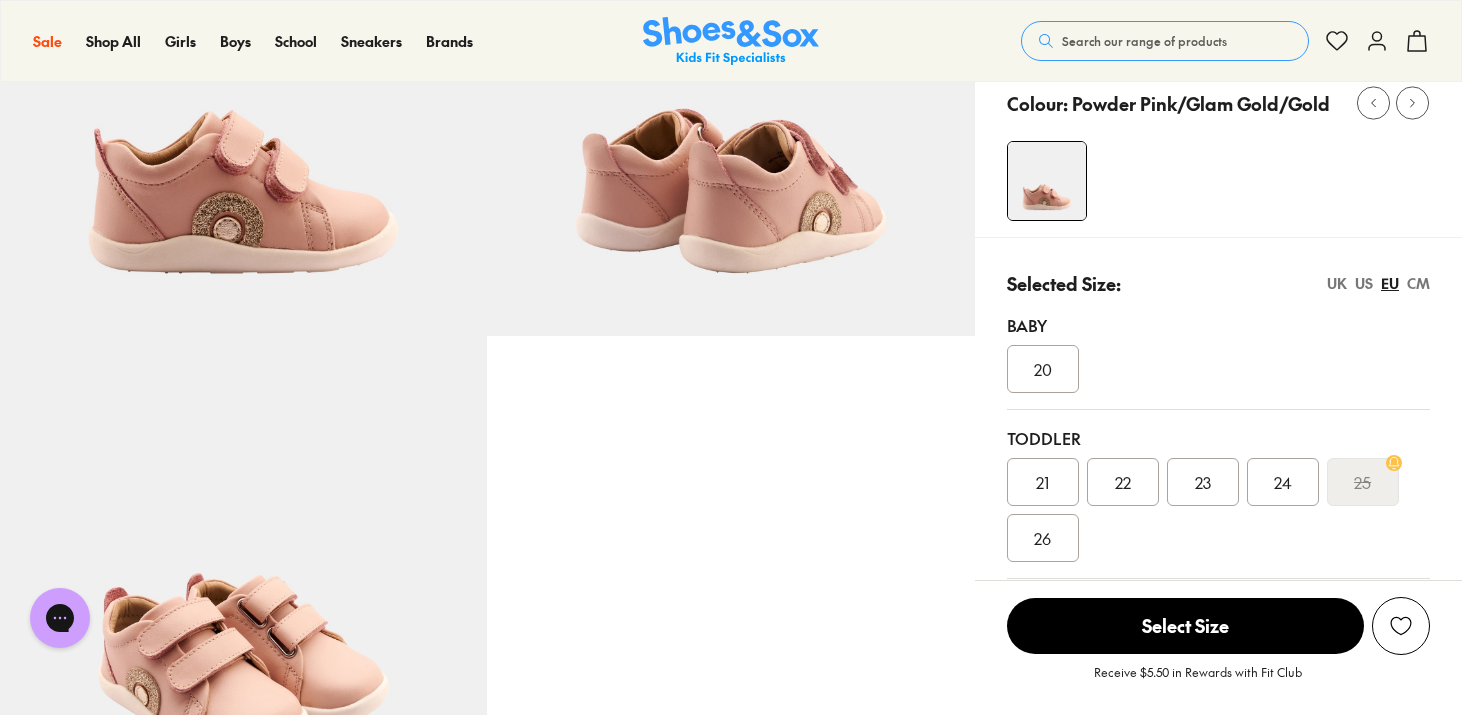 click on "UK" at bounding box center [1337, 283] 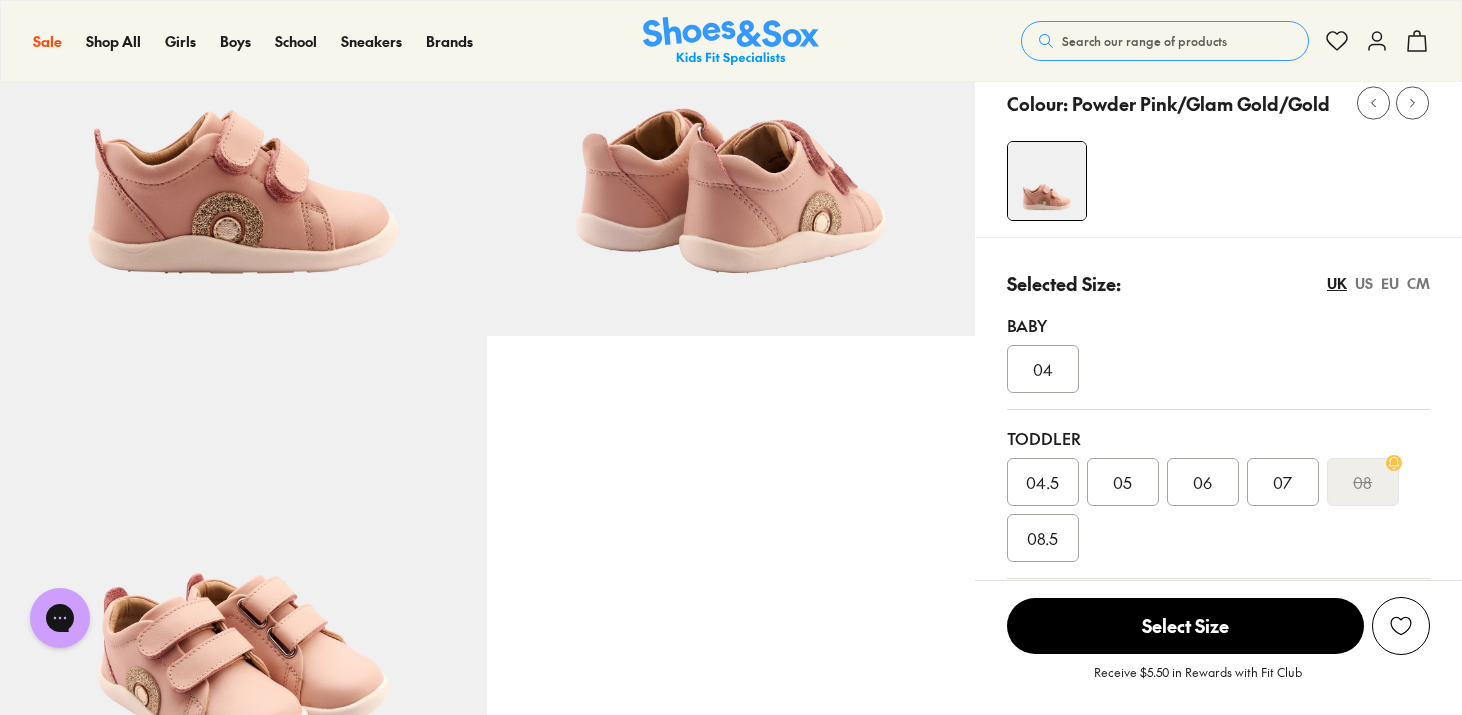 click on "07" at bounding box center (1282, 482) 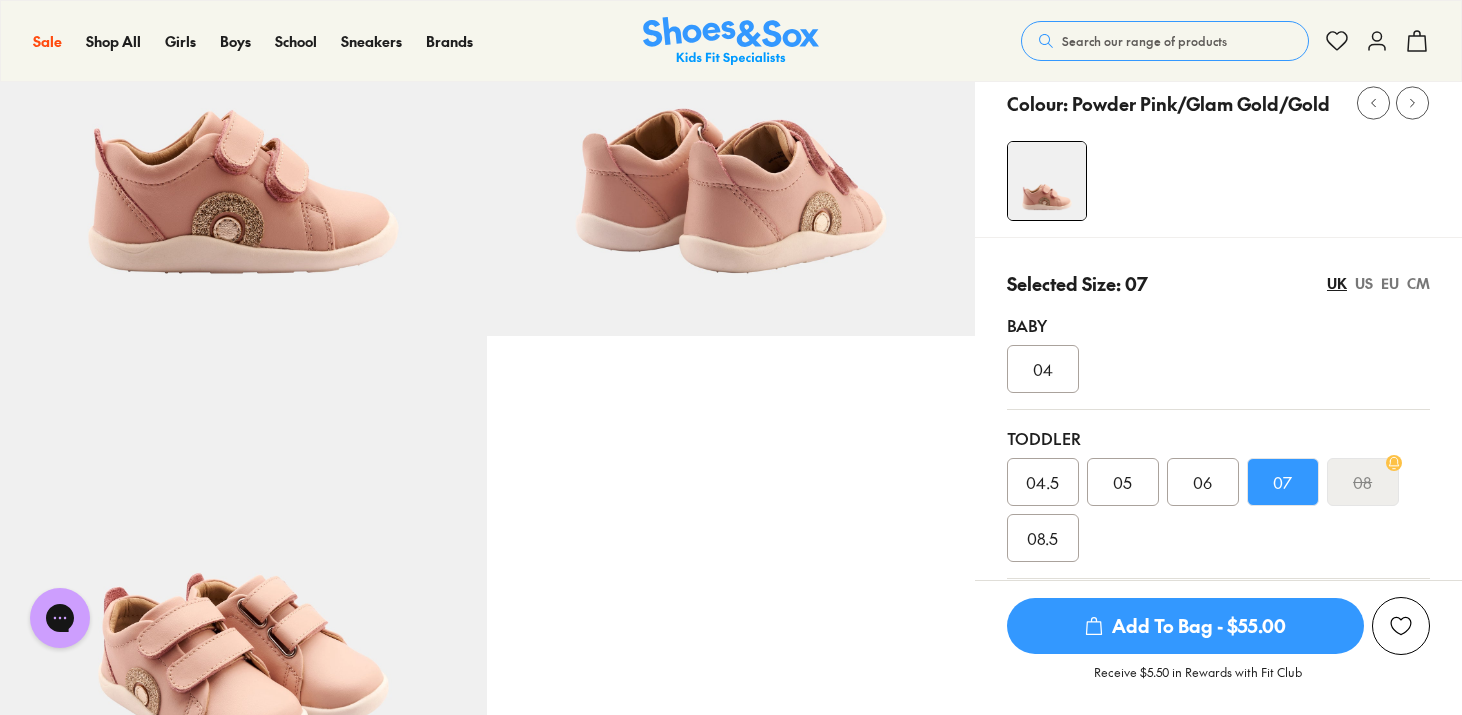 click on "Add To Bag - $55.00" at bounding box center [1185, 626] 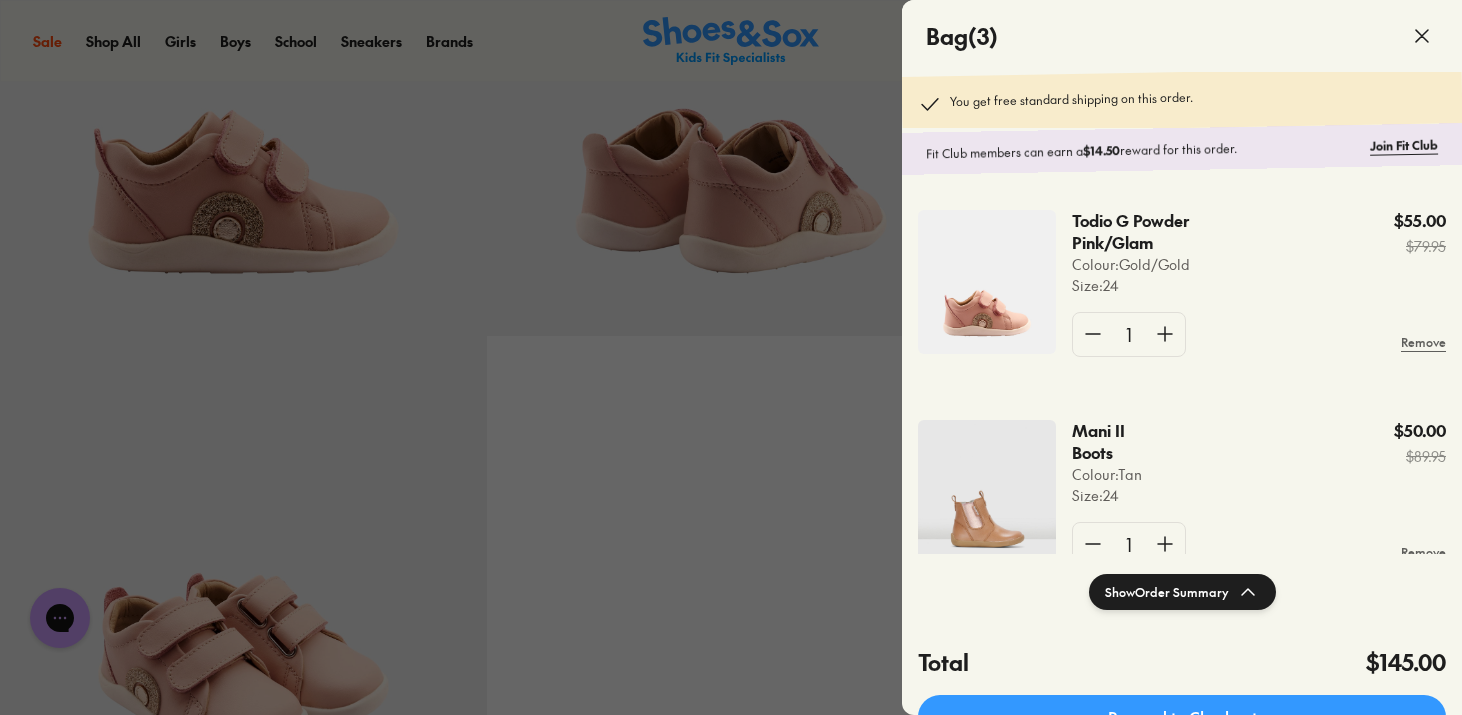 click 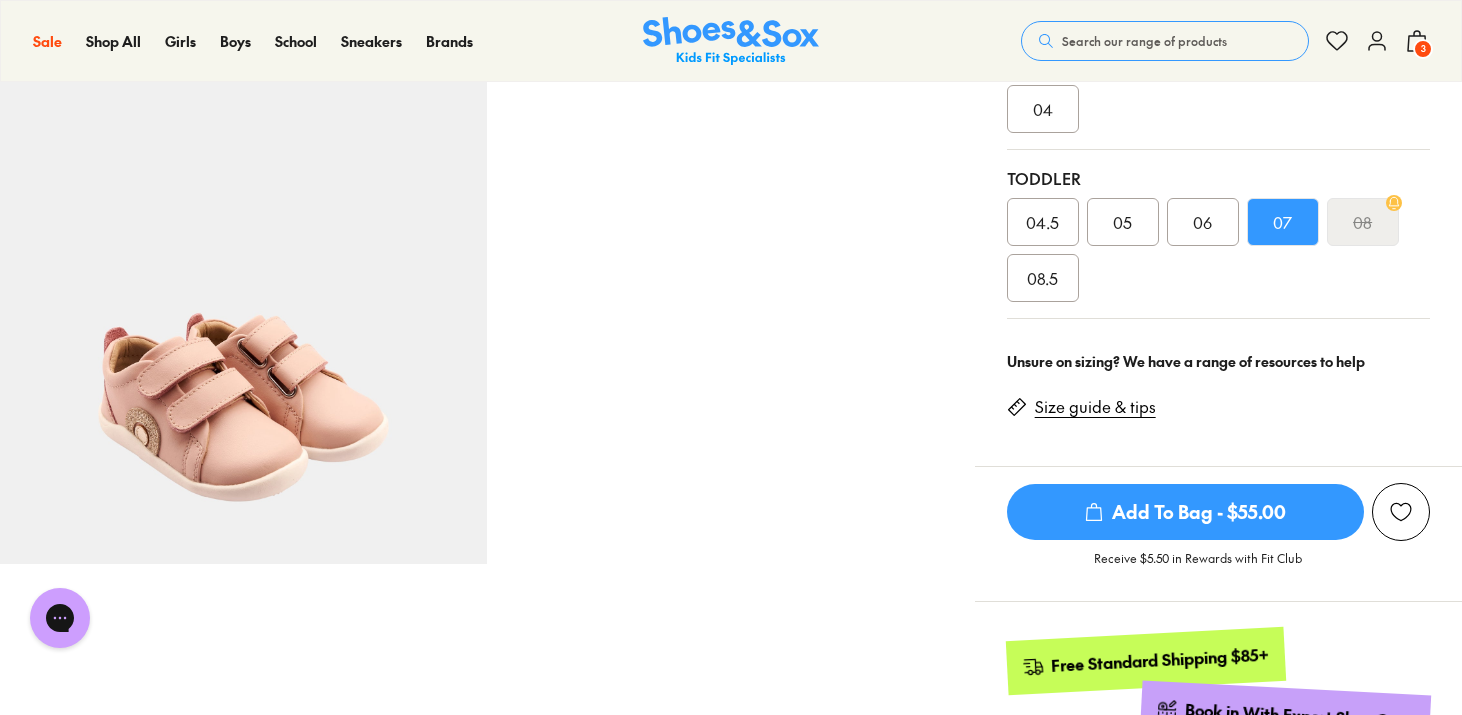scroll, scrollTop: 0, scrollLeft: 0, axis: both 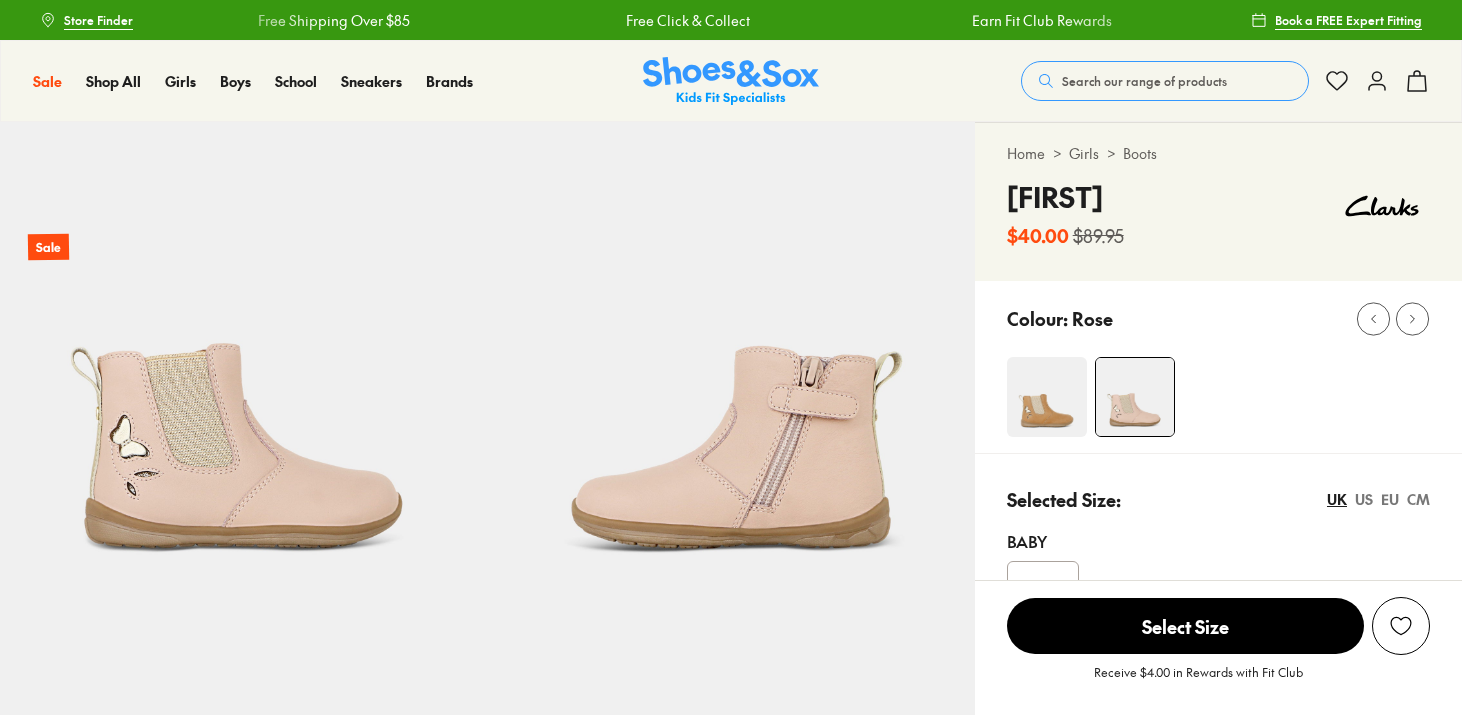 click on "Selected Size:   UK US EU CM Baby 04 Toddler 04.5 05 05.5 06 06.5 07 07.5 08 08.5 09 09.5 Younger 010 010.5 011 011.5 012 Width D E F" at bounding box center [1218, 773] 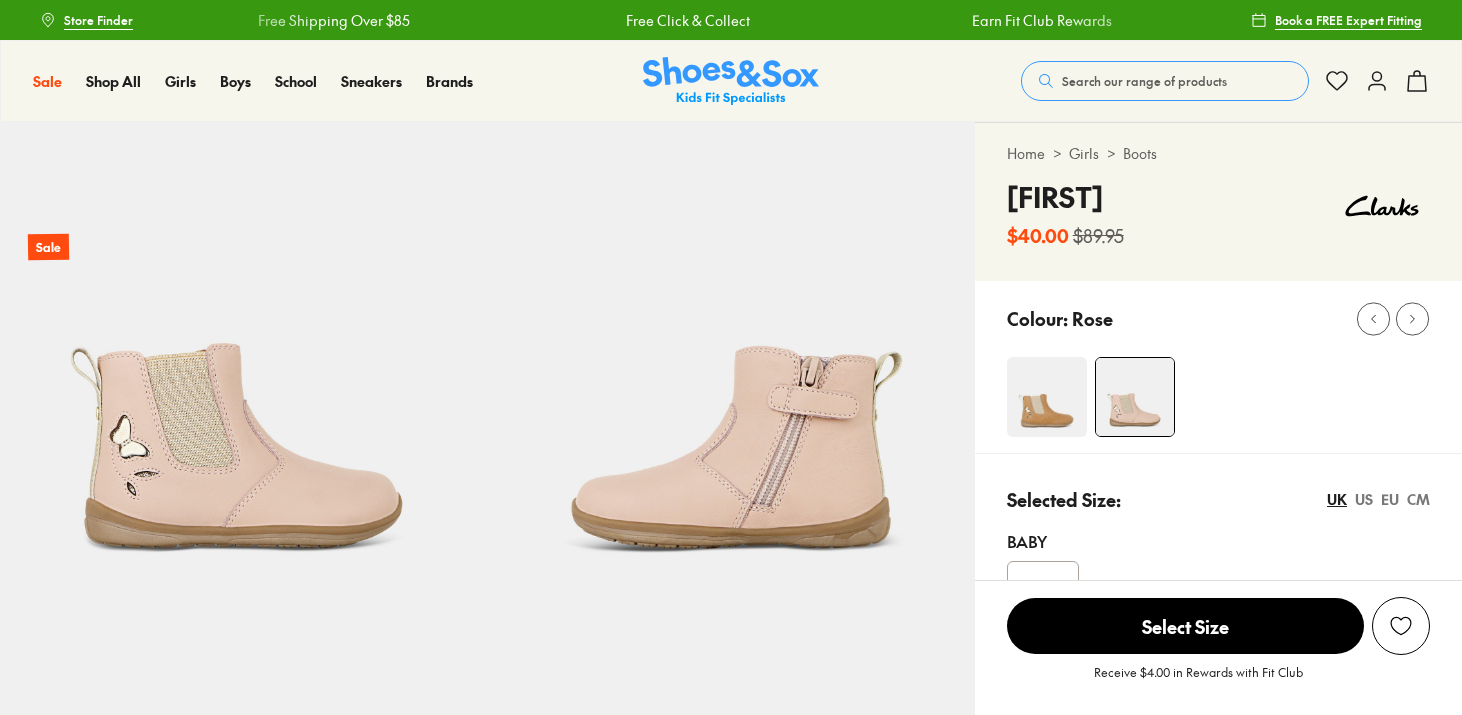select on "*" 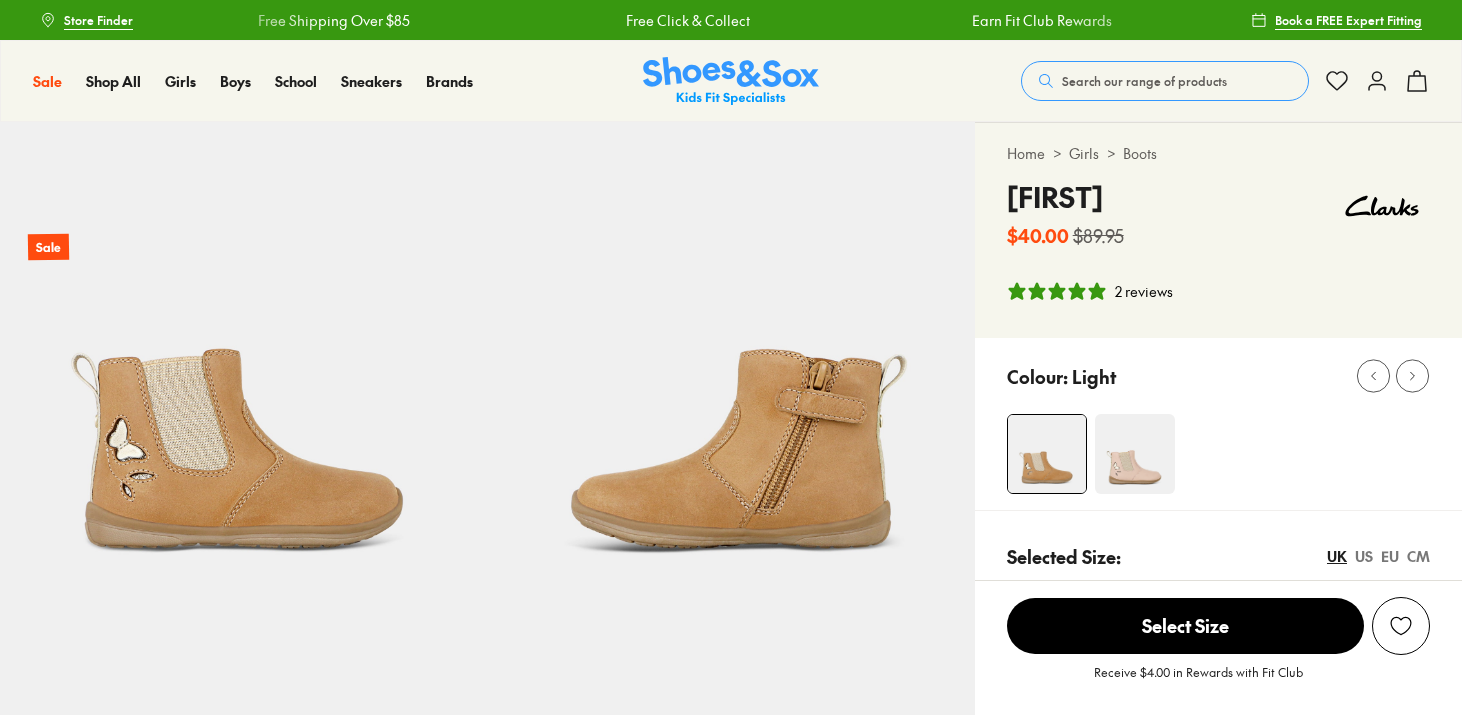 select on "*" 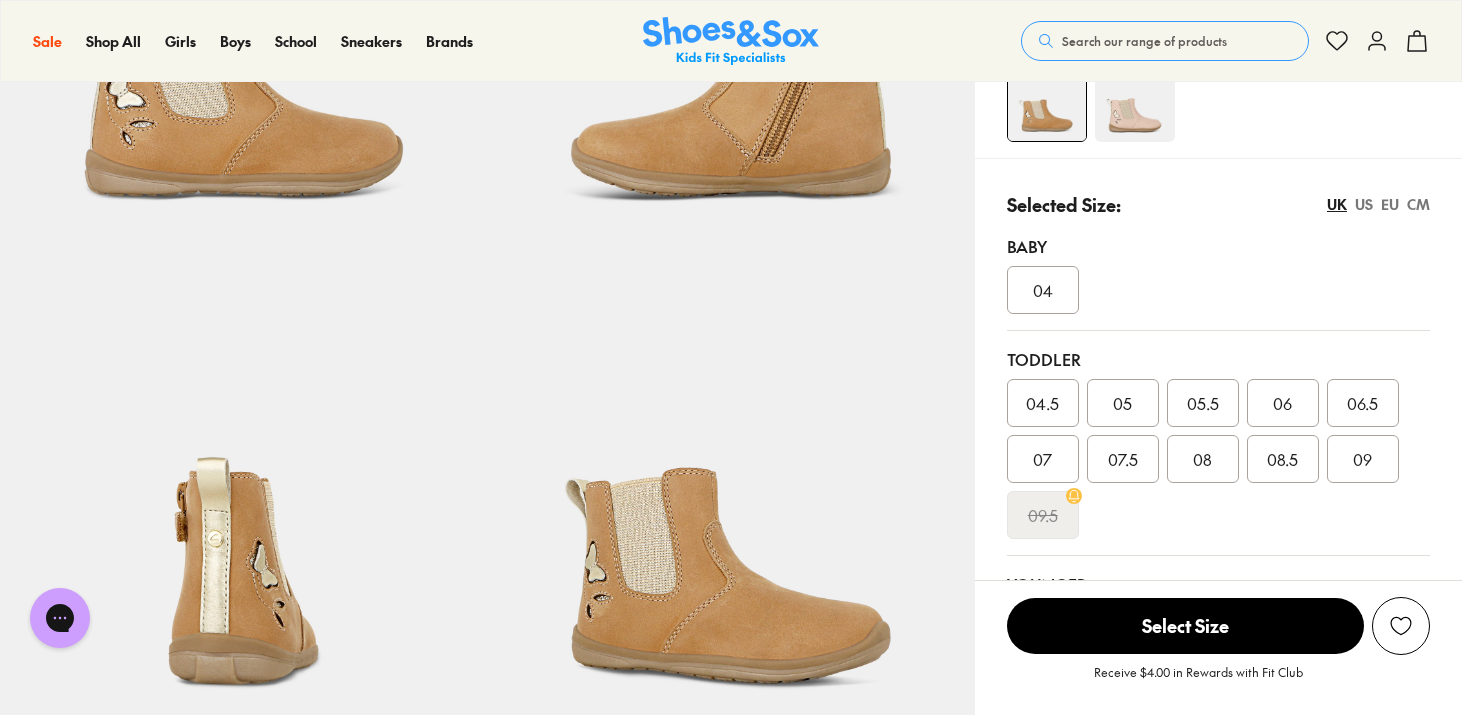 scroll, scrollTop: 0, scrollLeft: 0, axis: both 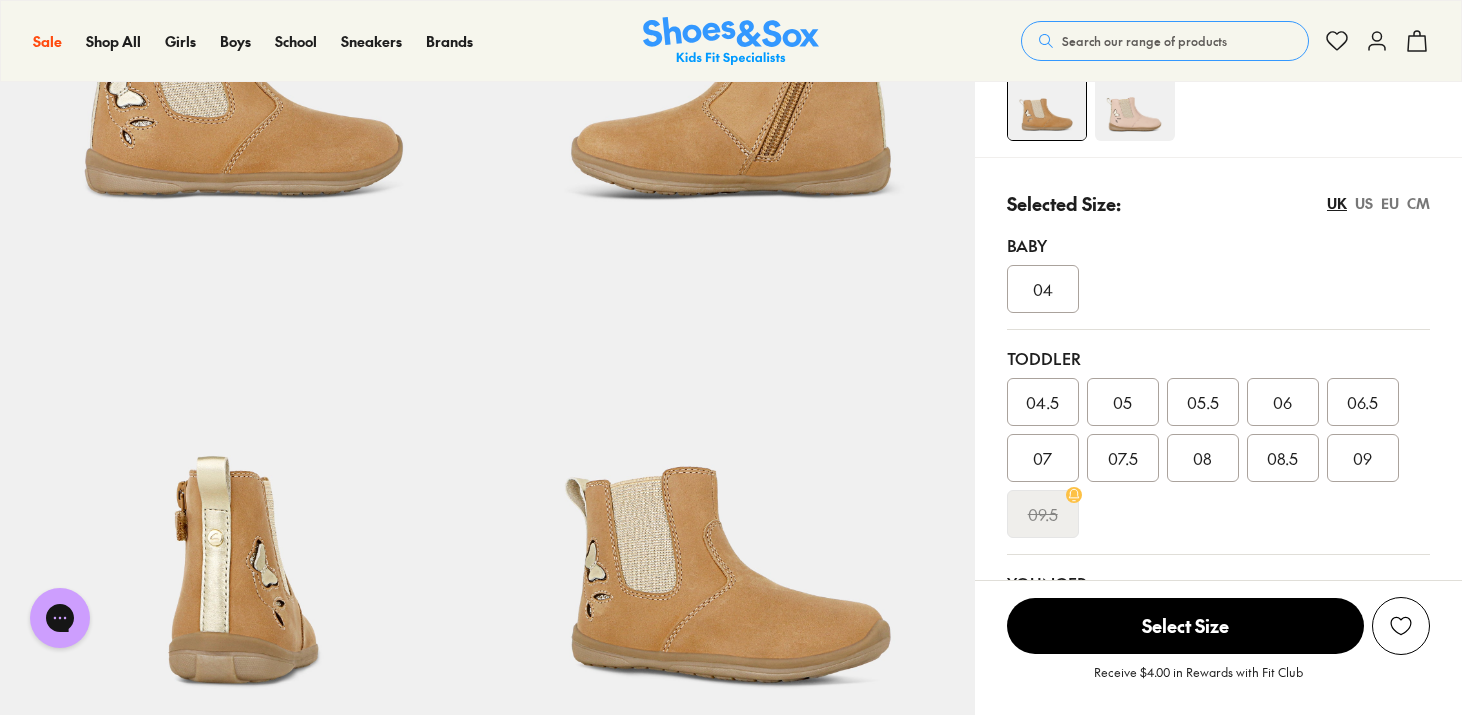 click on "07" at bounding box center (1043, 458) 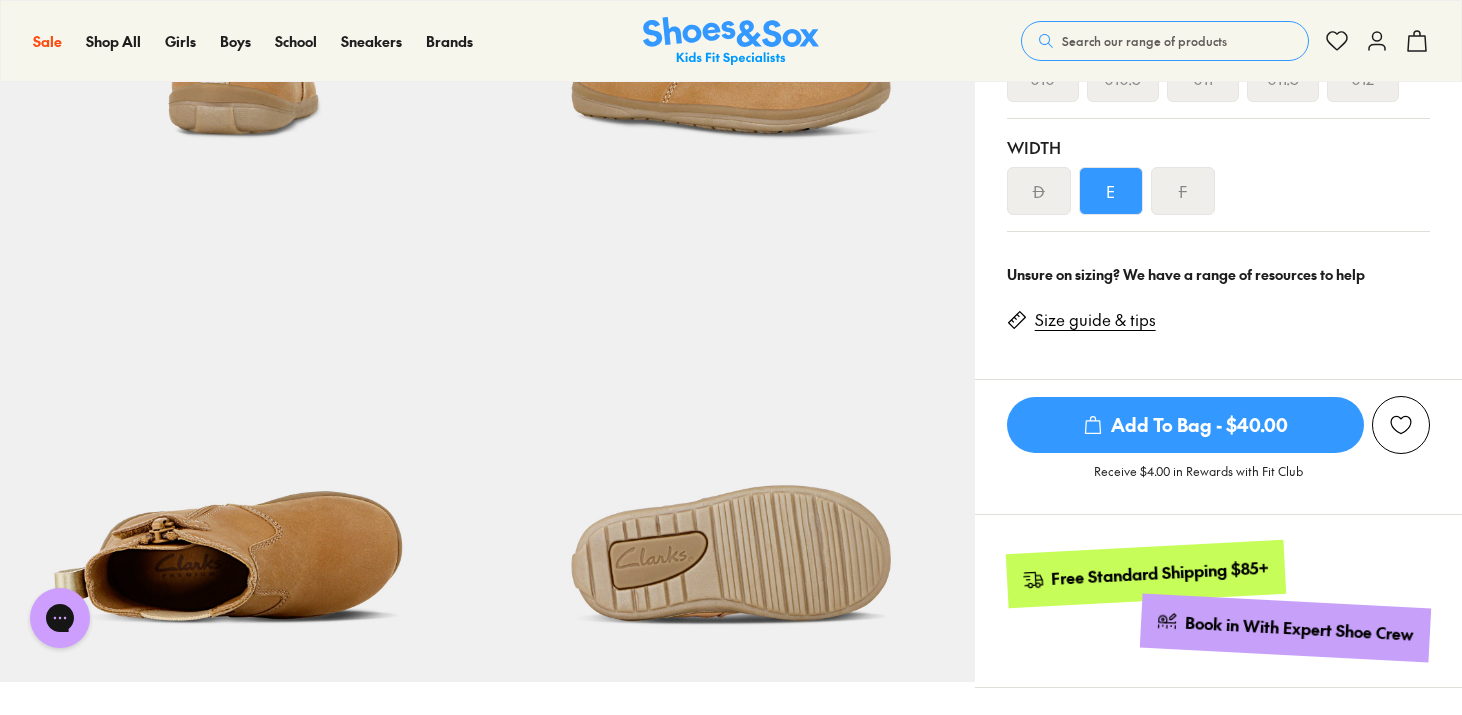 scroll, scrollTop: 896, scrollLeft: 0, axis: vertical 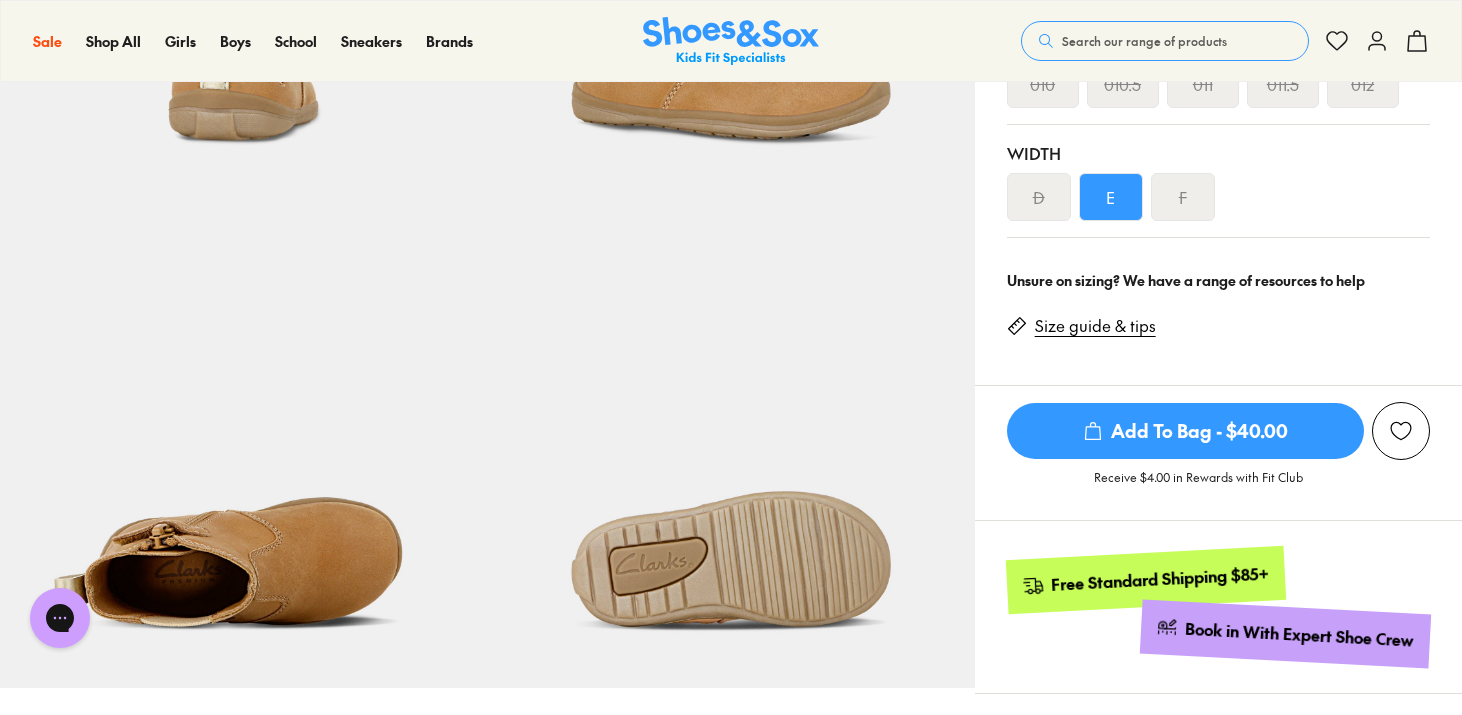 click on "Add To Bag - $40.00" at bounding box center (1185, 431) 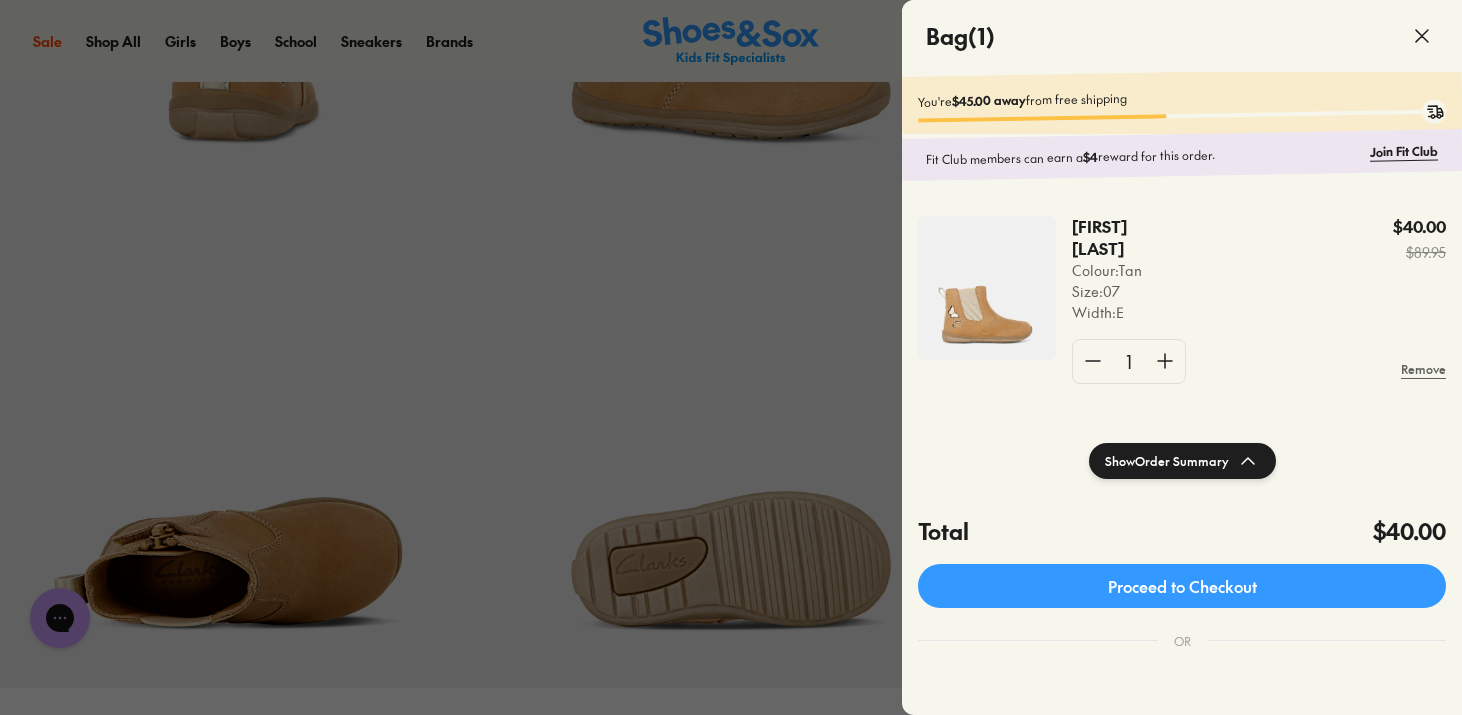 click 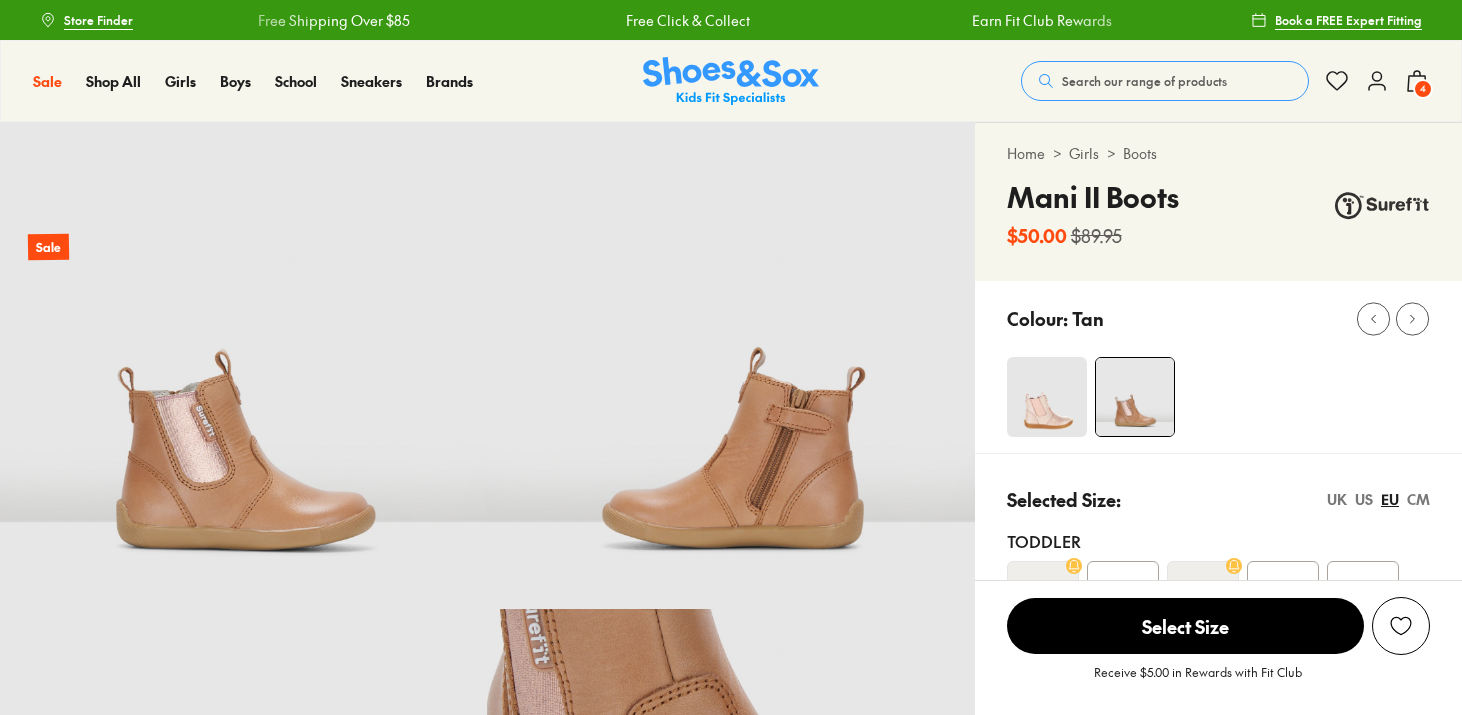 scroll, scrollTop: 0, scrollLeft: 0, axis: both 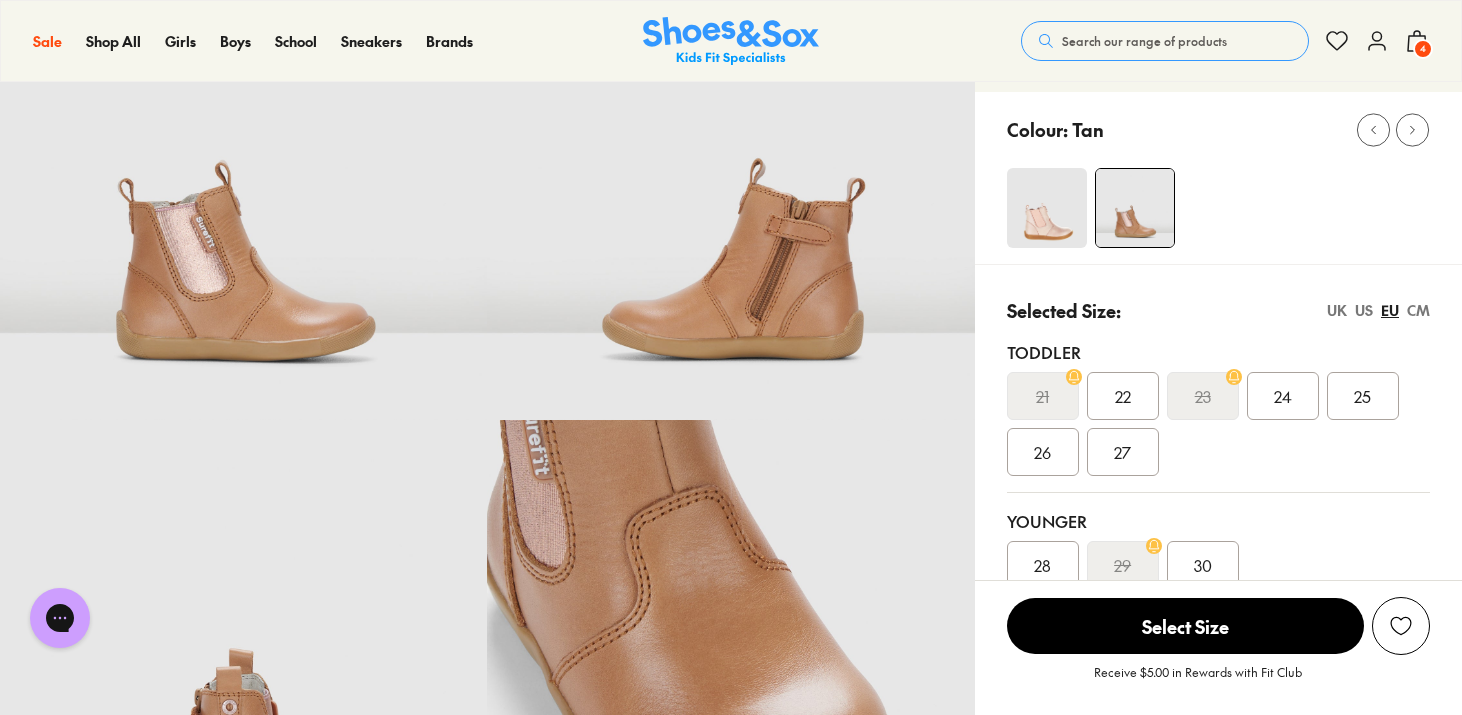 click 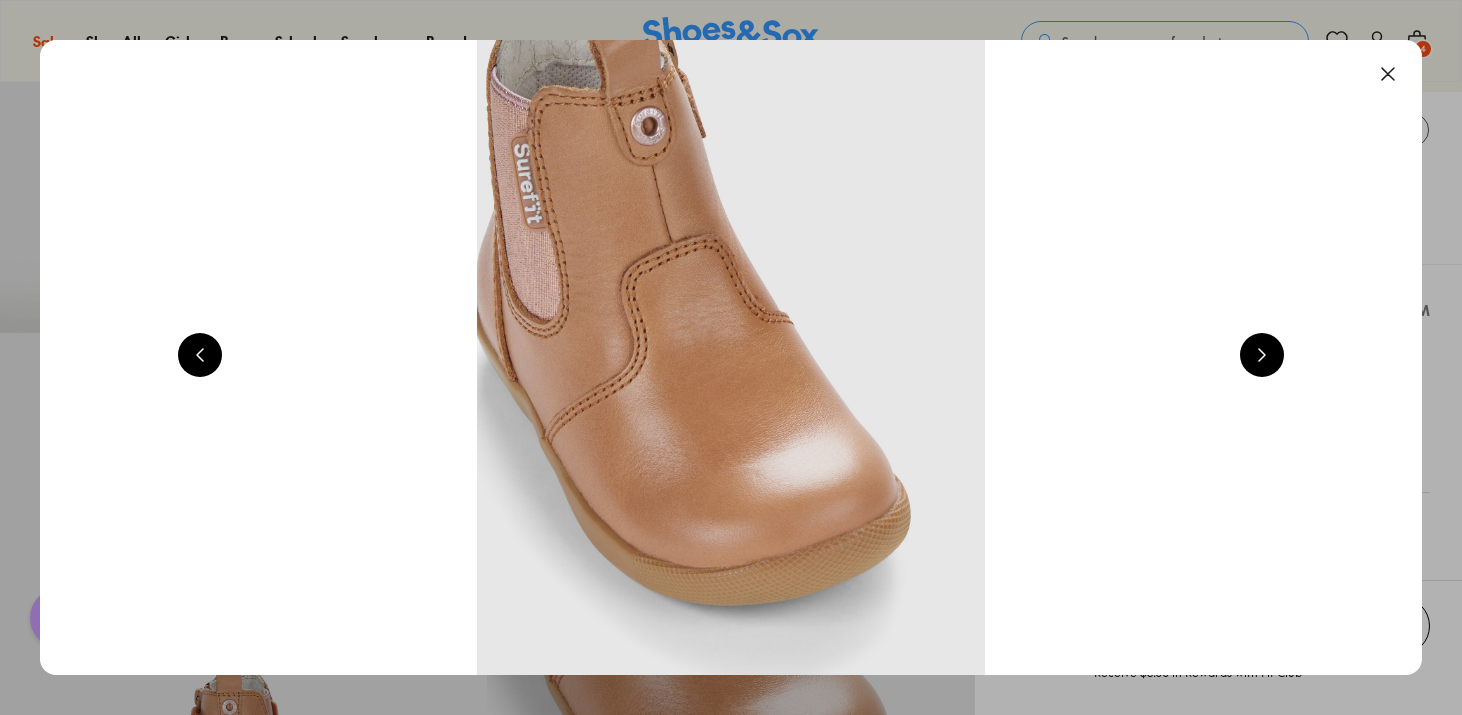 scroll, scrollTop: 0, scrollLeft: 1390, axis: horizontal 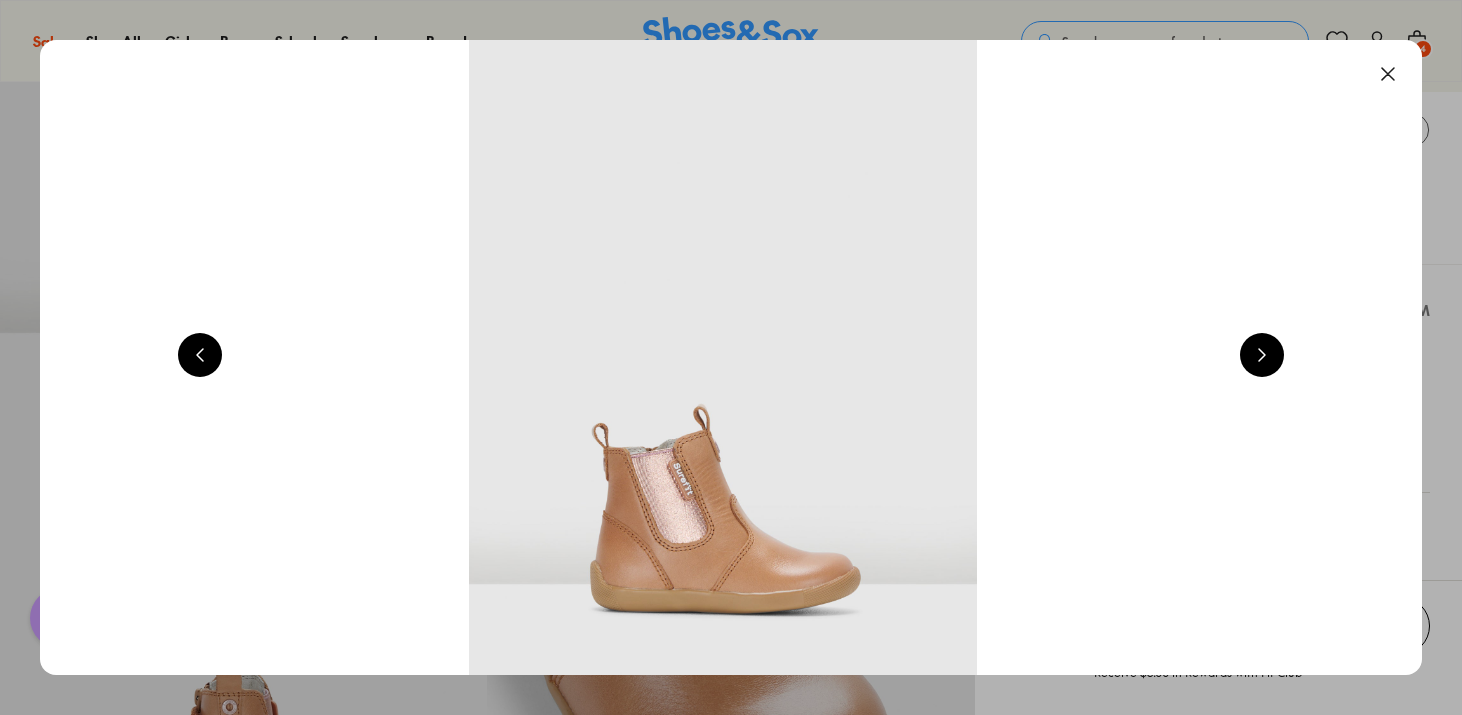 click at bounding box center [1388, 74] 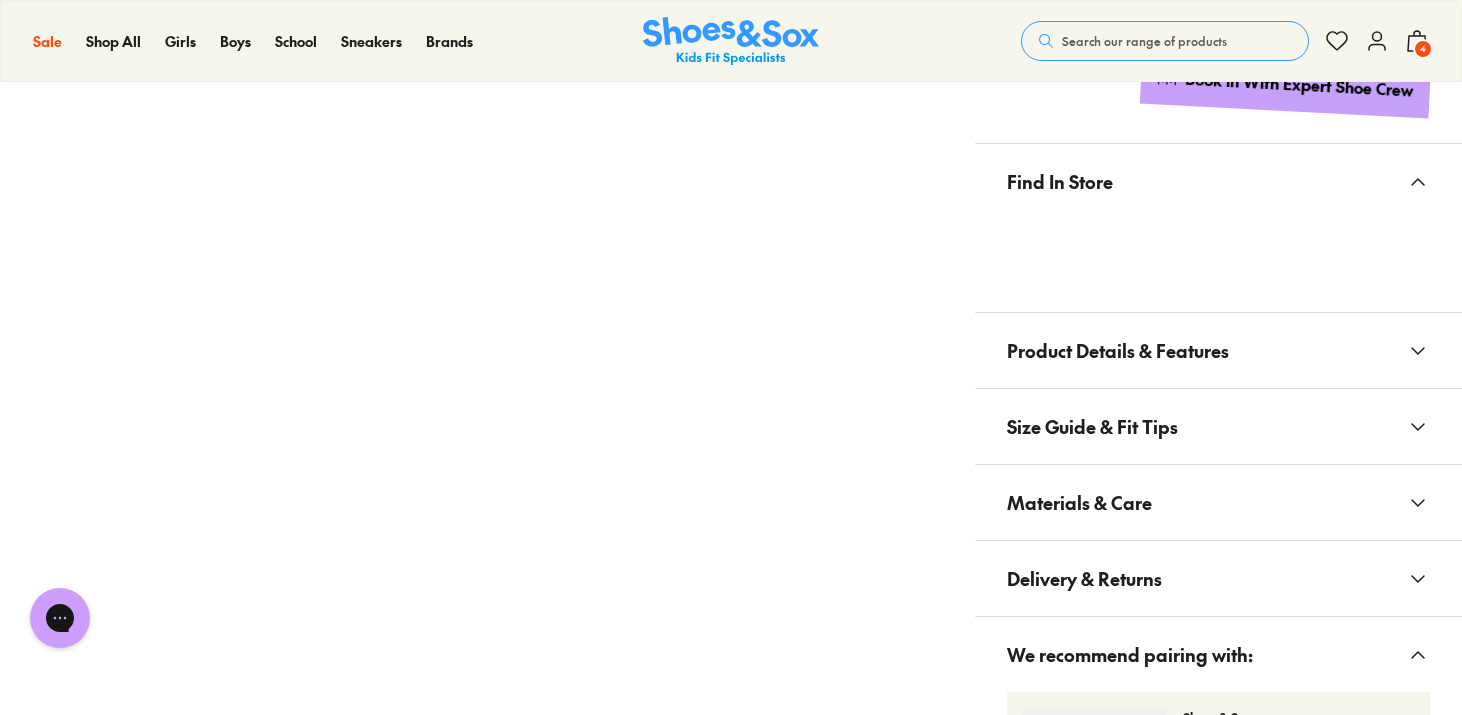 scroll, scrollTop: 1123, scrollLeft: 0, axis: vertical 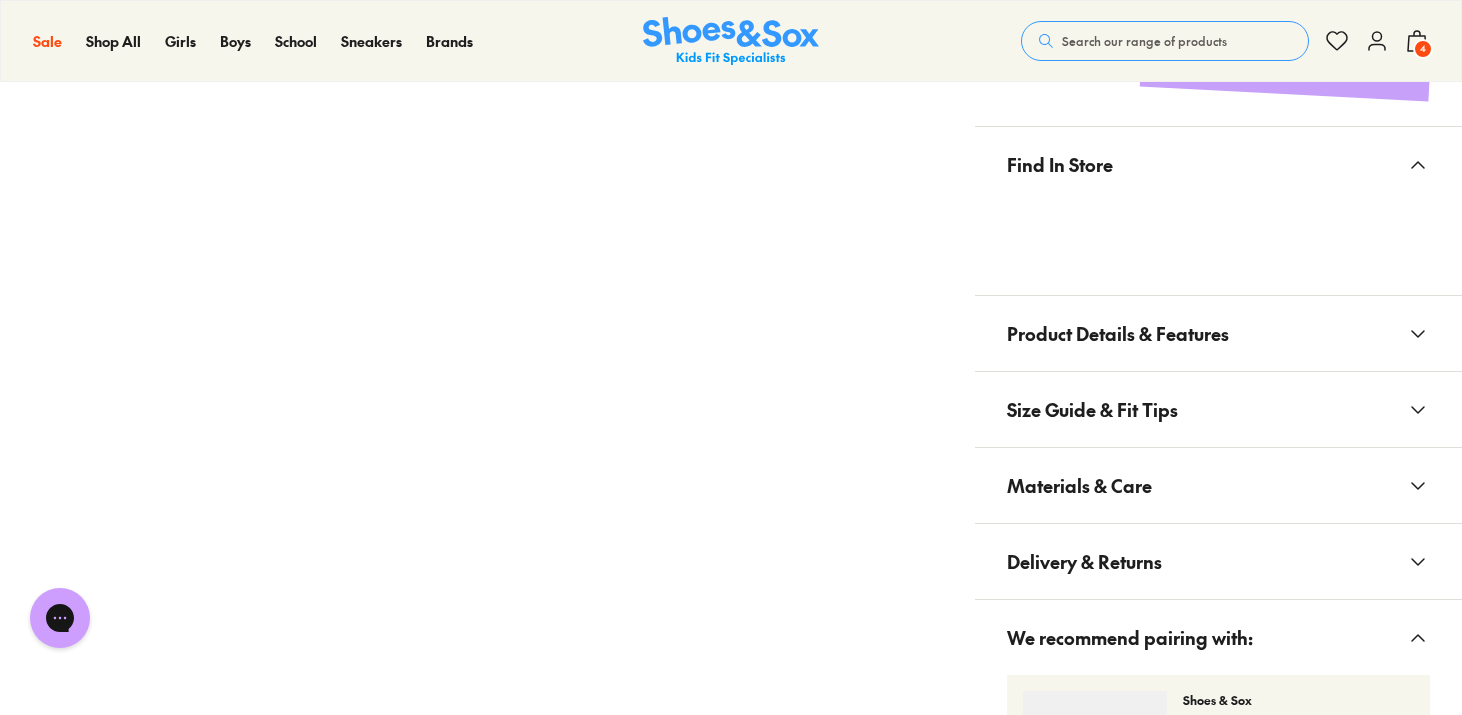 click on "Product Details & Features" at bounding box center (1218, 333) 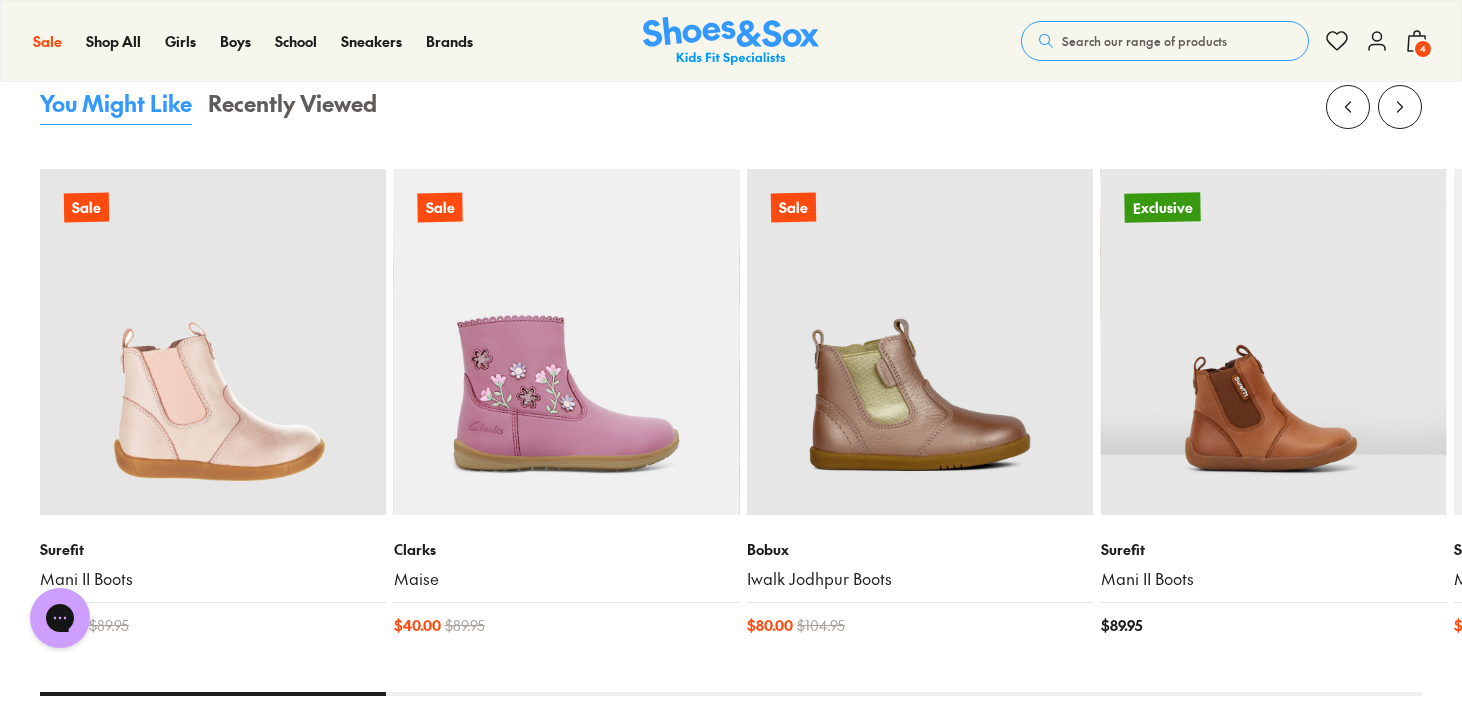 scroll, scrollTop: 2396, scrollLeft: 0, axis: vertical 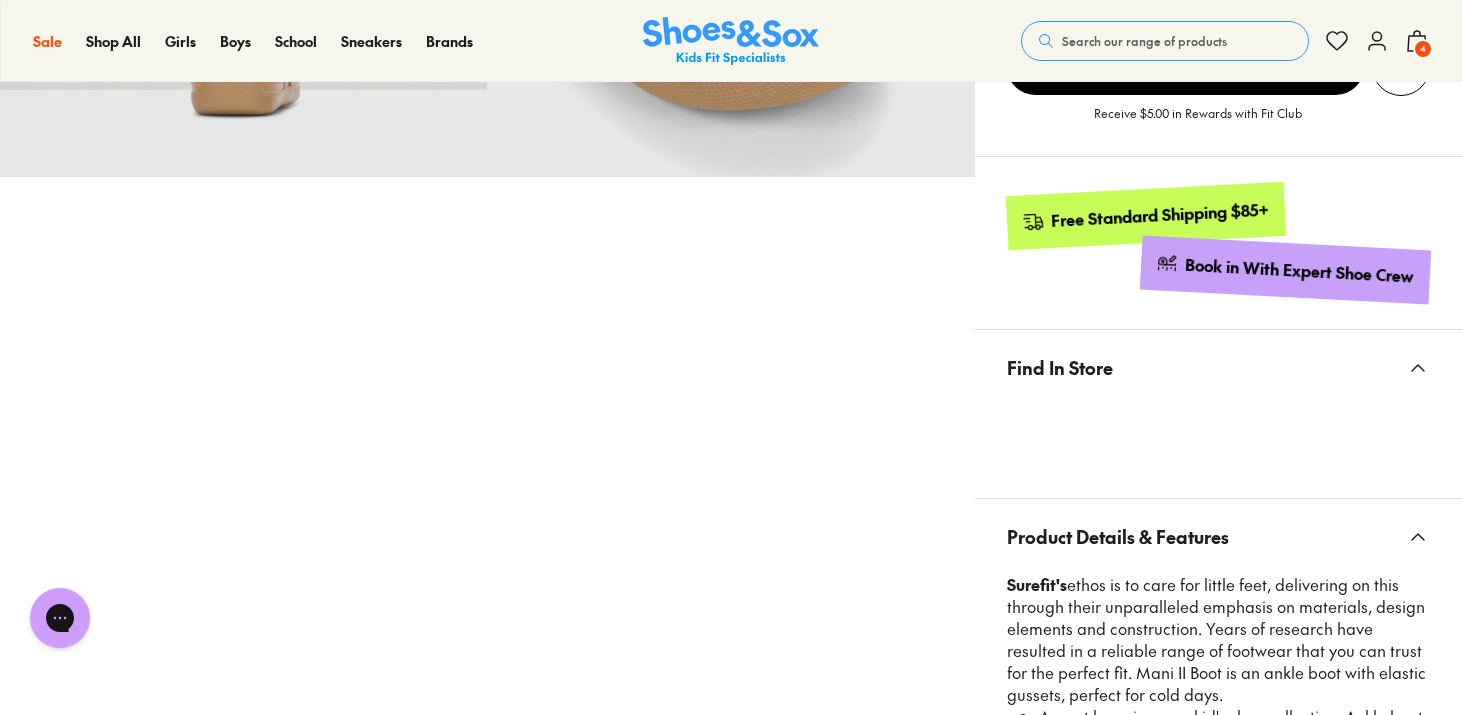 click on "4" at bounding box center (1423, 49) 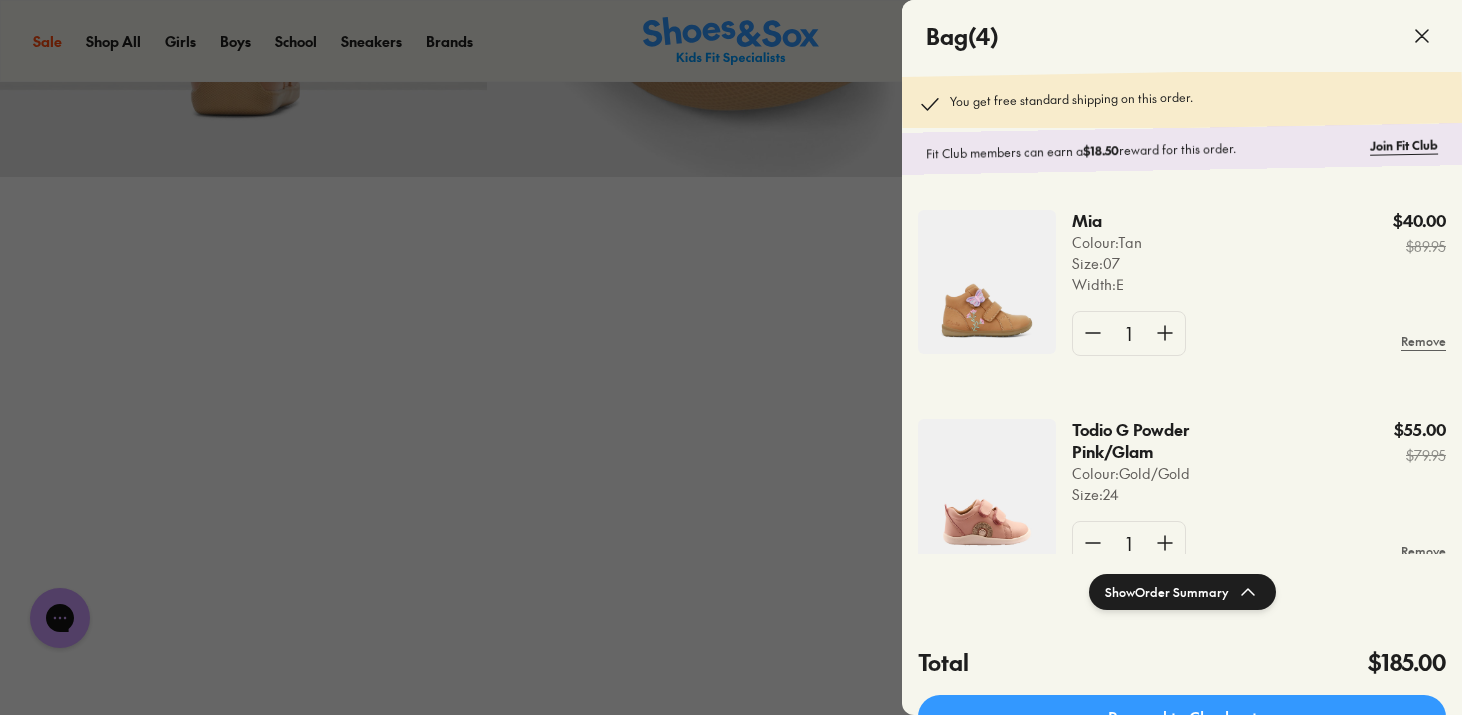 type 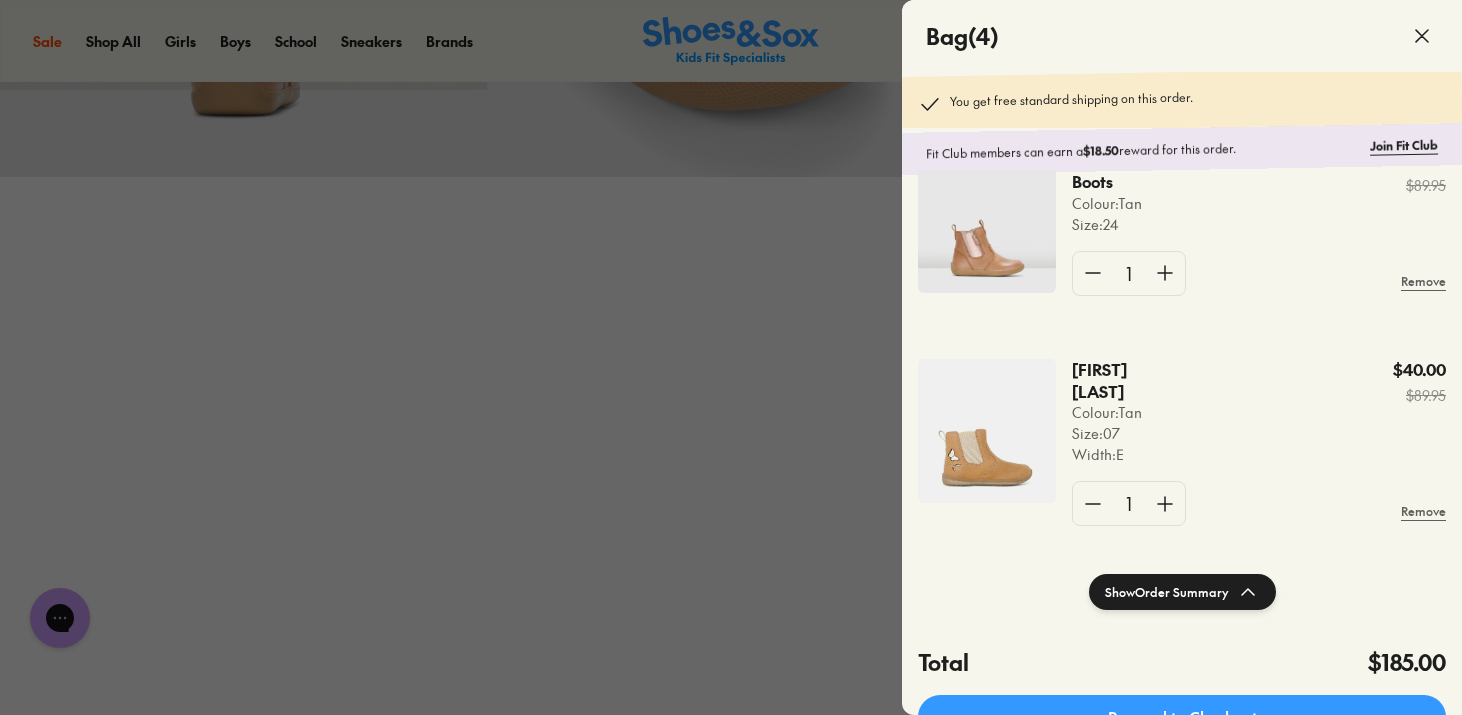 scroll, scrollTop: 499, scrollLeft: 0, axis: vertical 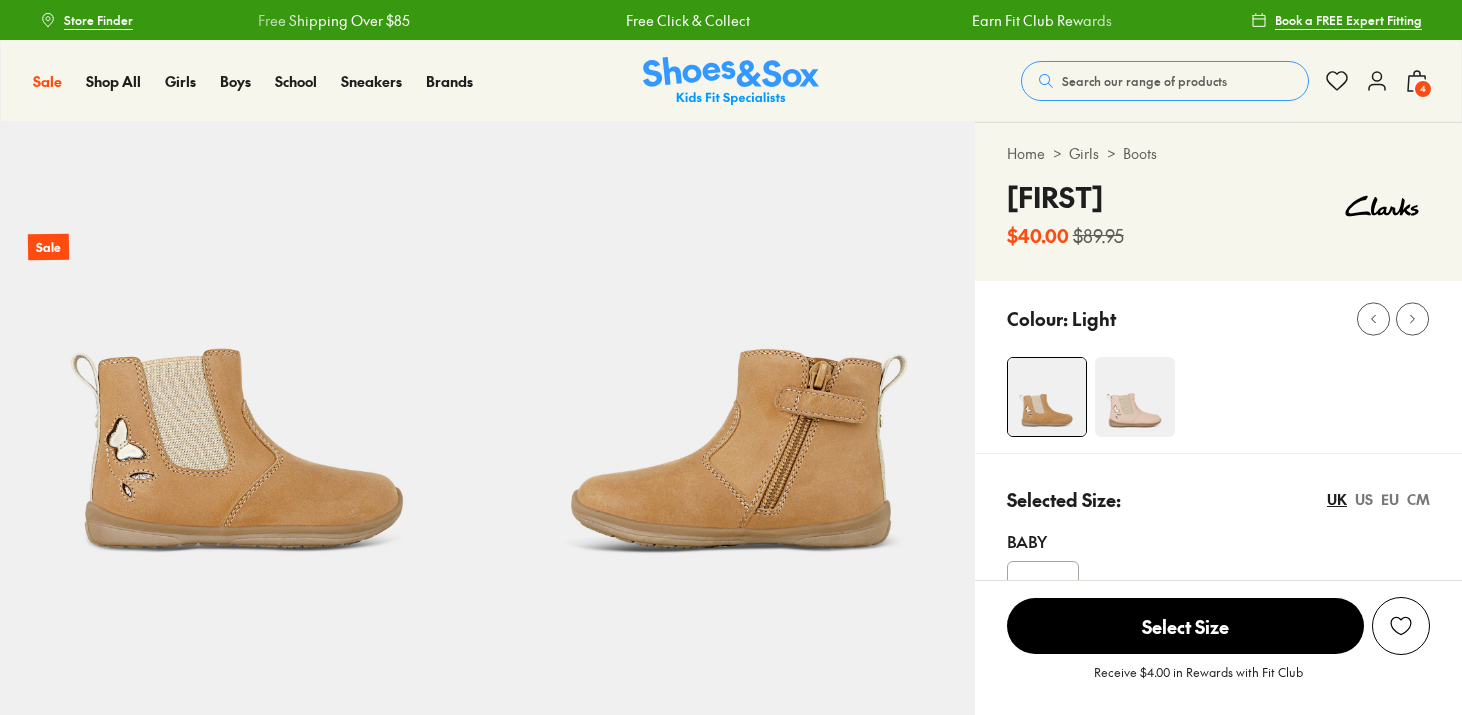 select on "*" 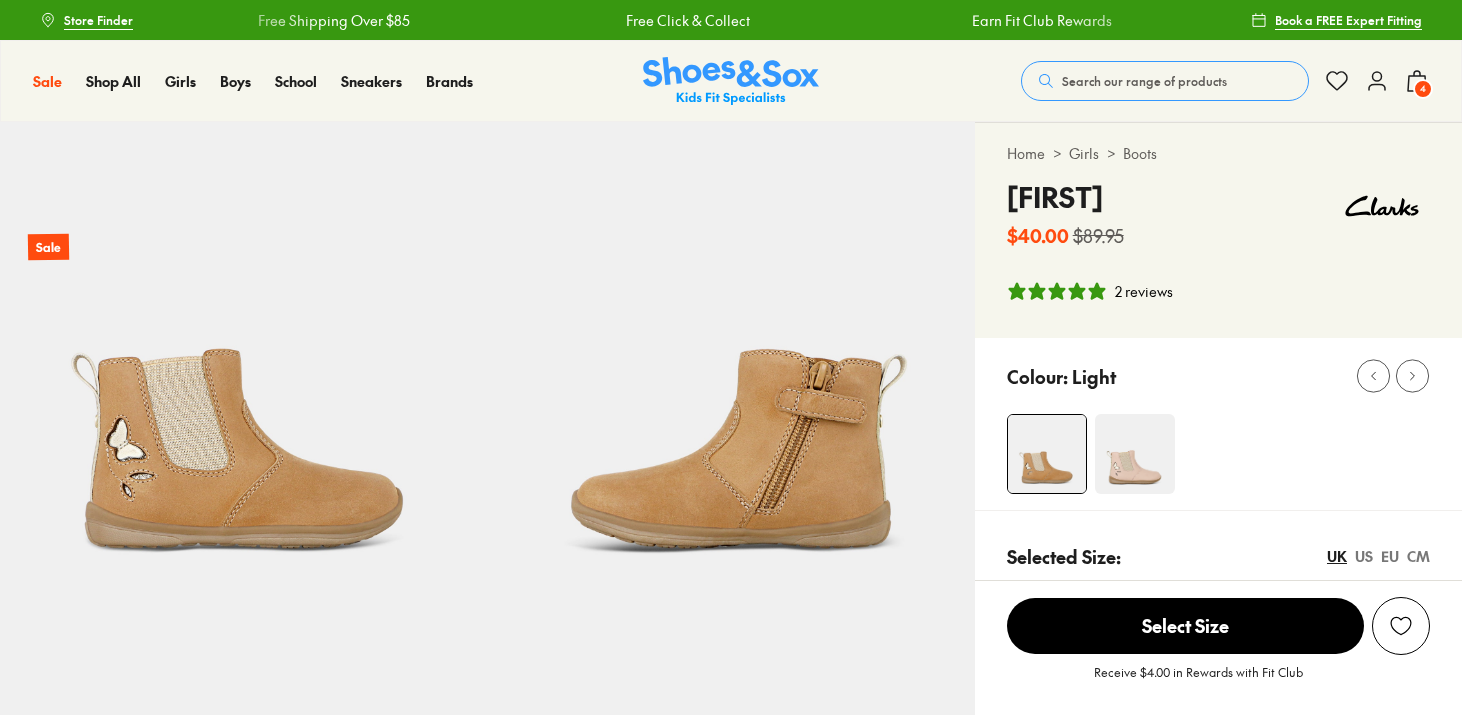 scroll, scrollTop: 0, scrollLeft: 0, axis: both 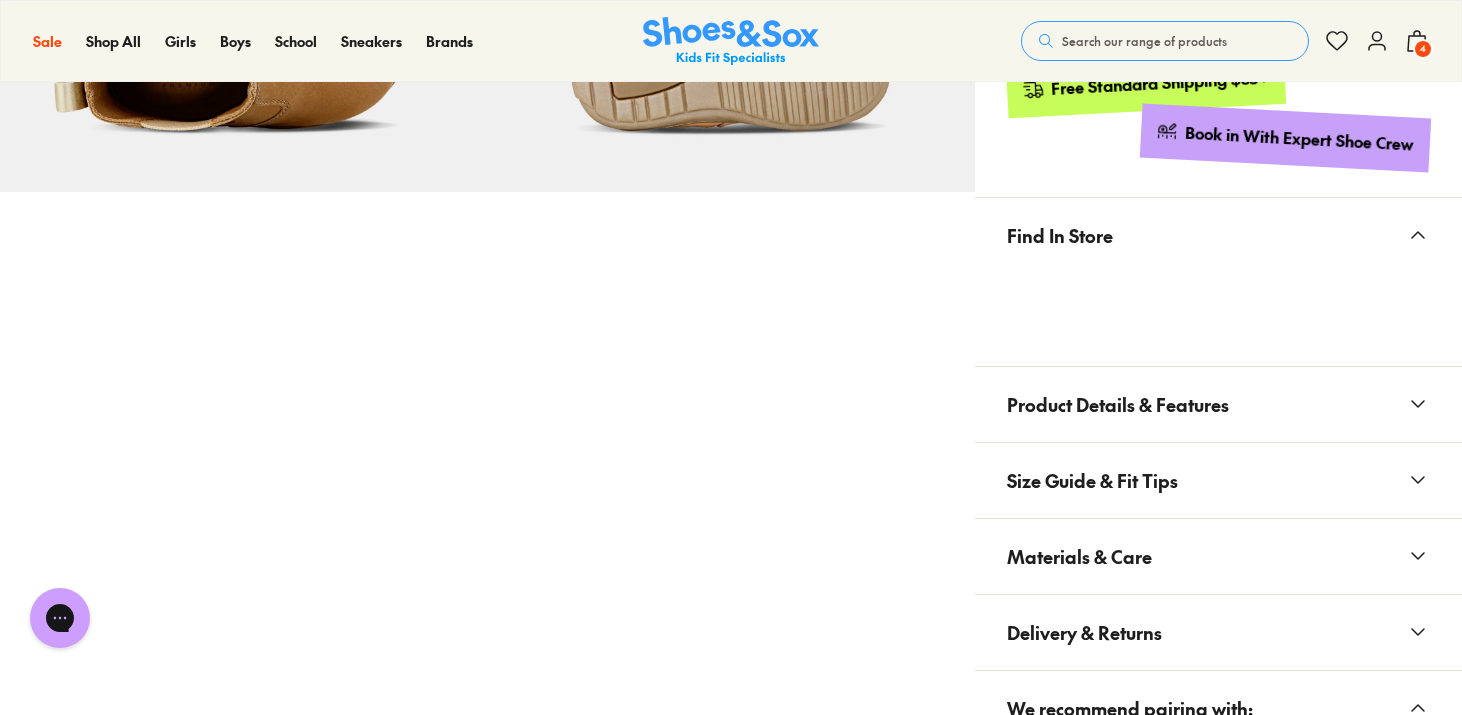 click on "Product Details & Features" at bounding box center [1118, 404] 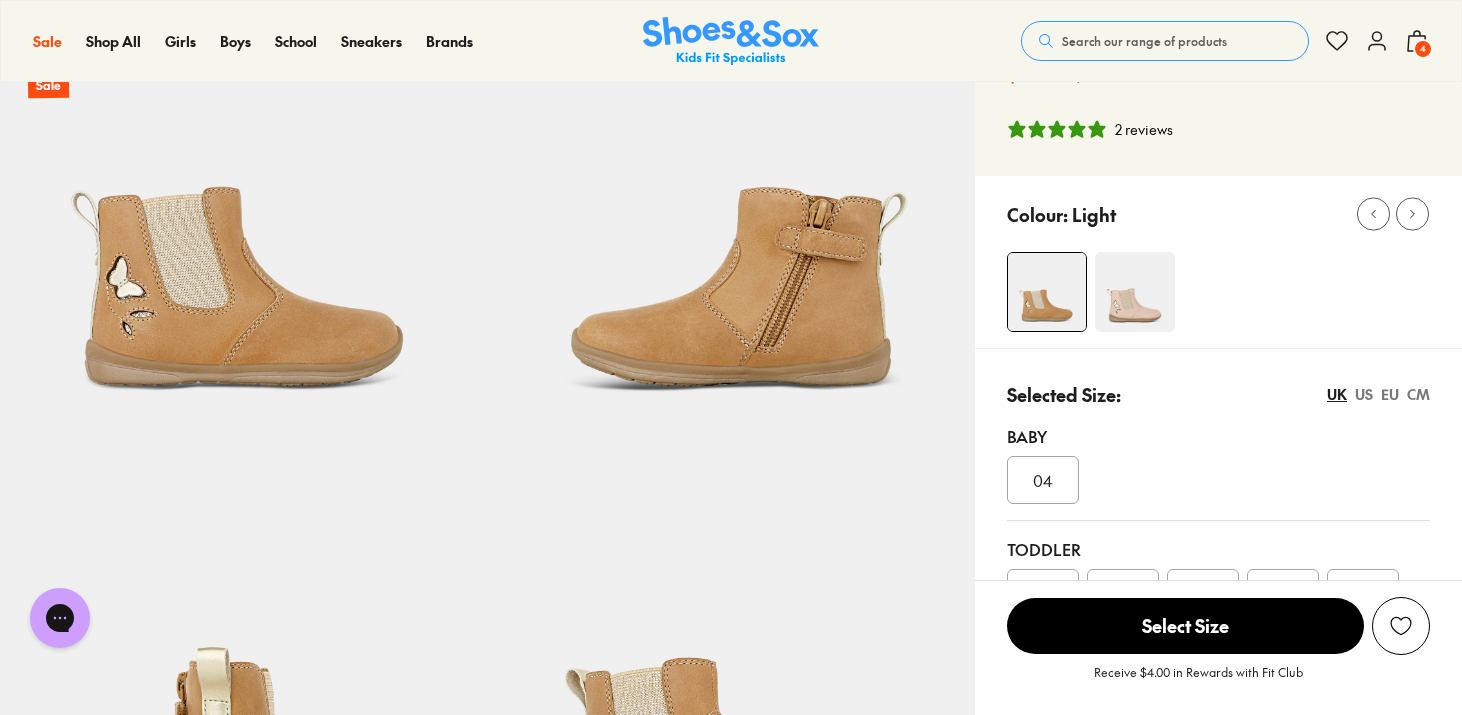 scroll, scrollTop: 0, scrollLeft: 0, axis: both 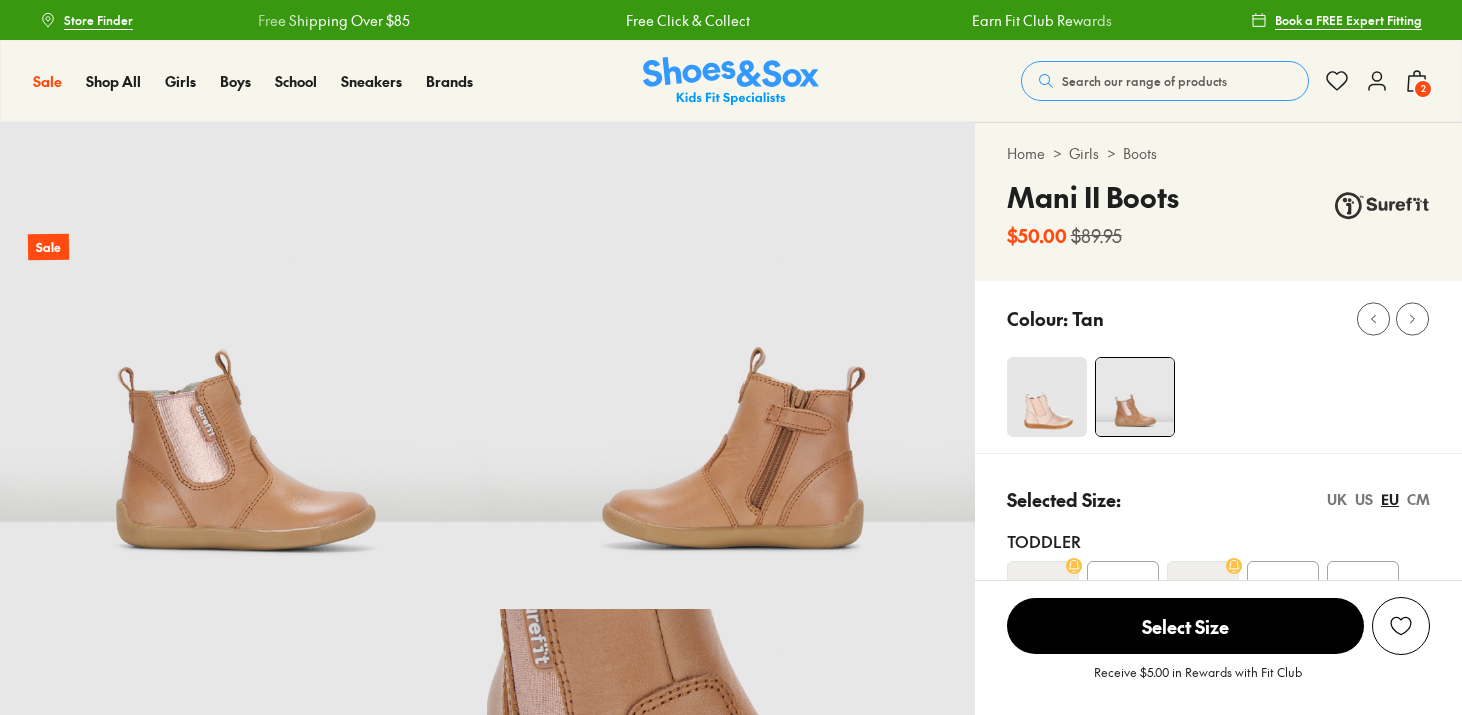 select on "*" 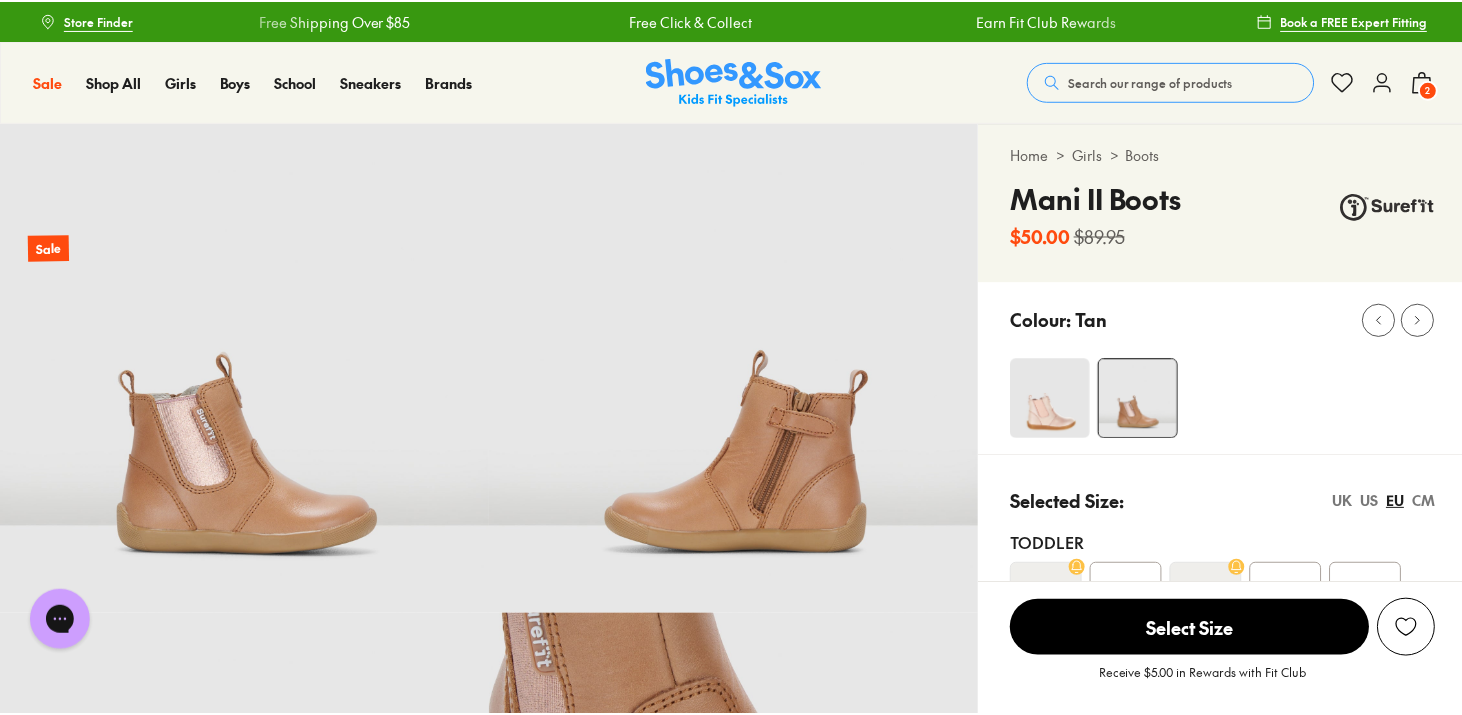 scroll, scrollTop: 0, scrollLeft: 0, axis: both 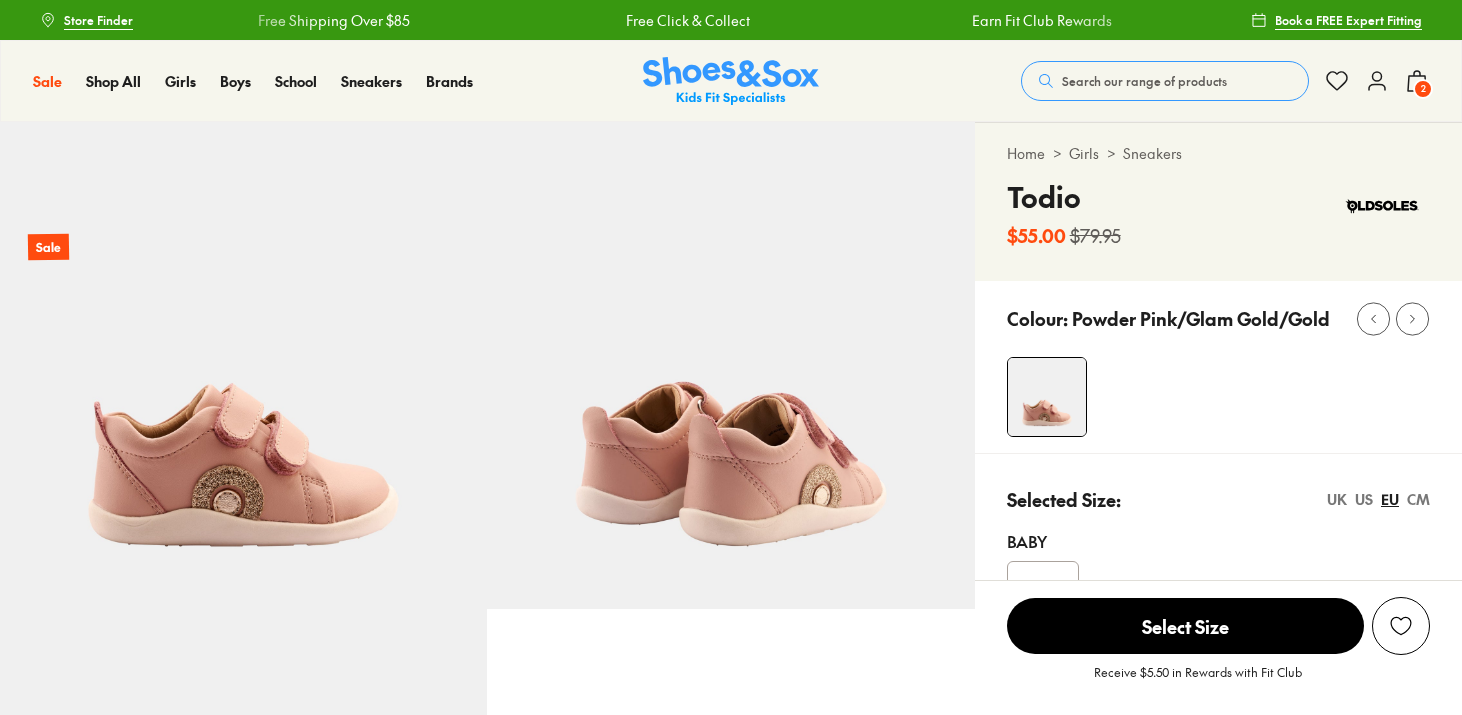 select on "*" 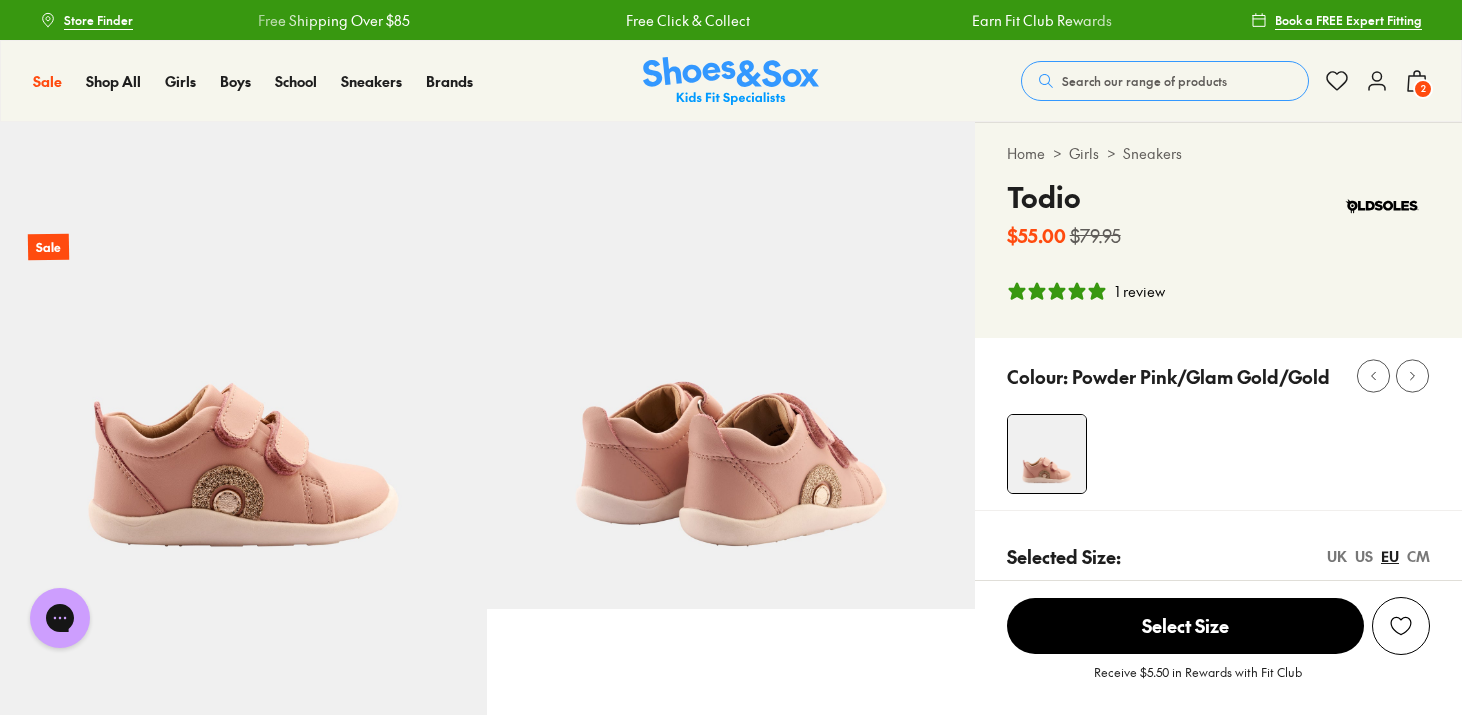 scroll, scrollTop: 0, scrollLeft: 0, axis: both 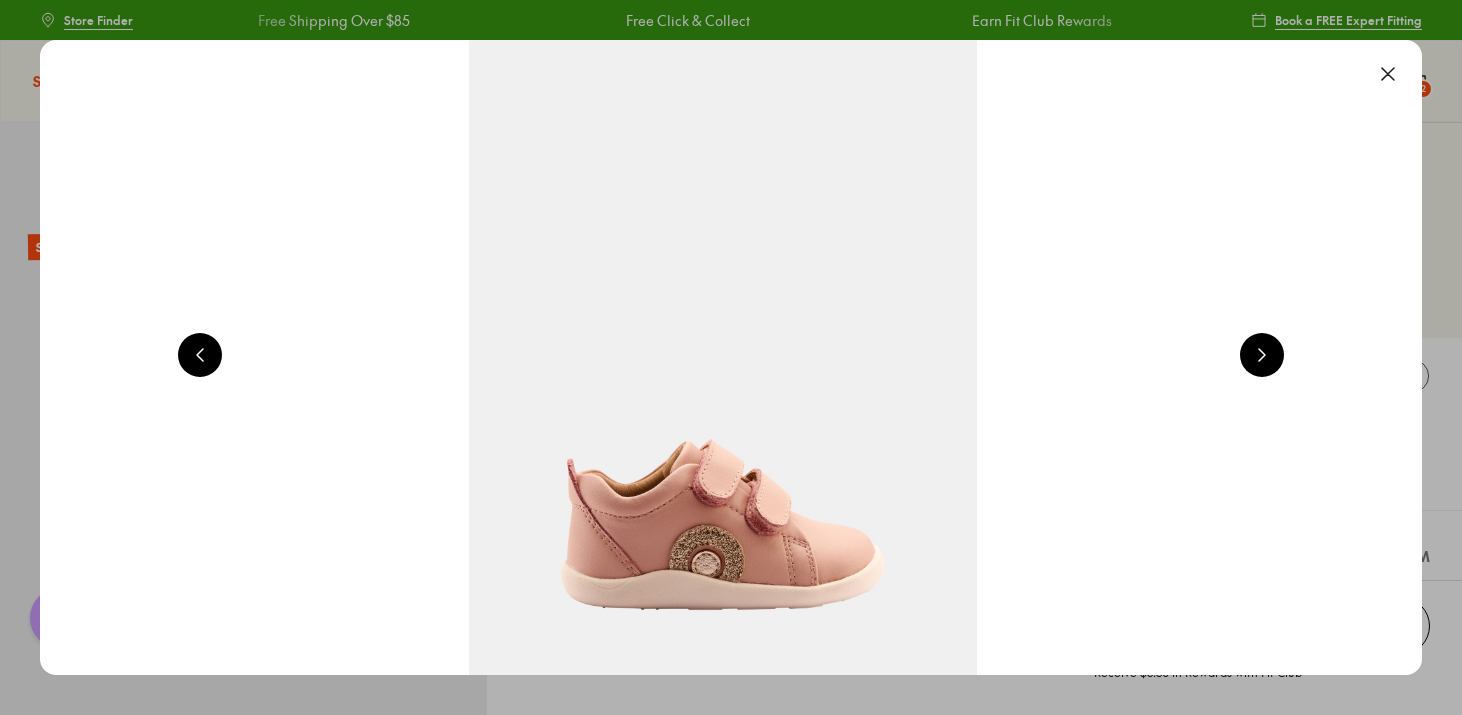 click at bounding box center (1388, 74) 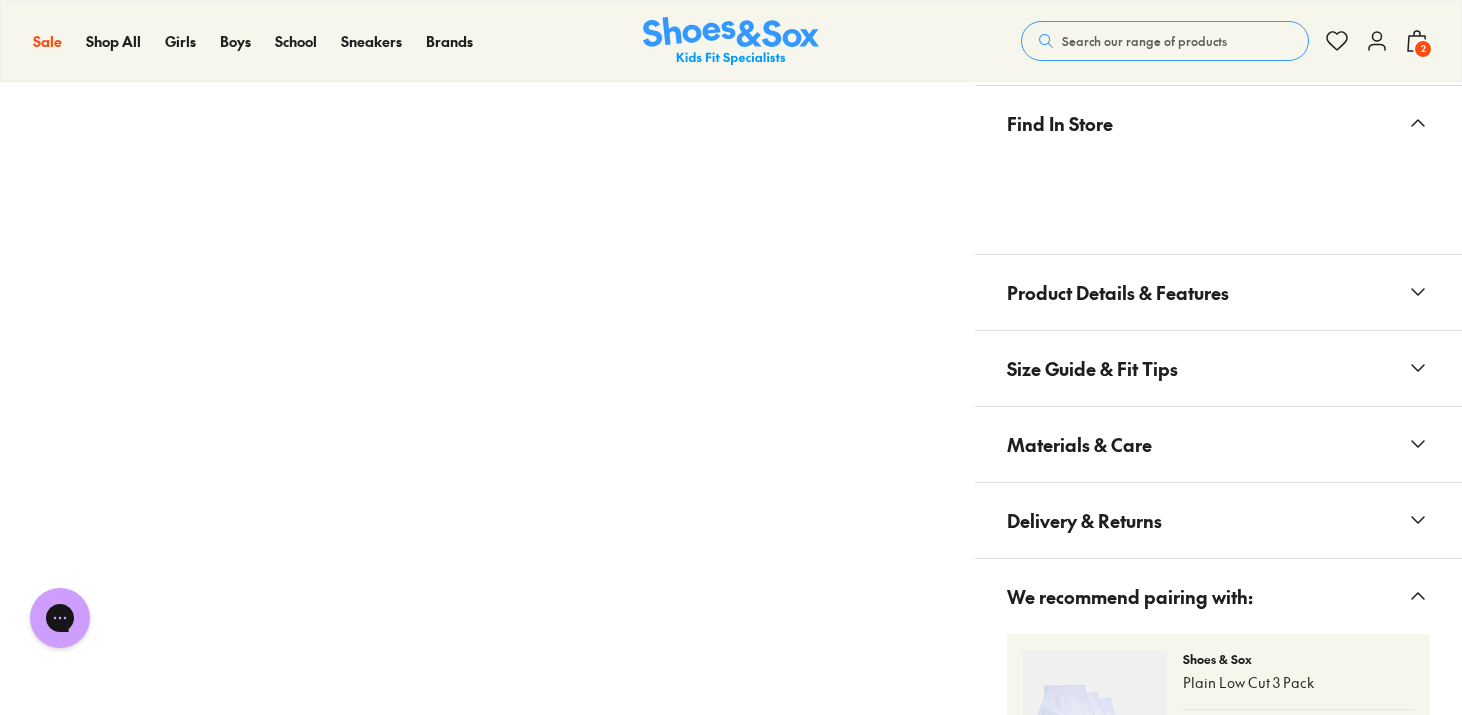scroll, scrollTop: 1227, scrollLeft: 0, axis: vertical 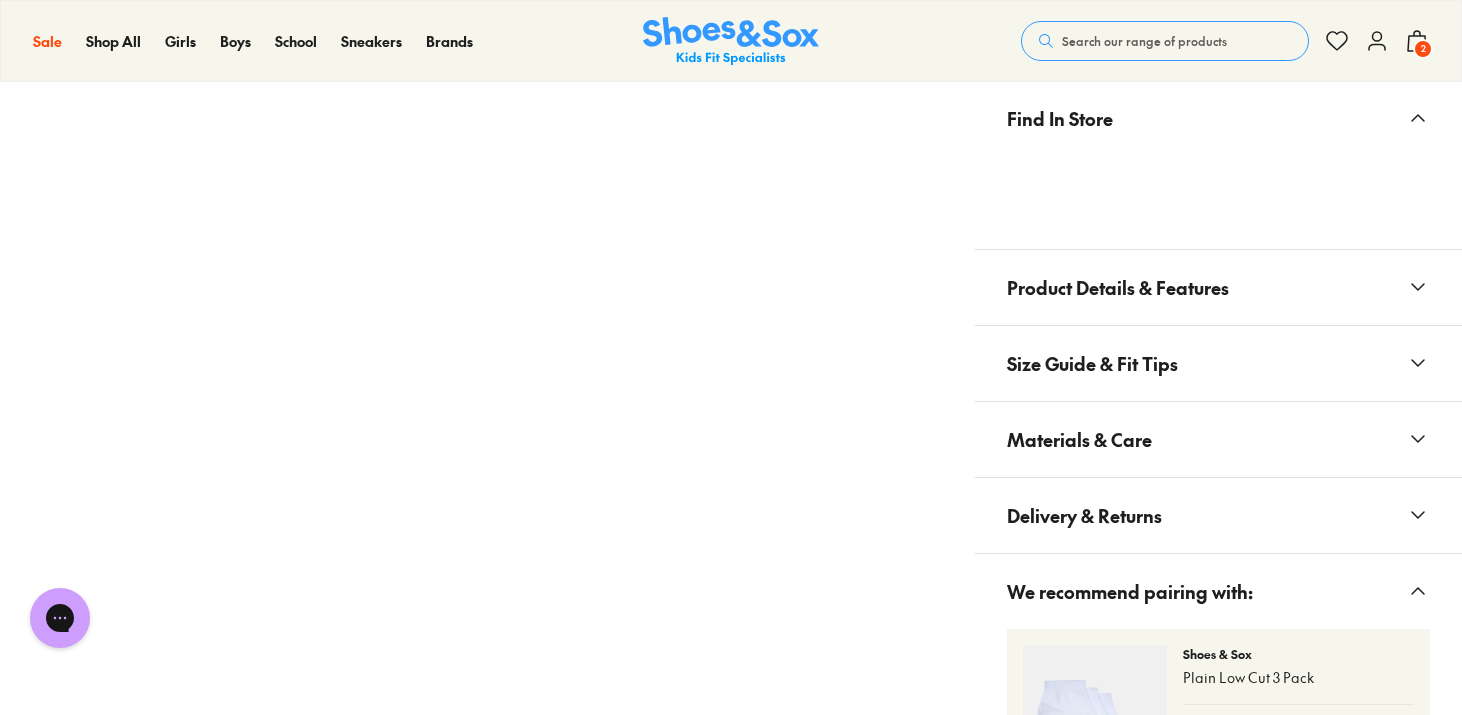 click on "Product Details & Features" at bounding box center (1218, 287) 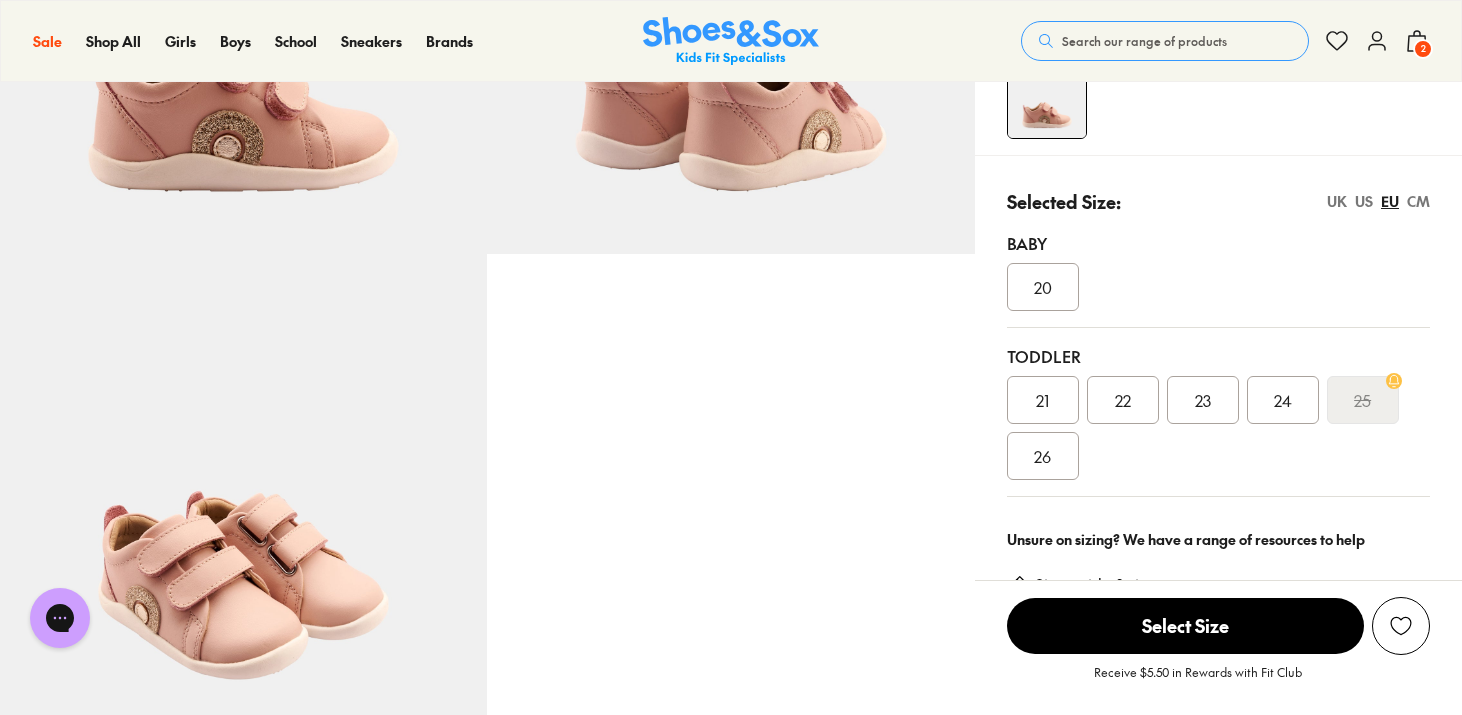 scroll, scrollTop: 0, scrollLeft: 0, axis: both 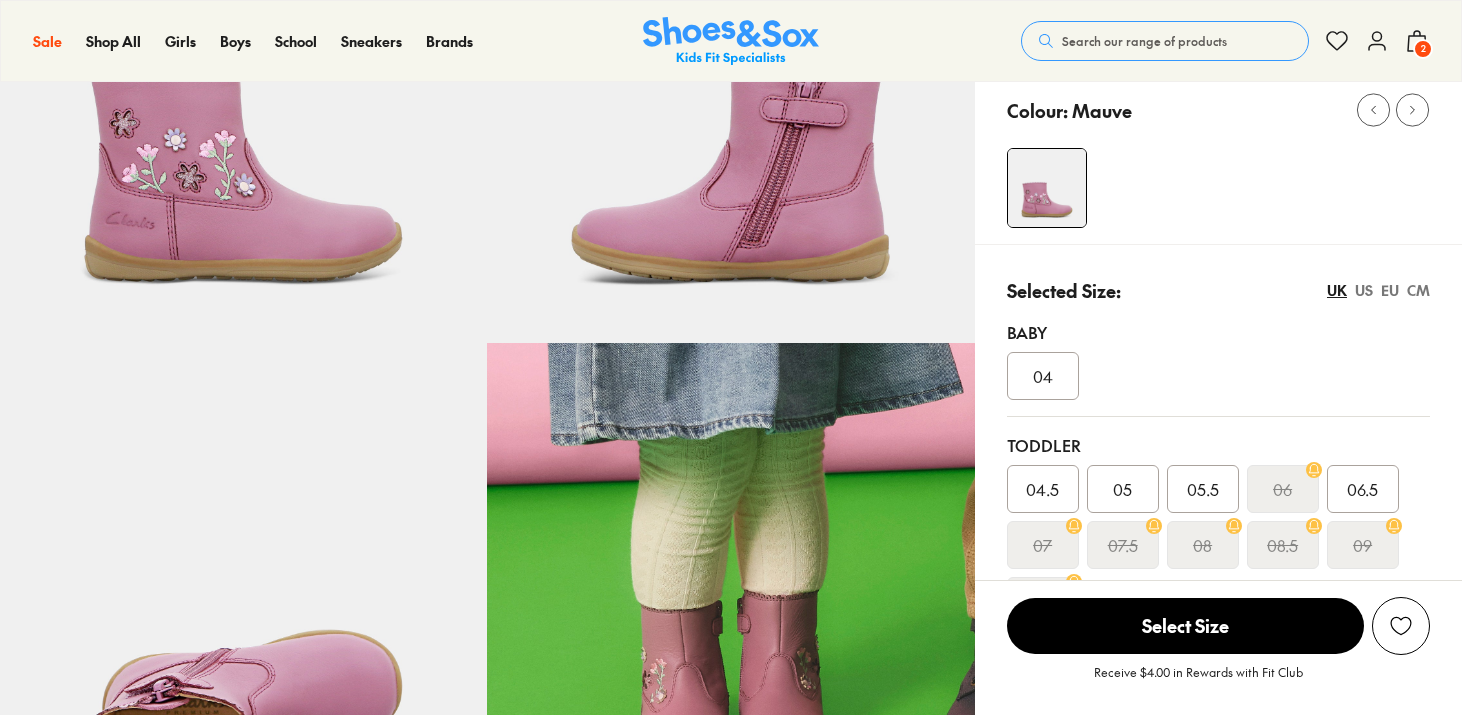 select on "*" 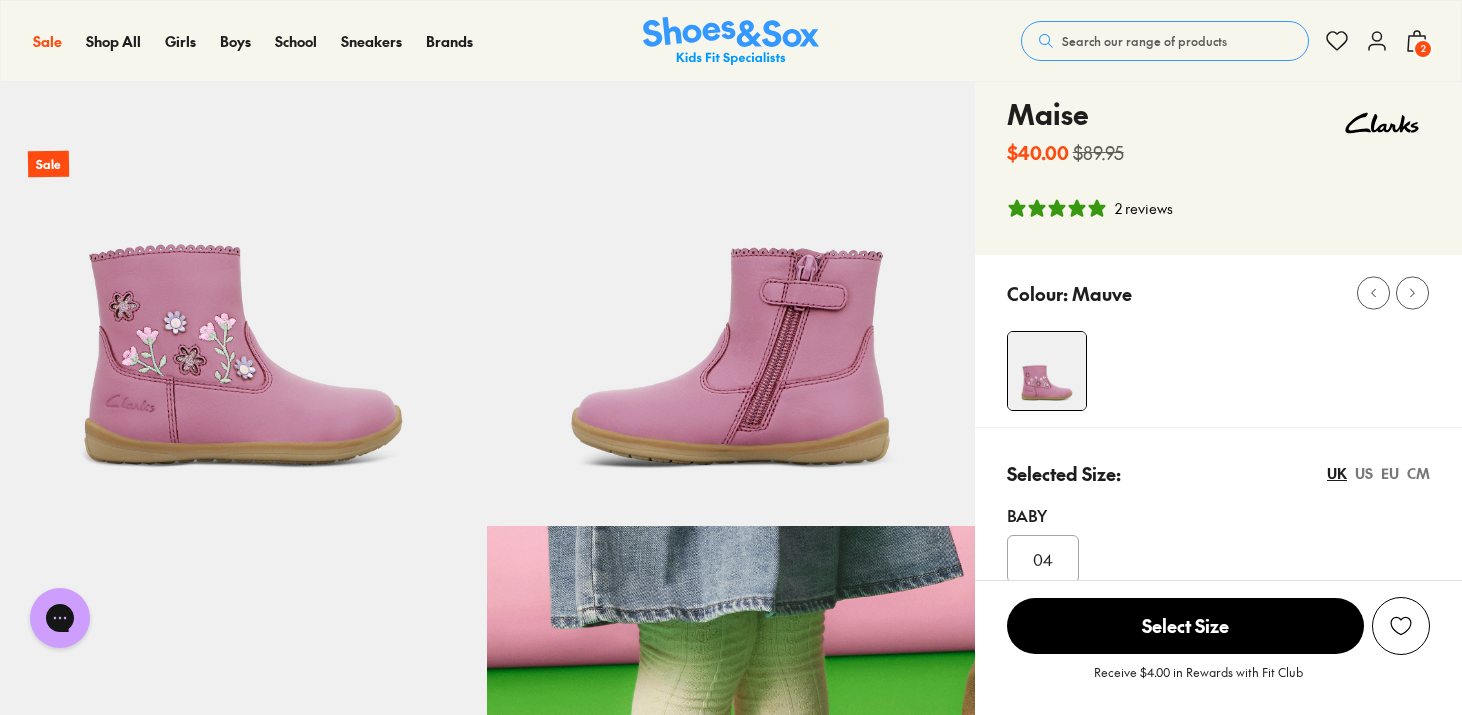 scroll, scrollTop: 0, scrollLeft: 0, axis: both 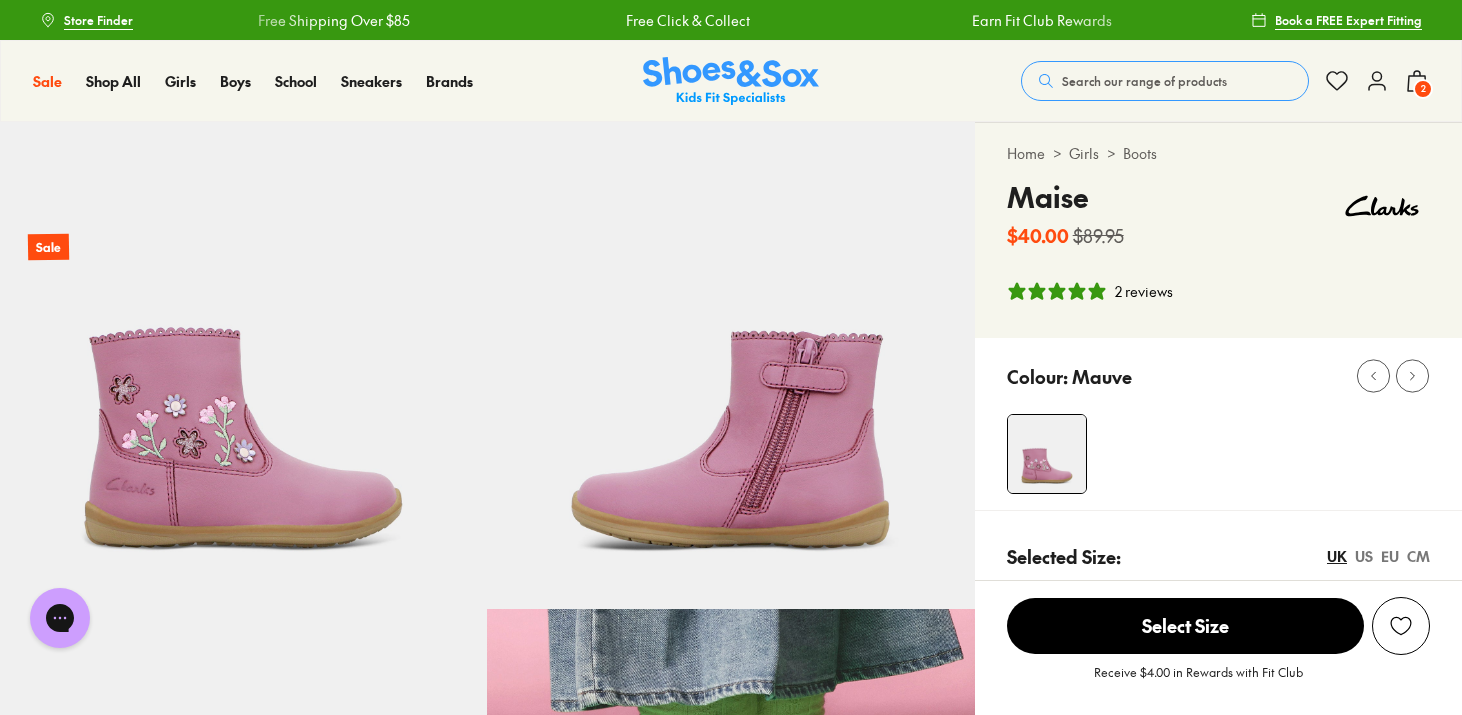 click on "Boots" at bounding box center (1140, 153) 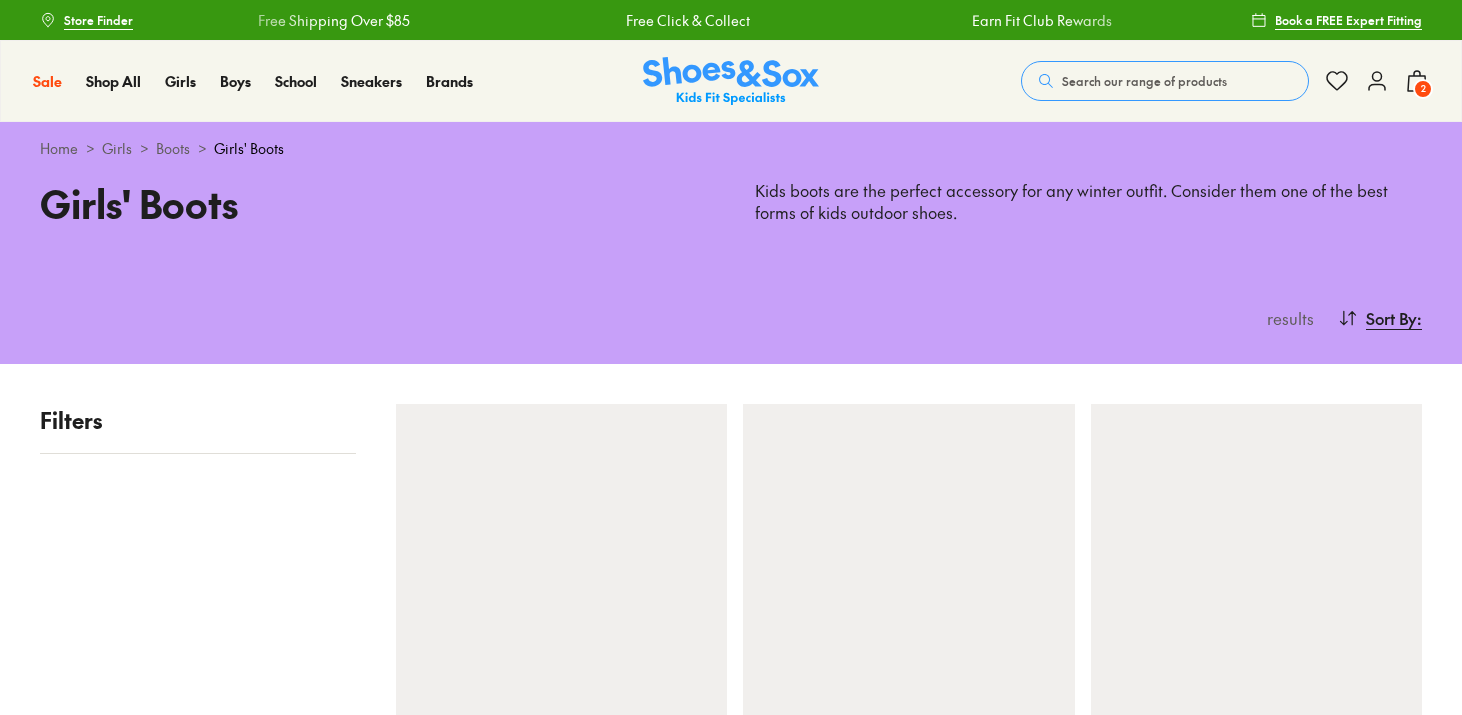scroll, scrollTop: 0, scrollLeft: 0, axis: both 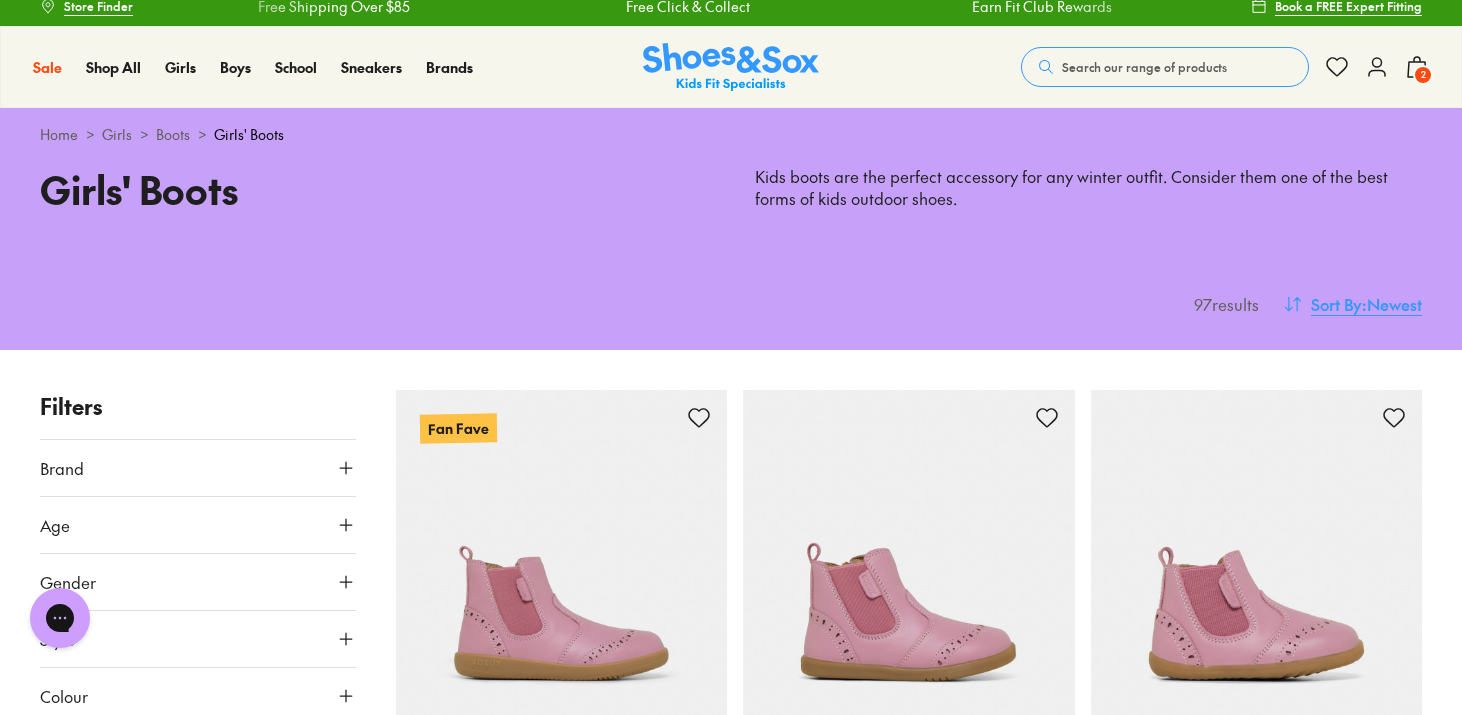 click on "Sort By :  Newest" at bounding box center (1352, 304) 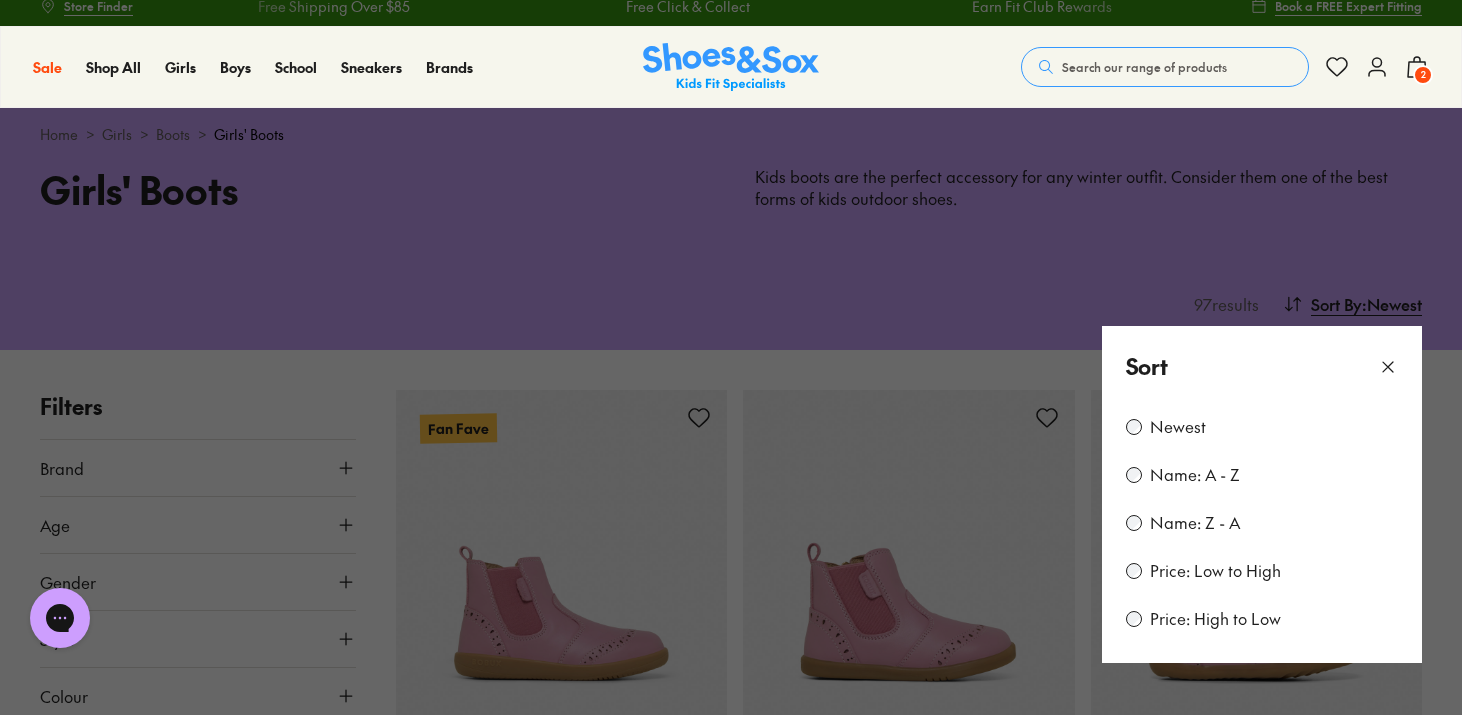 click on "Price: Low to High" at bounding box center (1215, 571) 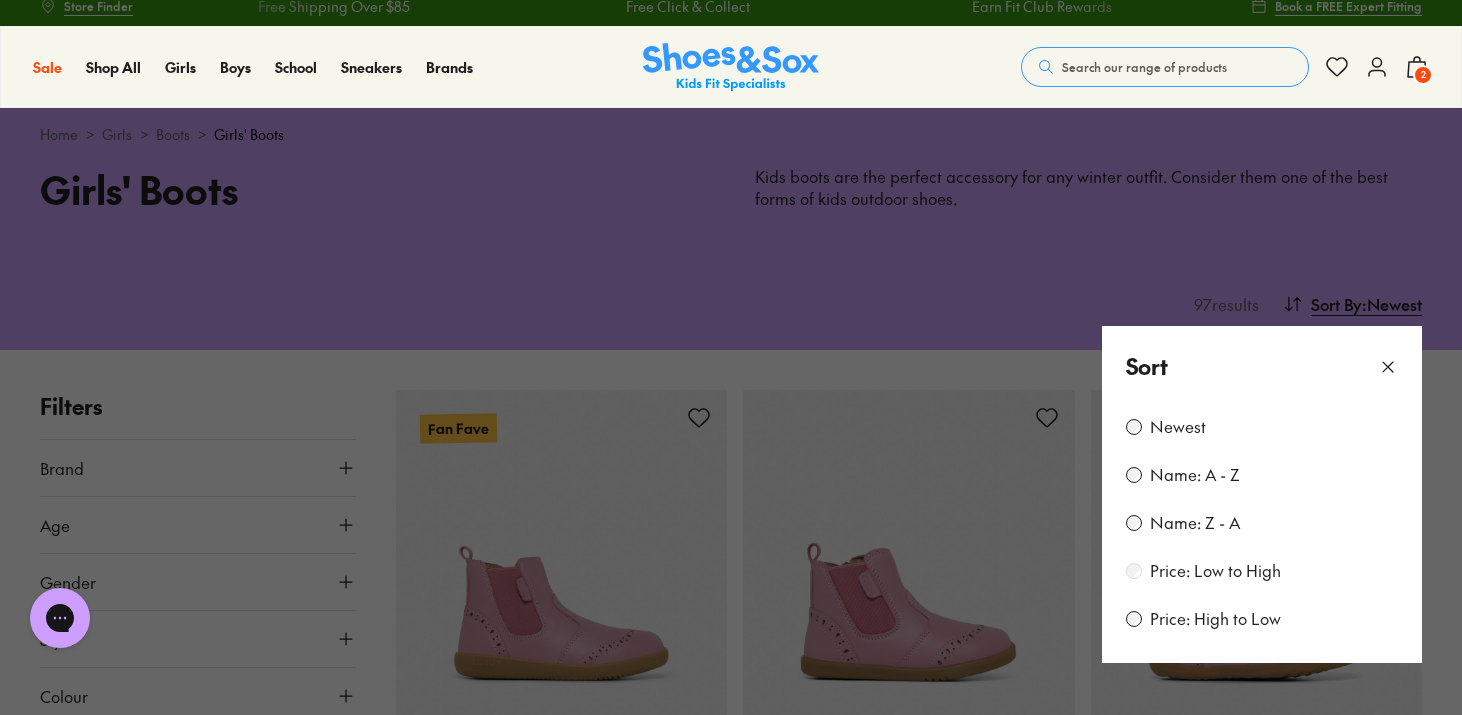 scroll, scrollTop: 60, scrollLeft: 0, axis: vertical 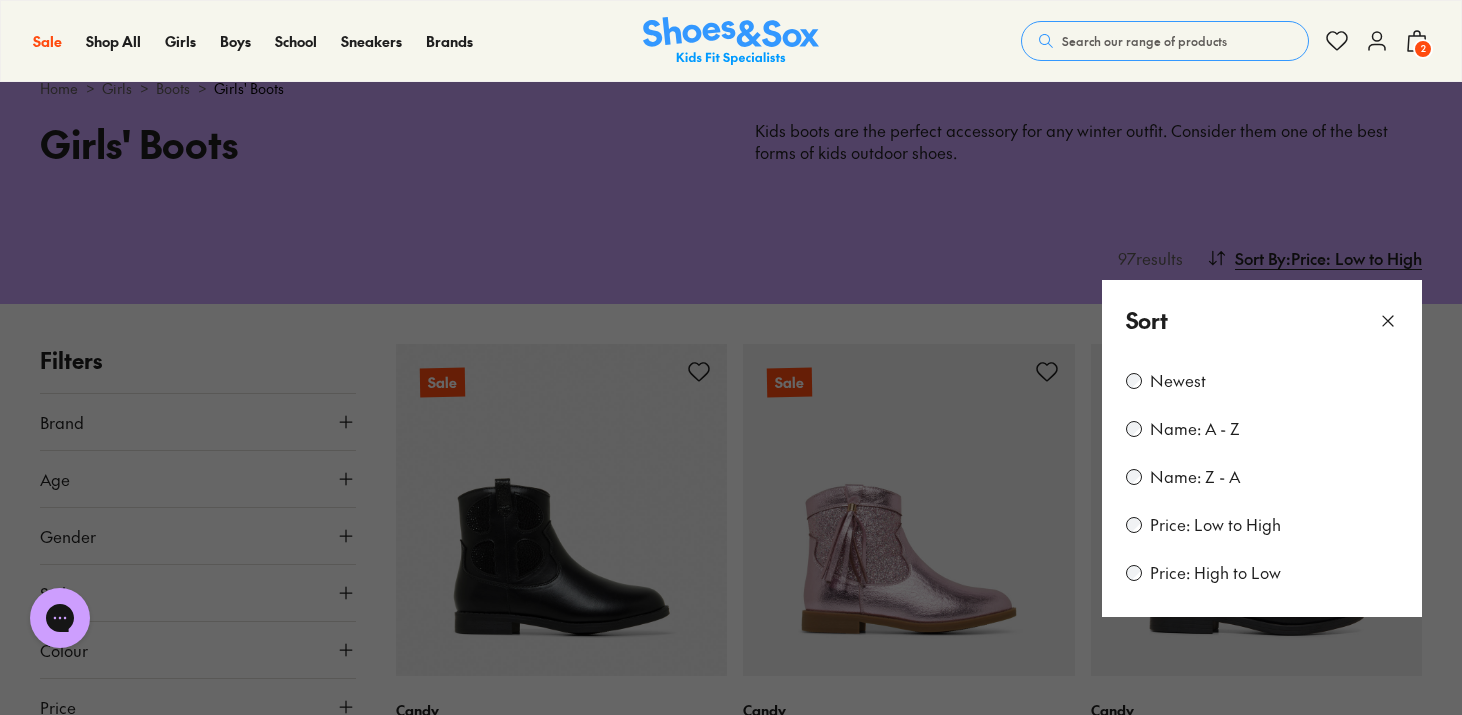 click 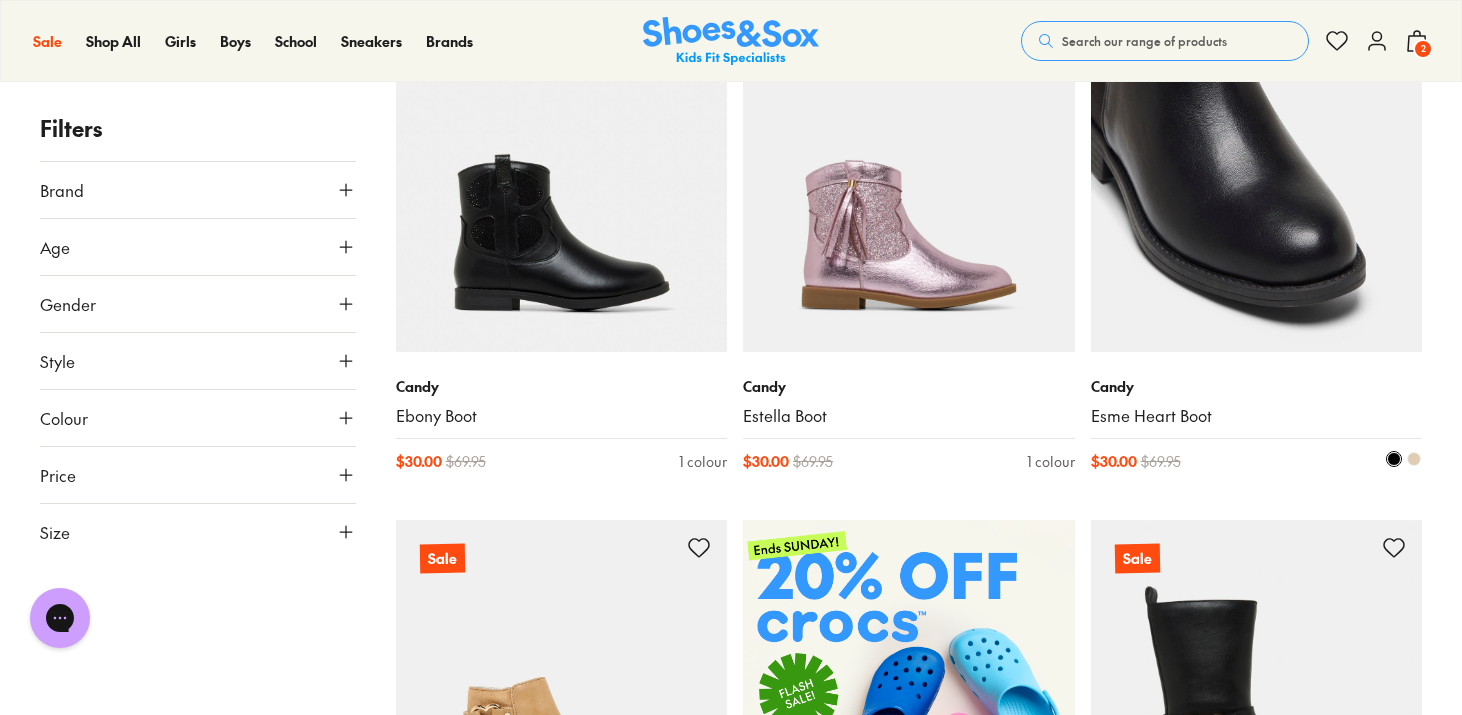 scroll, scrollTop: 385, scrollLeft: 0, axis: vertical 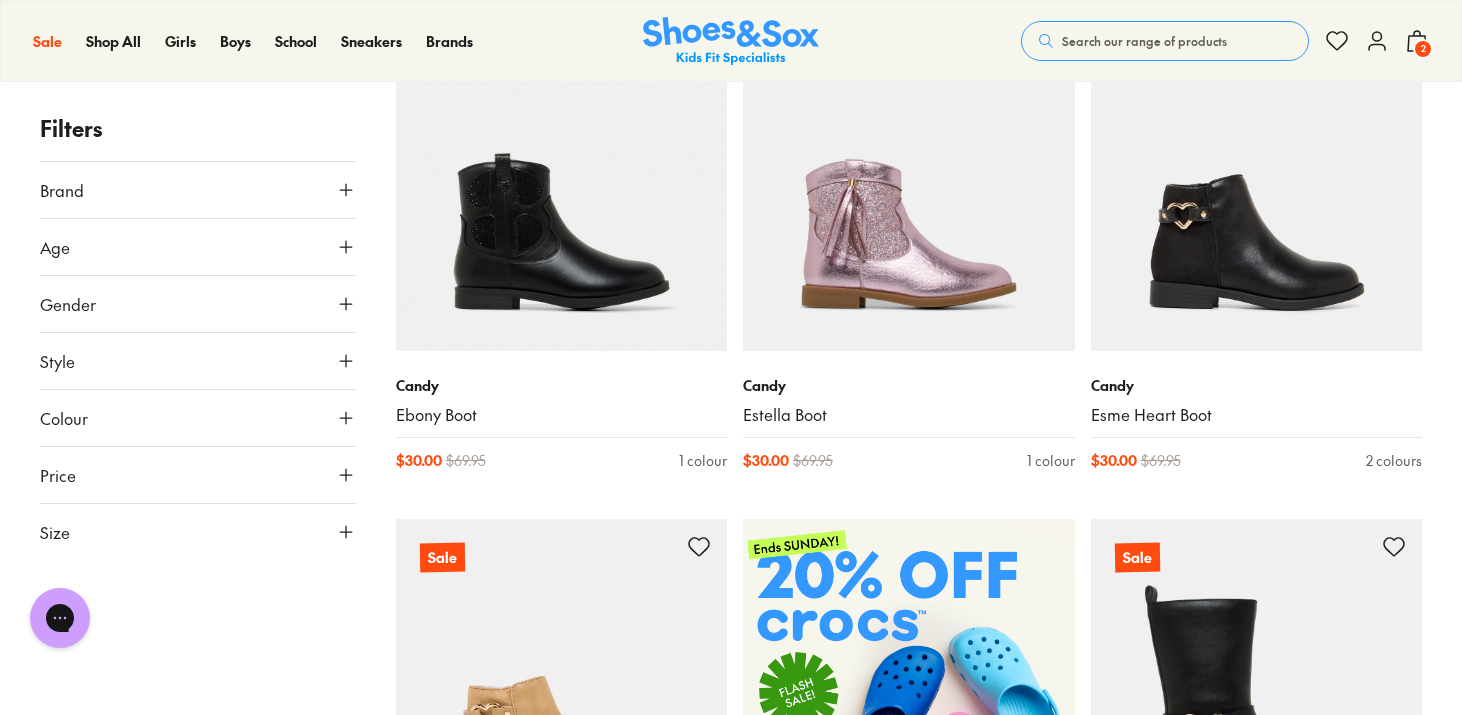 click on "Age" at bounding box center (198, 247) 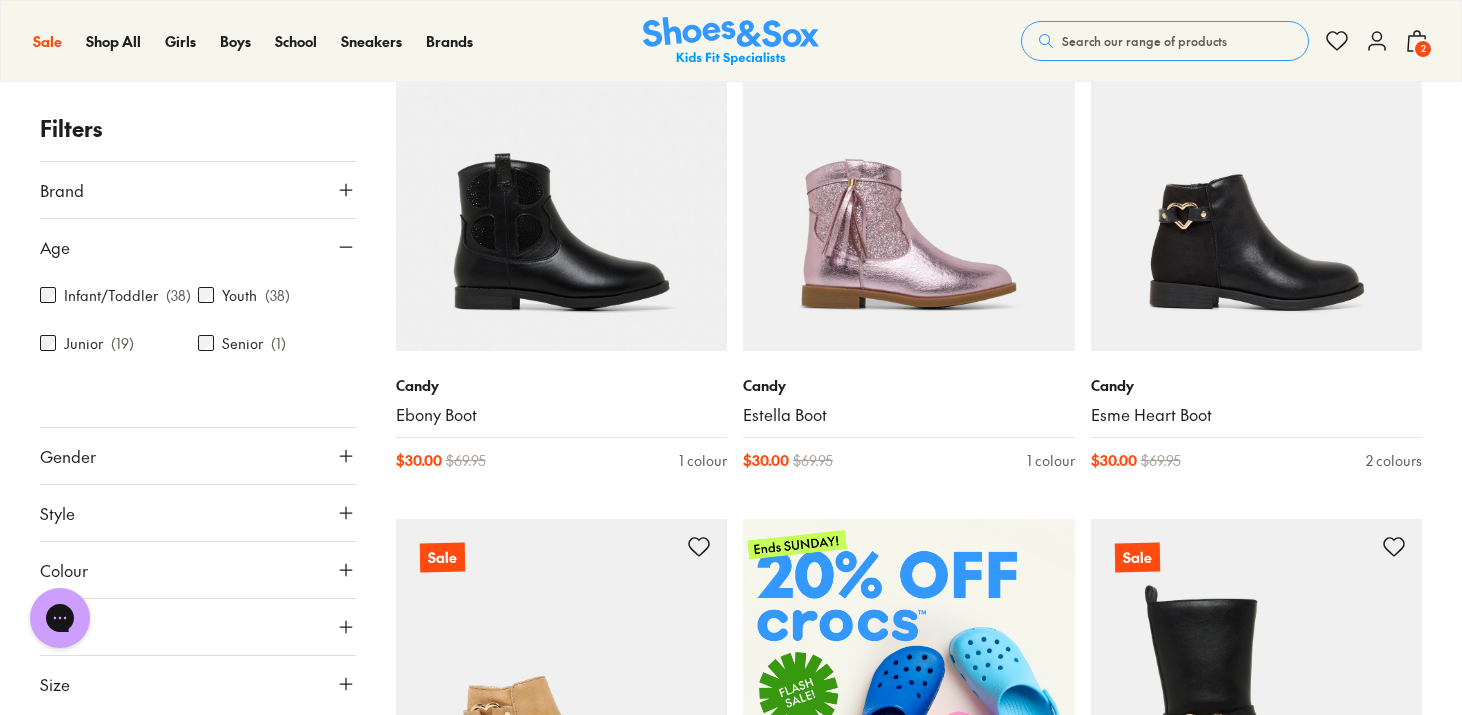 click on "Infant/Toddler" at bounding box center [111, 295] 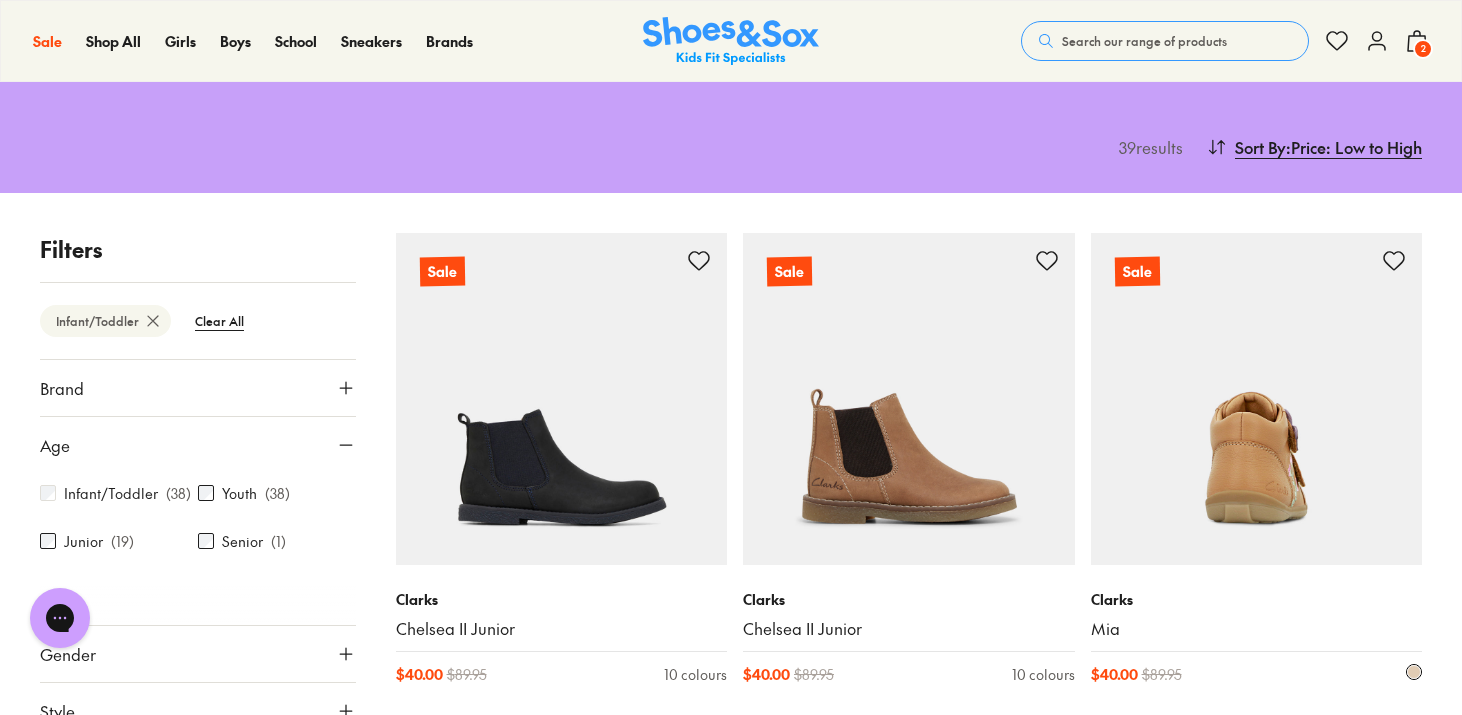 scroll, scrollTop: 198, scrollLeft: 0, axis: vertical 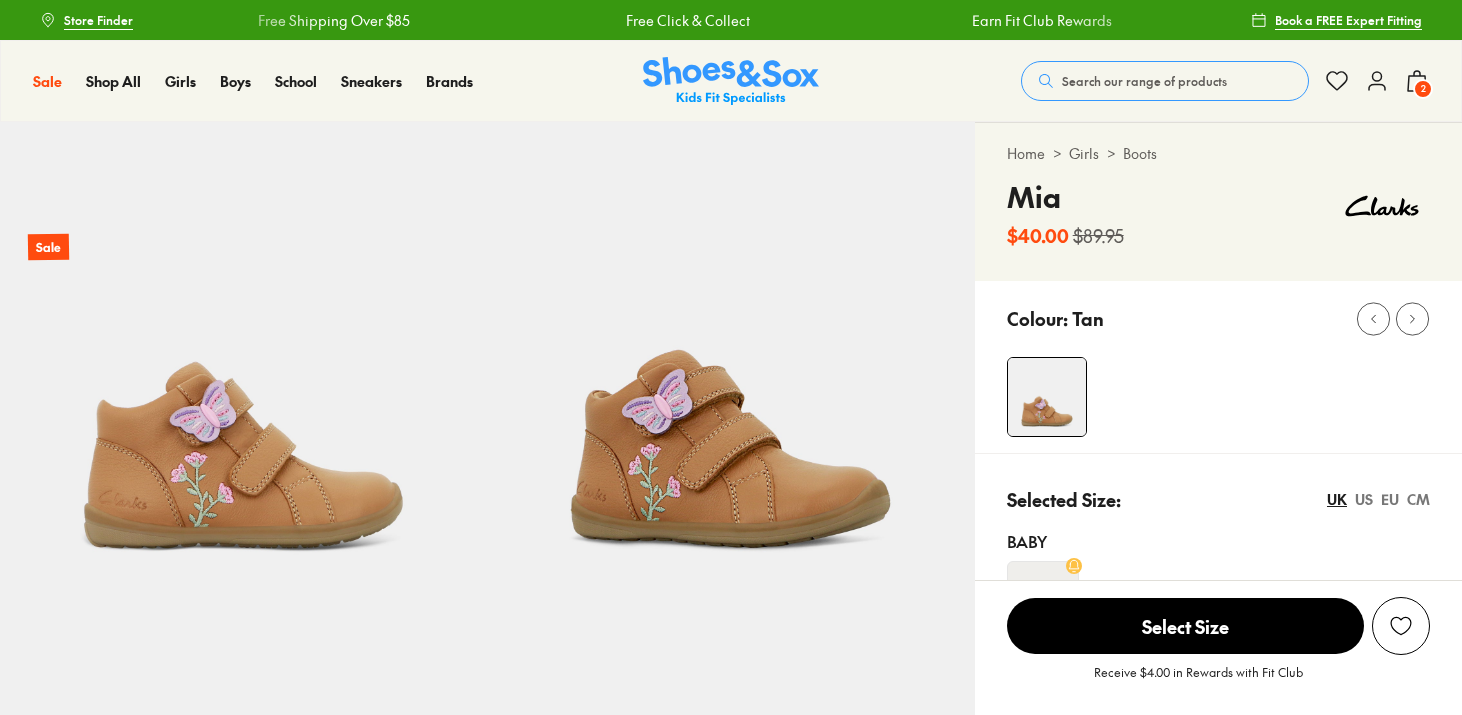select on "*" 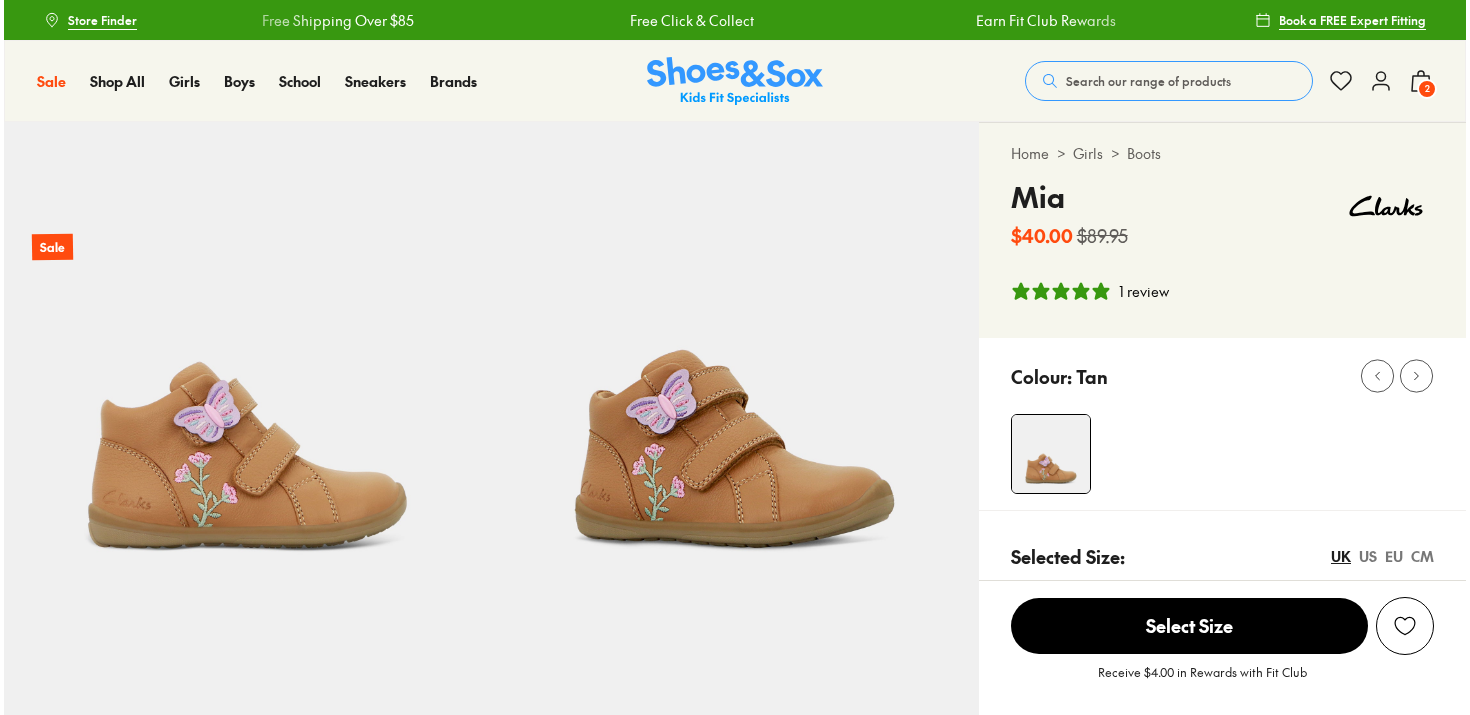 scroll, scrollTop: 0, scrollLeft: 0, axis: both 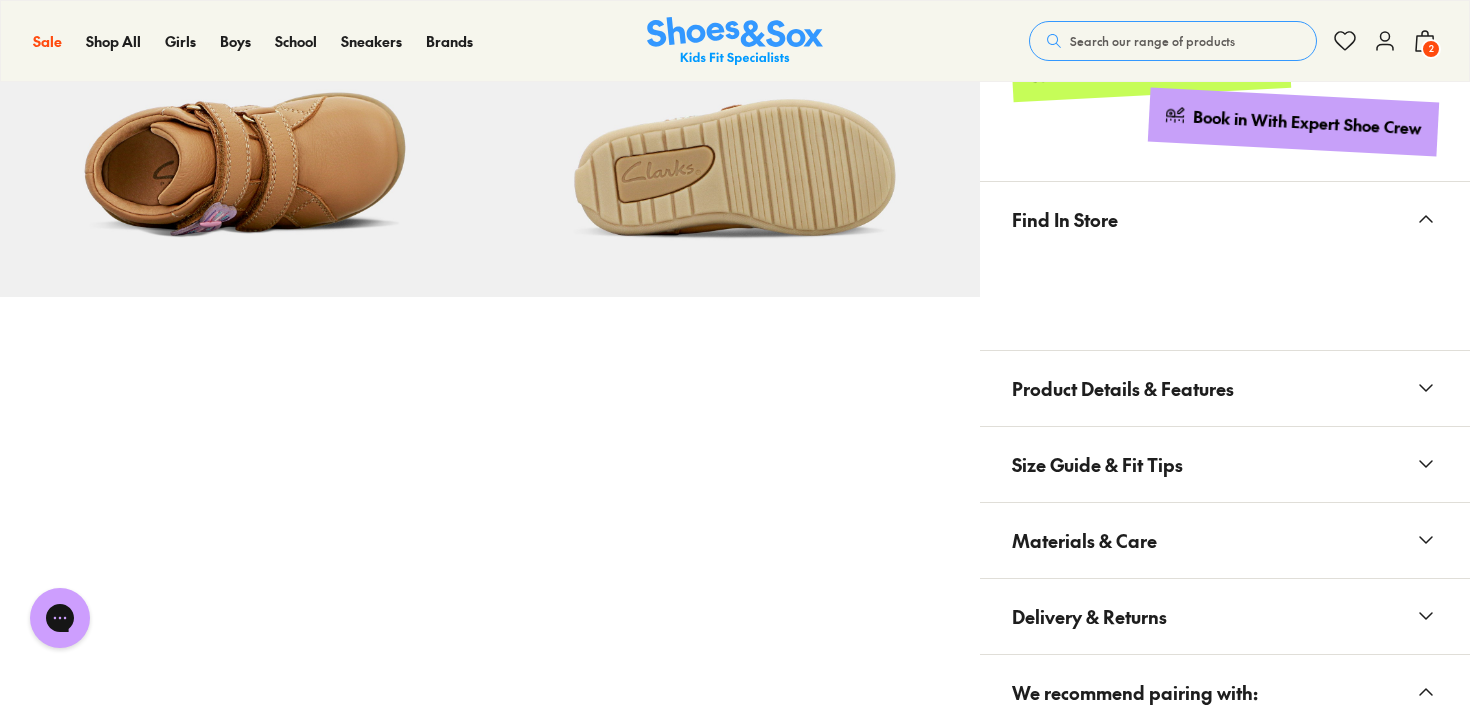 click on "Product Details & Features" at bounding box center [1123, 388] 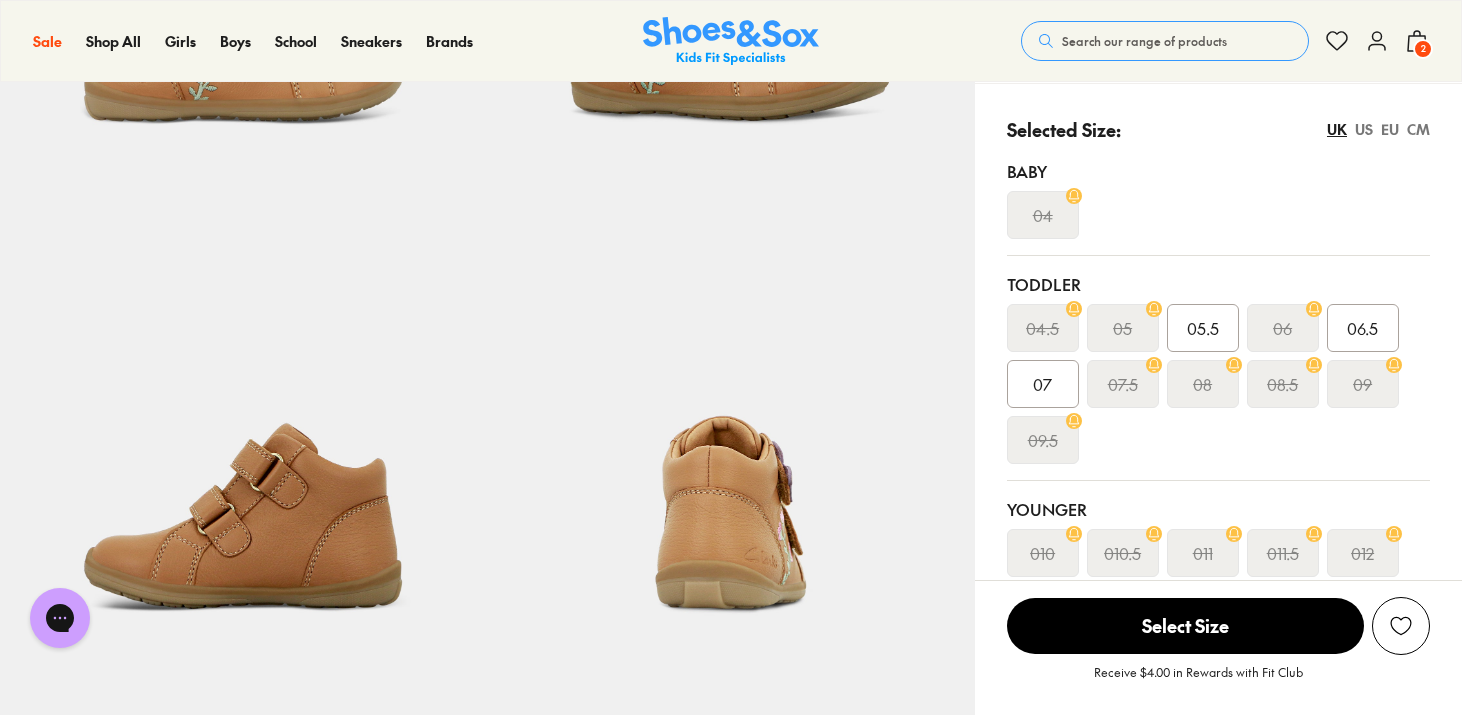 scroll, scrollTop: 448, scrollLeft: 0, axis: vertical 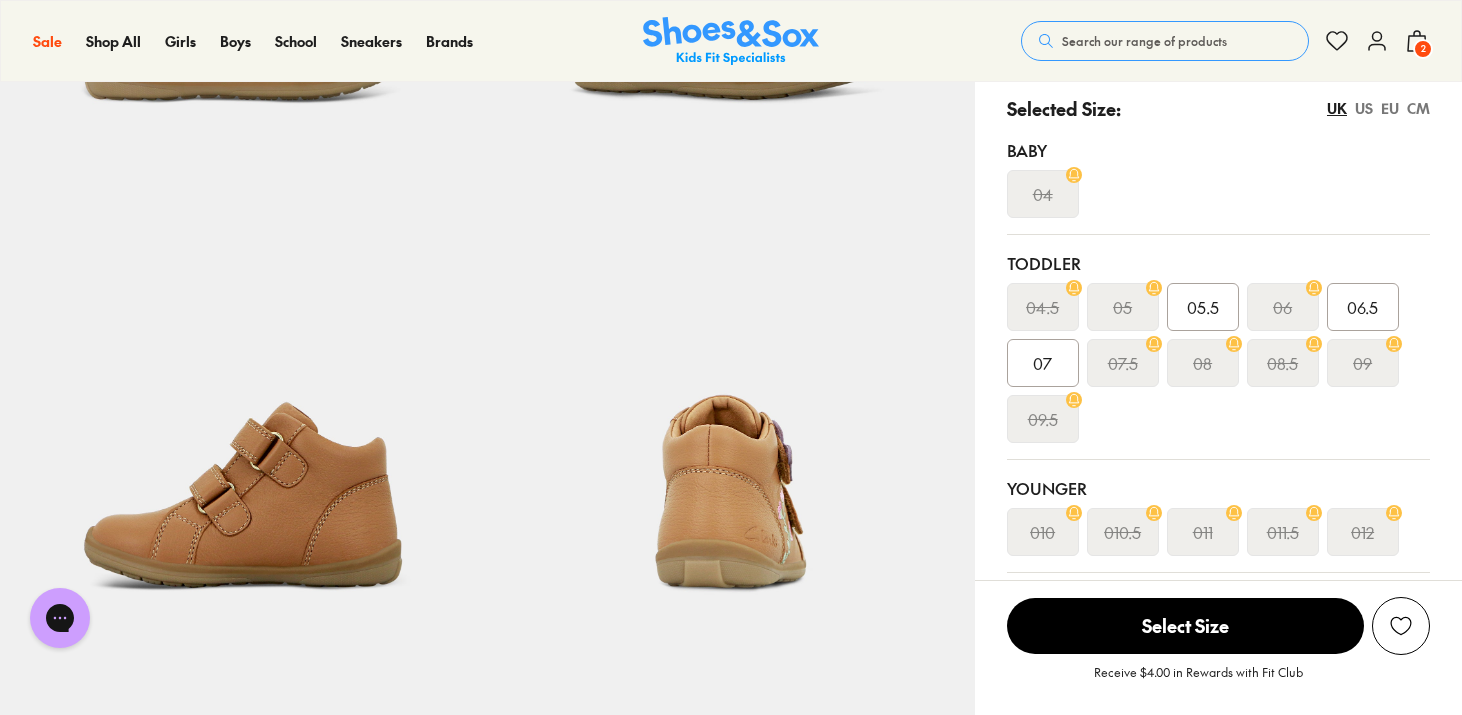 click on "Select Size" at bounding box center [1185, 626] 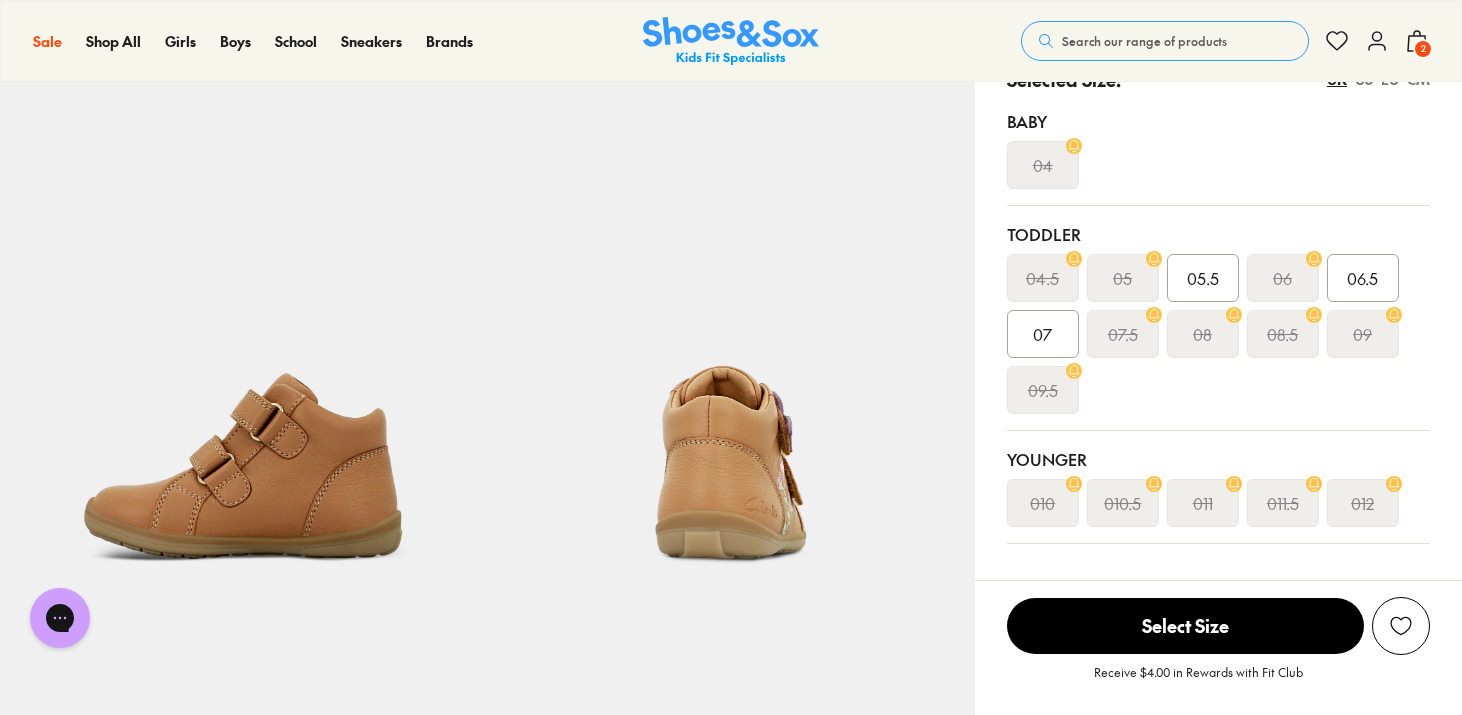scroll, scrollTop: 478, scrollLeft: 0, axis: vertical 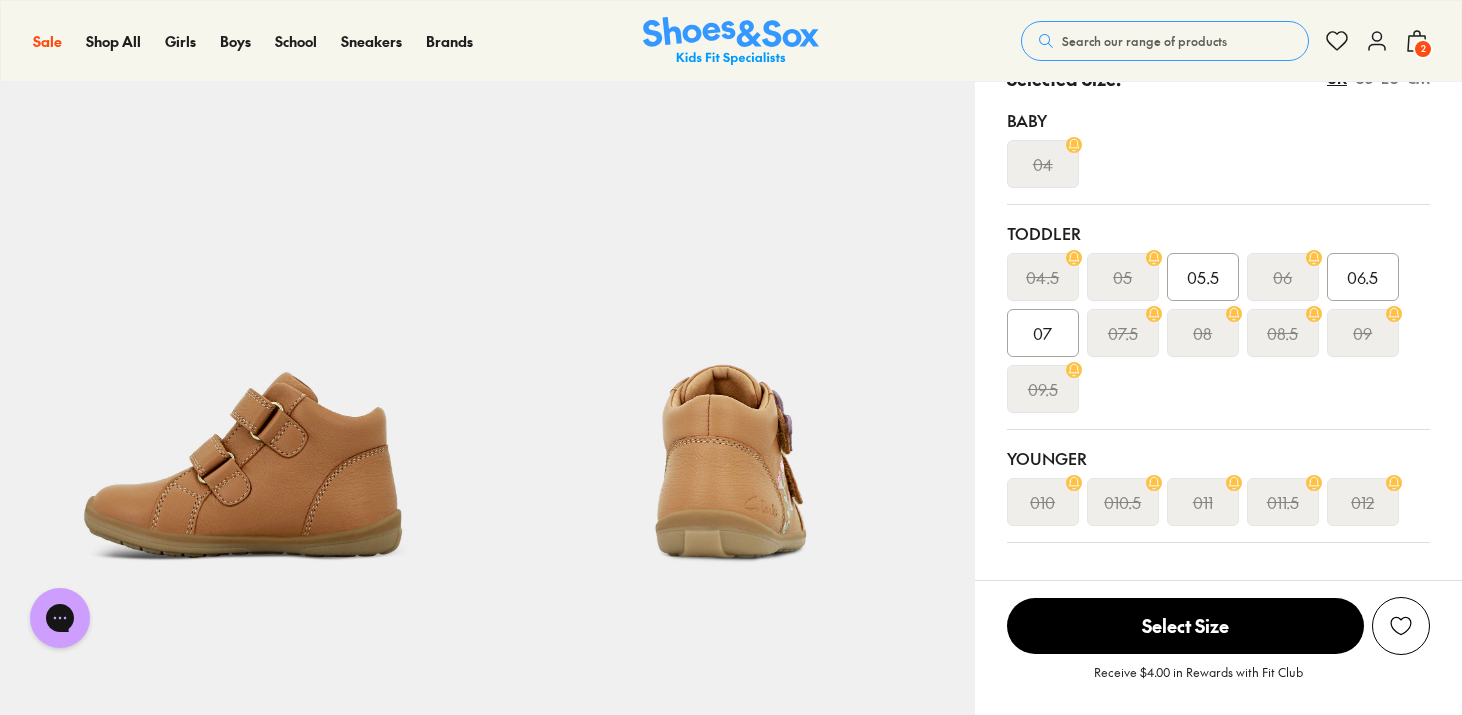 click on "07" at bounding box center (1042, 333) 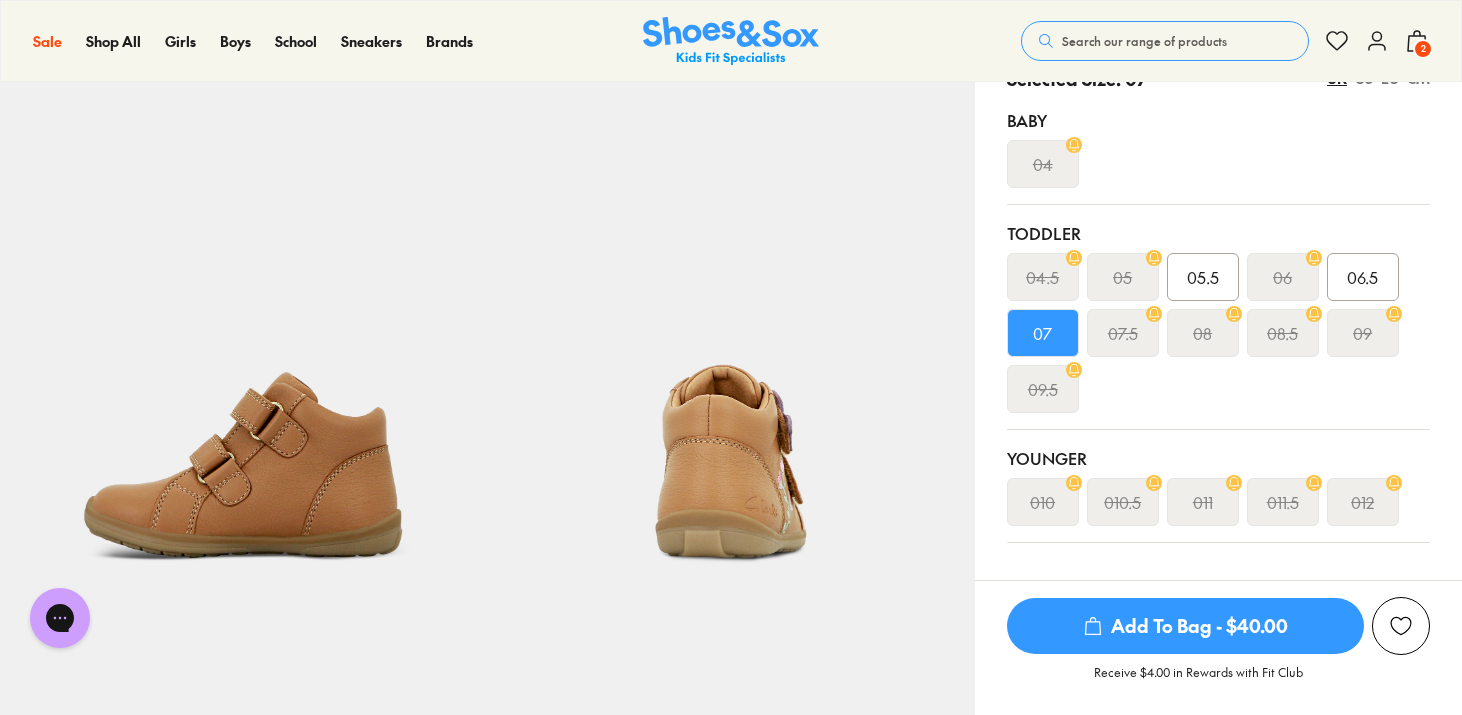 click on "Add To Bag - $40.00" at bounding box center (1185, 626) 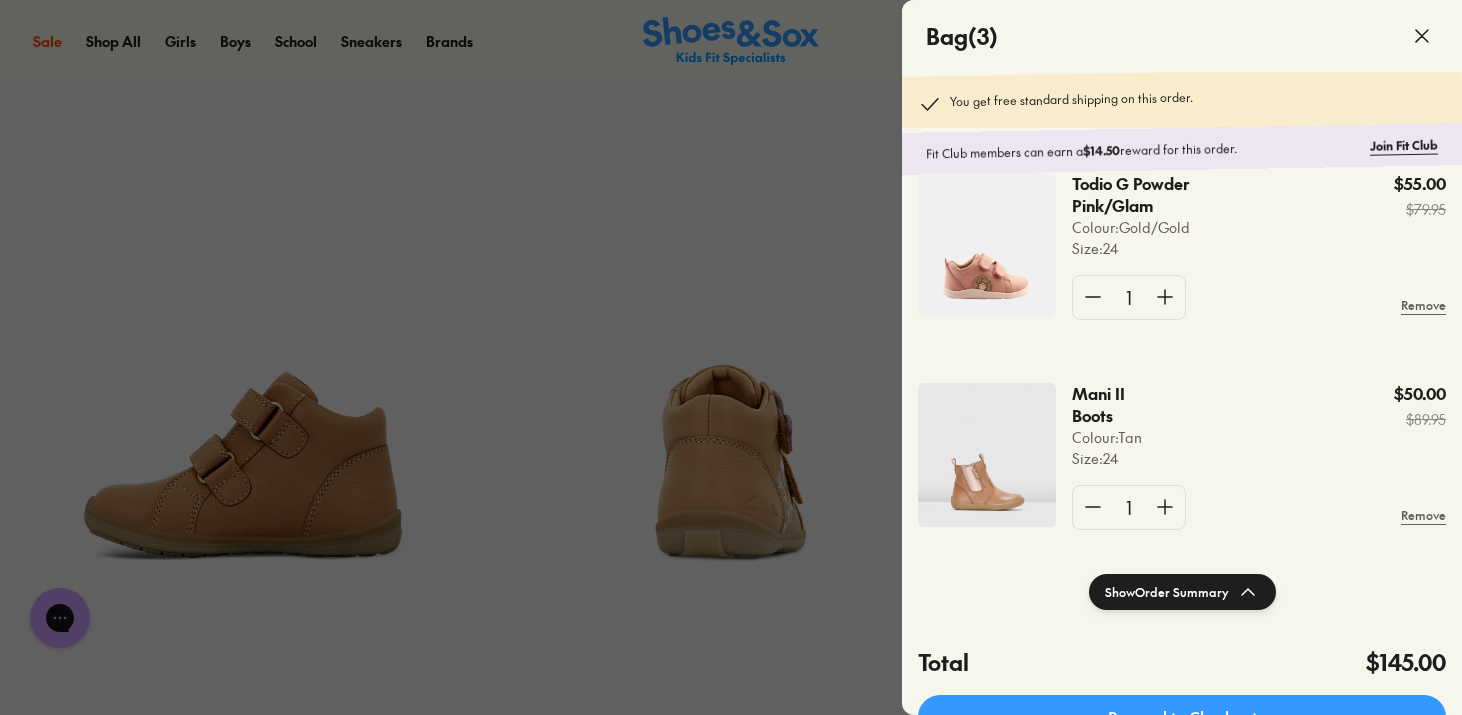 scroll, scrollTop: 268, scrollLeft: 0, axis: vertical 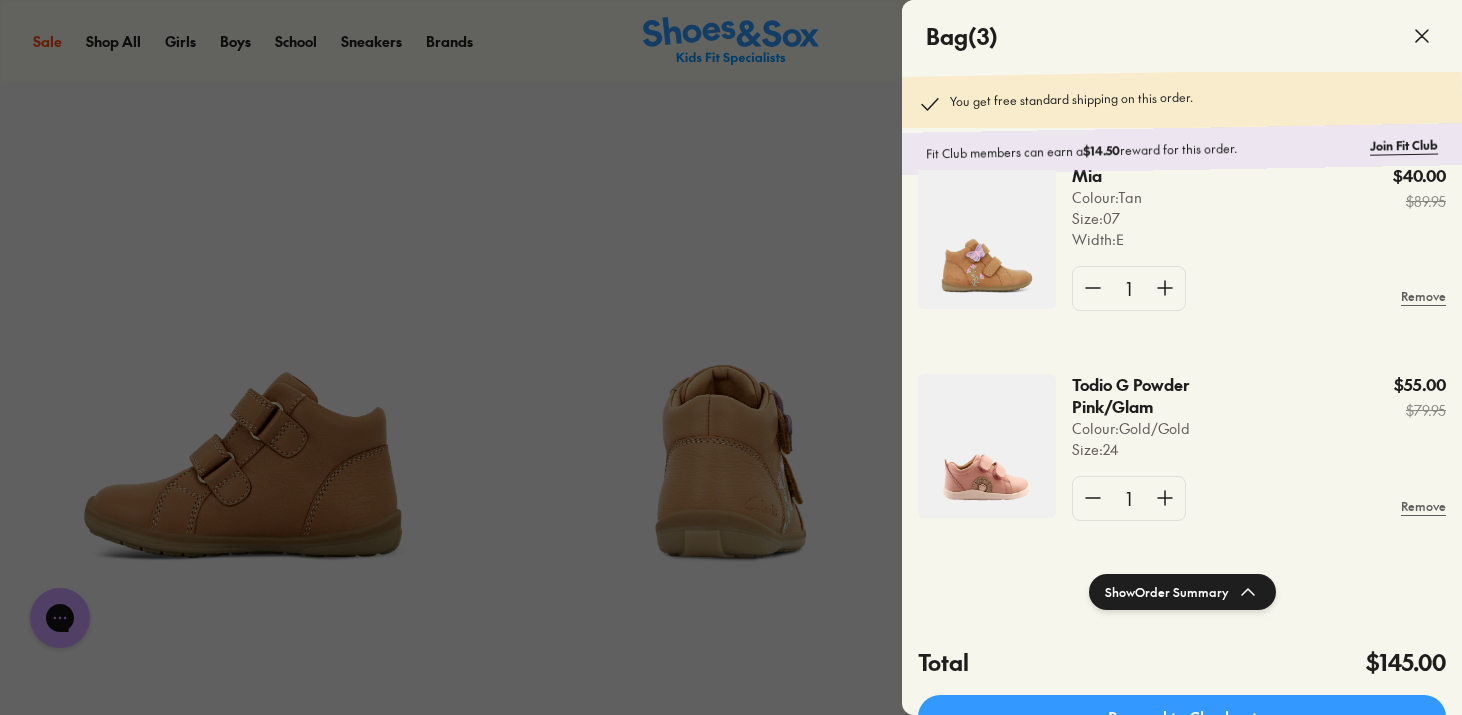 type 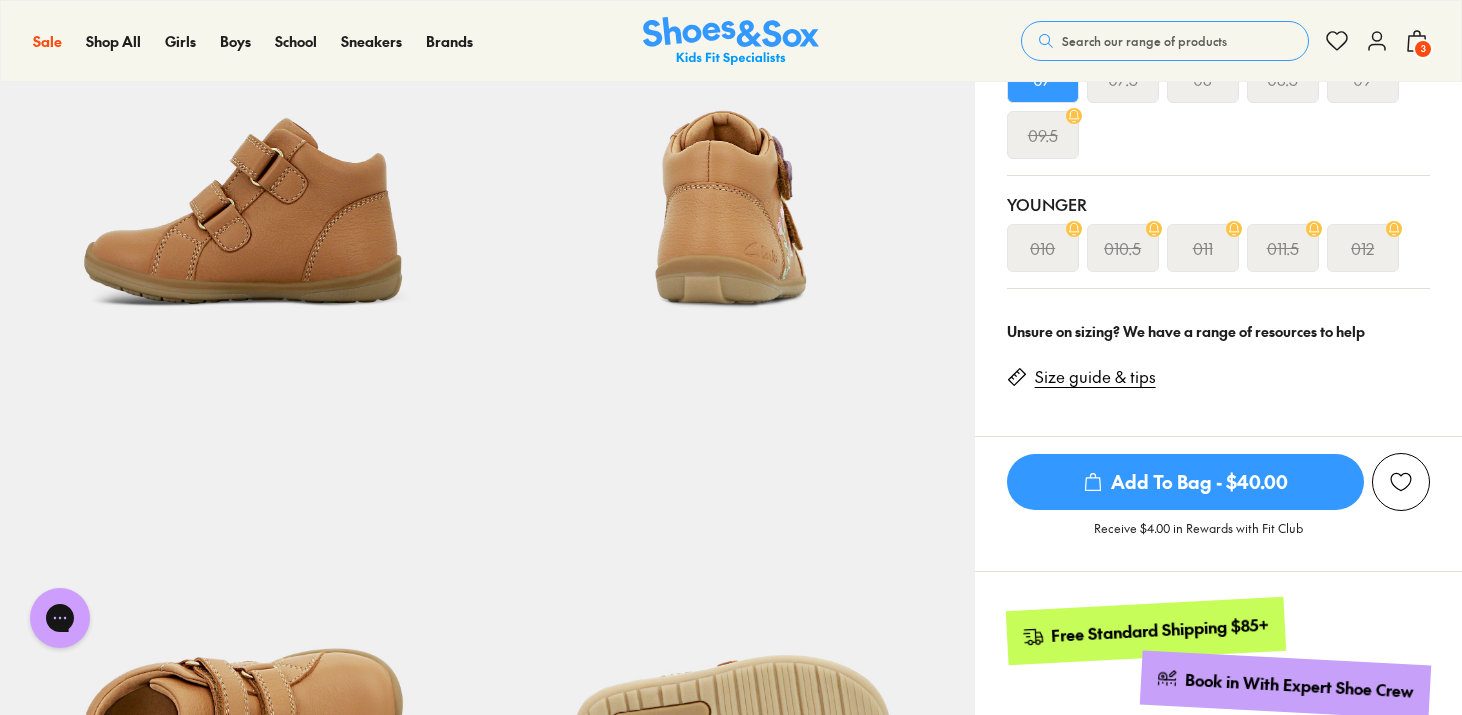 scroll, scrollTop: 0, scrollLeft: 0, axis: both 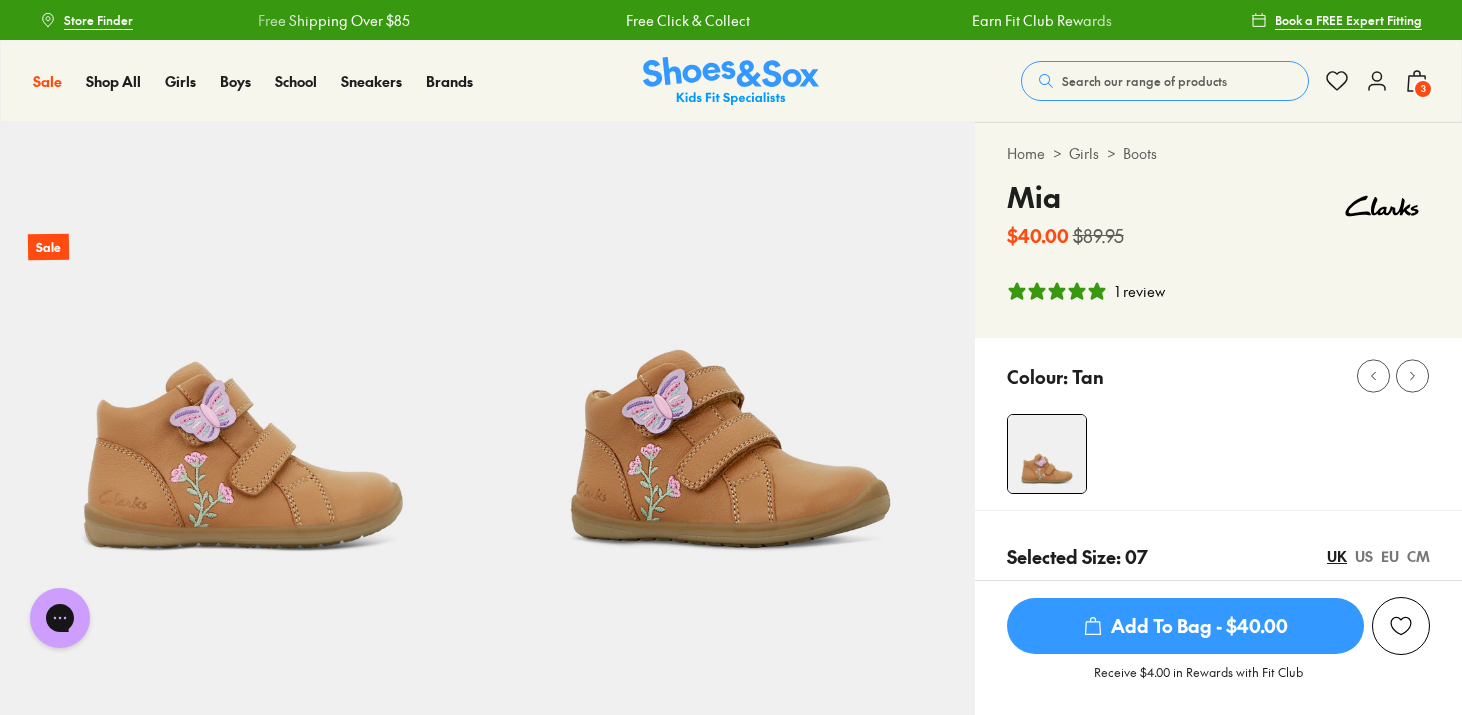 click on "3" at bounding box center [1423, 89] 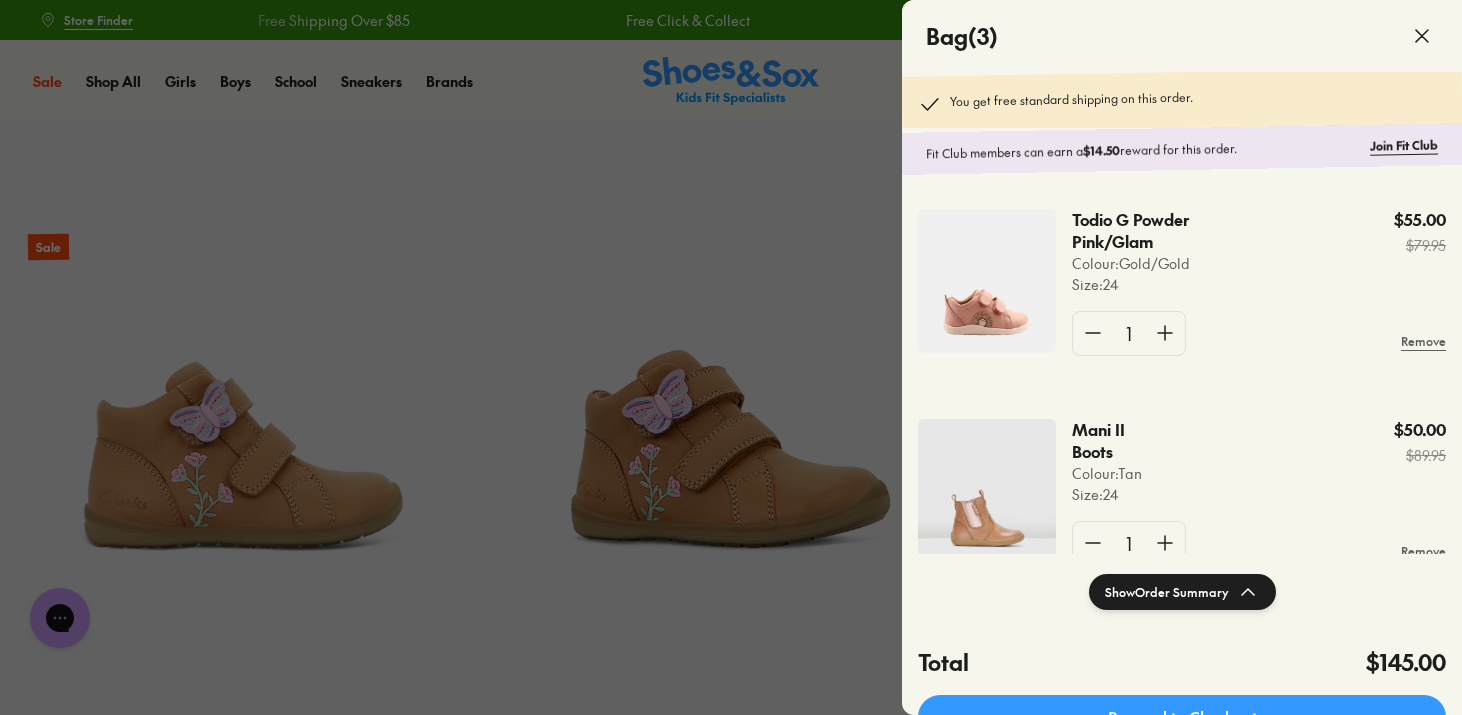 scroll, scrollTop: 268, scrollLeft: 0, axis: vertical 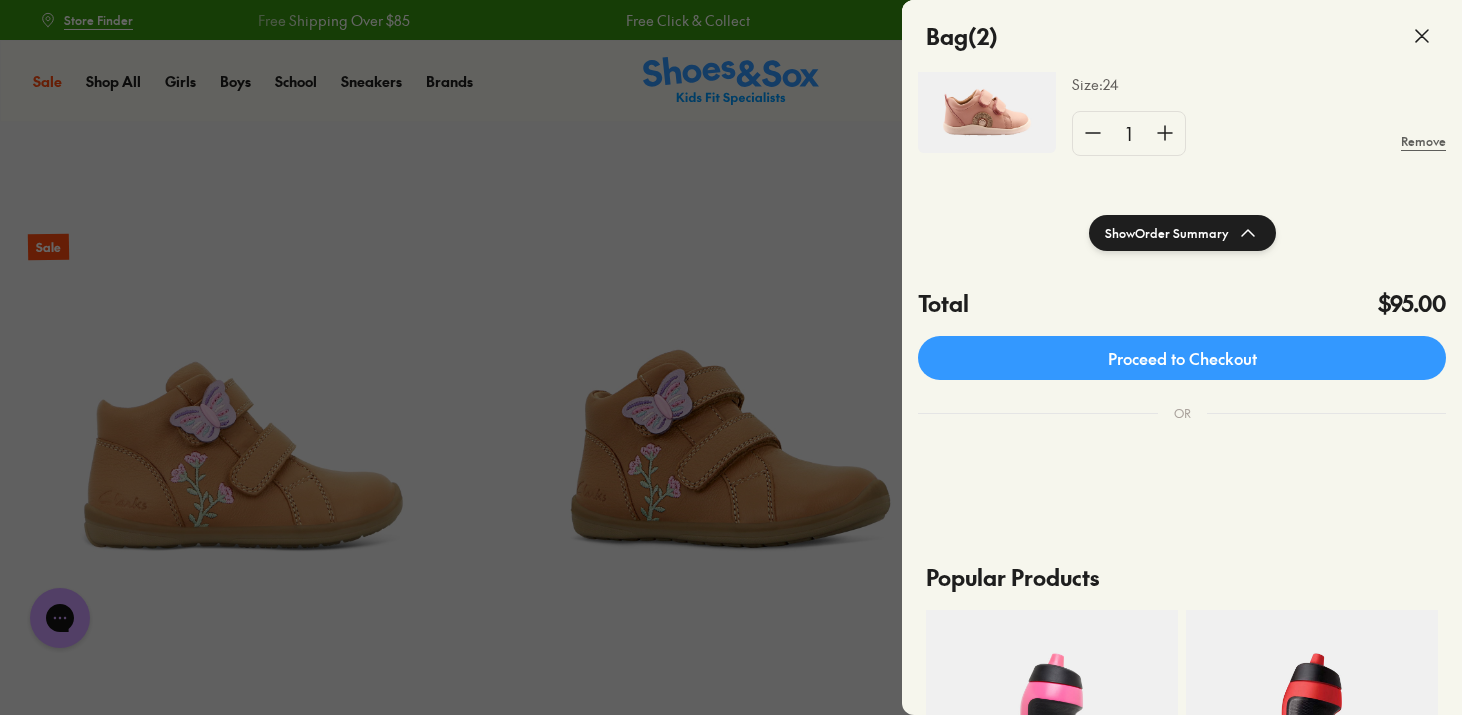 click 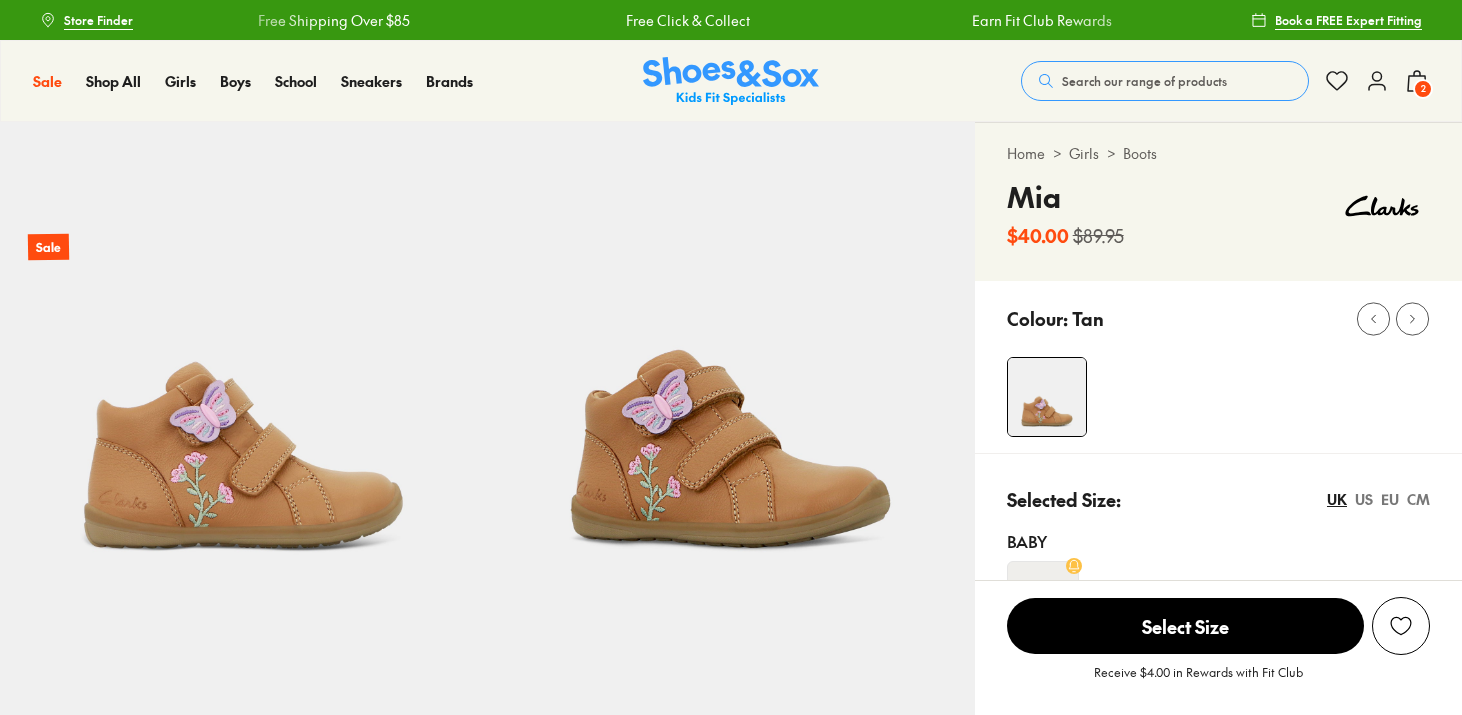 select on "*" 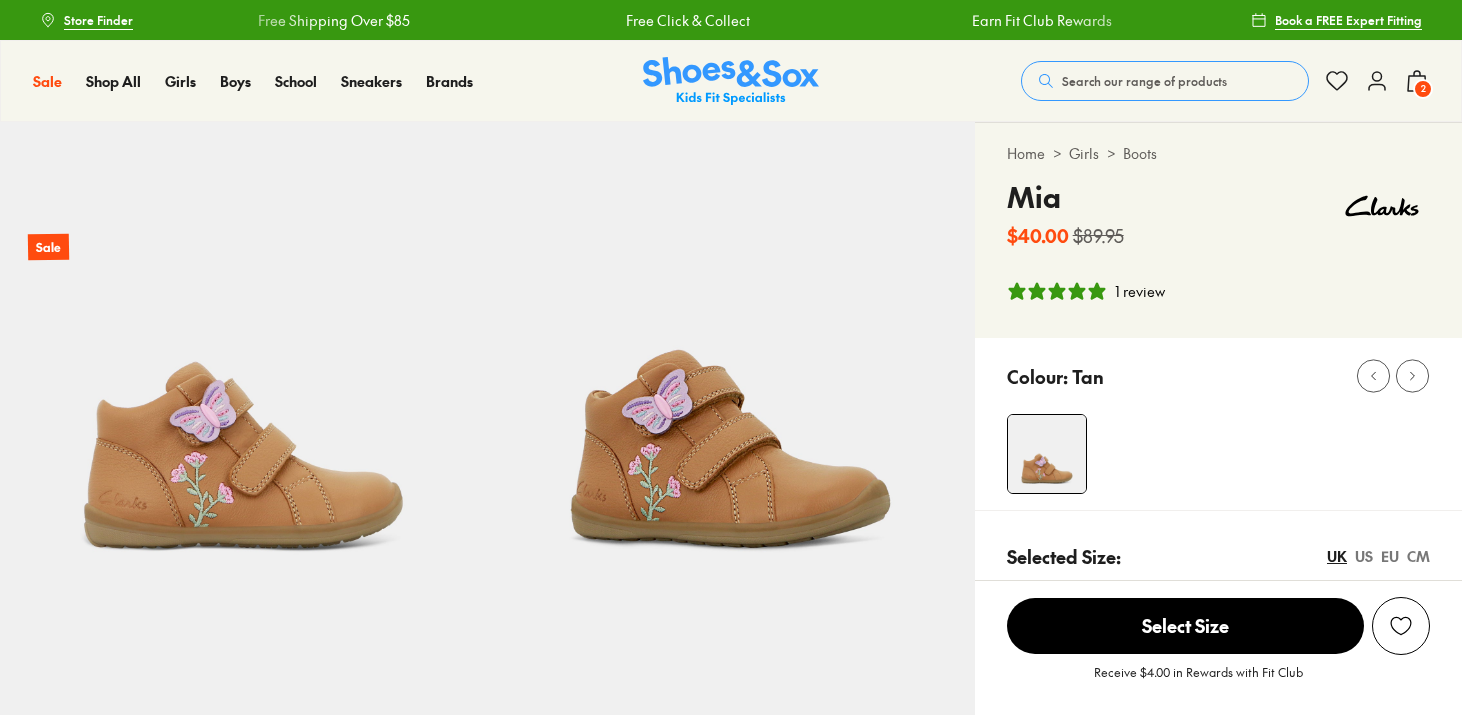 scroll, scrollTop: 0, scrollLeft: 0, axis: both 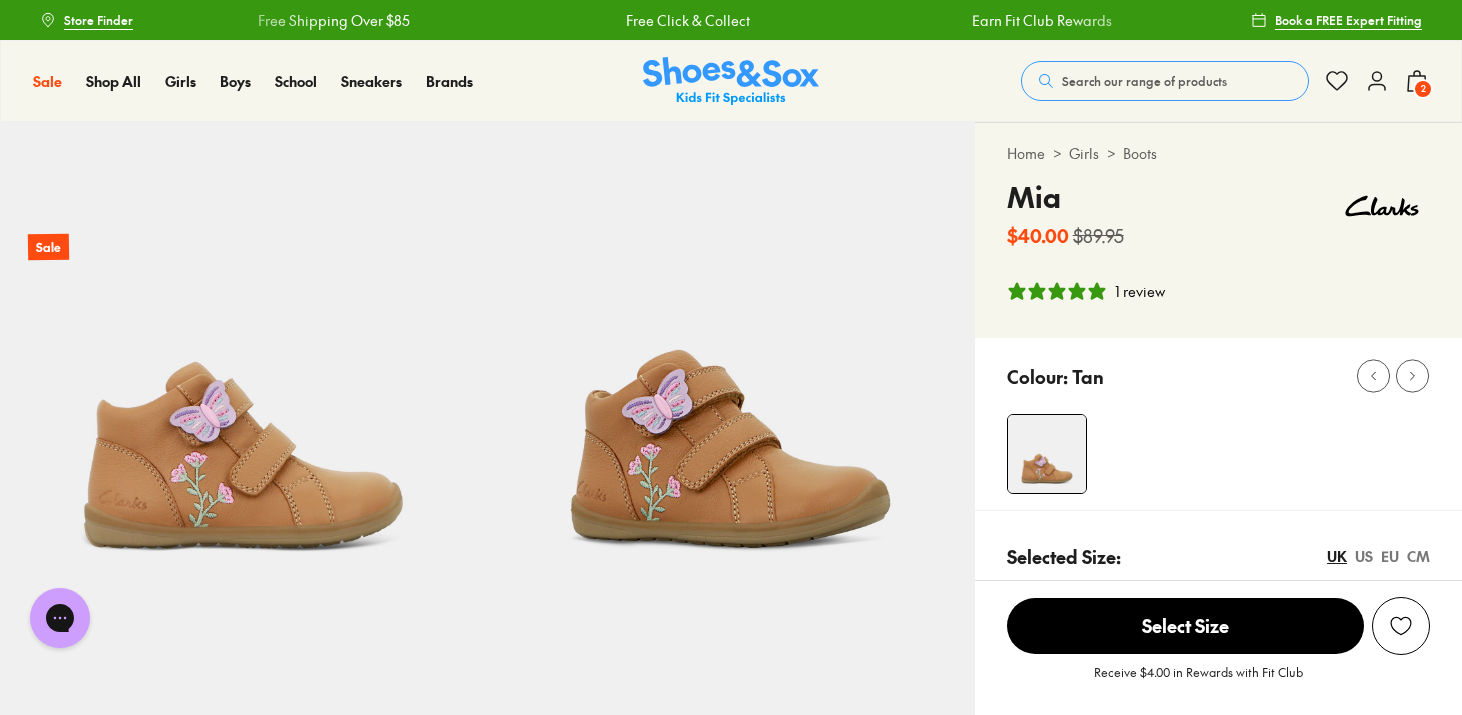 click on "2" at bounding box center [1423, 89] 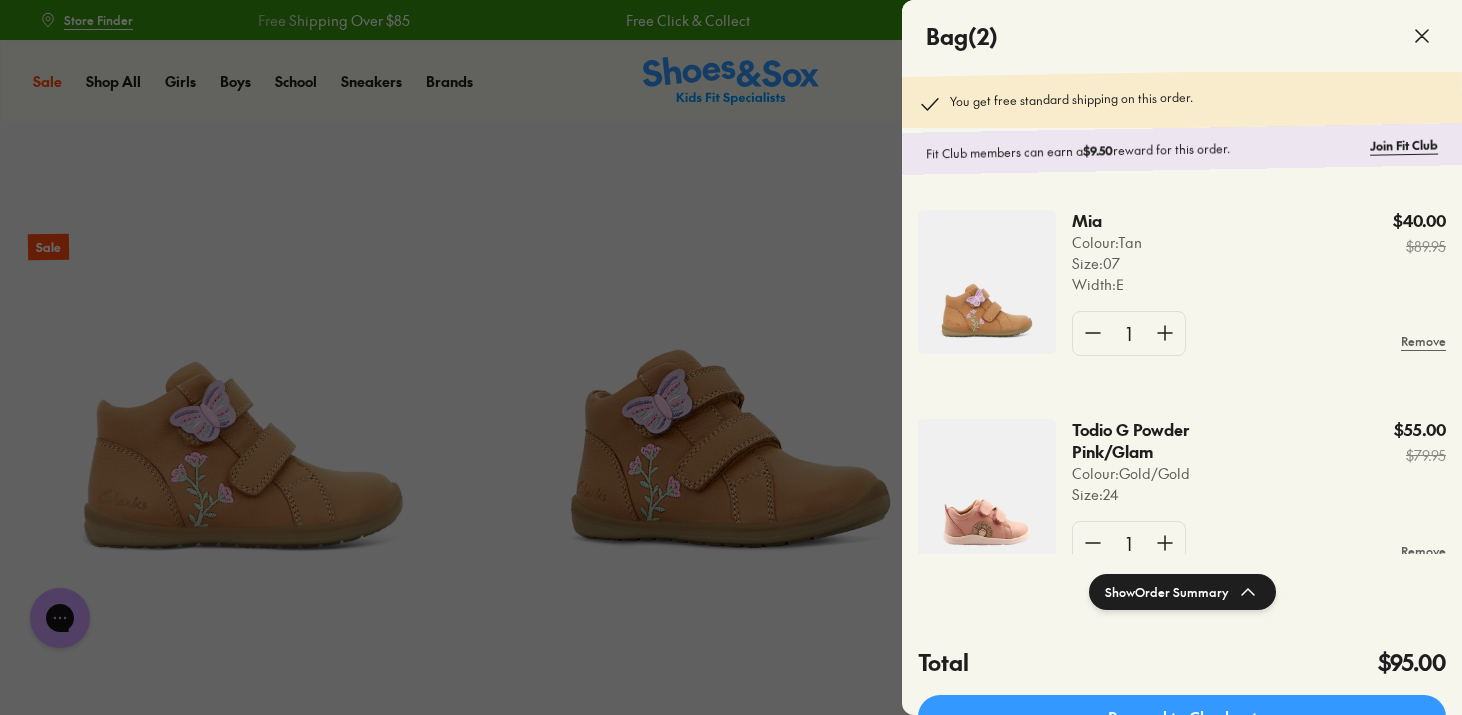 scroll, scrollTop: 59, scrollLeft: 0, axis: vertical 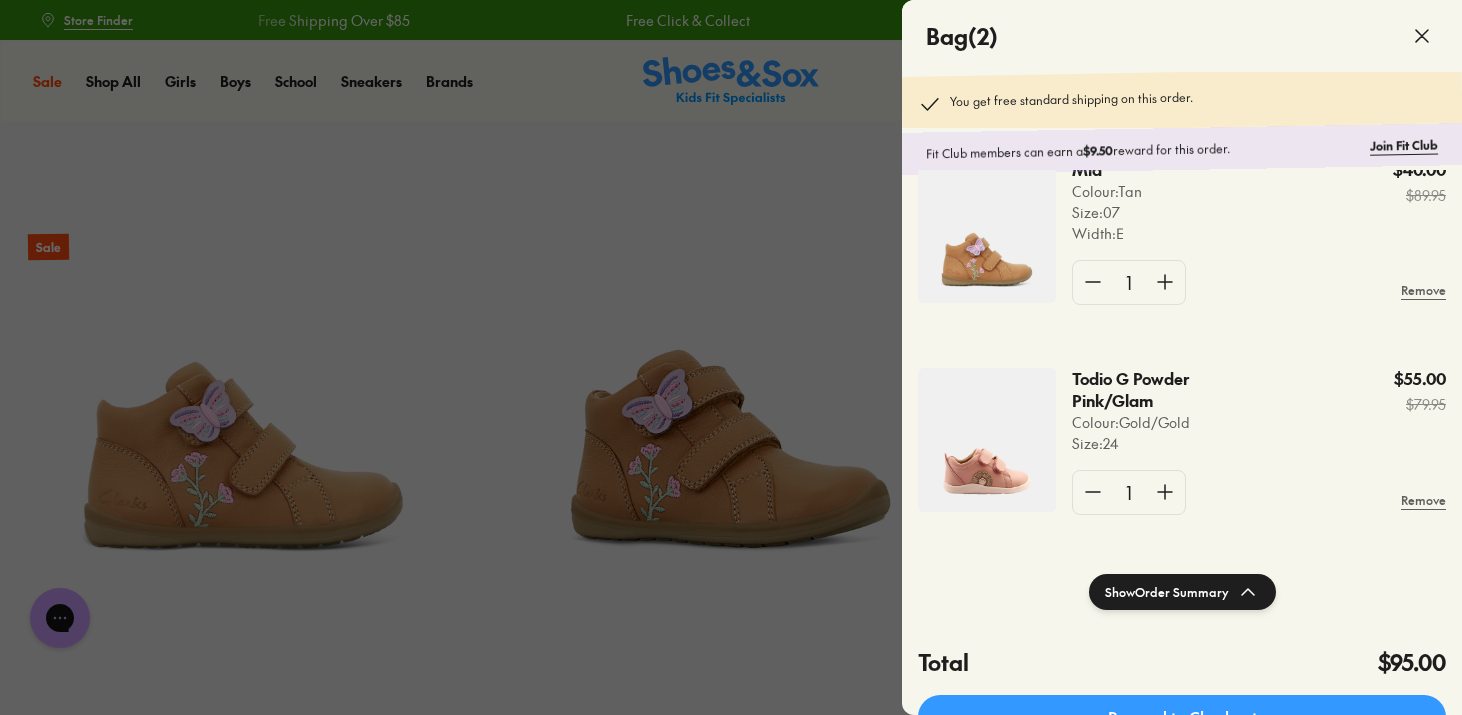 click 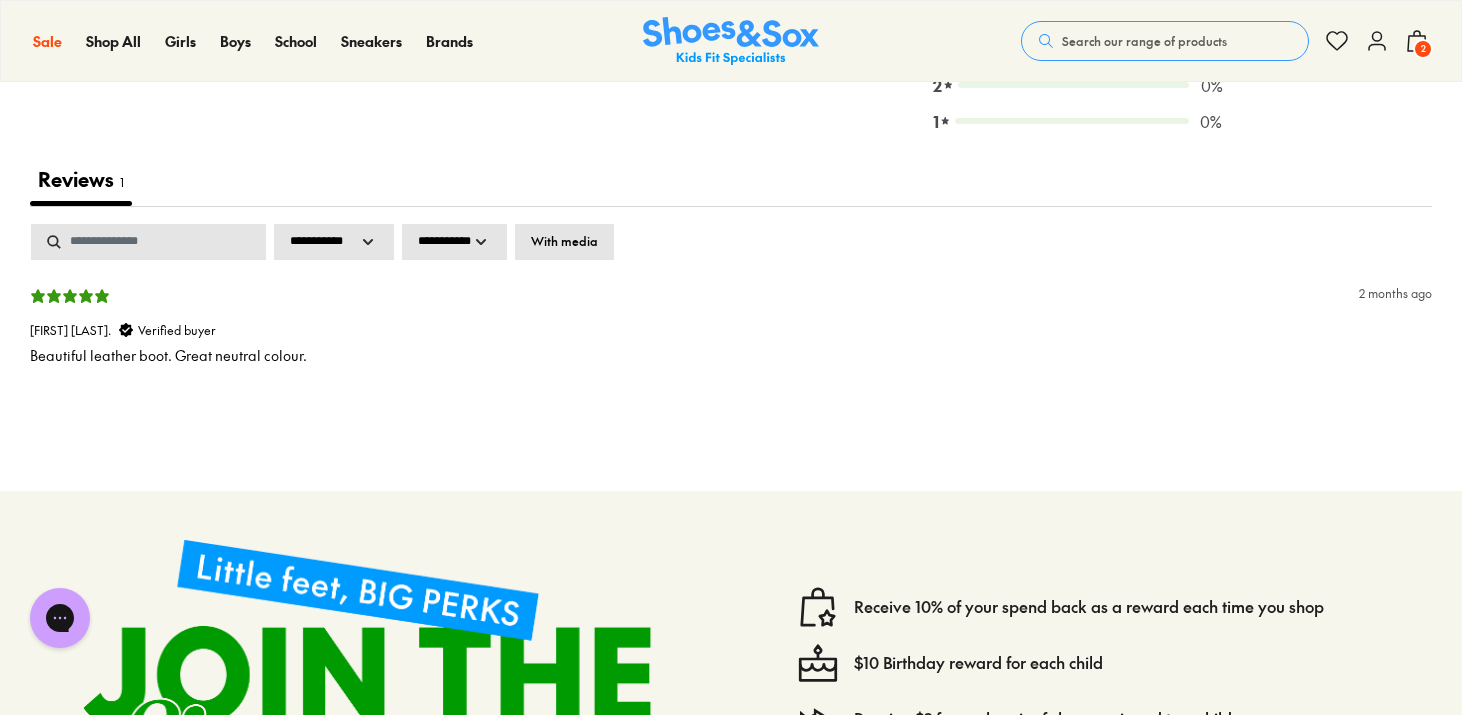scroll, scrollTop: 3884, scrollLeft: 0, axis: vertical 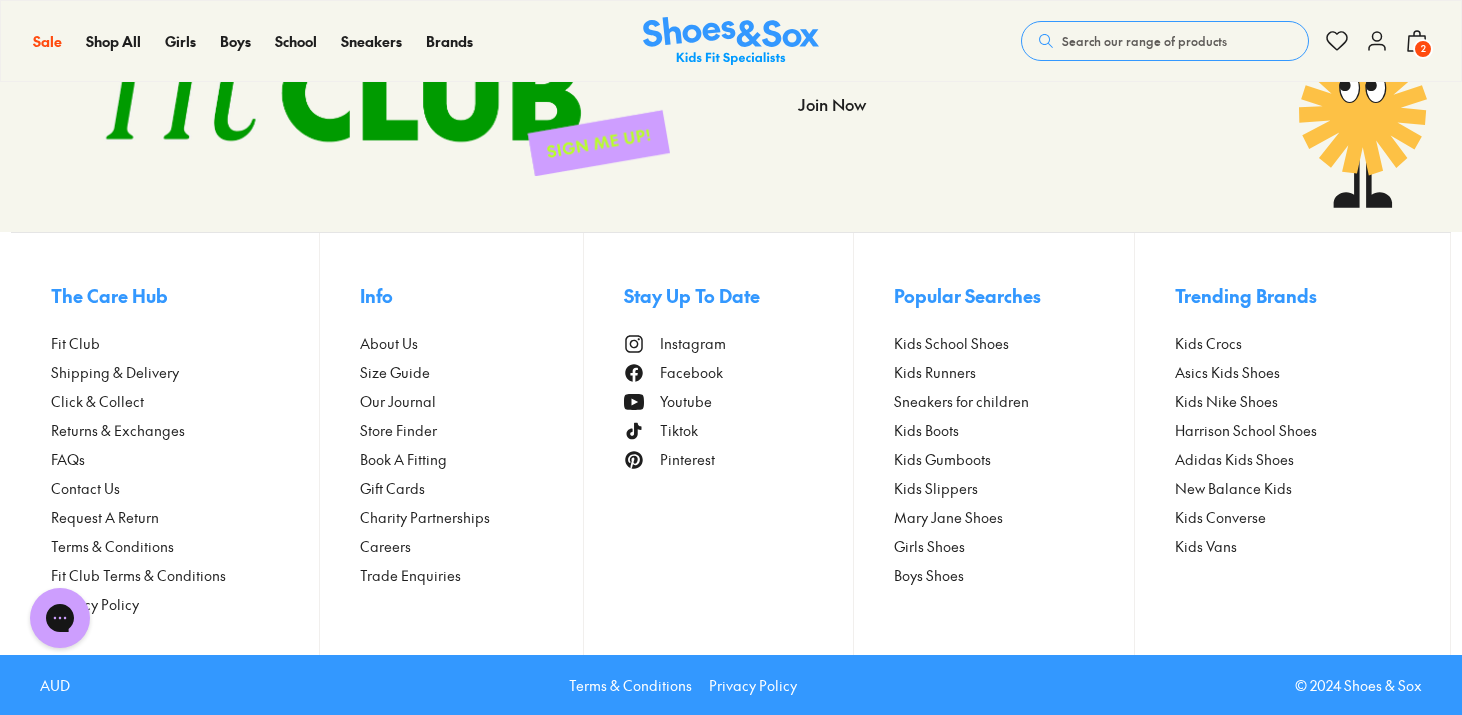 click on "Returns & Exchanges" at bounding box center [118, 430] 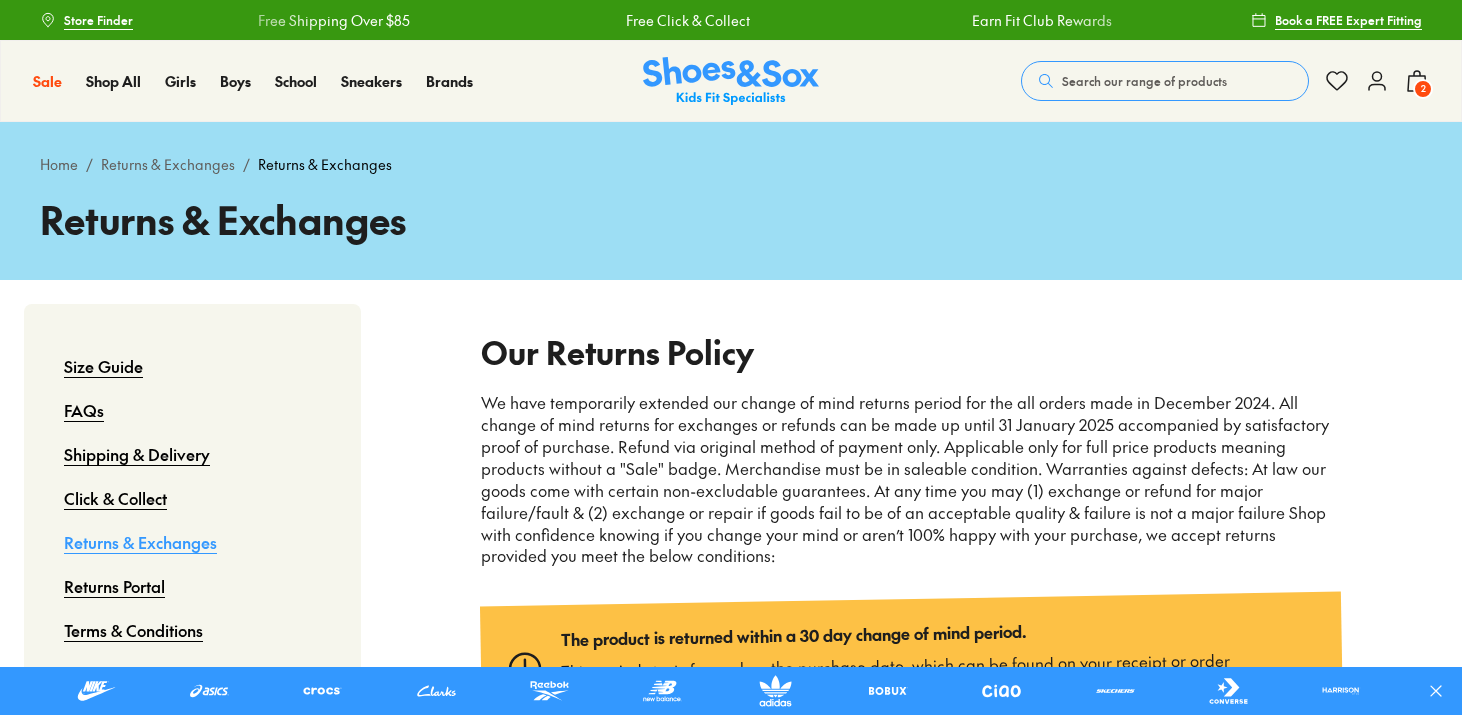 scroll, scrollTop: 0, scrollLeft: 0, axis: both 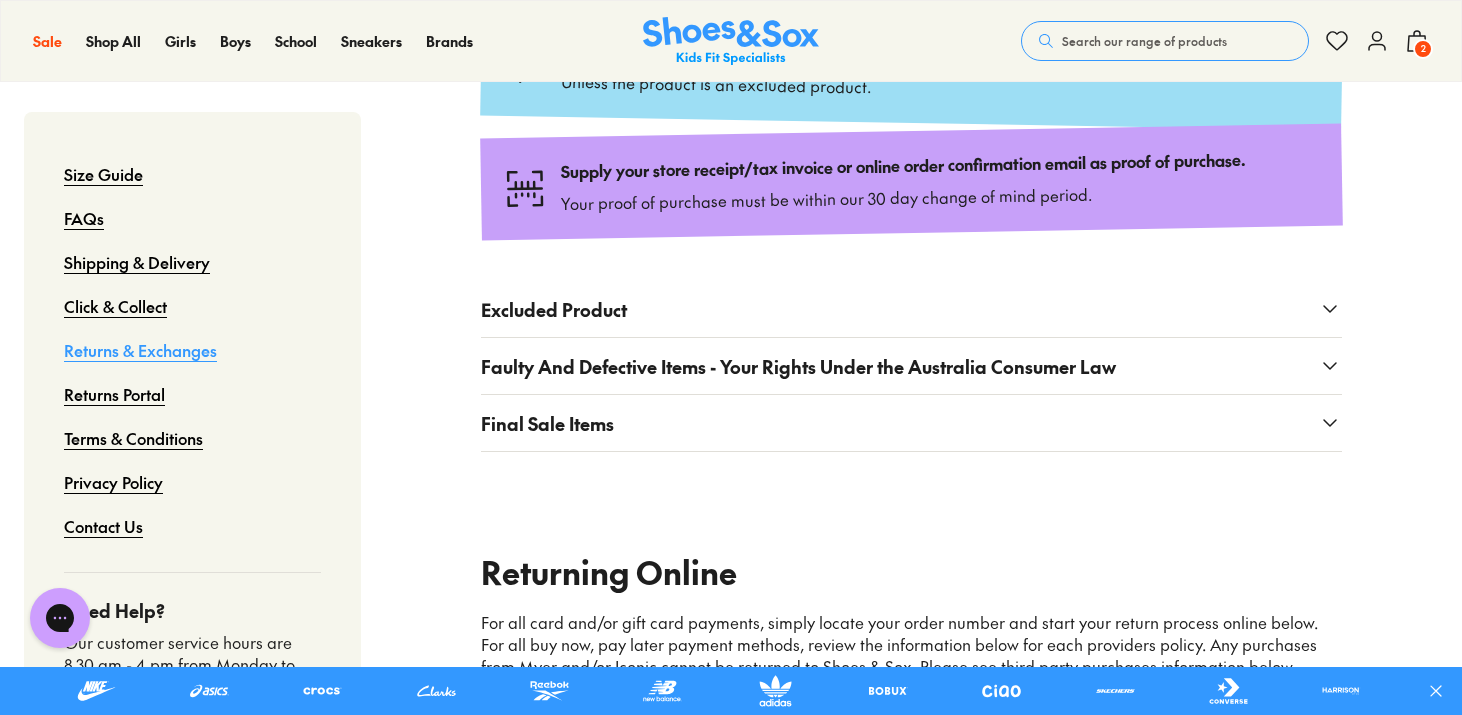 click on "Final Sale Items" at bounding box center (911, 423) 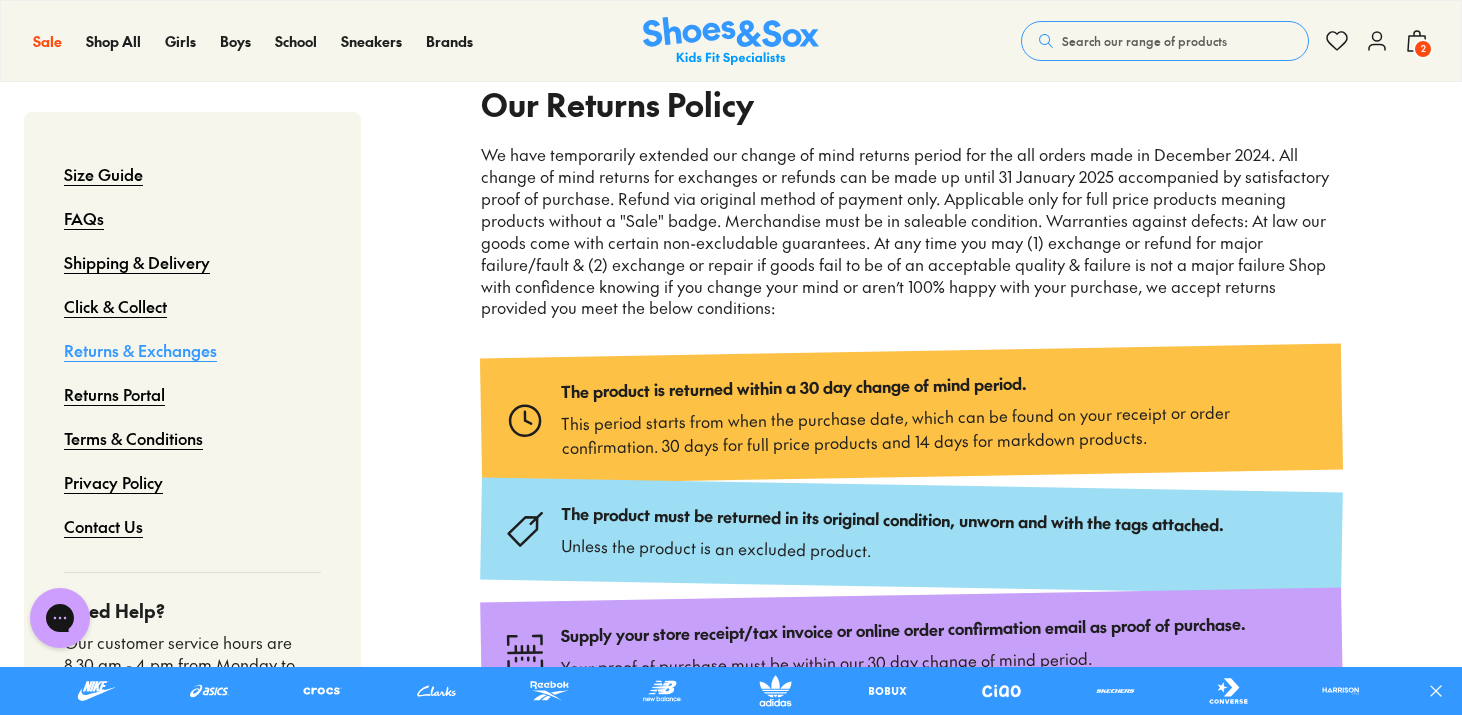 scroll, scrollTop: 242, scrollLeft: 0, axis: vertical 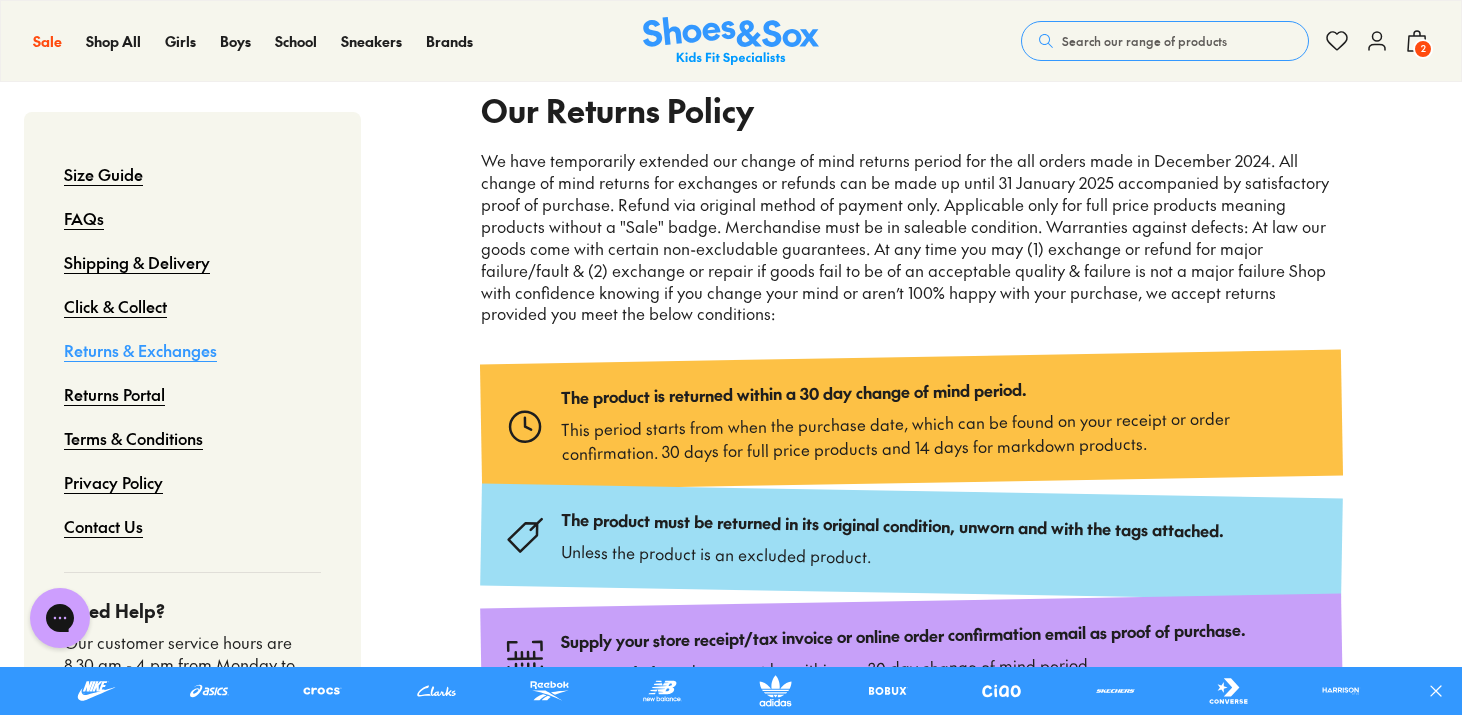 click on "FAQs" at bounding box center [84, 218] 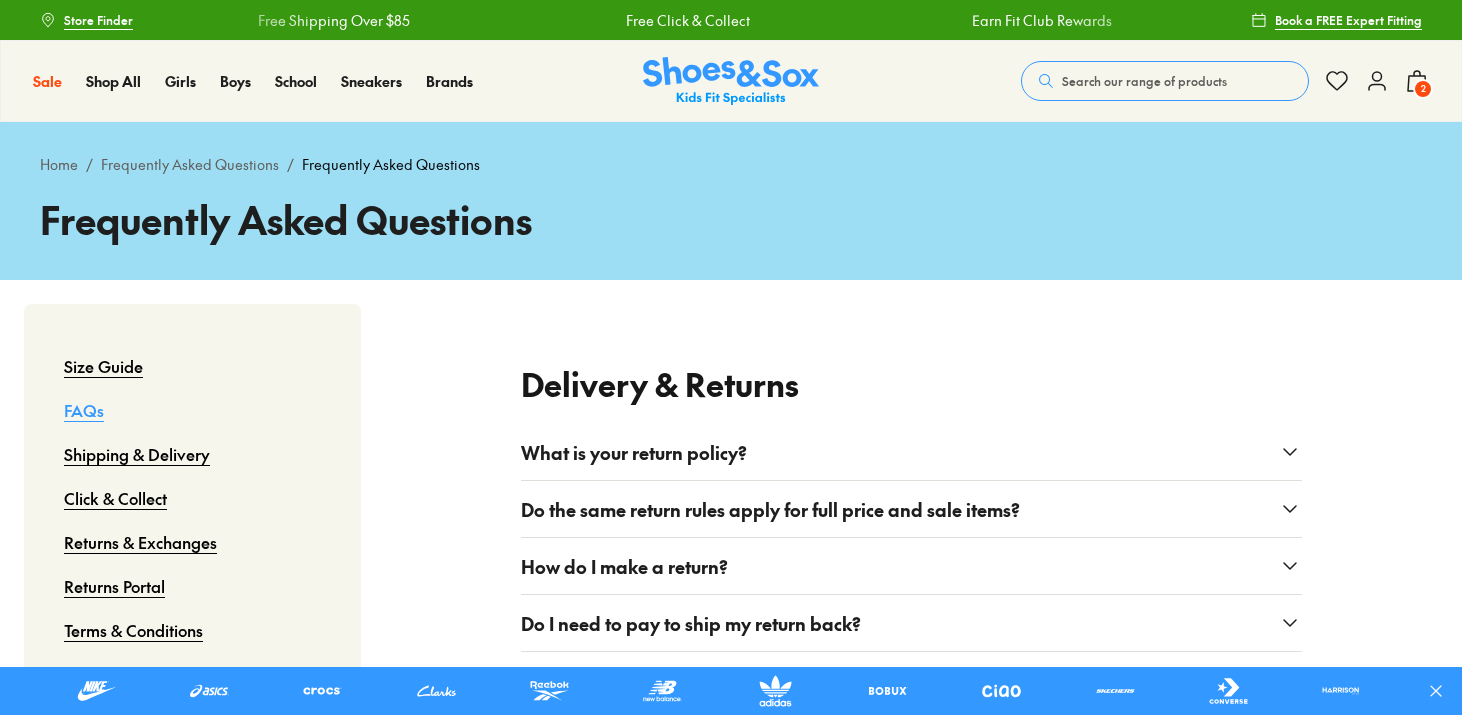 scroll, scrollTop: 0, scrollLeft: 0, axis: both 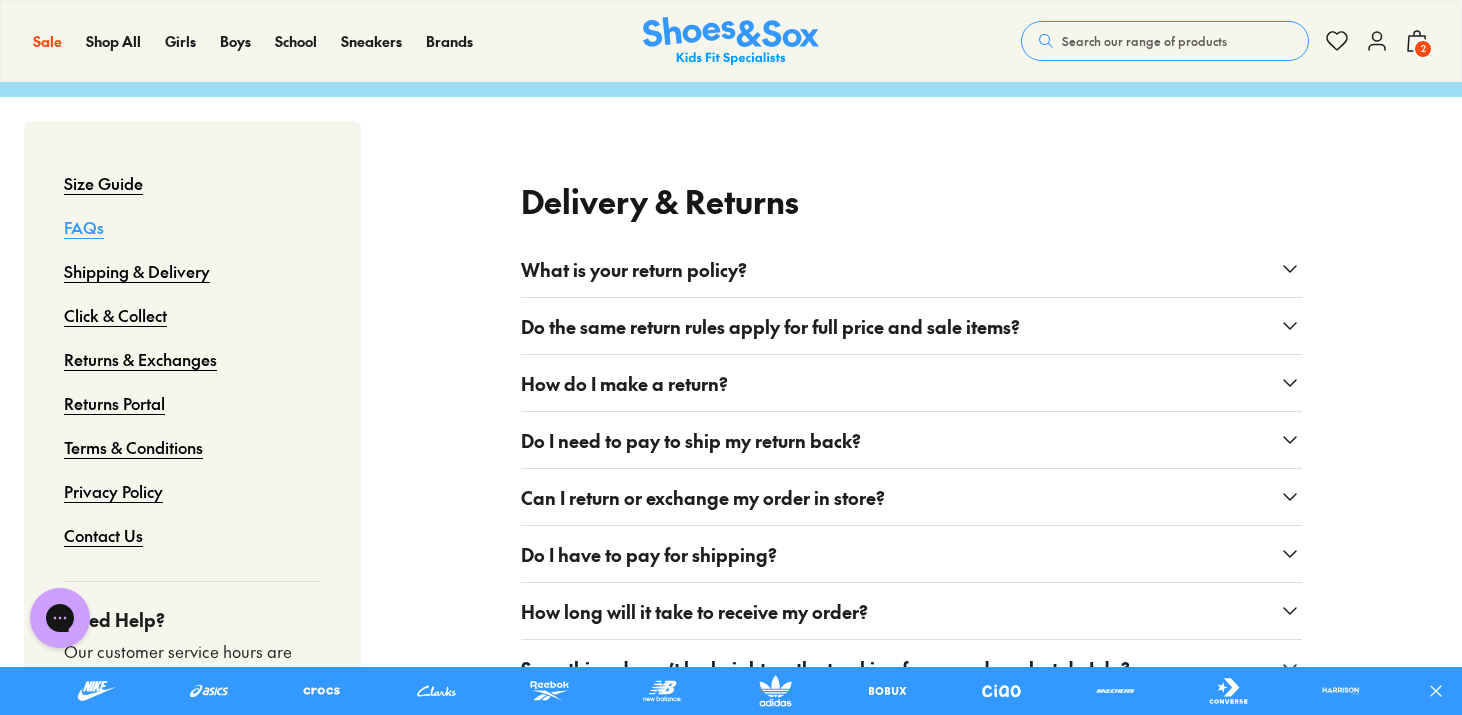 click on "Do the same return rules apply for full price and sale items?" at bounding box center (770, 326) 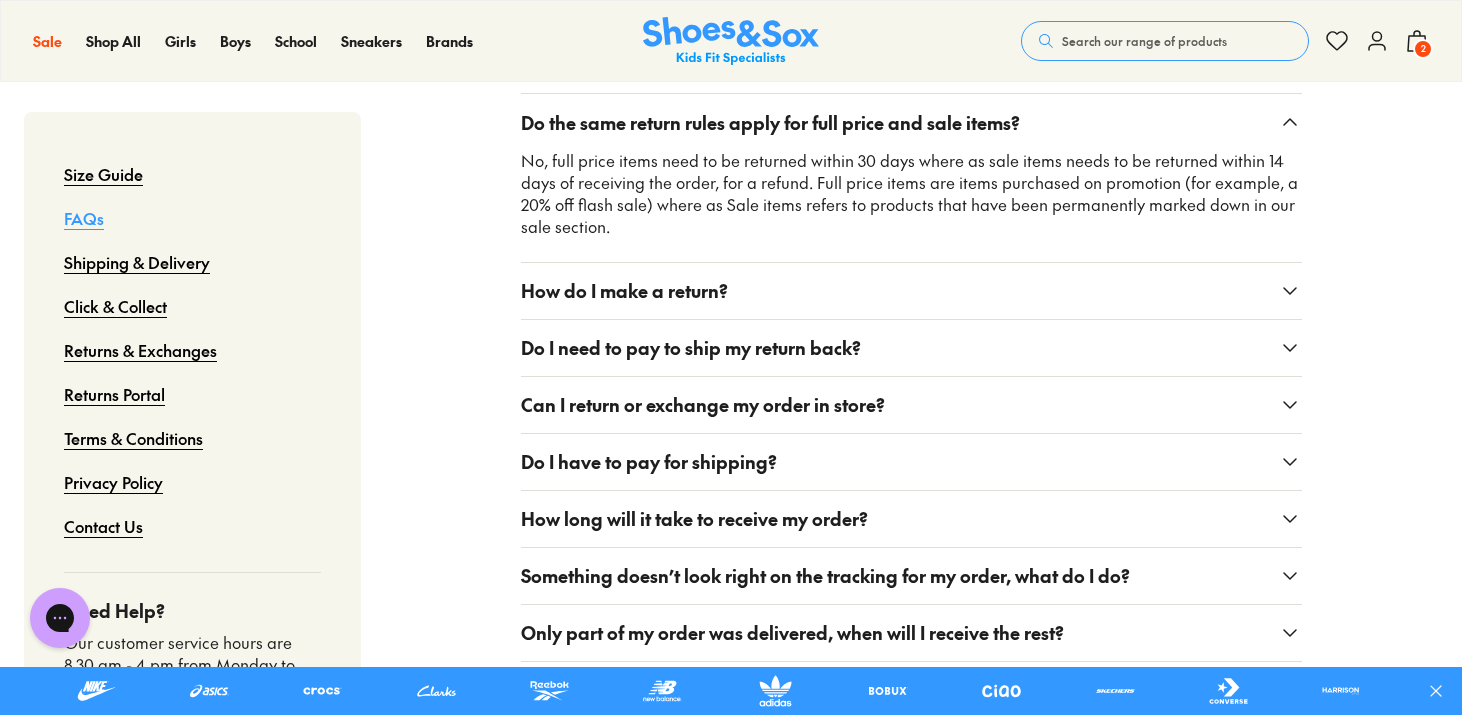 scroll, scrollTop: 395, scrollLeft: 0, axis: vertical 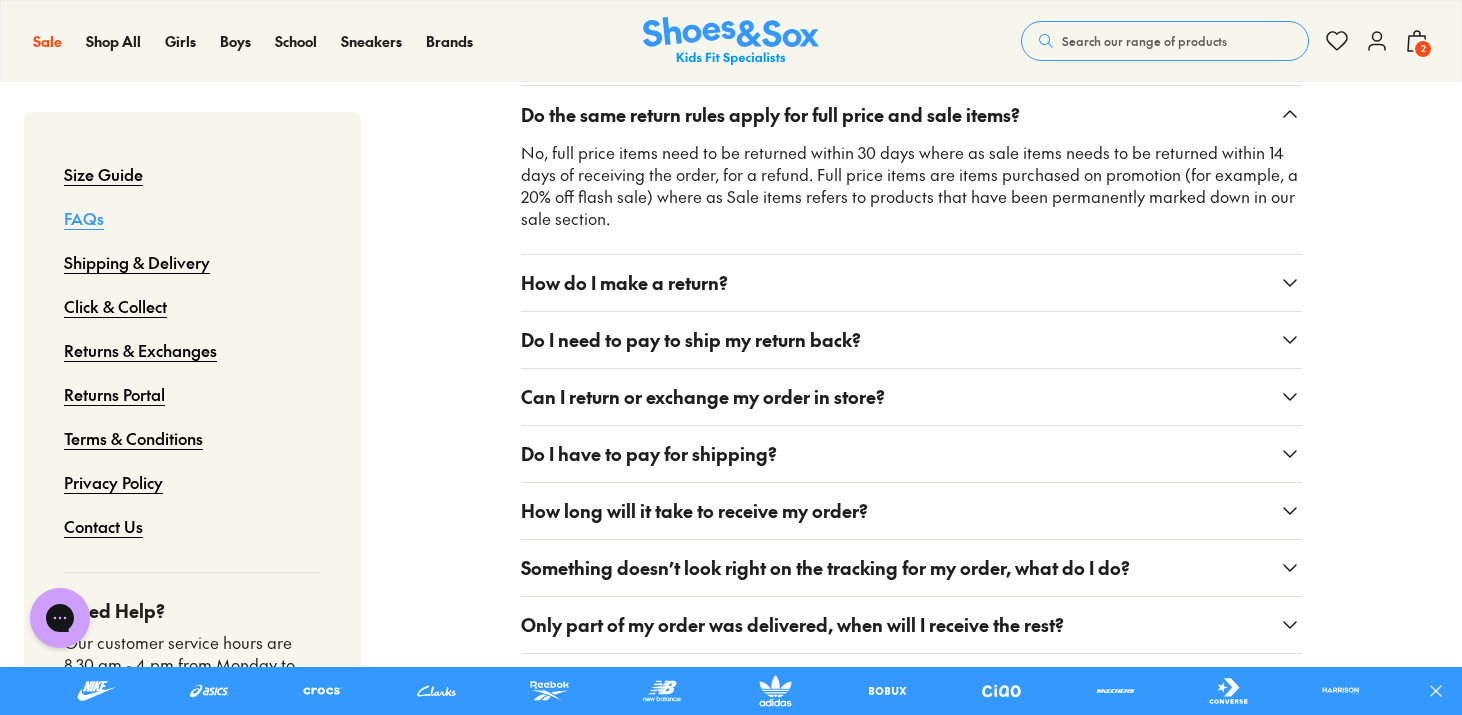 click on "Can I return or exchange my order in store?" at bounding box center (703, 396) 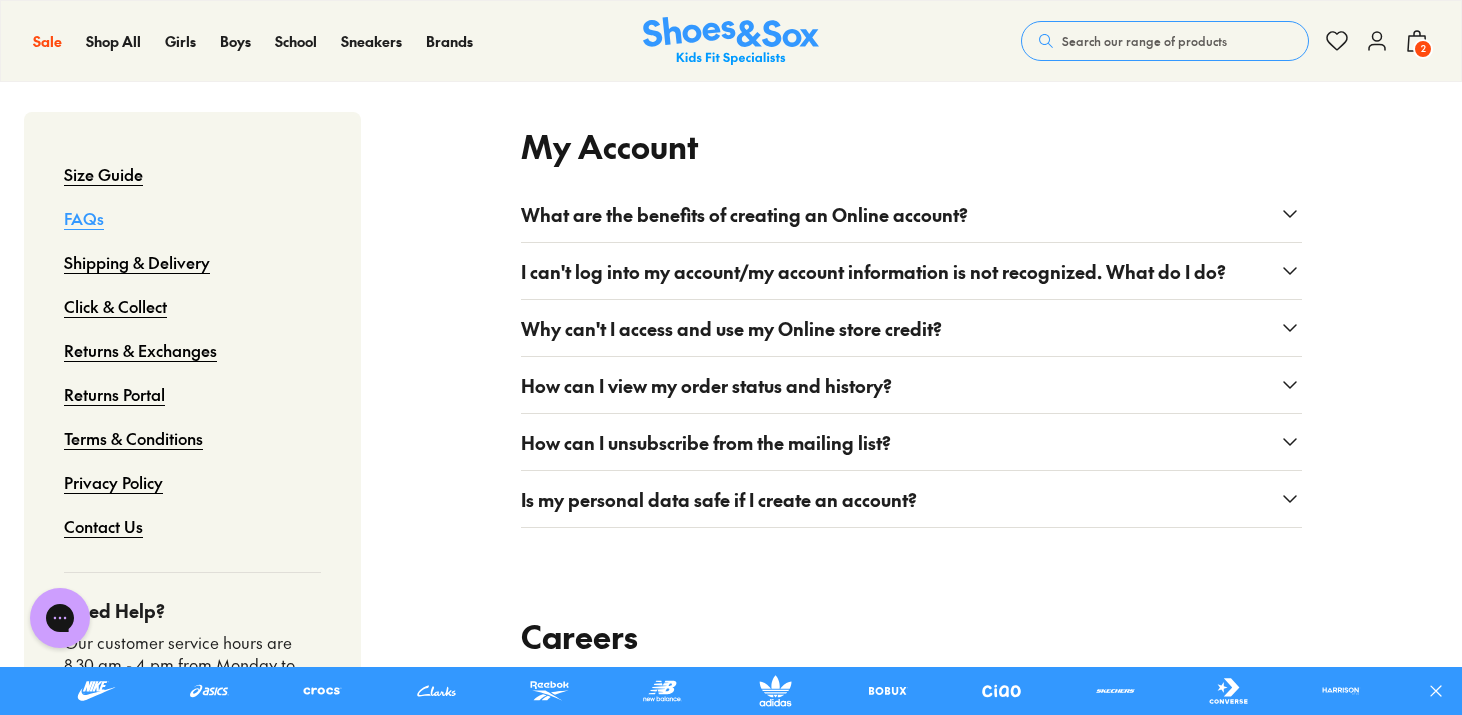 scroll, scrollTop: 2590, scrollLeft: 0, axis: vertical 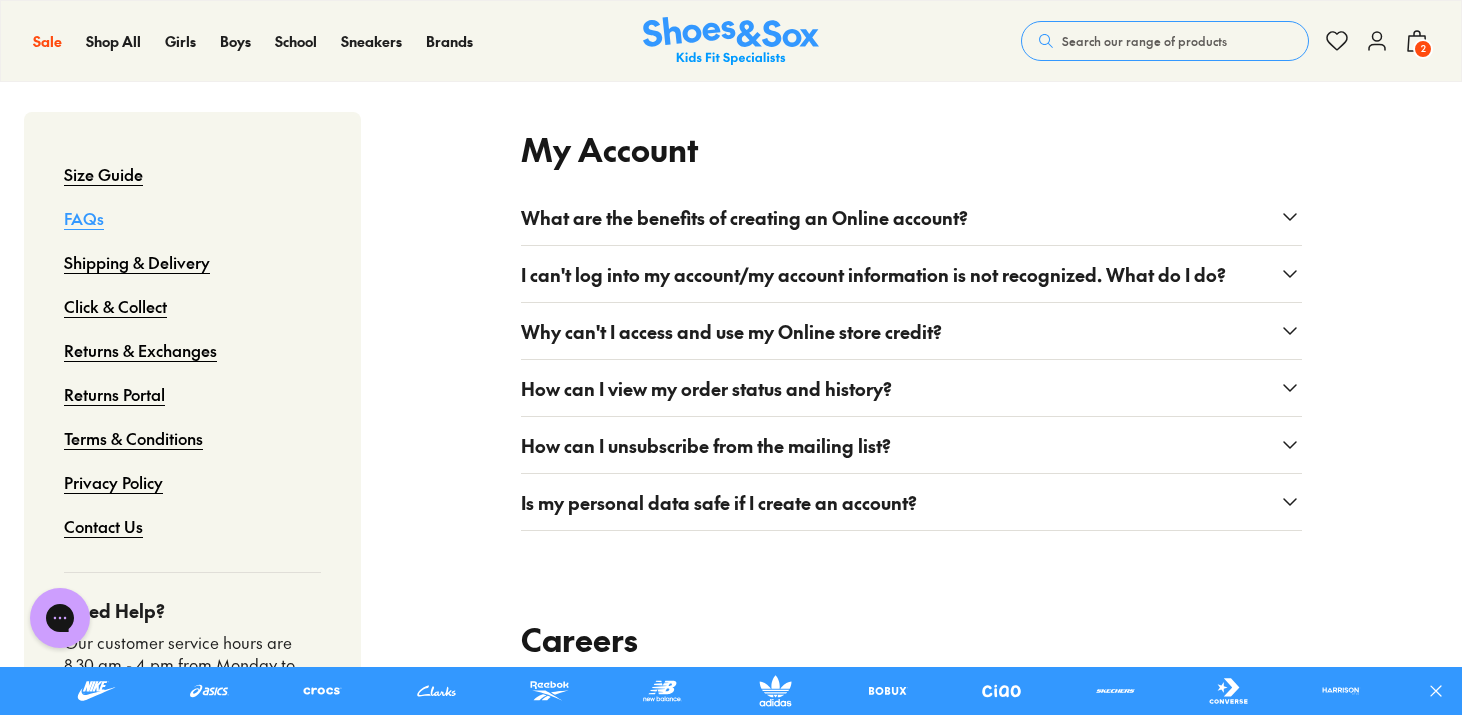 click on "What are the benefits of creating an Online account?" at bounding box center [744, 217] 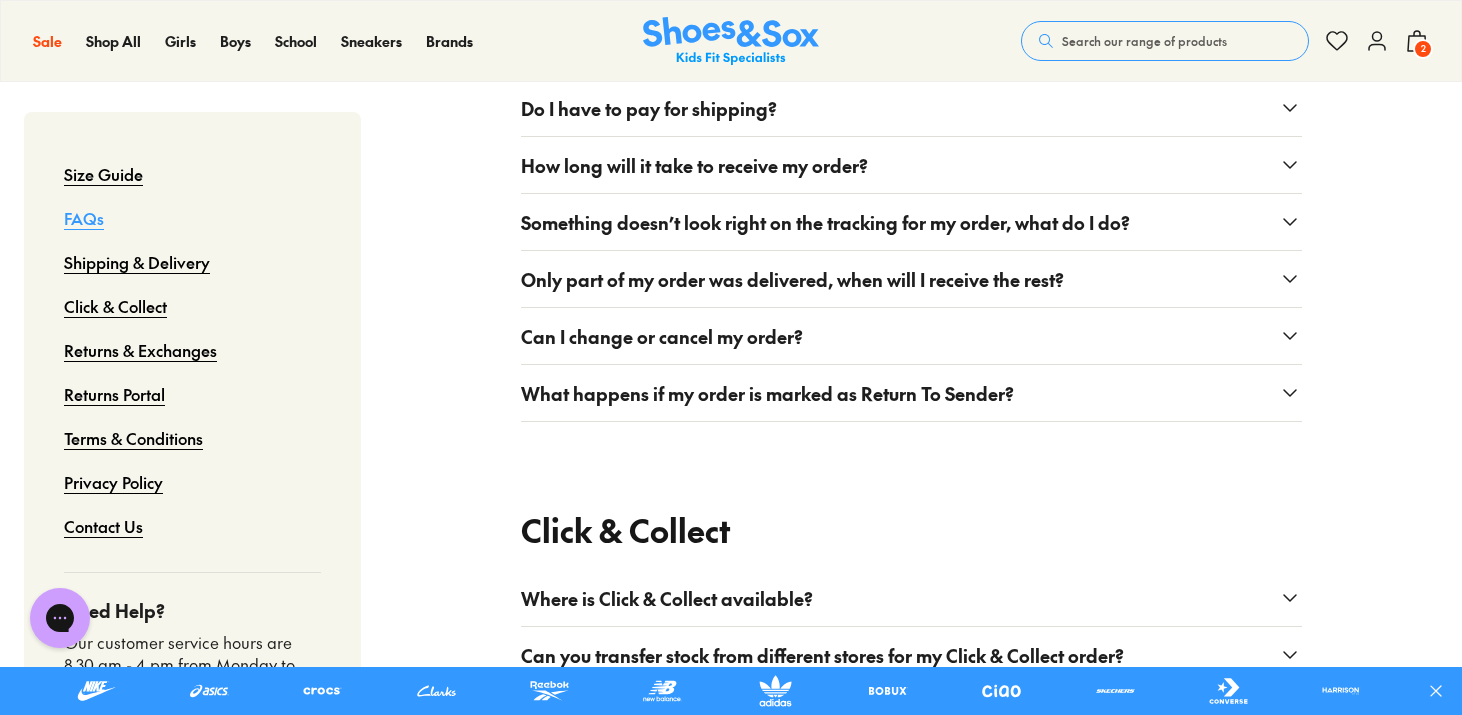 scroll, scrollTop: 0, scrollLeft: 0, axis: both 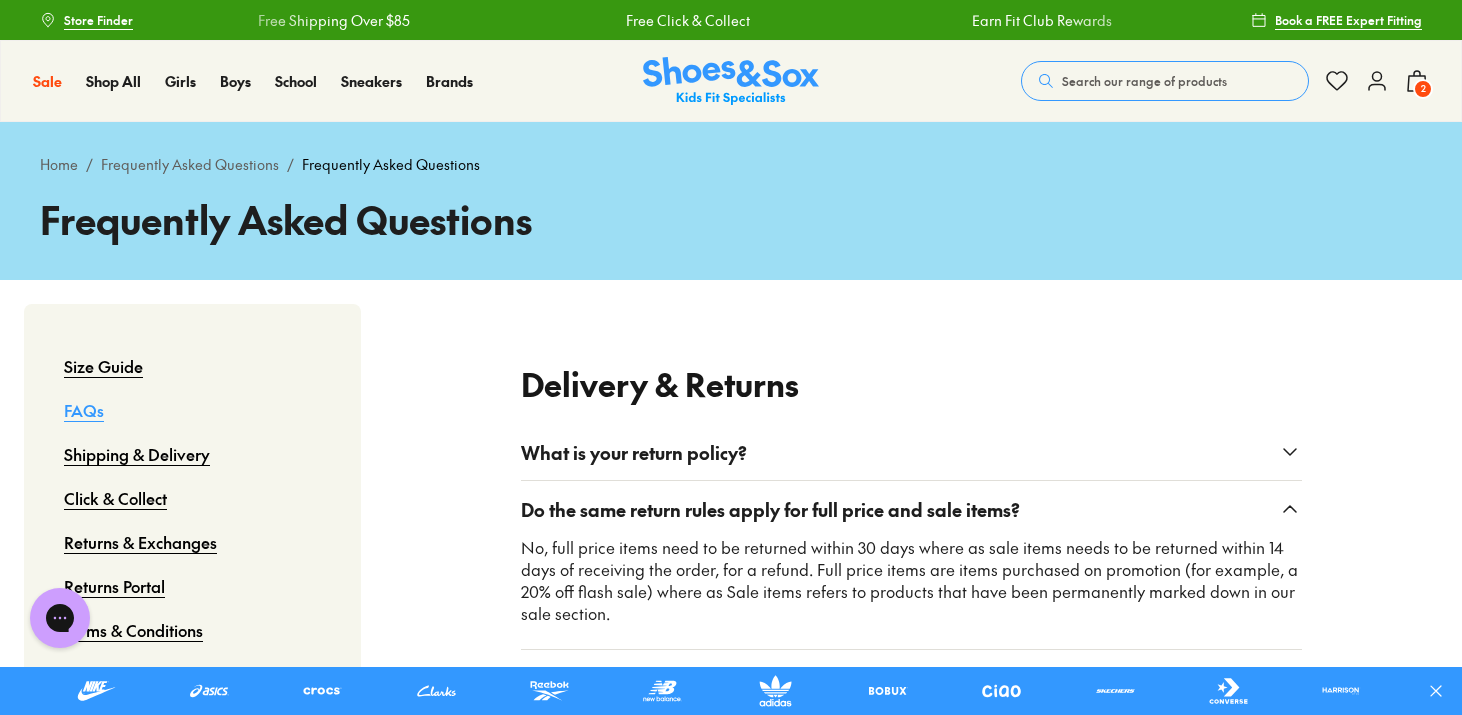 click 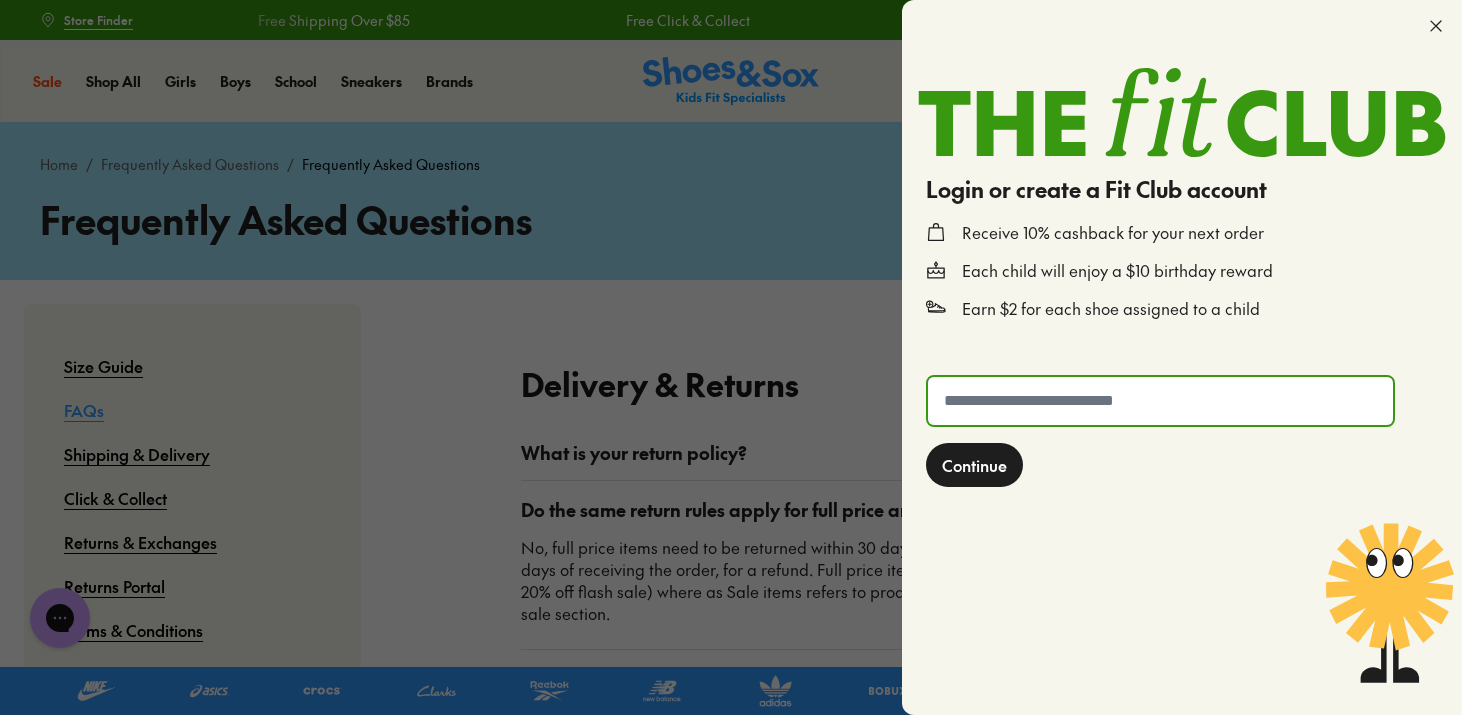 click 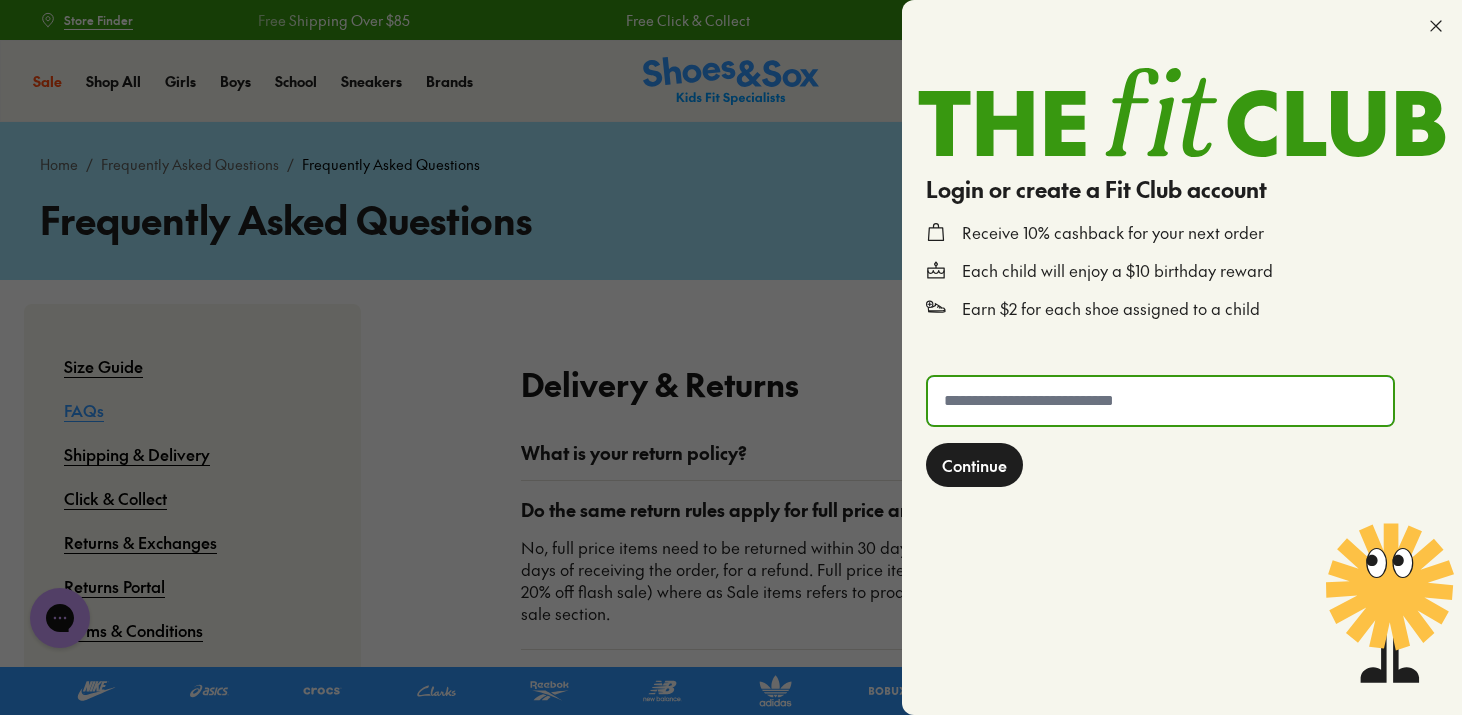 type on "**********" 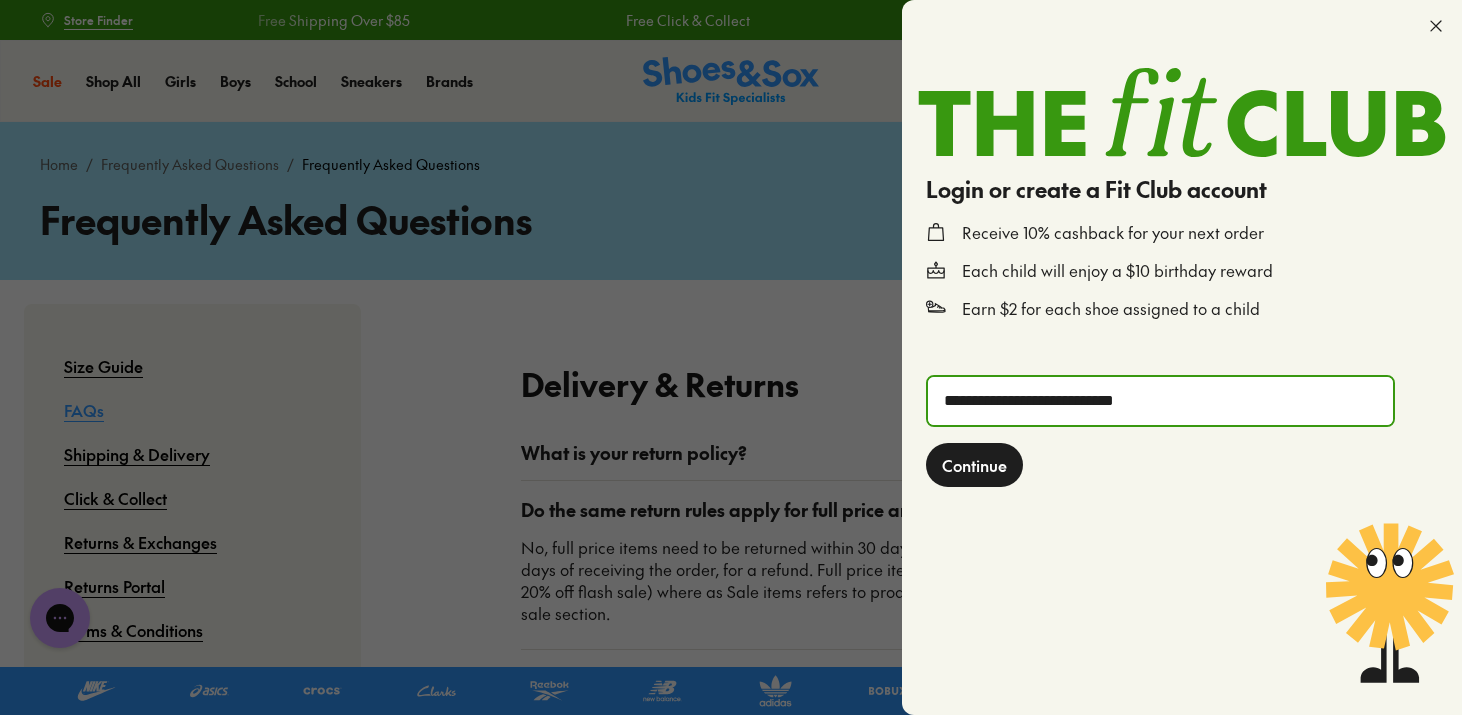 click on "Continue" 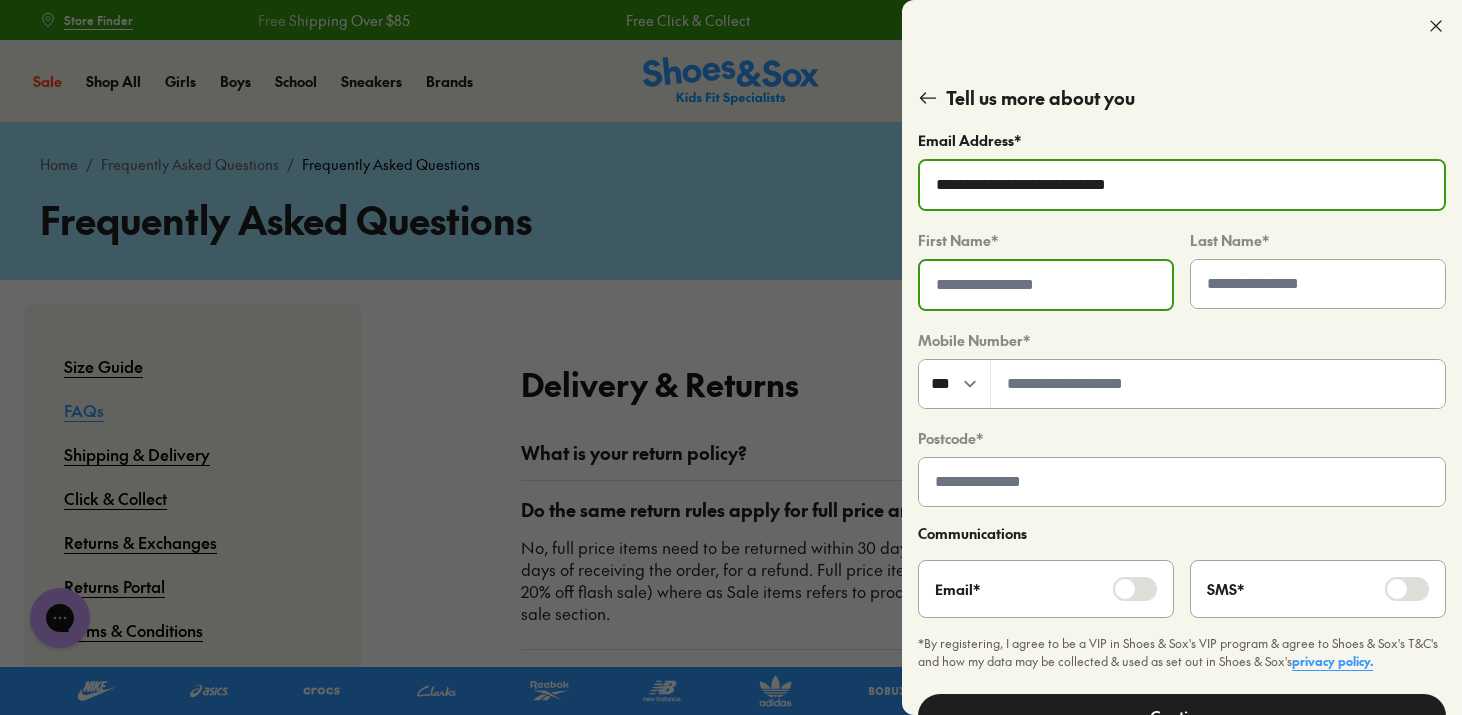 click 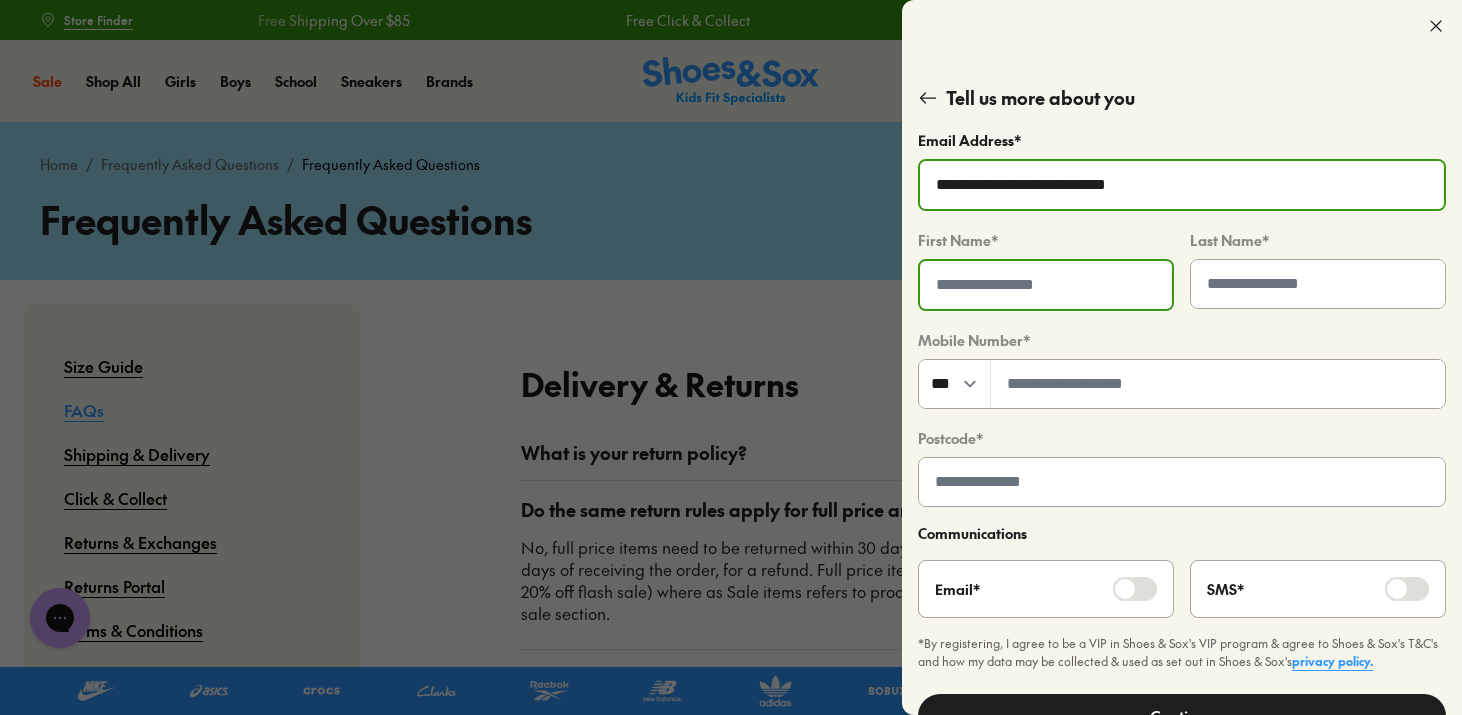 type on "*******" 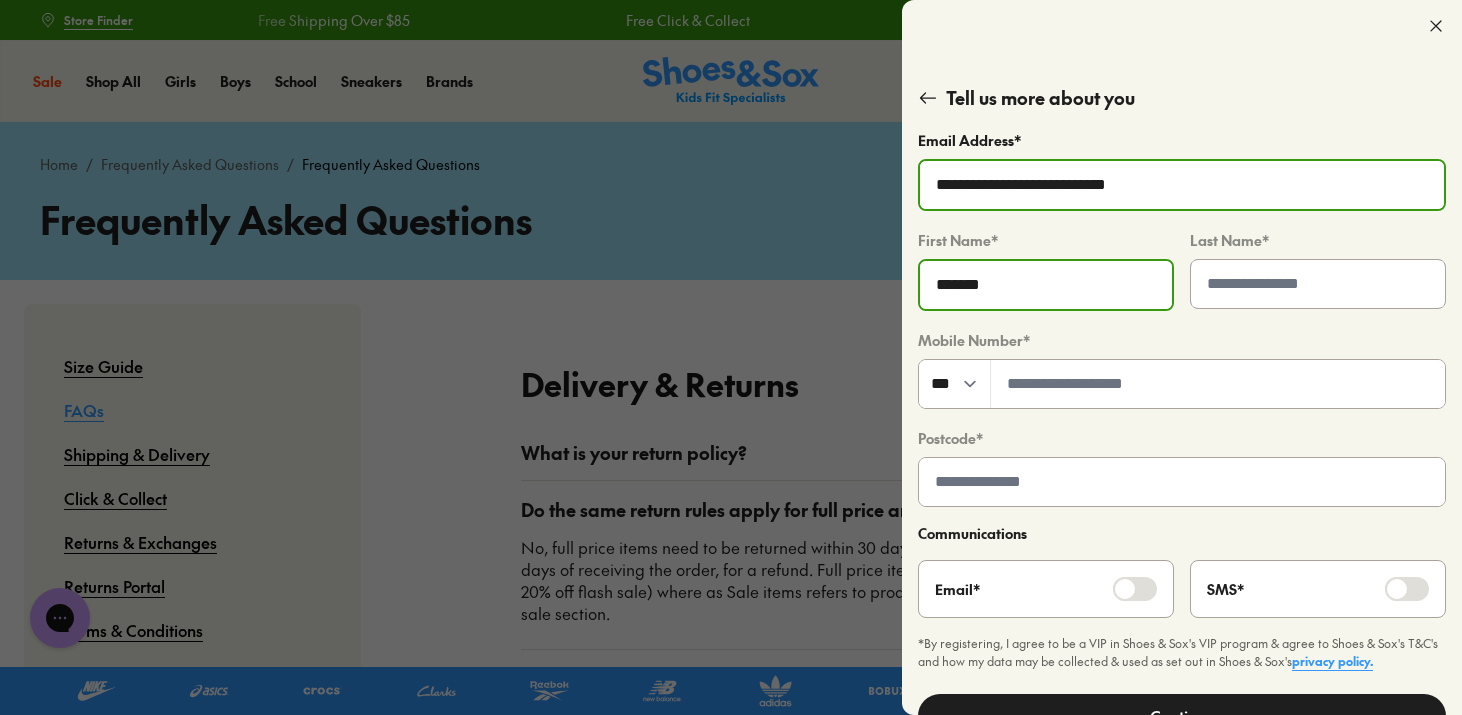 type on "********" 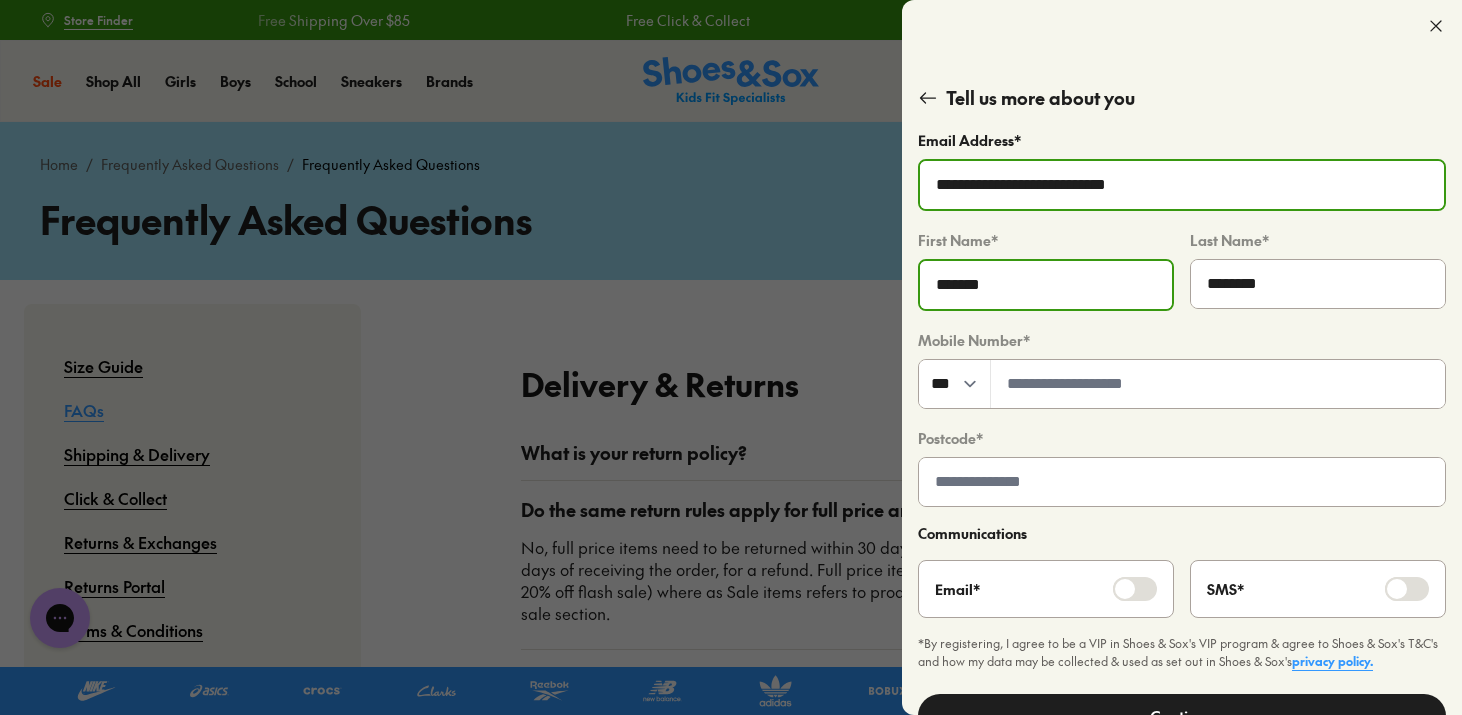 type on "*********" 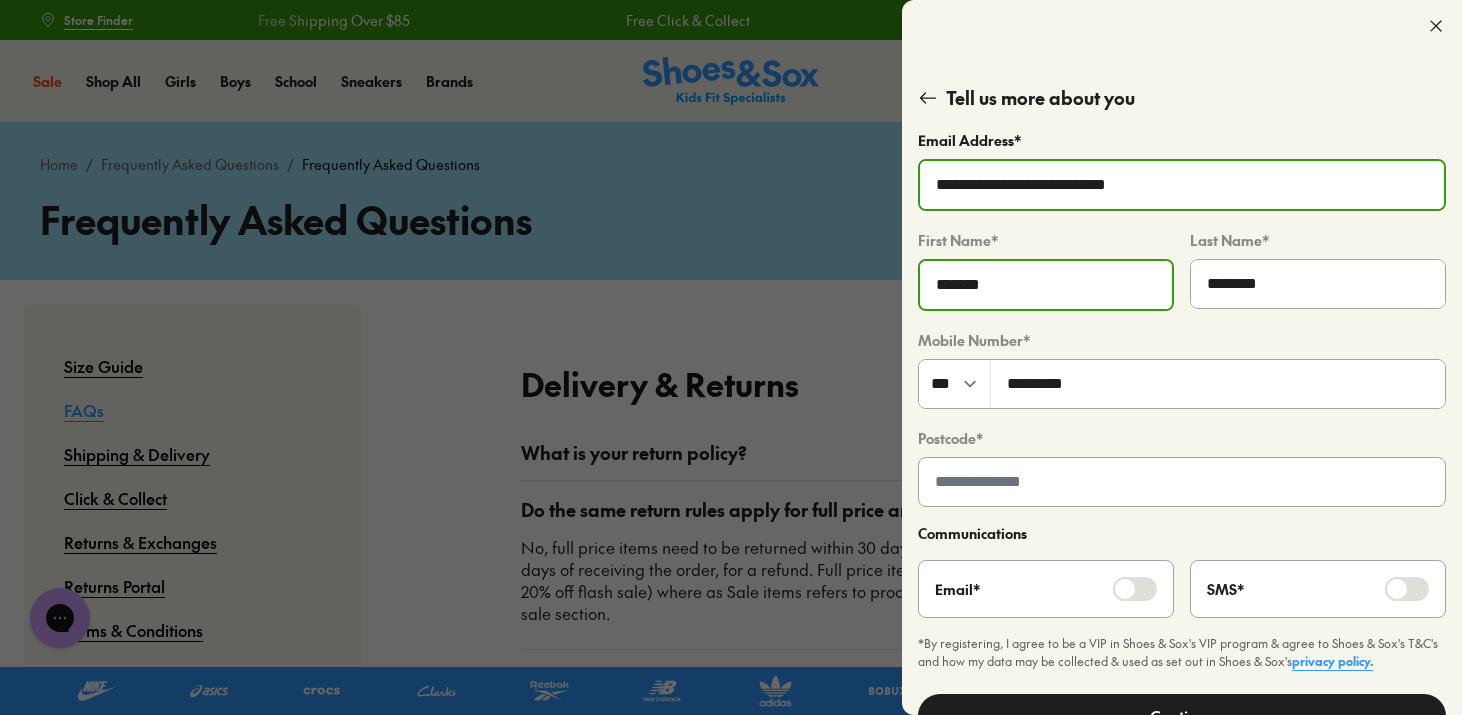 type on "****" 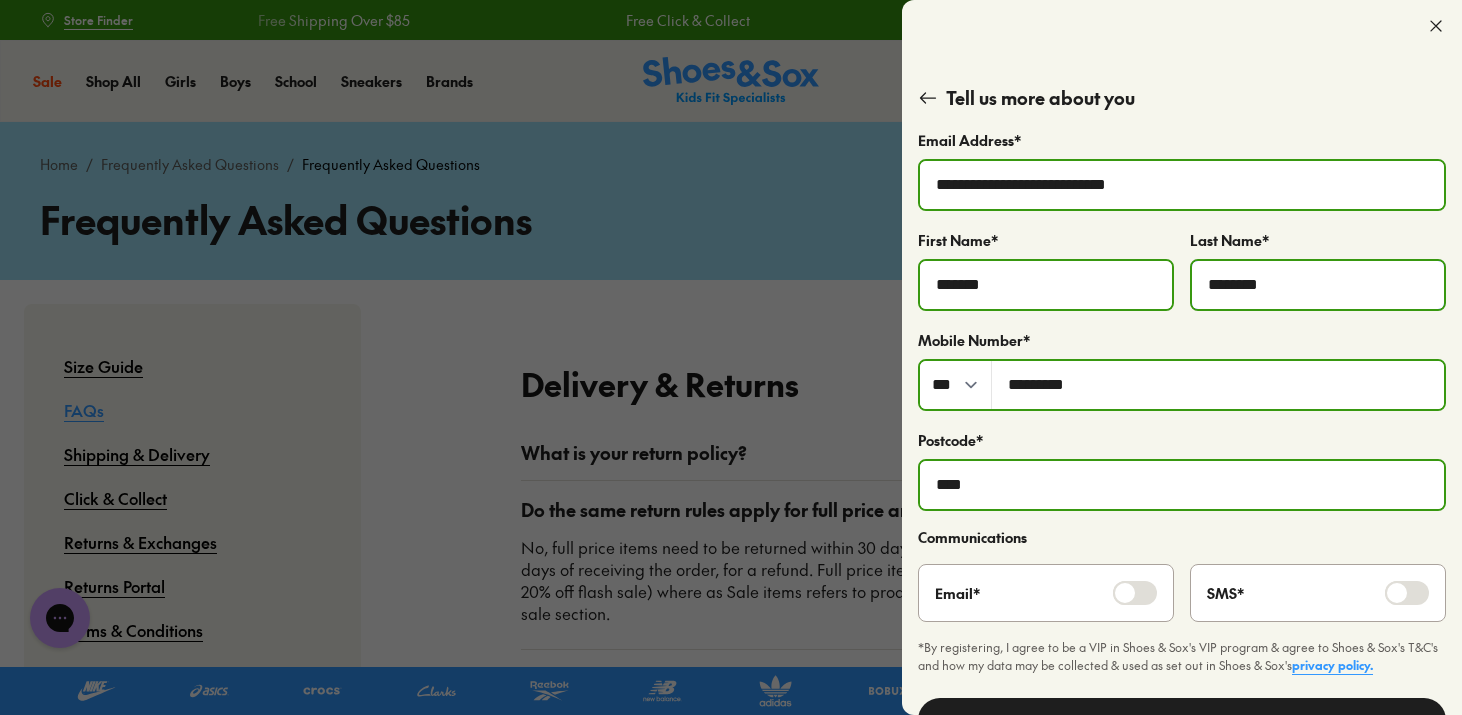 drag, startPoint x: 1308, startPoint y: 291, endPoint x: 1032, endPoint y: 283, distance: 276.1159 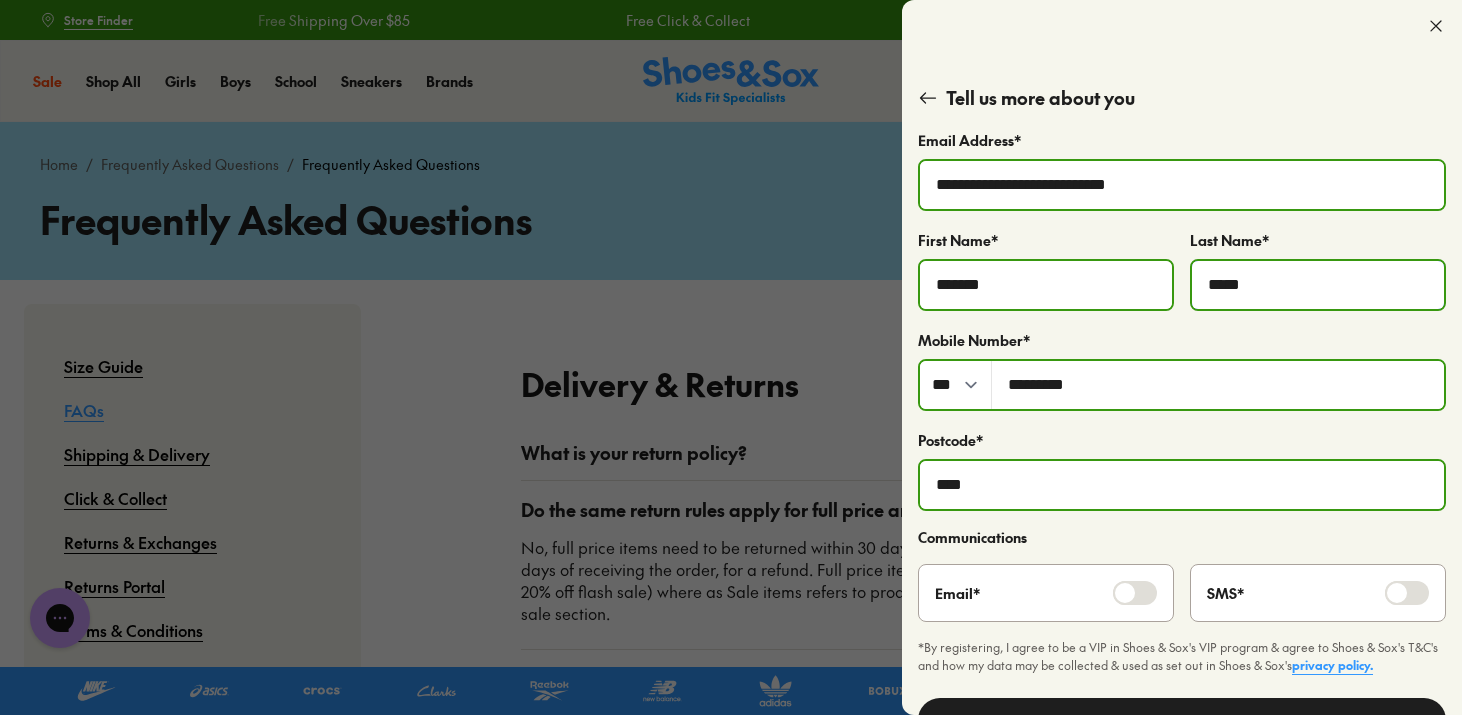 scroll, scrollTop: 27, scrollLeft: 0, axis: vertical 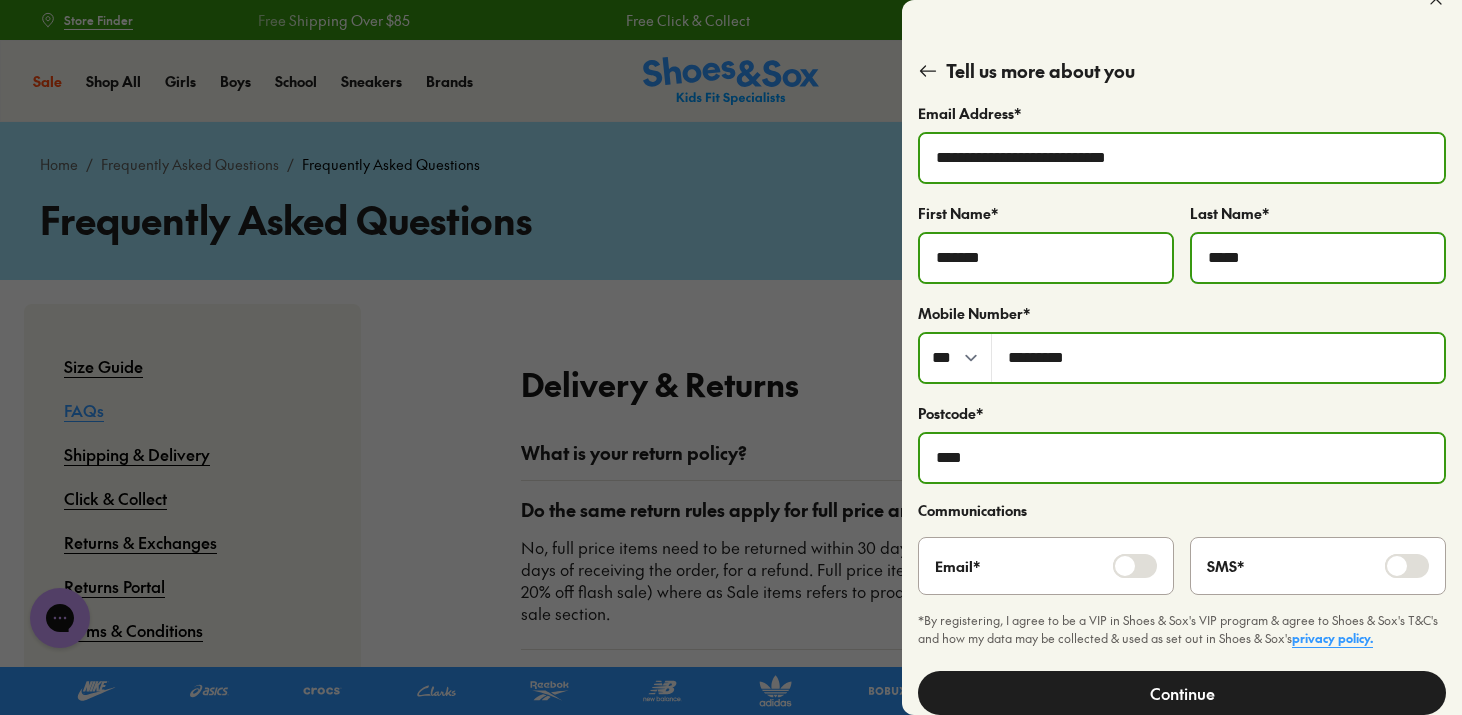 type on "*****" 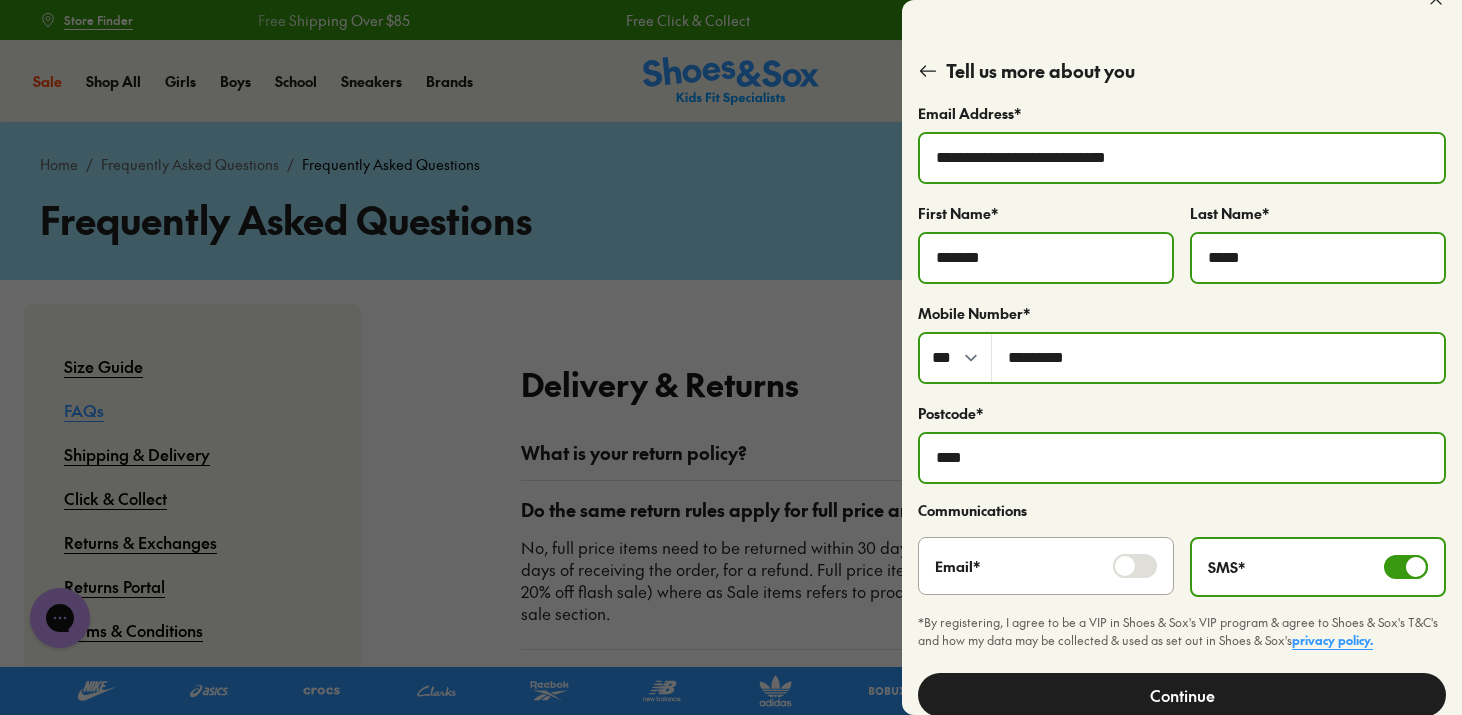 click on "Continue" 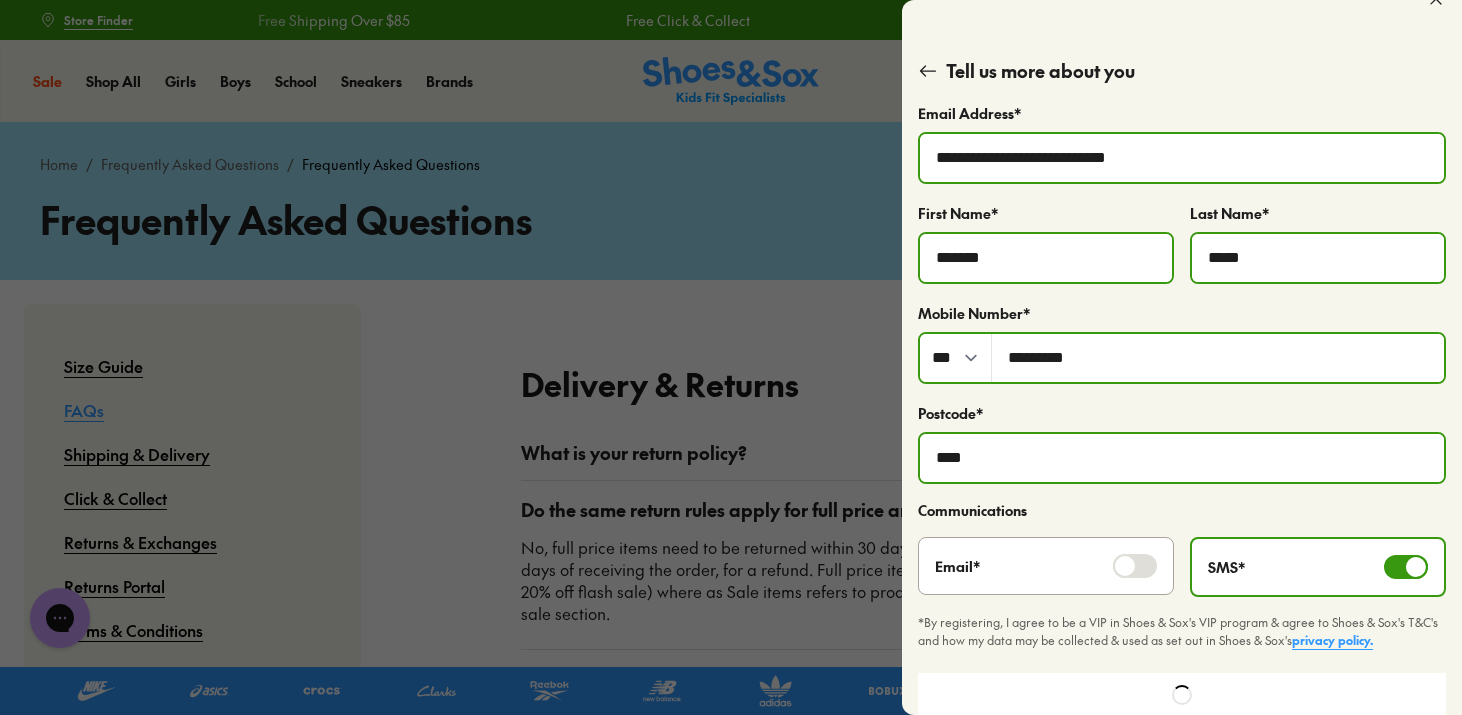 scroll, scrollTop: 0, scrollLeft: 0, axis: both 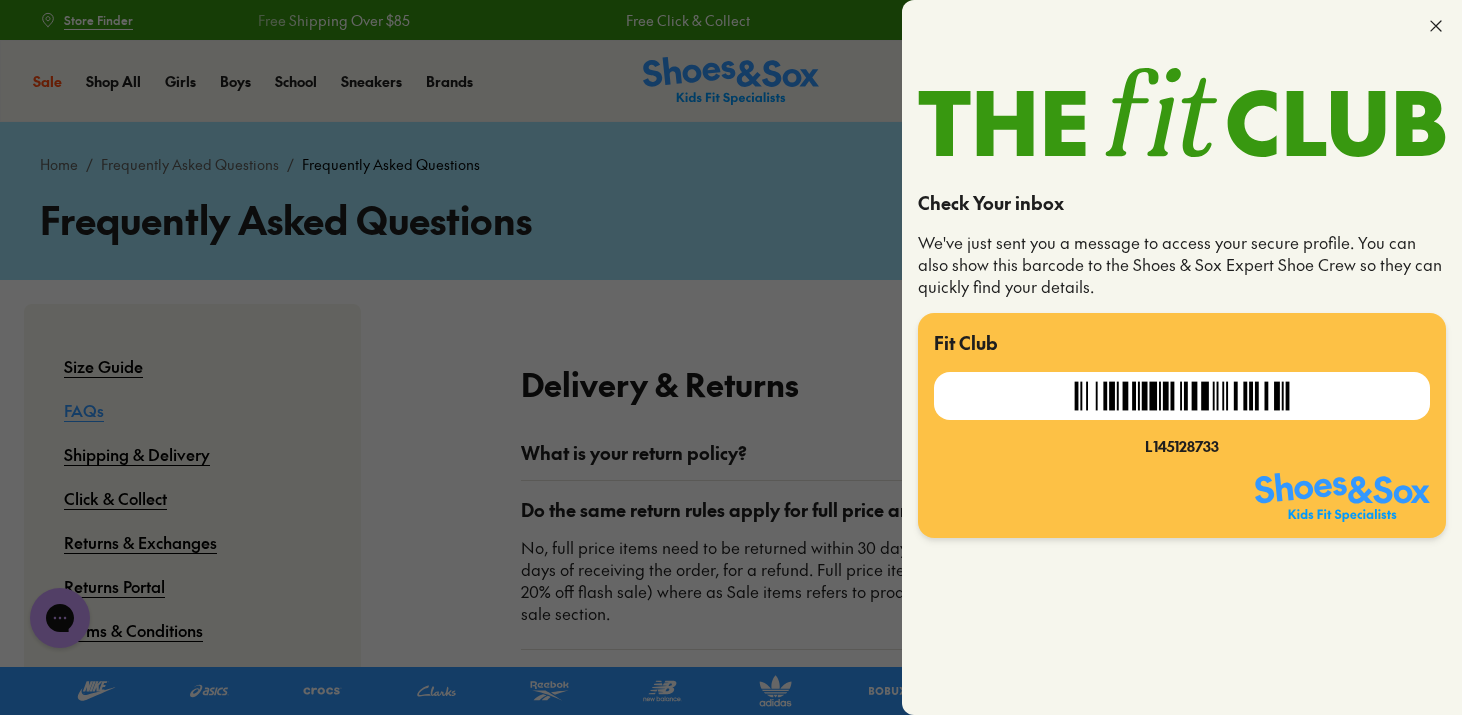 click 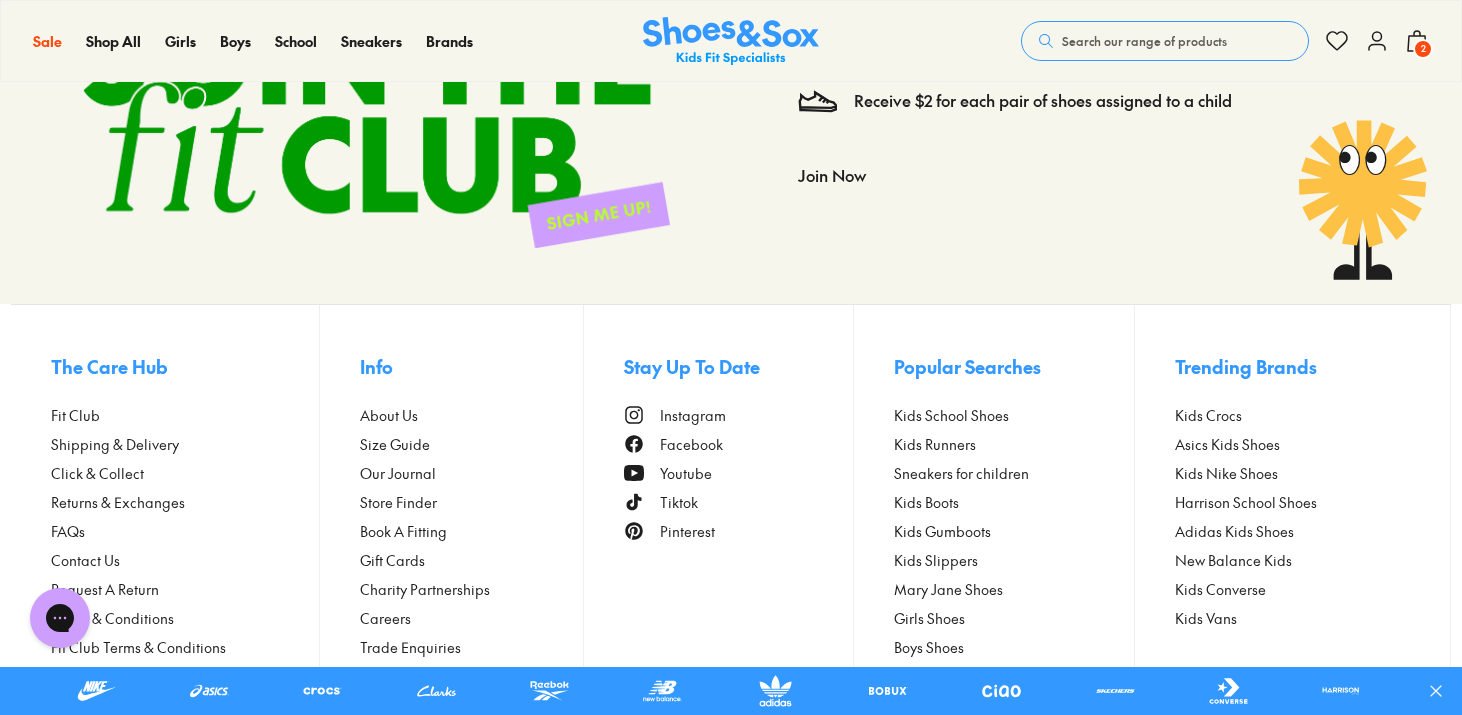 scroll, scrollTop: 4107, scrollLeft: 0, axis: vertical 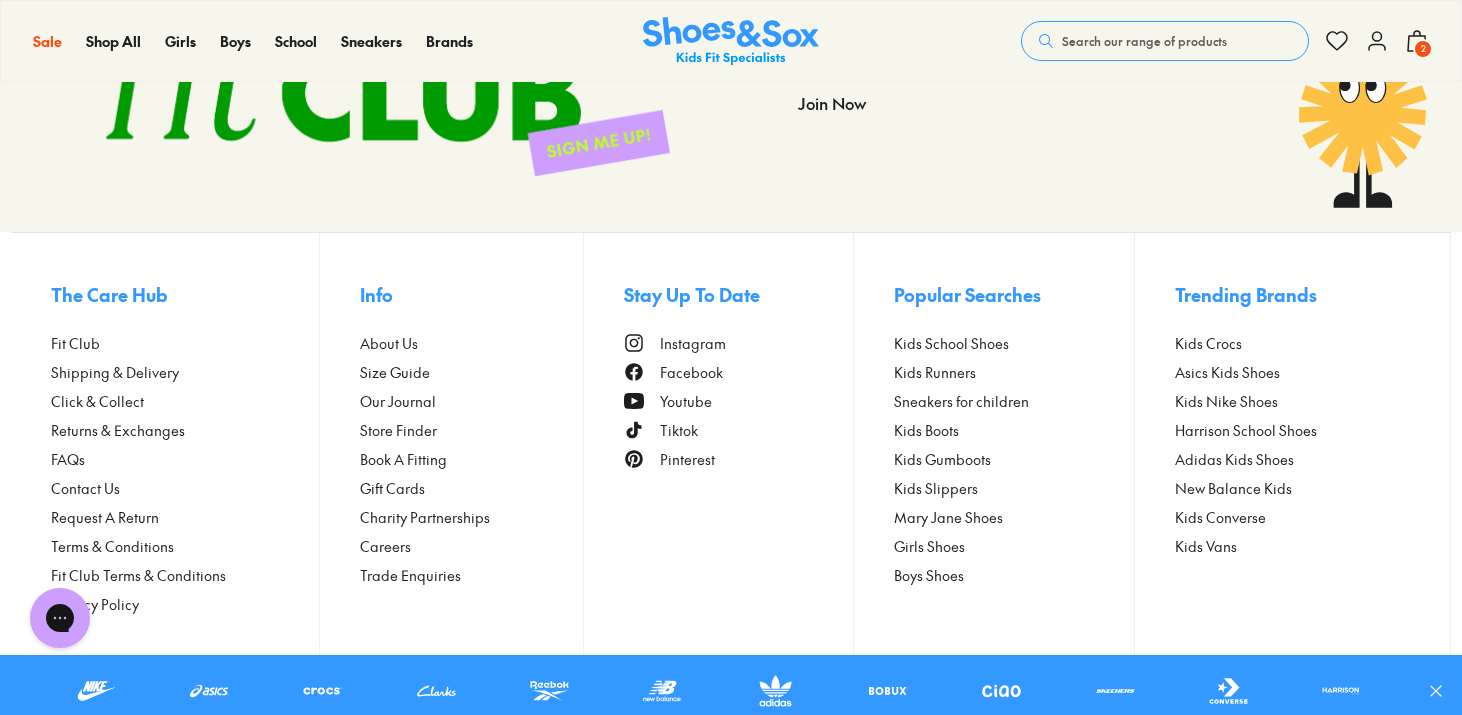 click on "Size Guide" at bounding box center [395, 372] 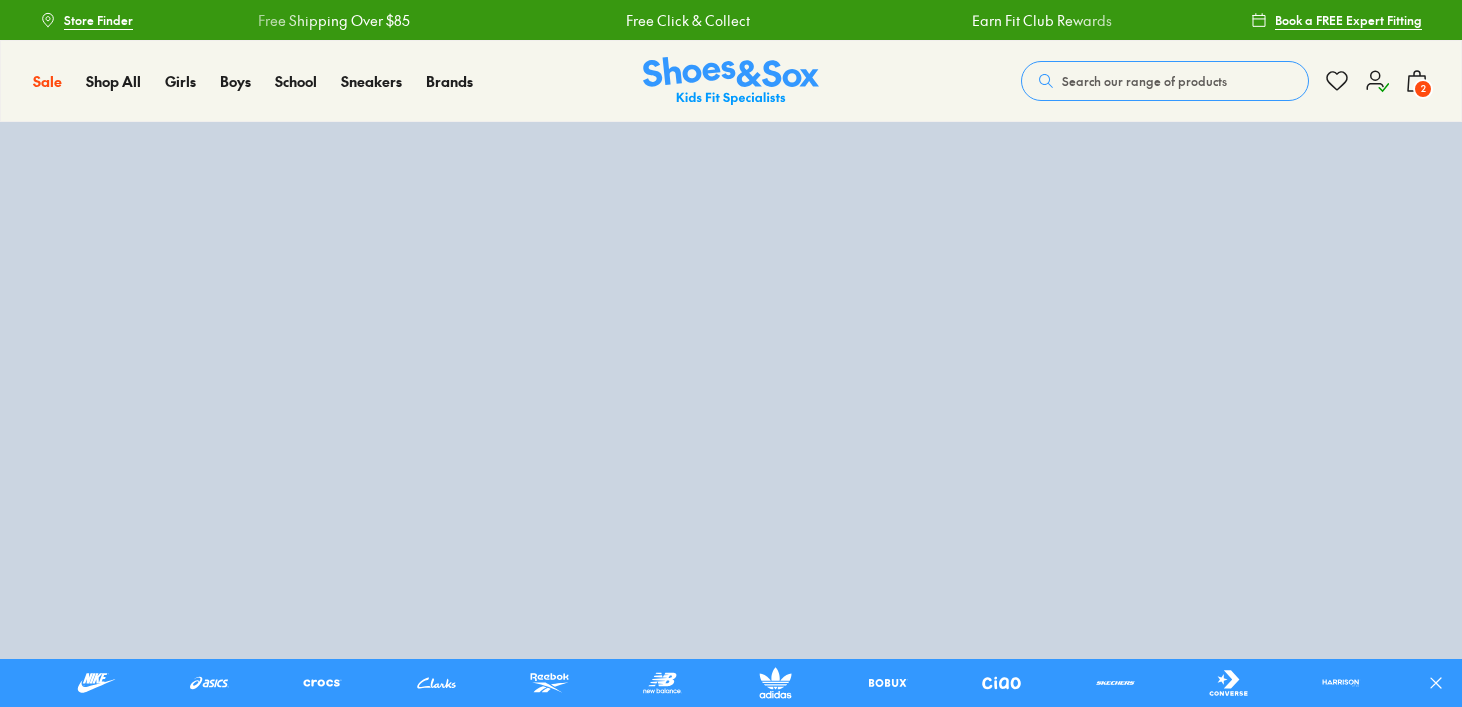 scroll, scrollTop: 0, scrollLeft: 0, axis: both 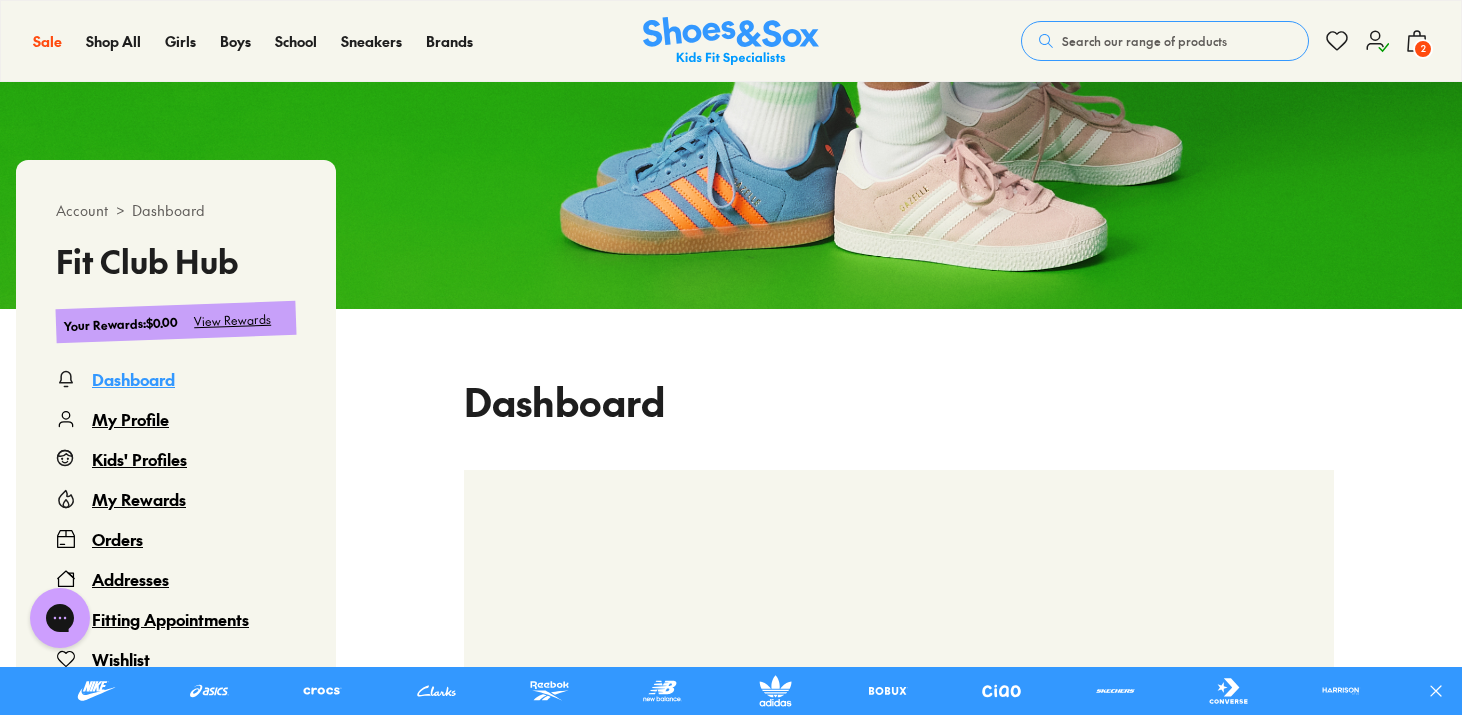 click on "Kids' Profiles" at bounding box center [139, 459] 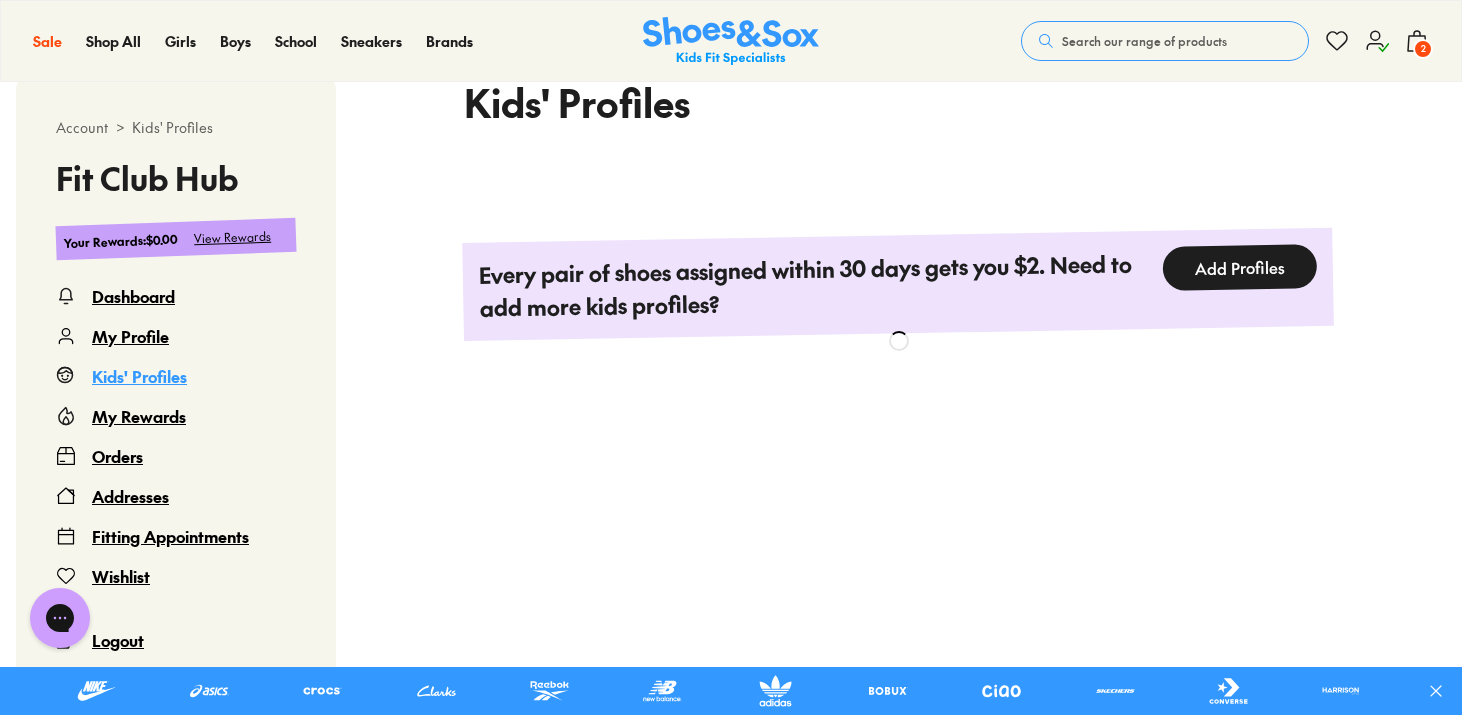 scroll, scrollTop: 509, scrollLeft: 0, axis: vertical 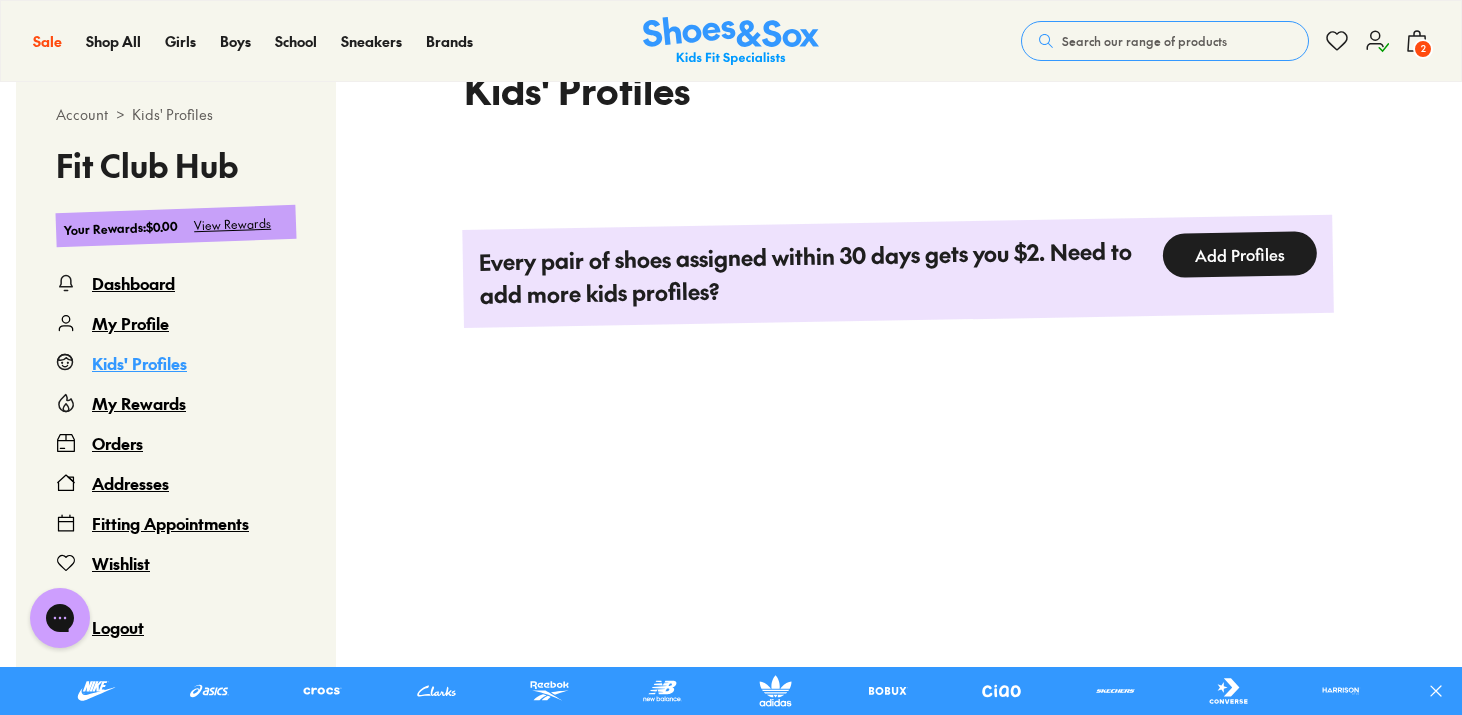 click on "Add Profiles" at bounding box center (1239, 254) 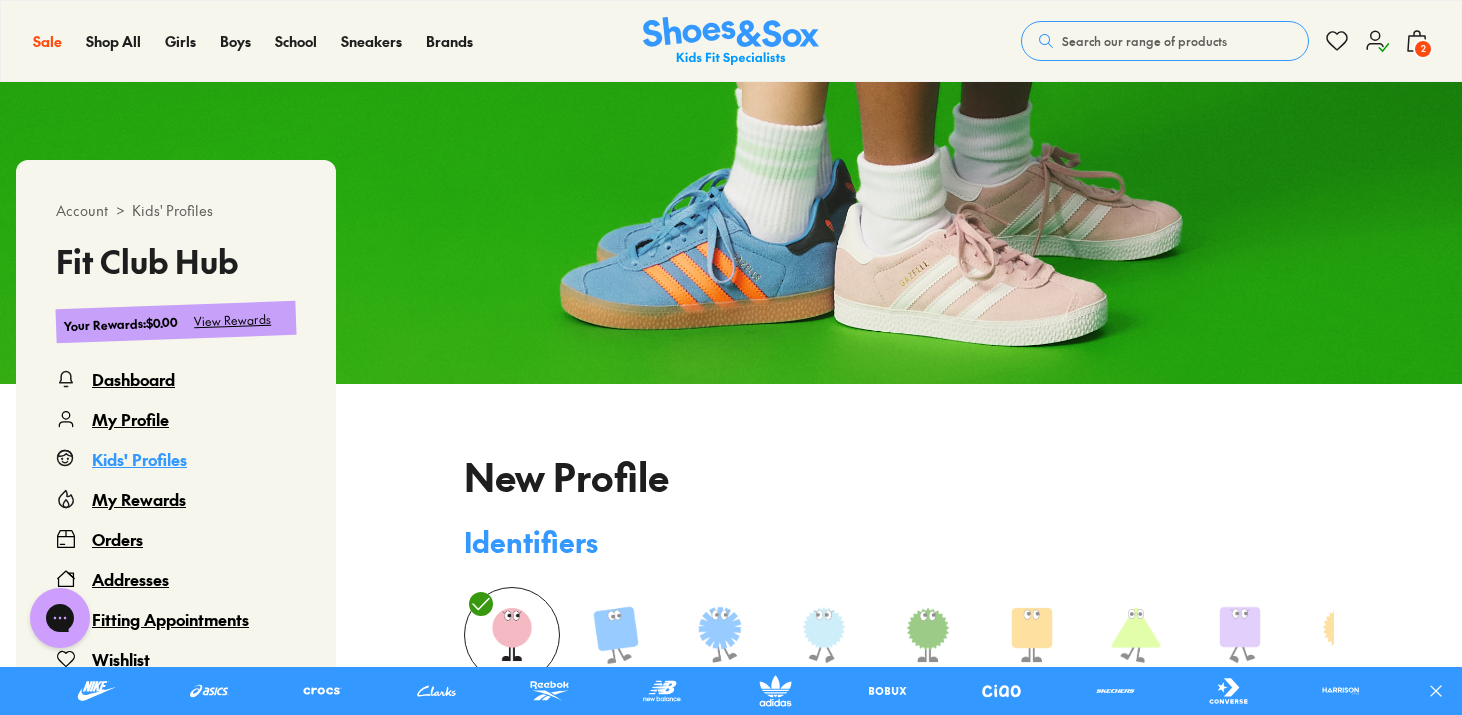 type on "**********" 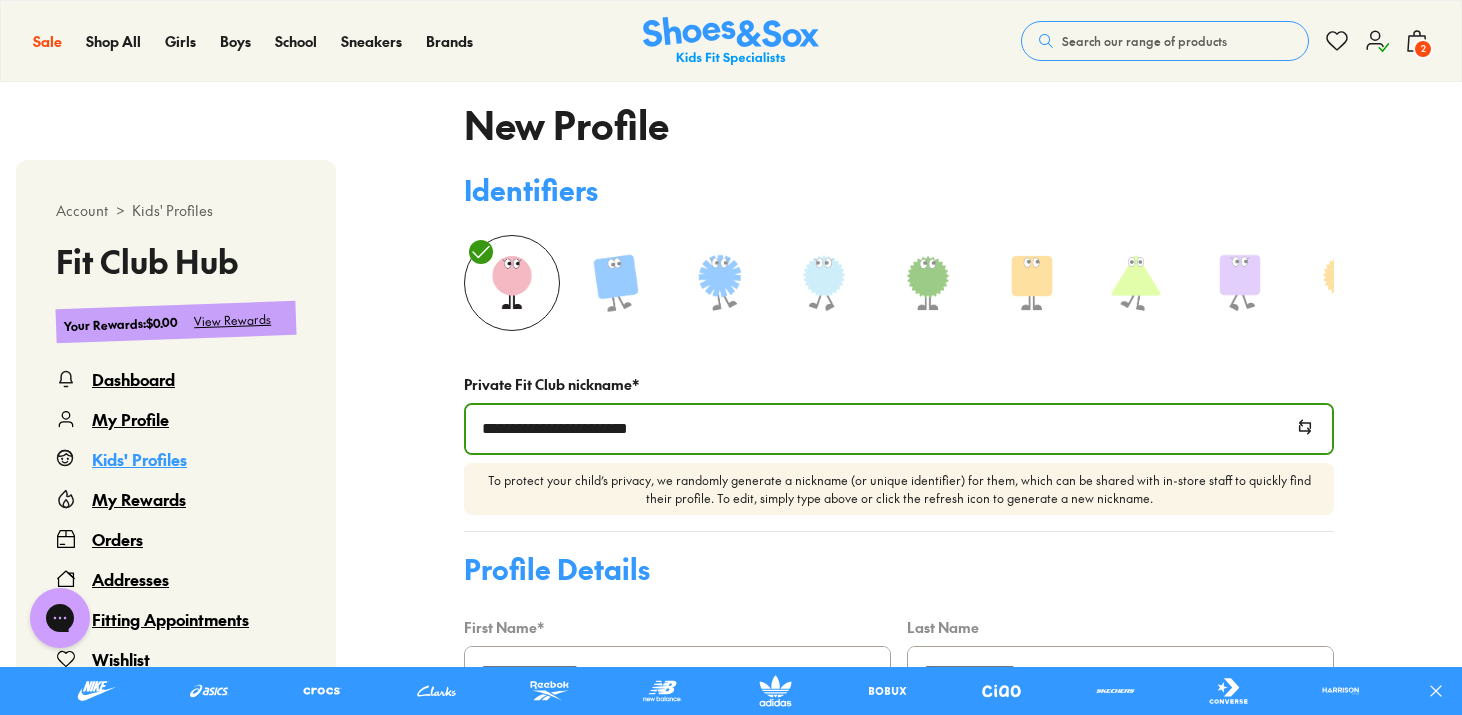 scroll, scrollTop: 475, scrollLeft: 0, axis: vertical 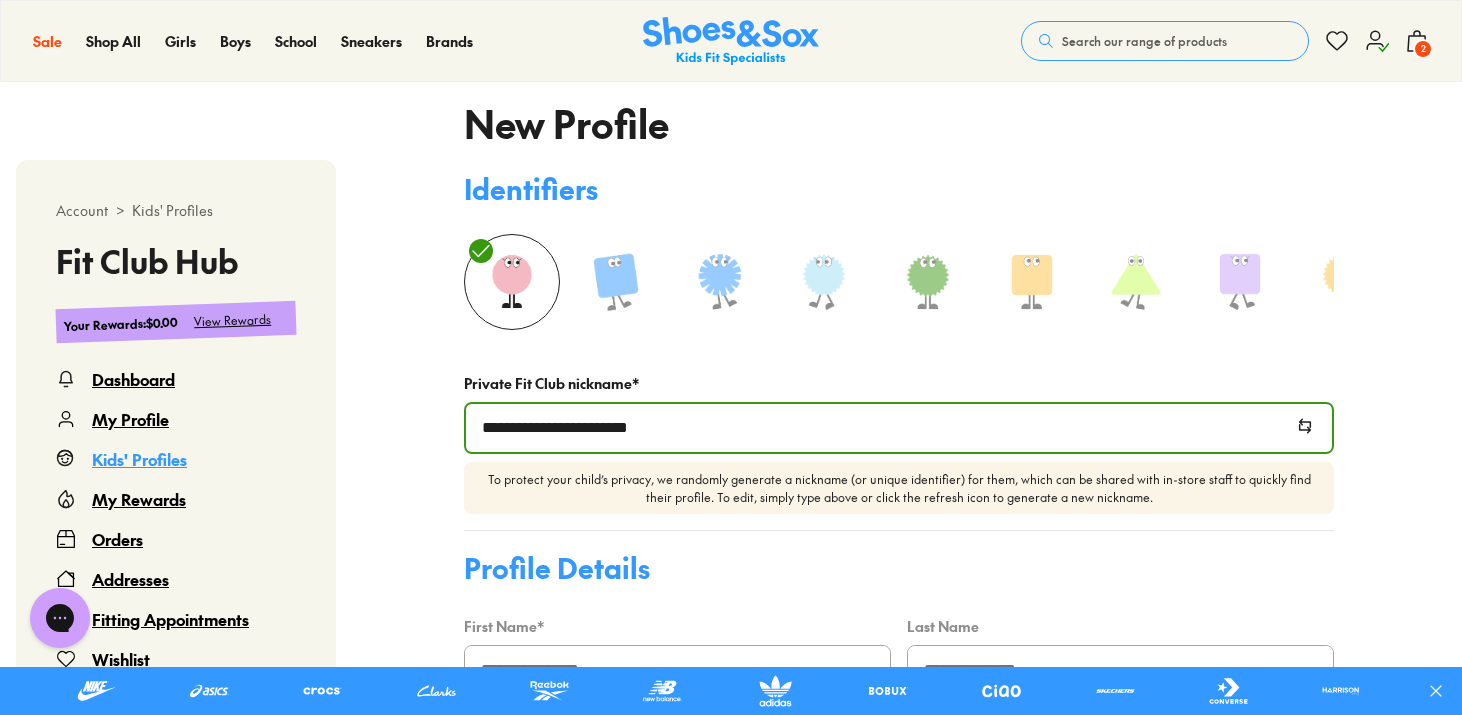 click on "**********" at bounding box center [899, 428] 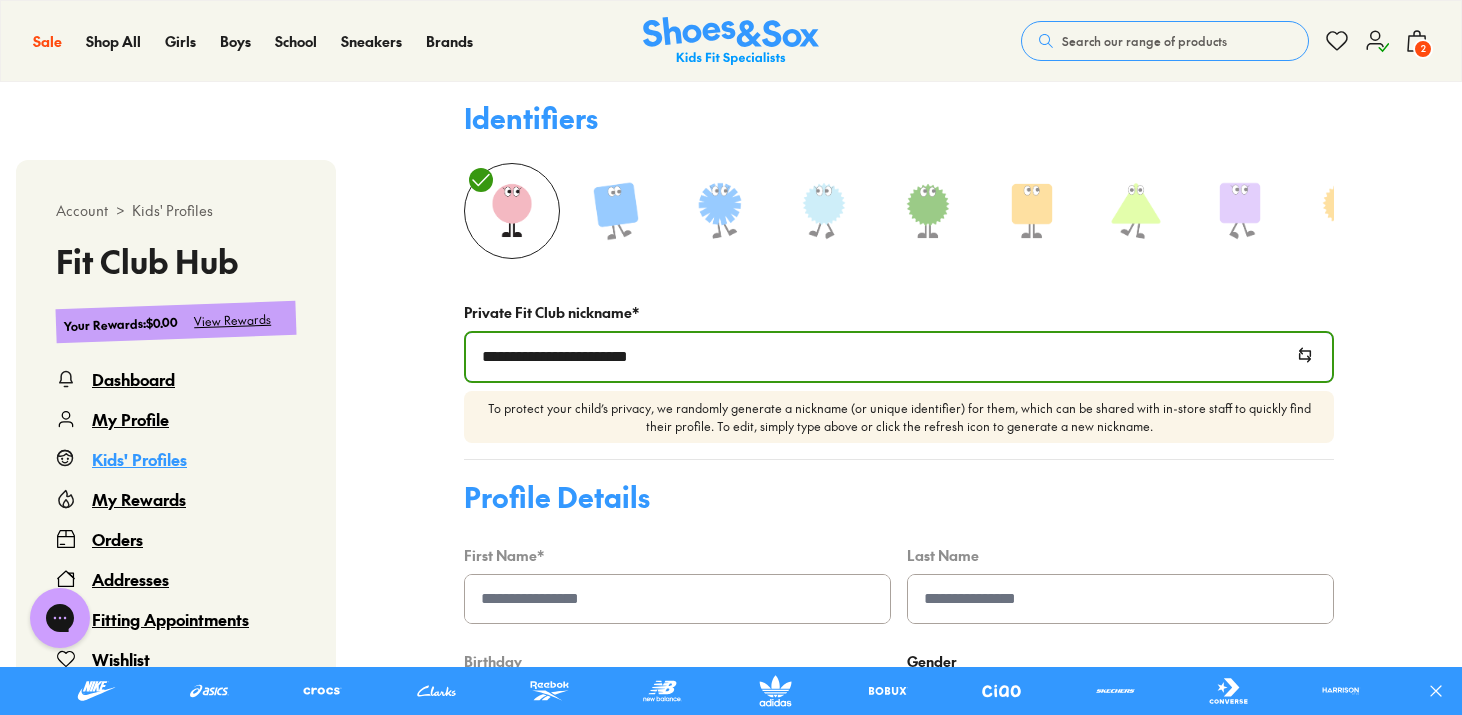 scroll, scrollTop: 544, scrollLeft: 0, axis: vertical 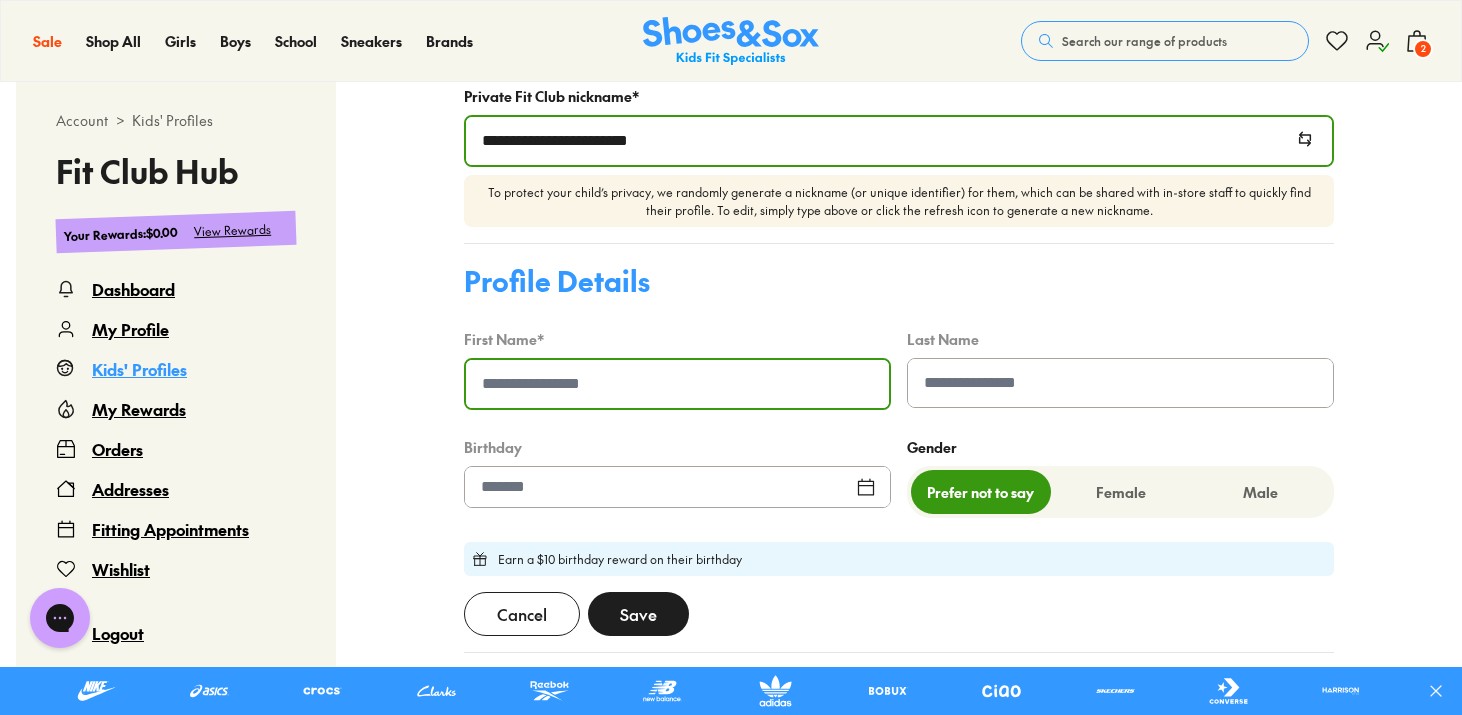 click at bounding box center (677, 384) 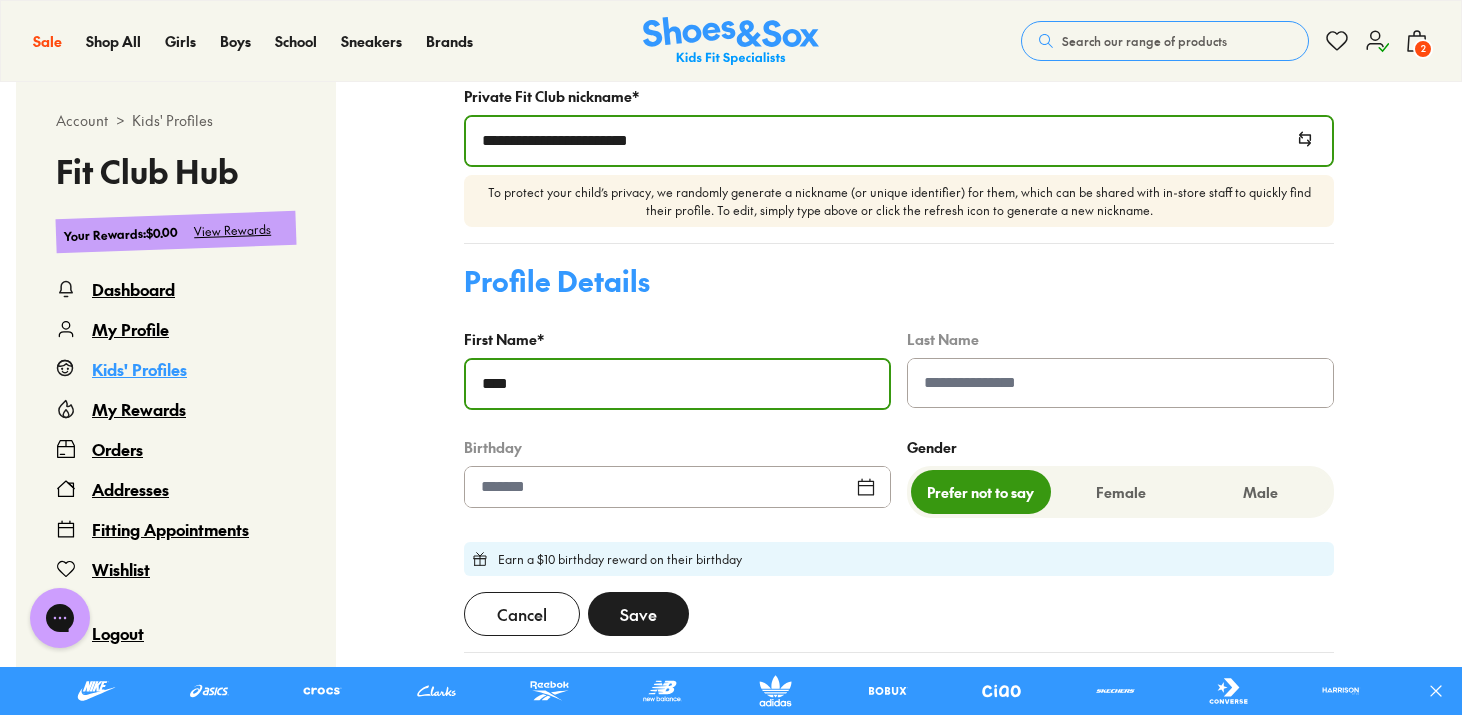 type on "****" 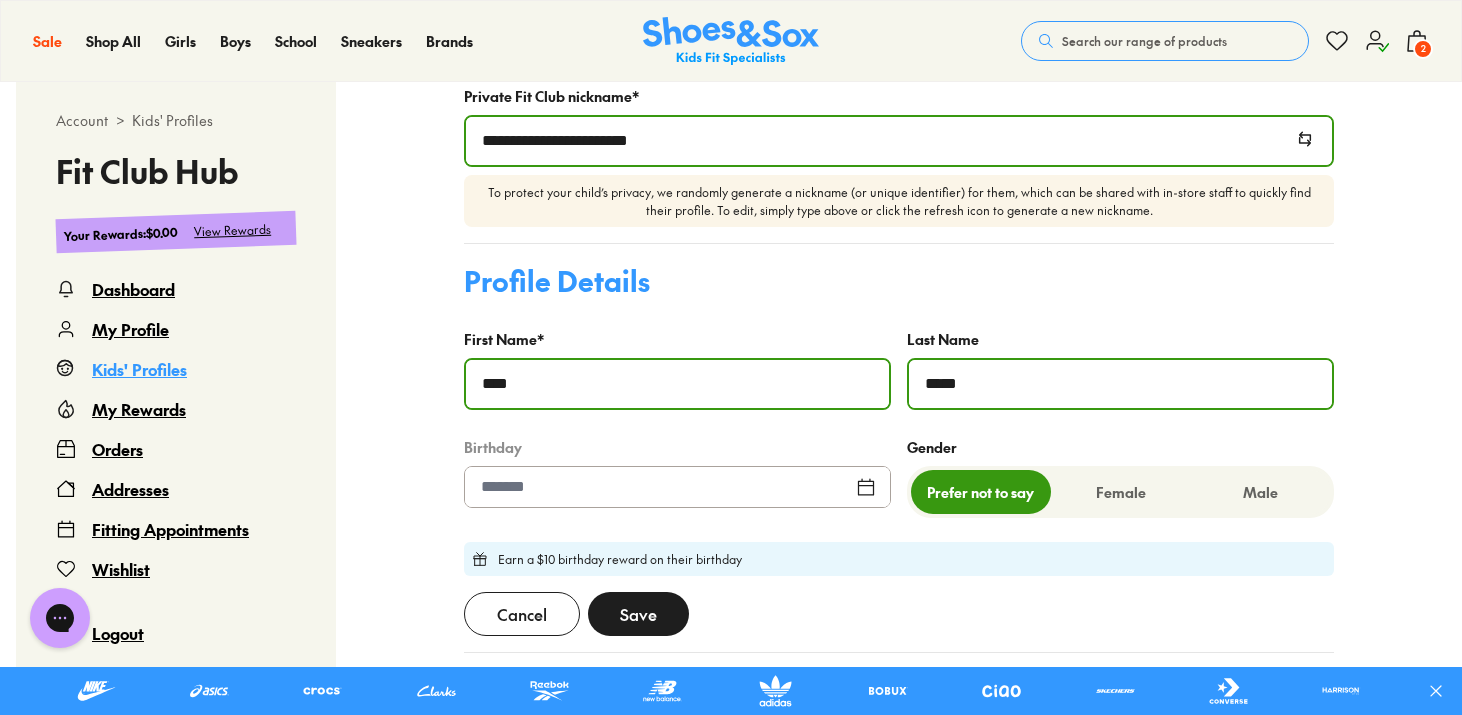 type on "*****" 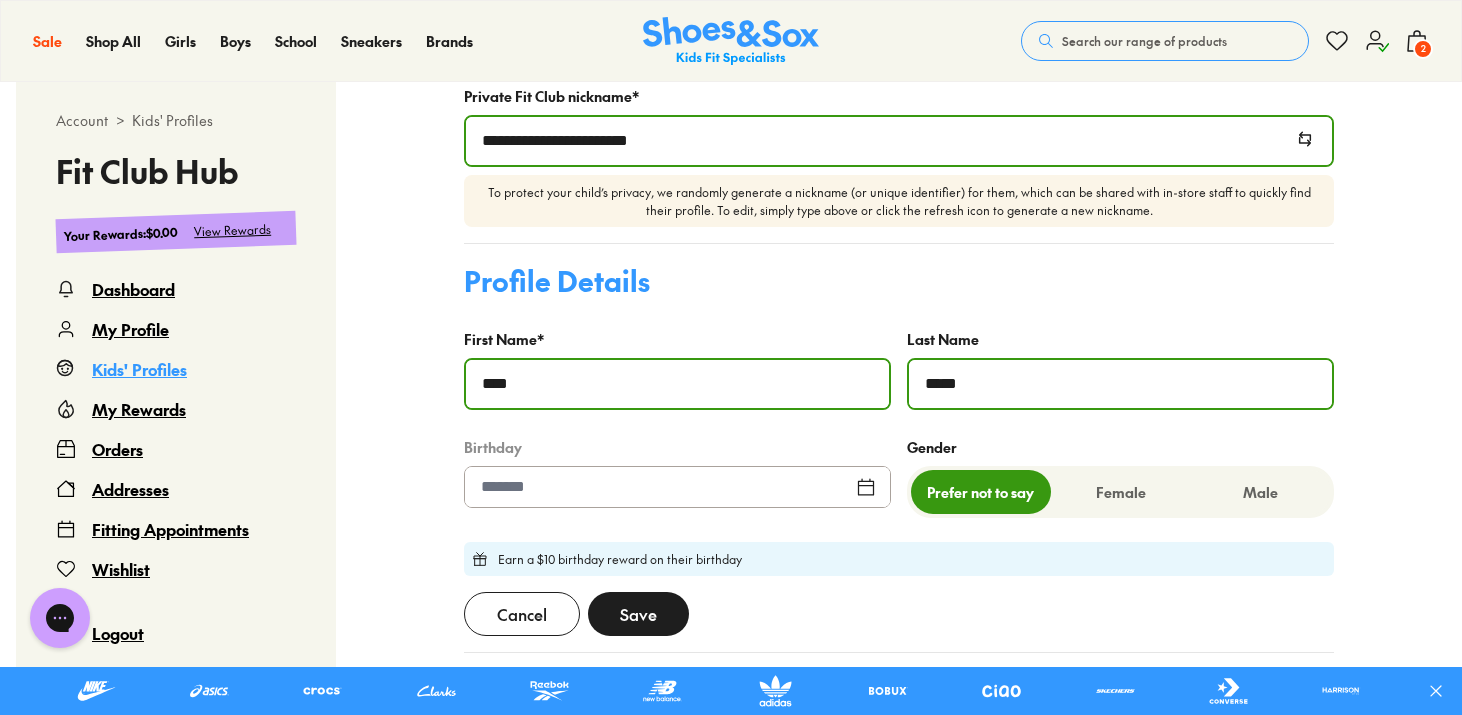 click at bounding box center [677, 487] 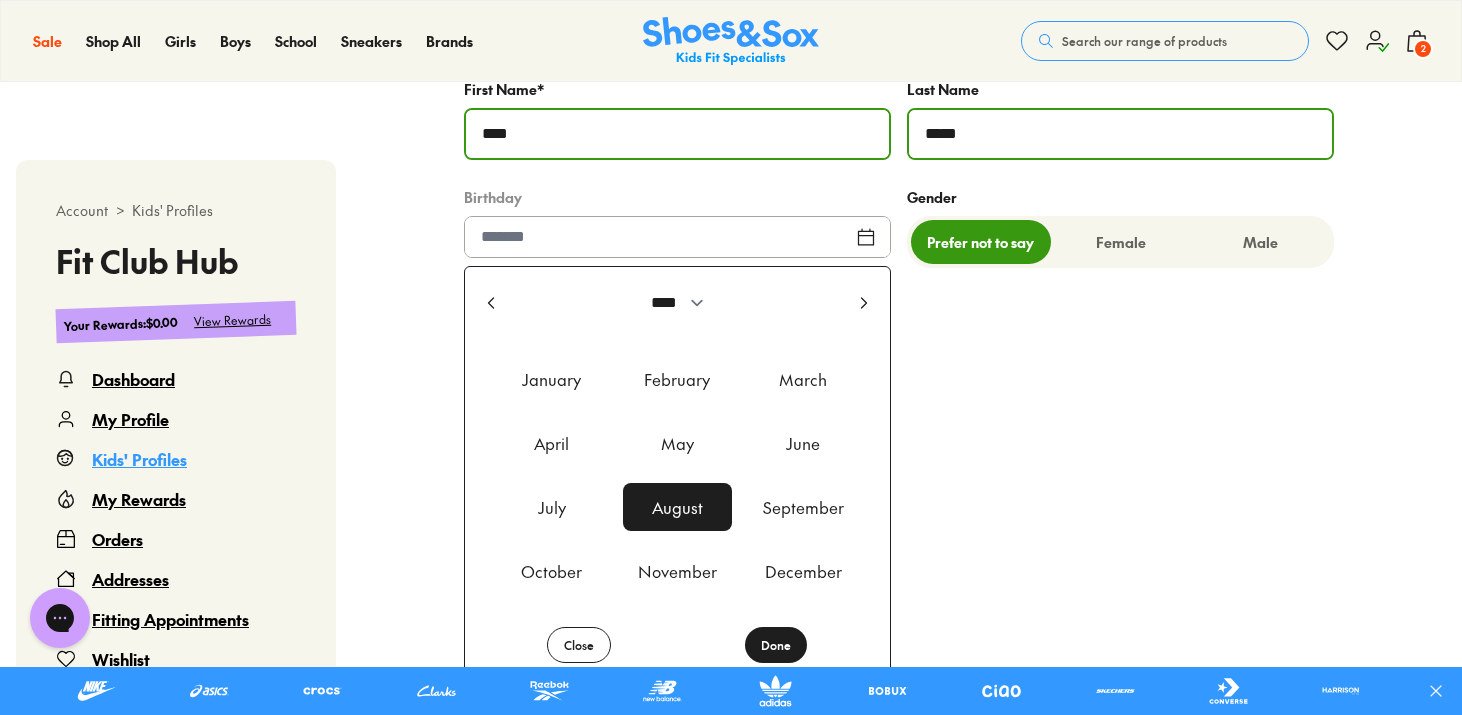 scroll, scrollTop: 1018, scrollLeft: 0, axis: vertical 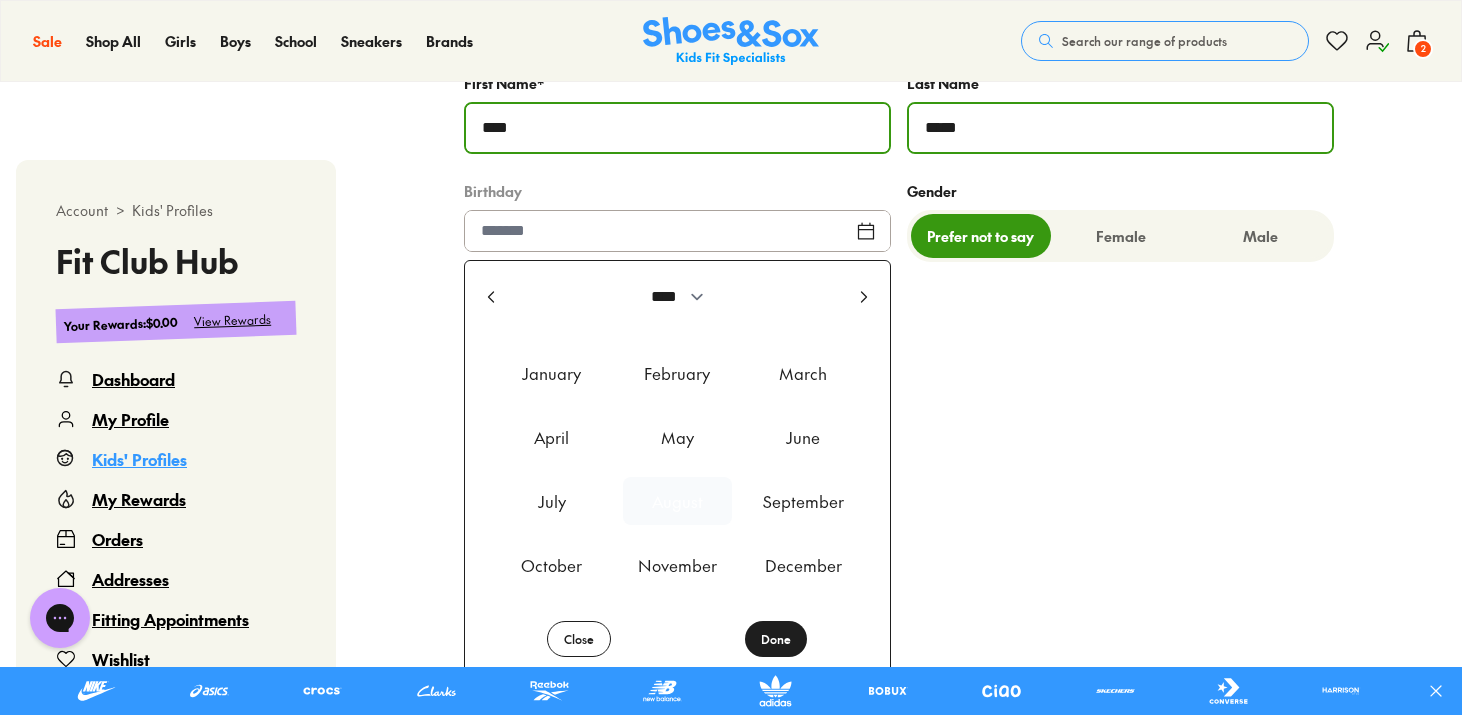 click on "August" at bounding box center (678, 501) 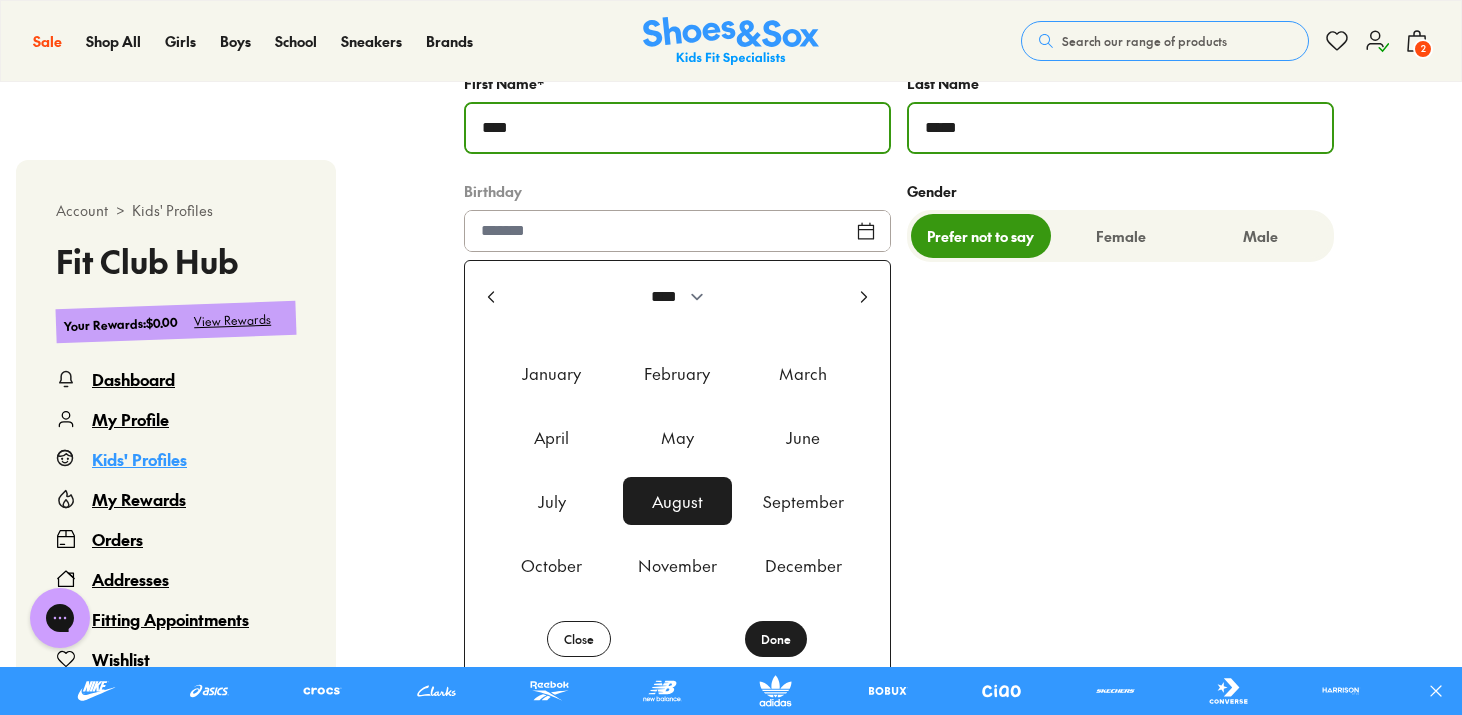click on "Done" at bounding box center [776, 639] 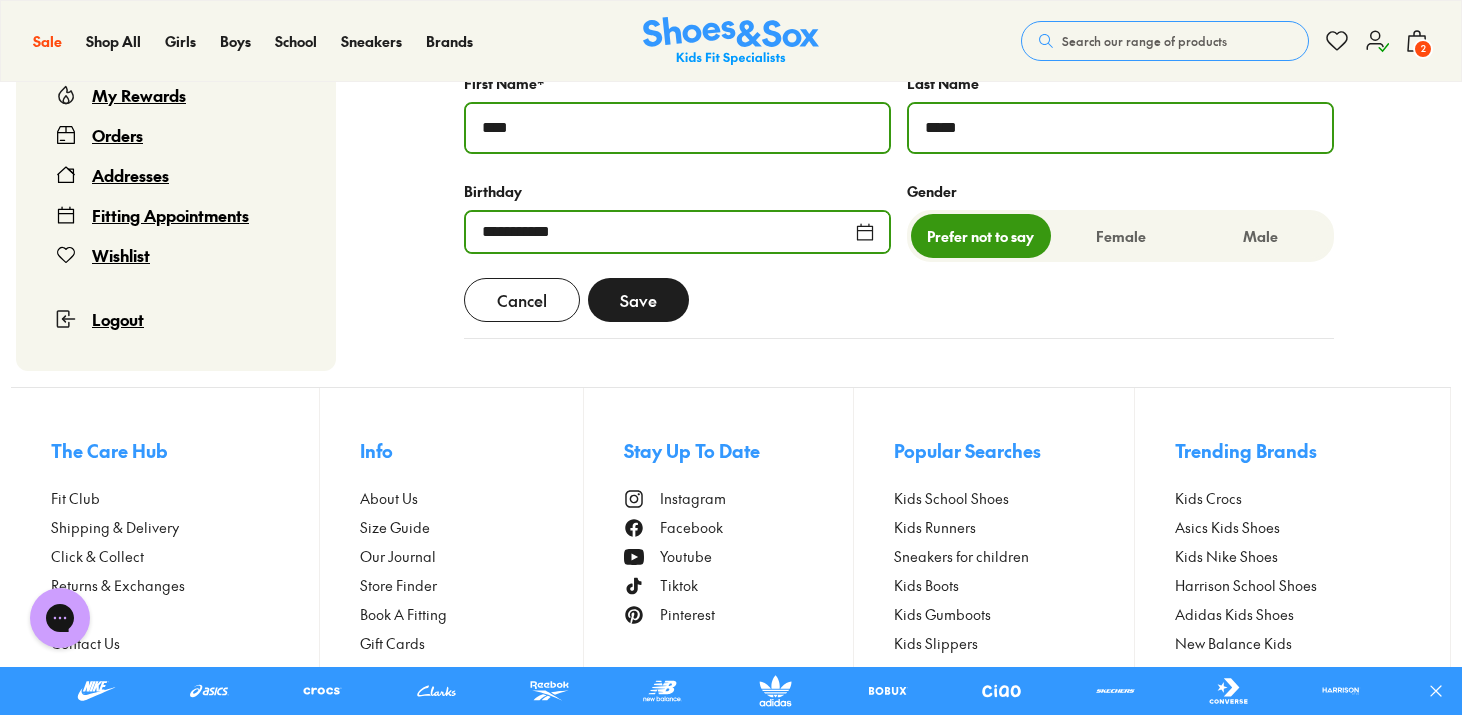 click on "**********" at bounding box center (677, 232) 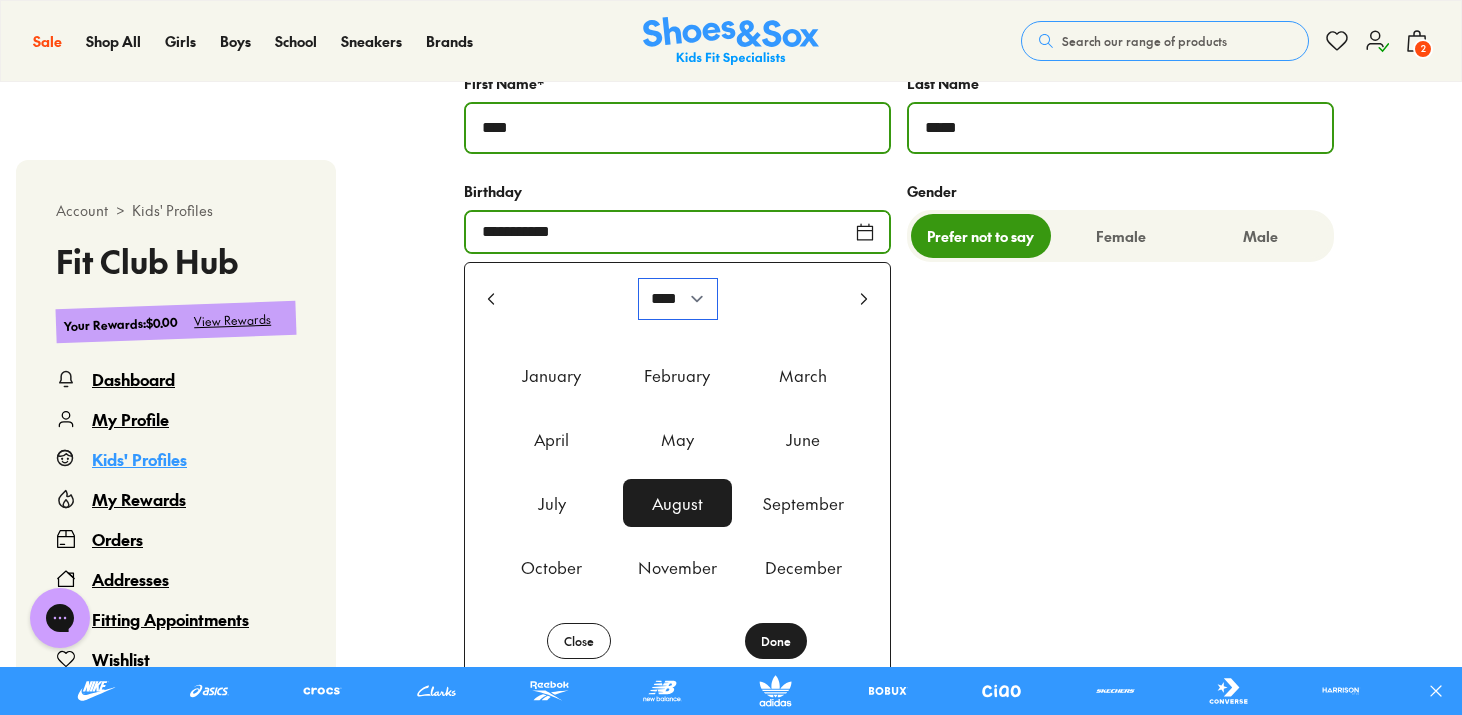 click on "**** **** **** **** **** **** **** **** **** **** **** **** **** **** **** **** **** **** **** **** **** **** **** **** **** **** **** **** **** **** **** **** **** **** **** **** **** **** **** **** **** **** **** **** **** **** **** **** **** **** **** **** **** **** **** **** **** **** **** **** **** **** **** **** **** **** **** **** **** **** **** **** **** **** **** **** **** **** **** **** **** **** **** **** **** **** **** **** **** **** **** **** **** **** **** **** **** **** **** **** **** **** **** **** **** **** **** **** **** **** **** **** **** **** **** **** **** **** **** **** **** **** **** **** **** **** **** **** **** **** **** **** **** **** **** **** **** **** **** **** **** **** **** **** **** **** **** **** **** **** ****" at bounding box center (678, 299) 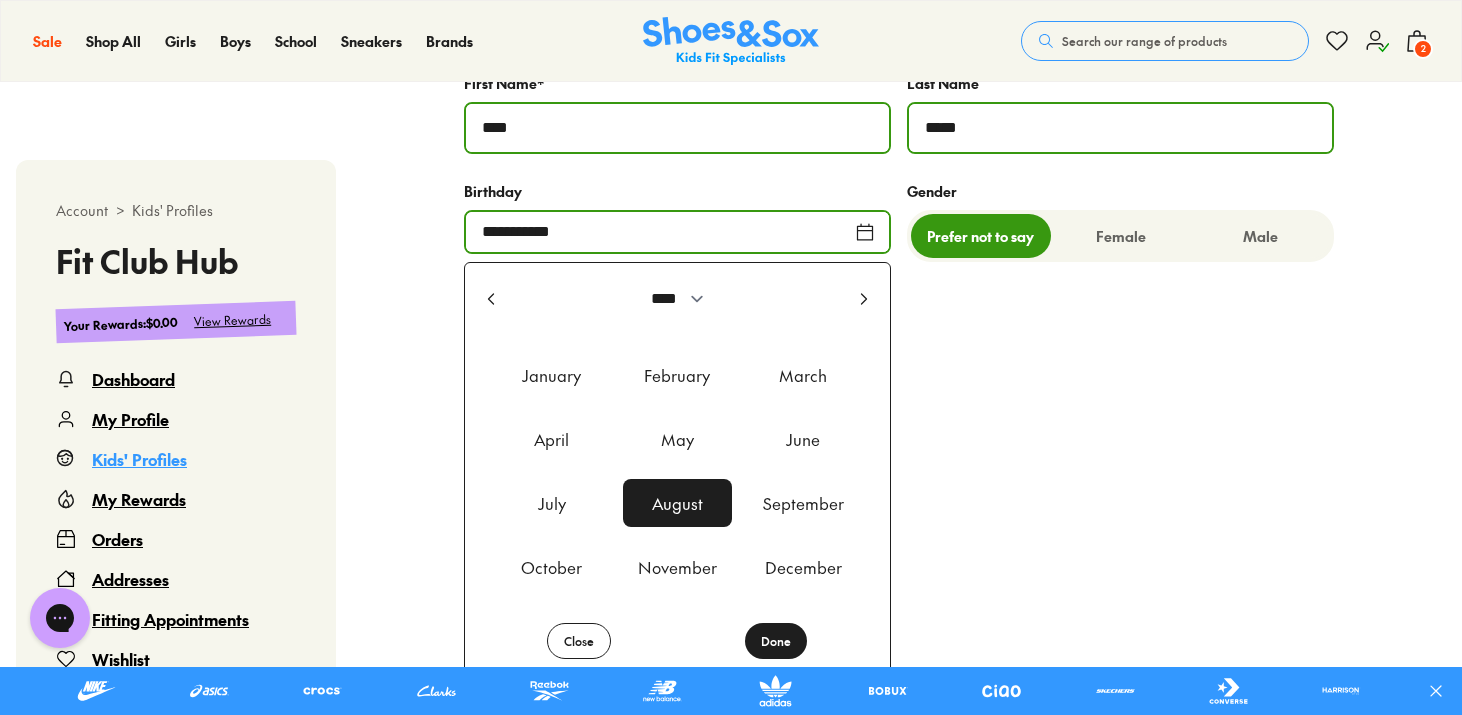 click on "Gender Prefer not to say Female Male" at bounding box center (1120, 435) 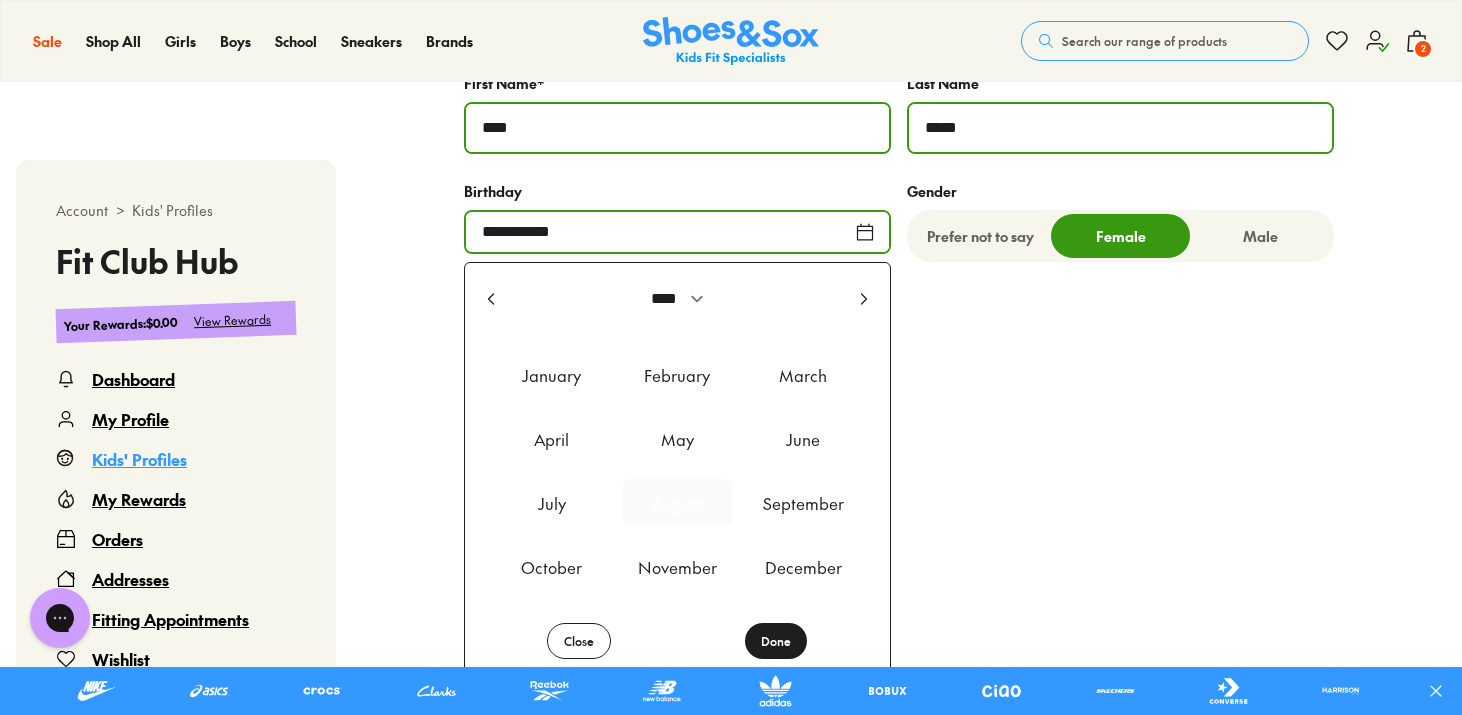 click on "August" at bounding box center (678, 503) 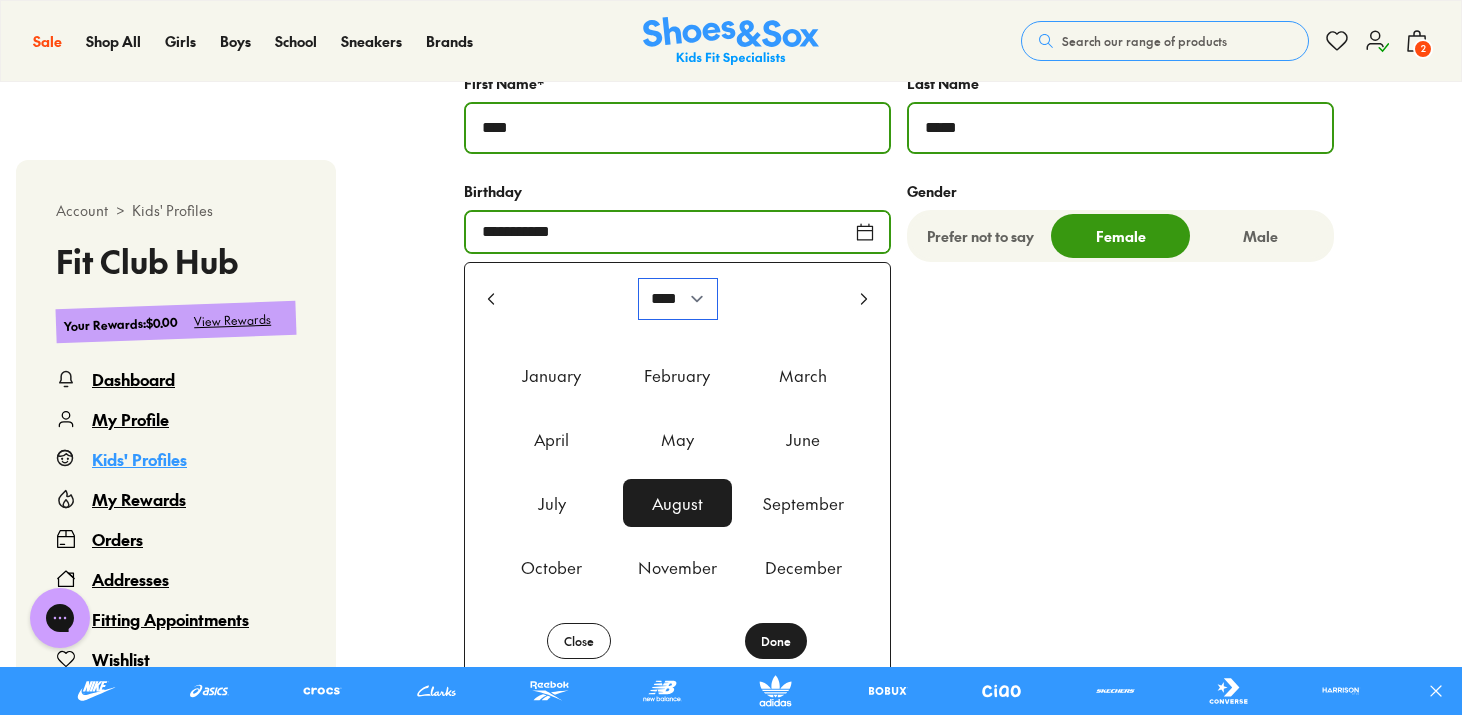 click on "**** **** **** **** **** **** **** **** **** **** **** **** **** **** **** **** **** **** **** **** **** **** **** **** **** **** **** **** **** **** **** **** **** **** **** **** **** **** **** **** **** **** **** **** **** **** **** **** **** **** **** **** **** **** **** **** **** **** **** **** **** **** **** **** **** **** **** **** **** **** **** **** **** **** **** **** **** **** **** **** **** **** **** **** **** **** **** **** **** **** **** **** **** **** **** **** **** **** **** **** **** **** **** **** **** **** **** **** **** **** **** **** **** **** **** **** **** **** **** **** **** **** **** **** **** **** **** **** **** **** **** **** **** **** **** **** **** **** **** **** **** **** **** **** **** **** **** **** **** **** ****" at bounding box center [678, 299] 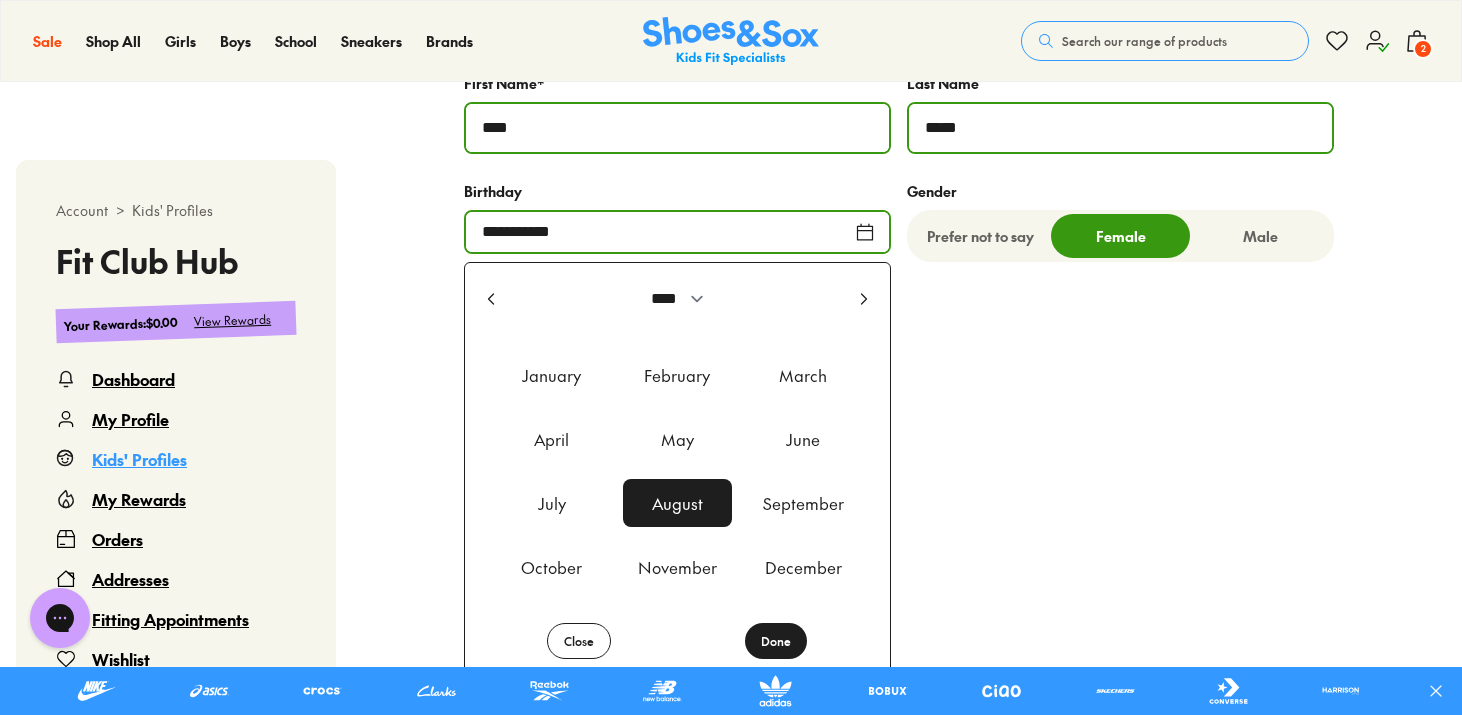 click on "Done" at bounding box center [776, 641] 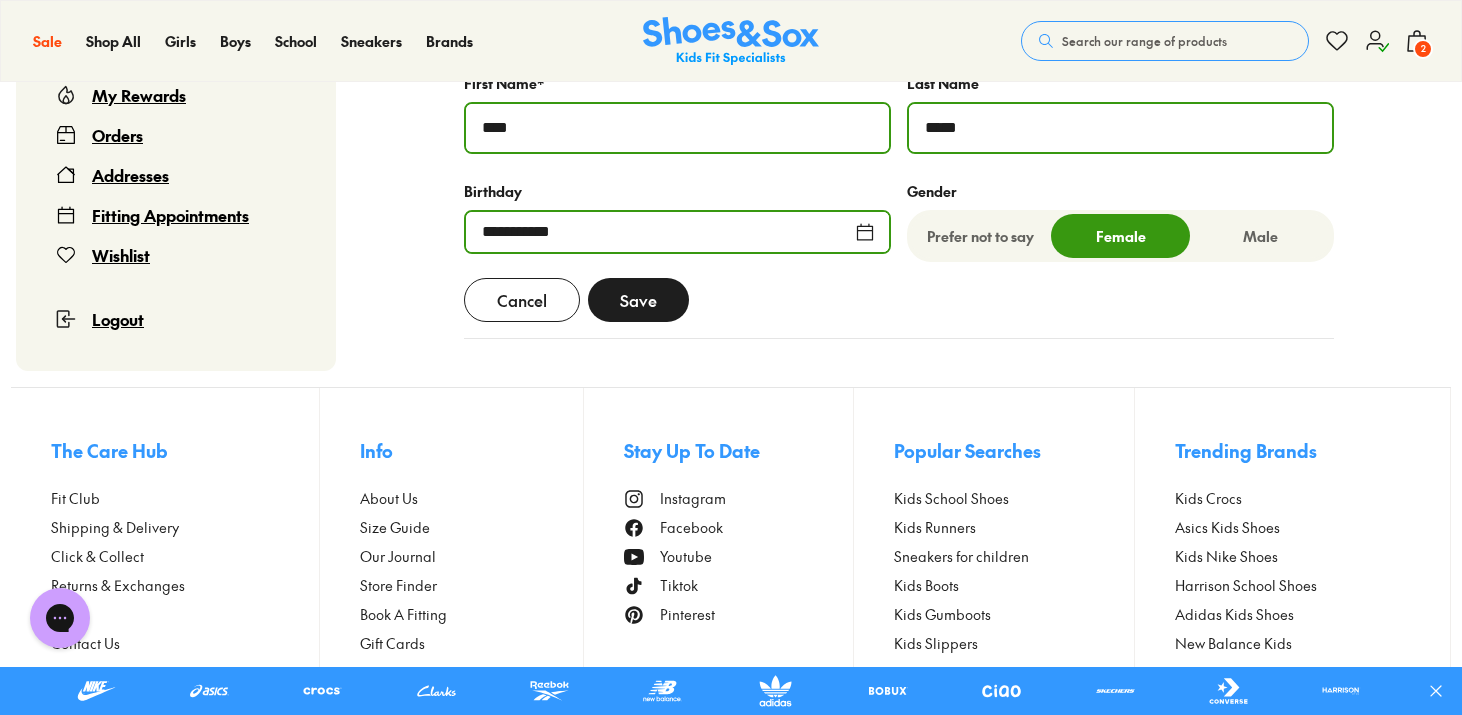 click on "**********" at bounding box center [899, -55] 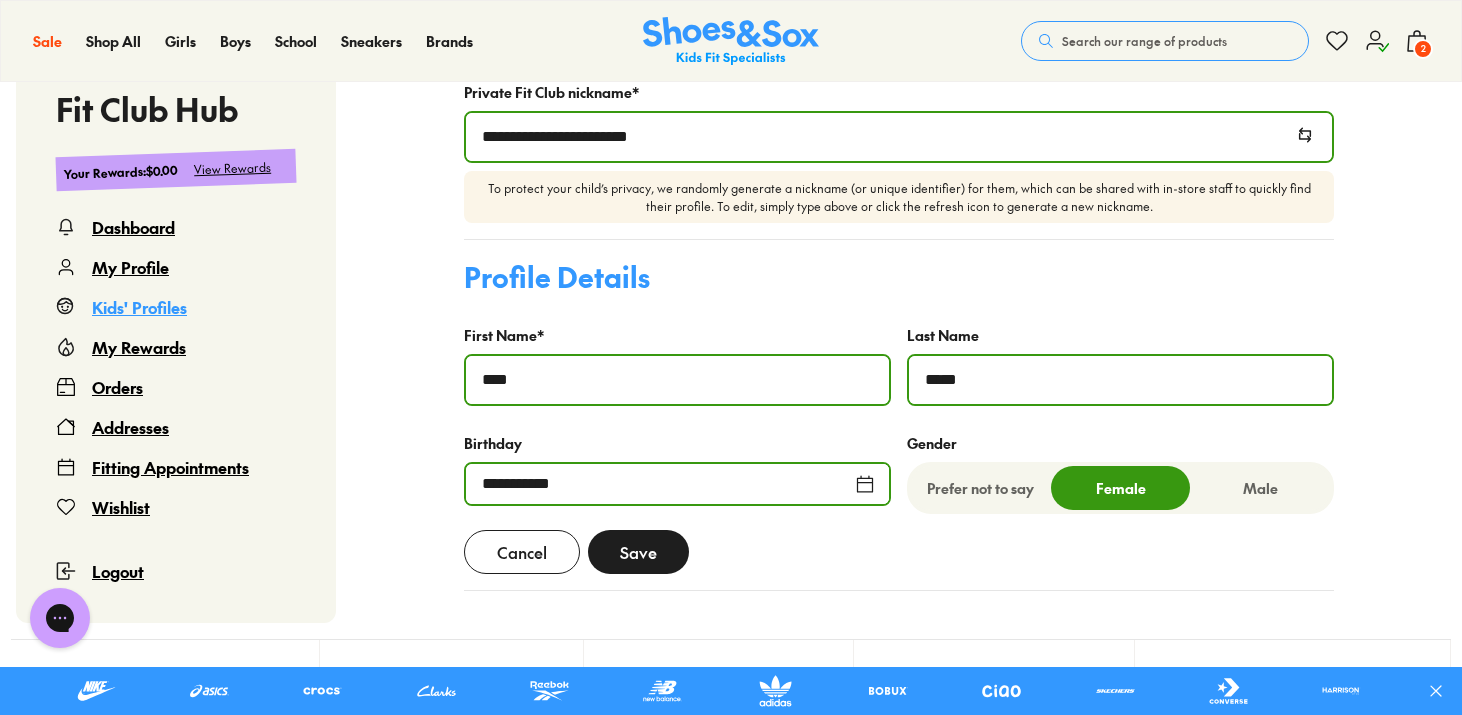 scroll, scrollTop: 820, scrollLeft: 0, axis: vertical 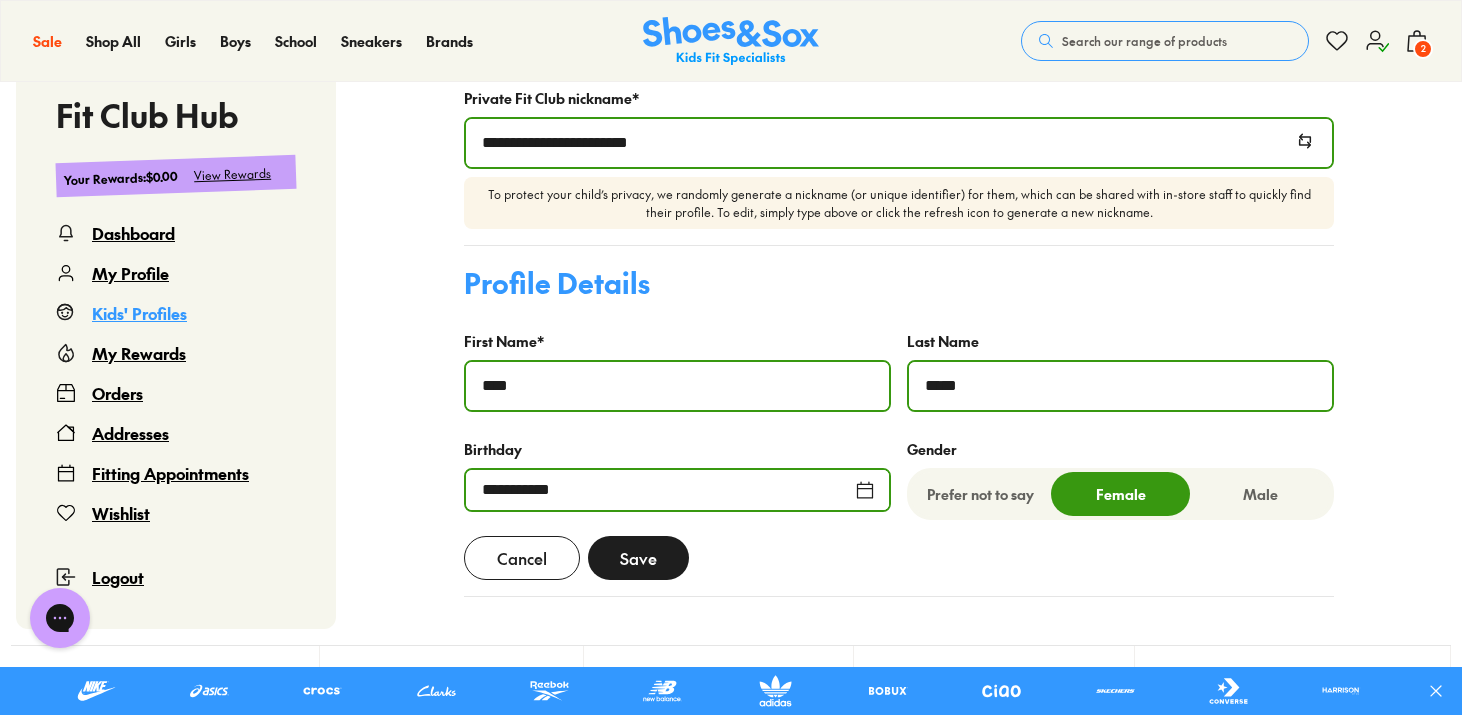 click on "Dashboard" at bounding box center [133, 233] 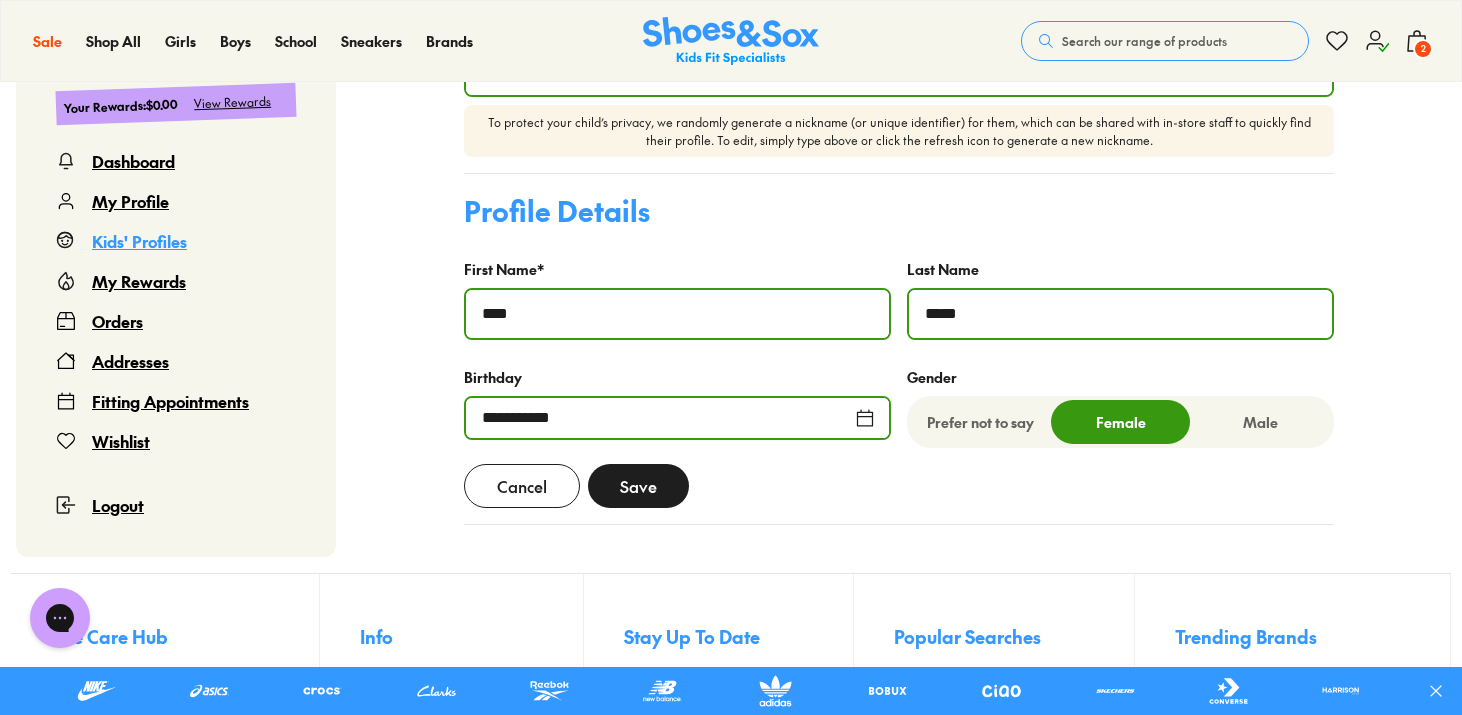 click on "My Rewards" at bounding box center [139, 281] 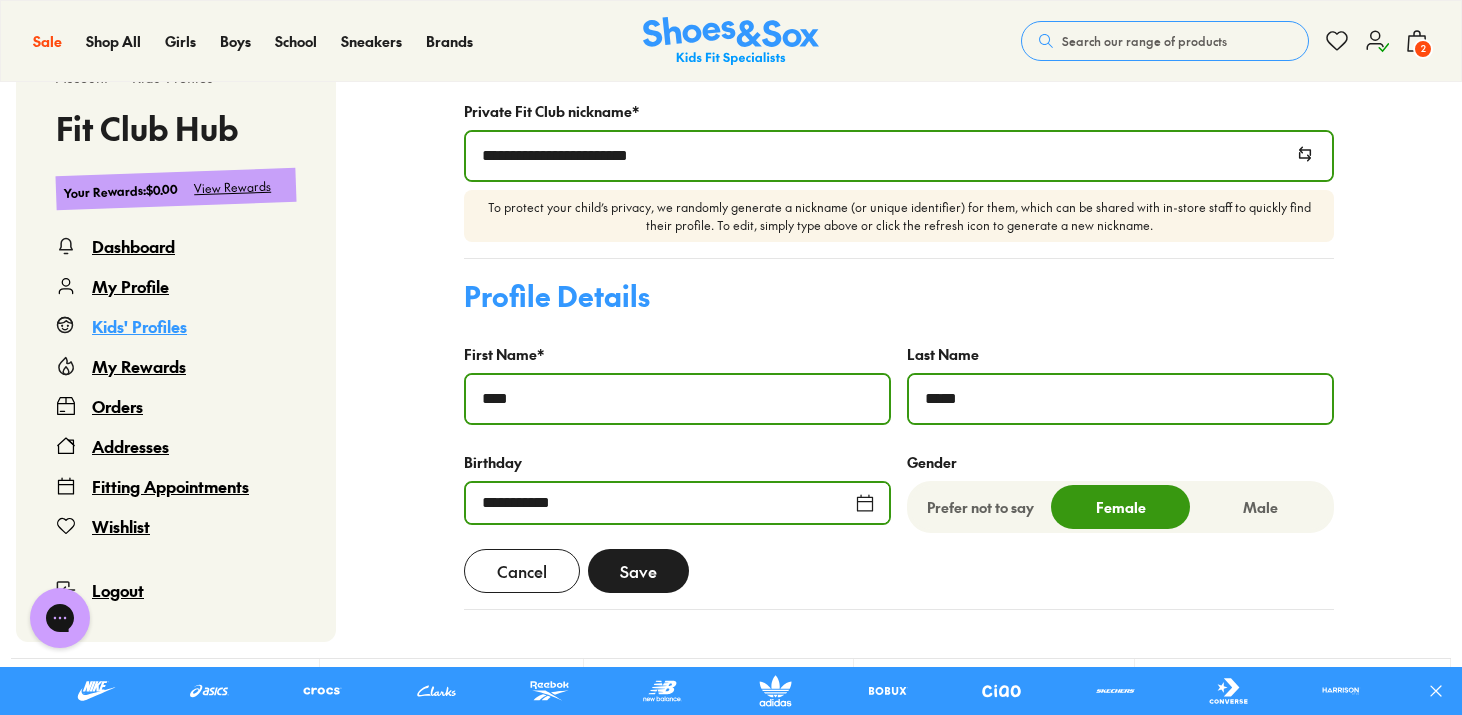 scroll, scrollTop: 772, scrollLeft: 0, axis: vertical 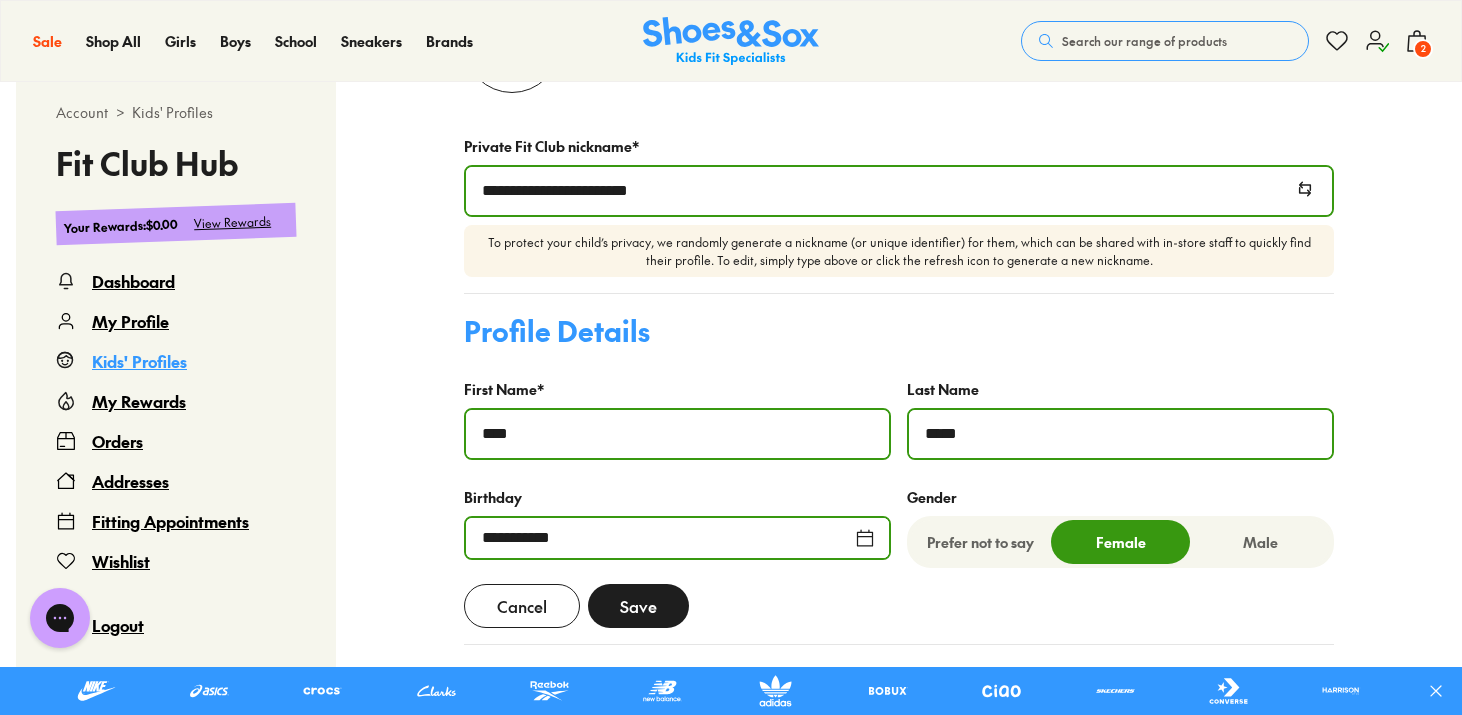 click on "View Rewards" at bounding box center (233, 222) 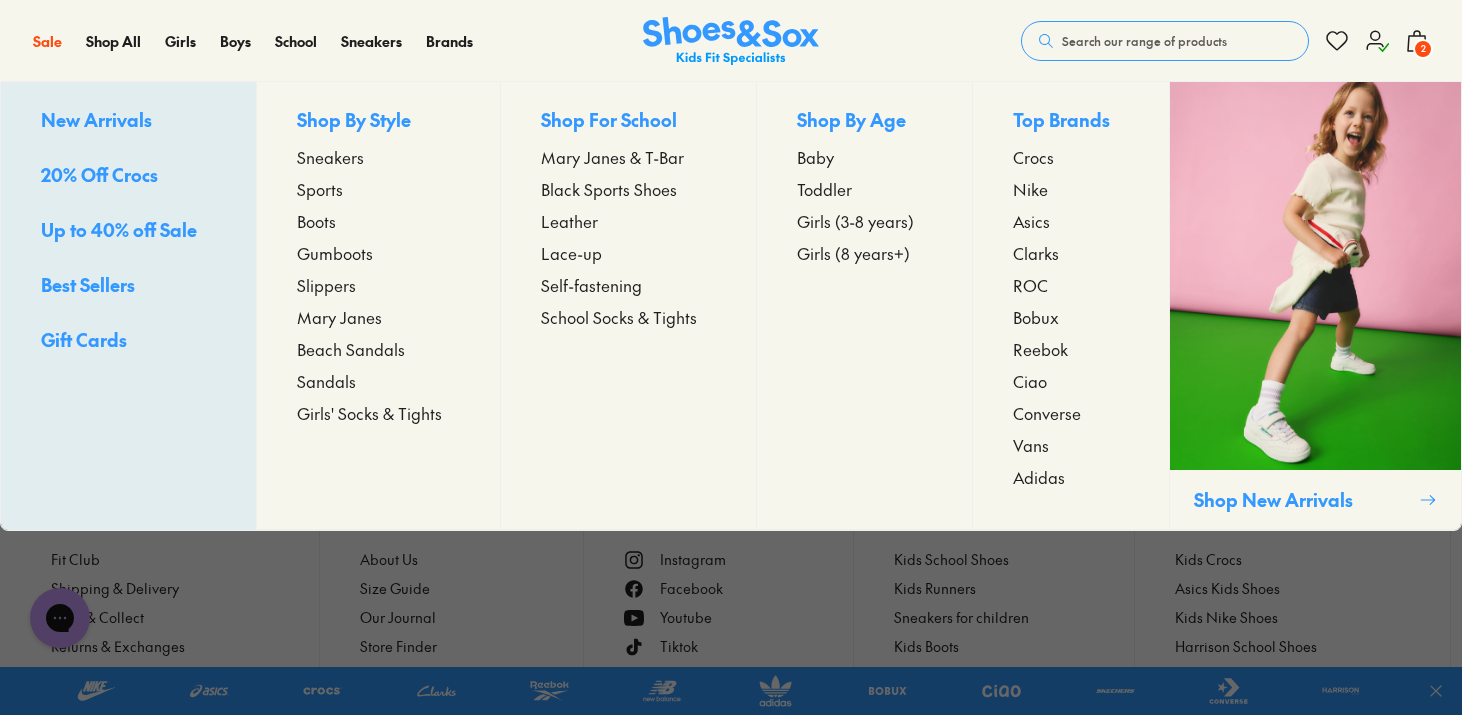 scroll, scrollTop: 1265, scrollLeft: 0, axis: vertical 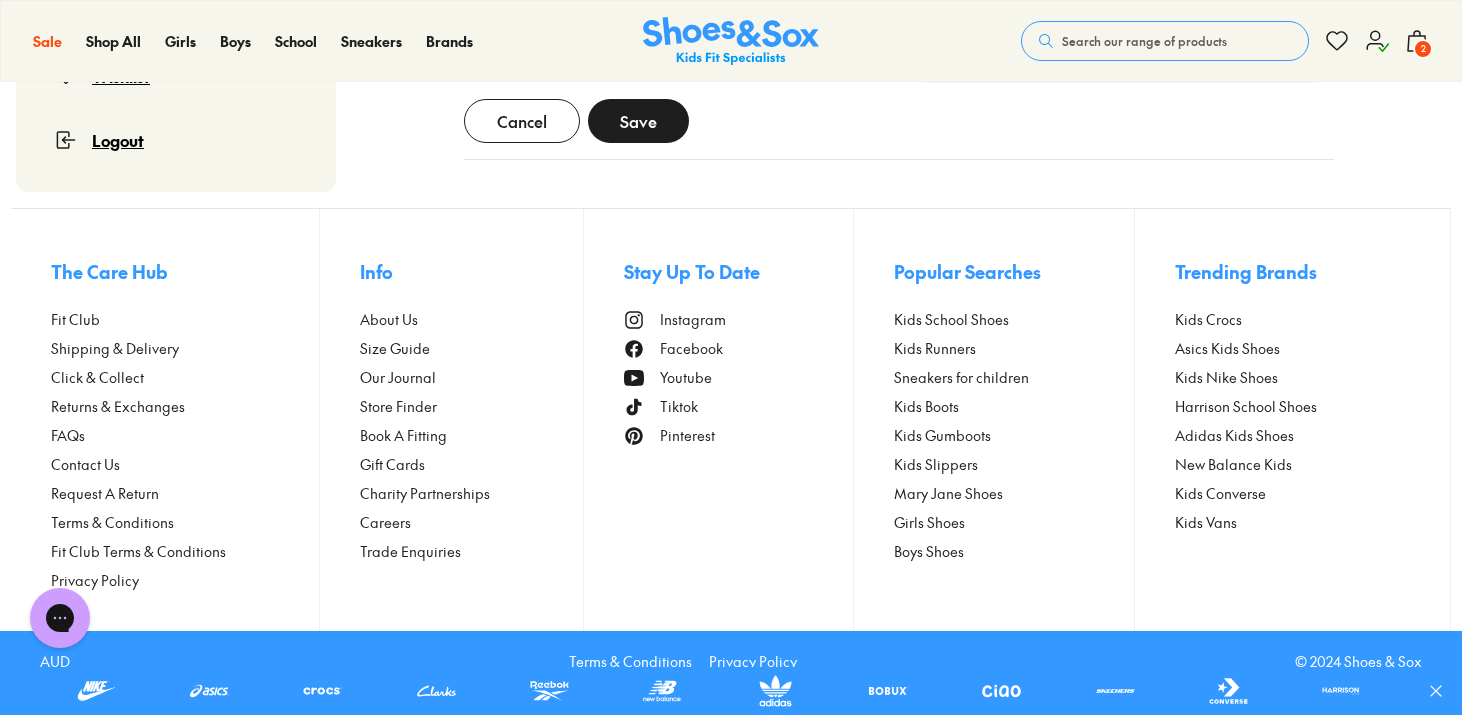 click on "Size Guide" at bounding box center [395, 348] 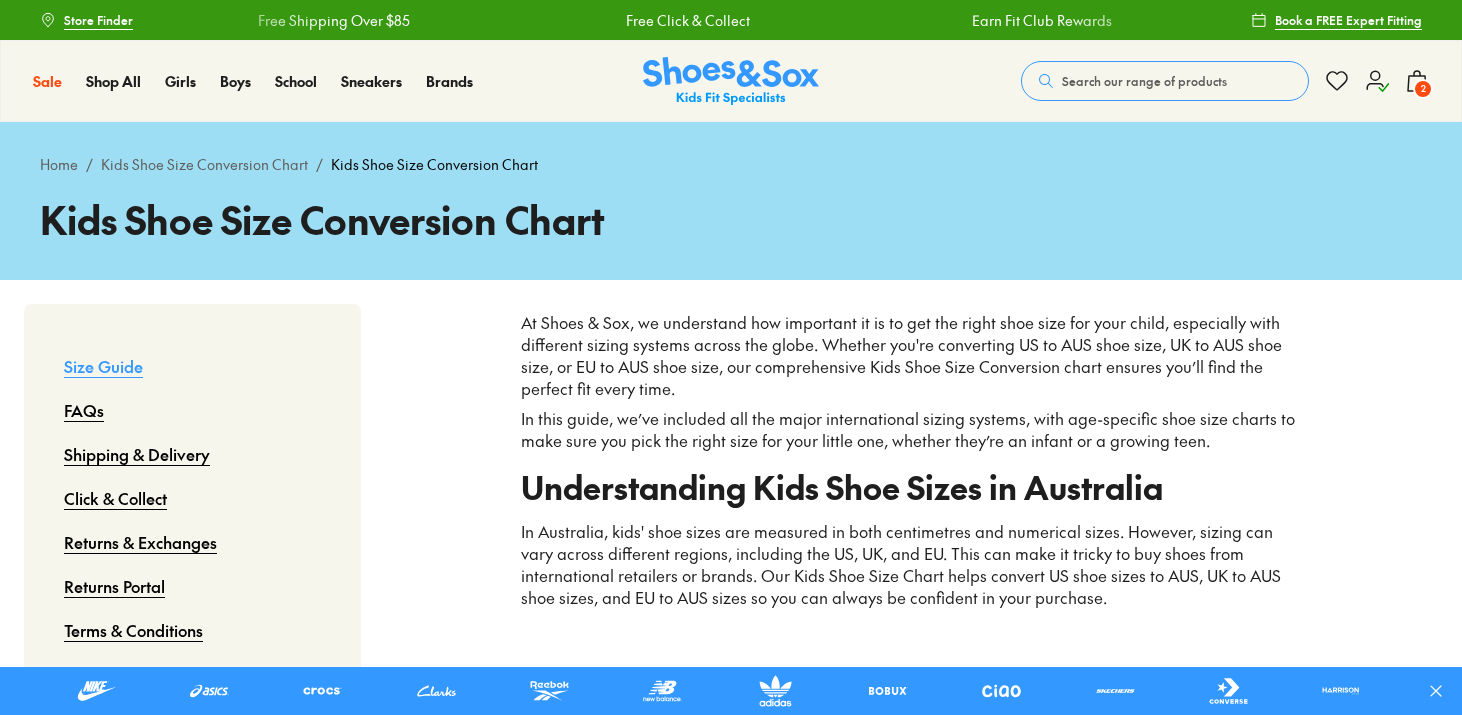 scroll, scrollTop: 0, scrollLeft: 0, axis: both 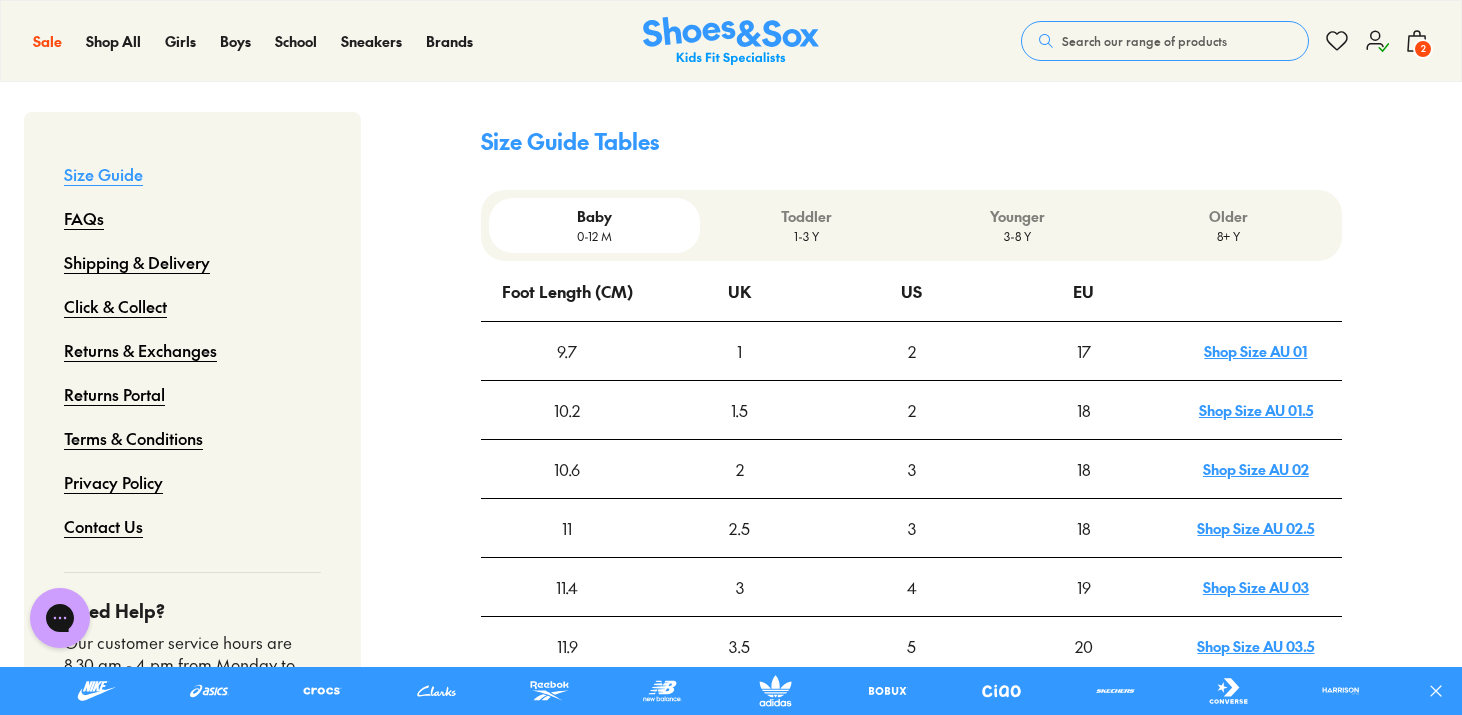 click on "Toddler" at bounding box center (805, 216) 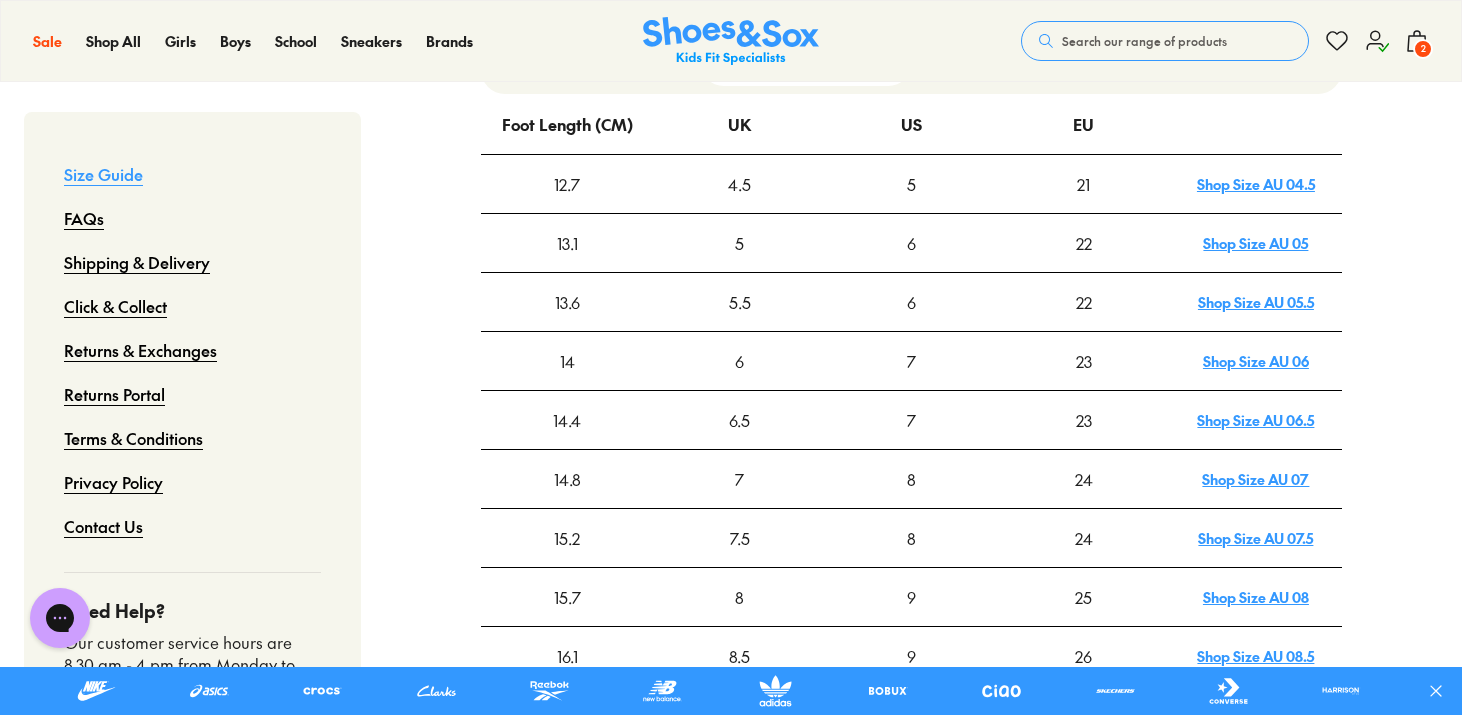 scroll, scrollTop: 723, scrollLeft: 0, axis: vertical 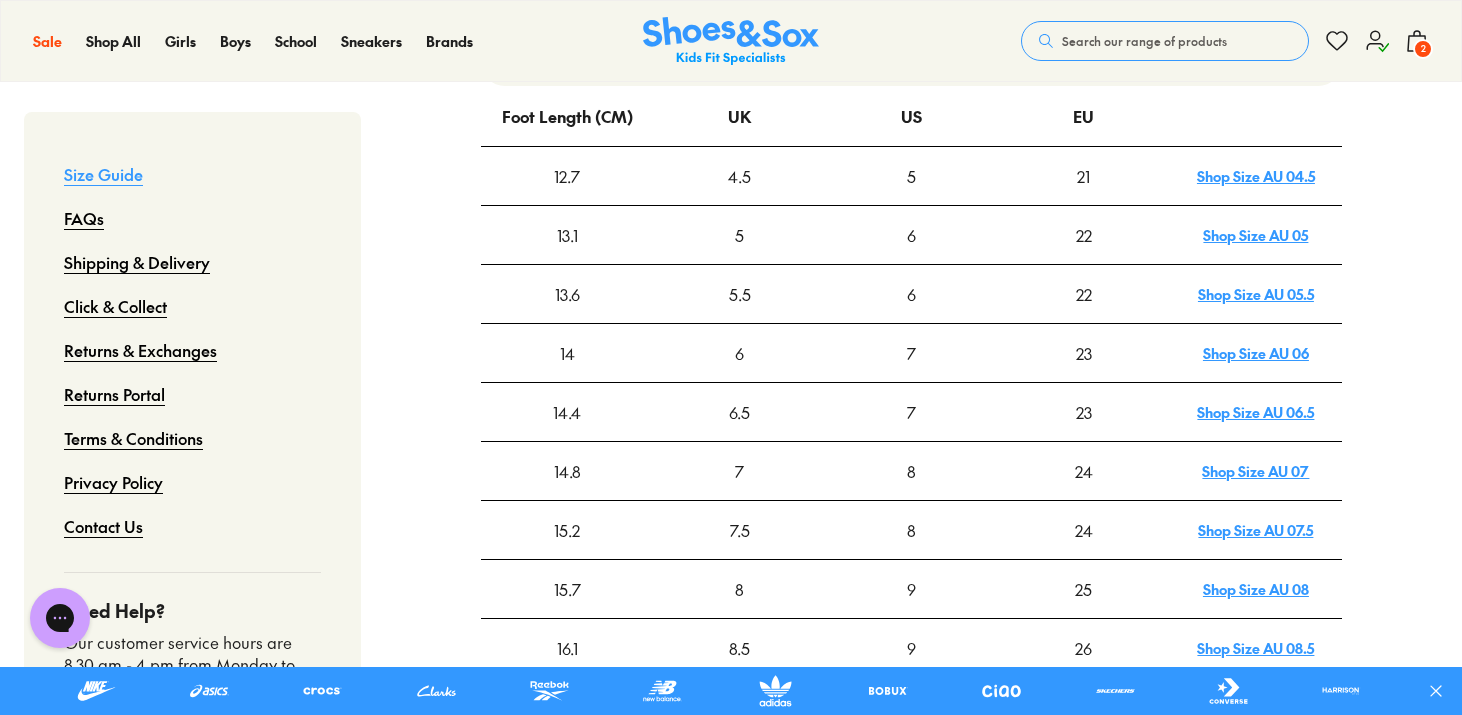 click on "2" at bounding box center (1423, 49) 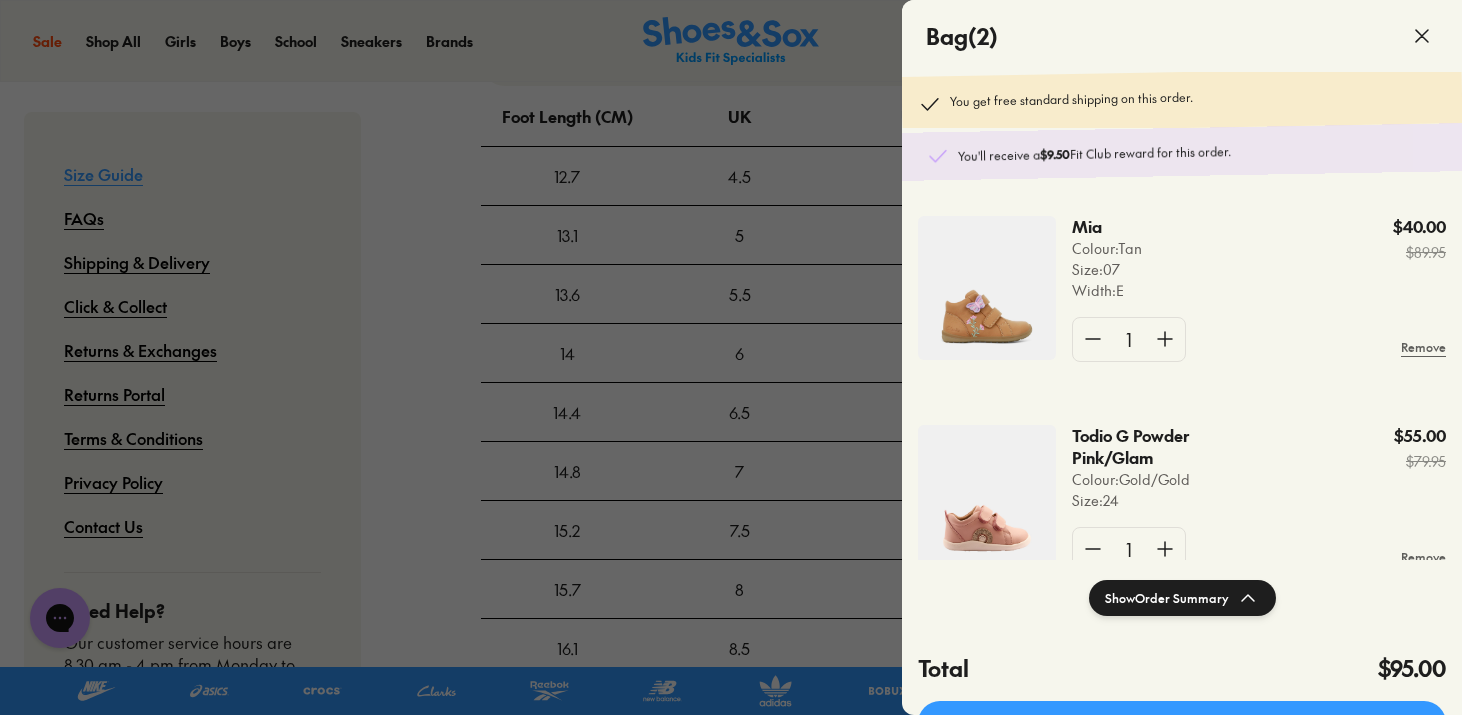 click 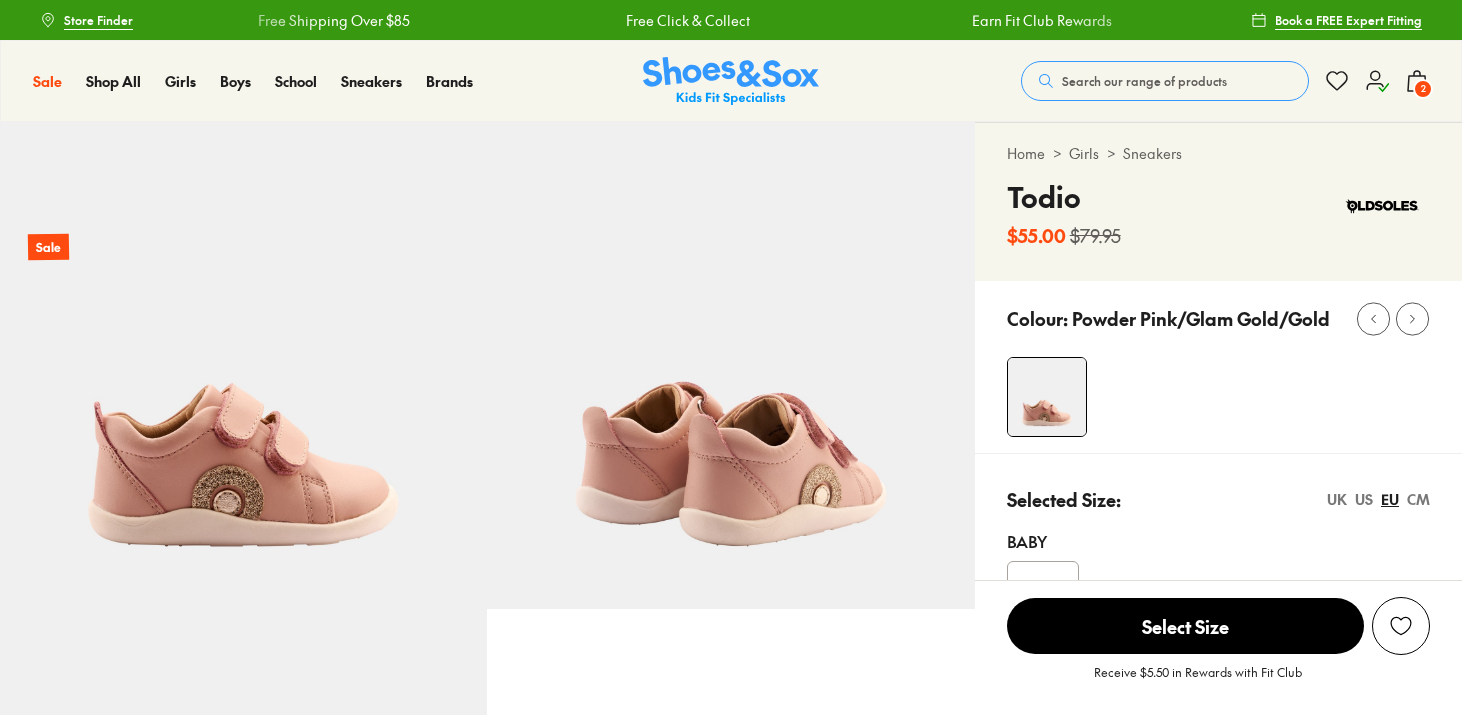 scroll, scrollTop: 0, scrollLeft: 0, axis: both 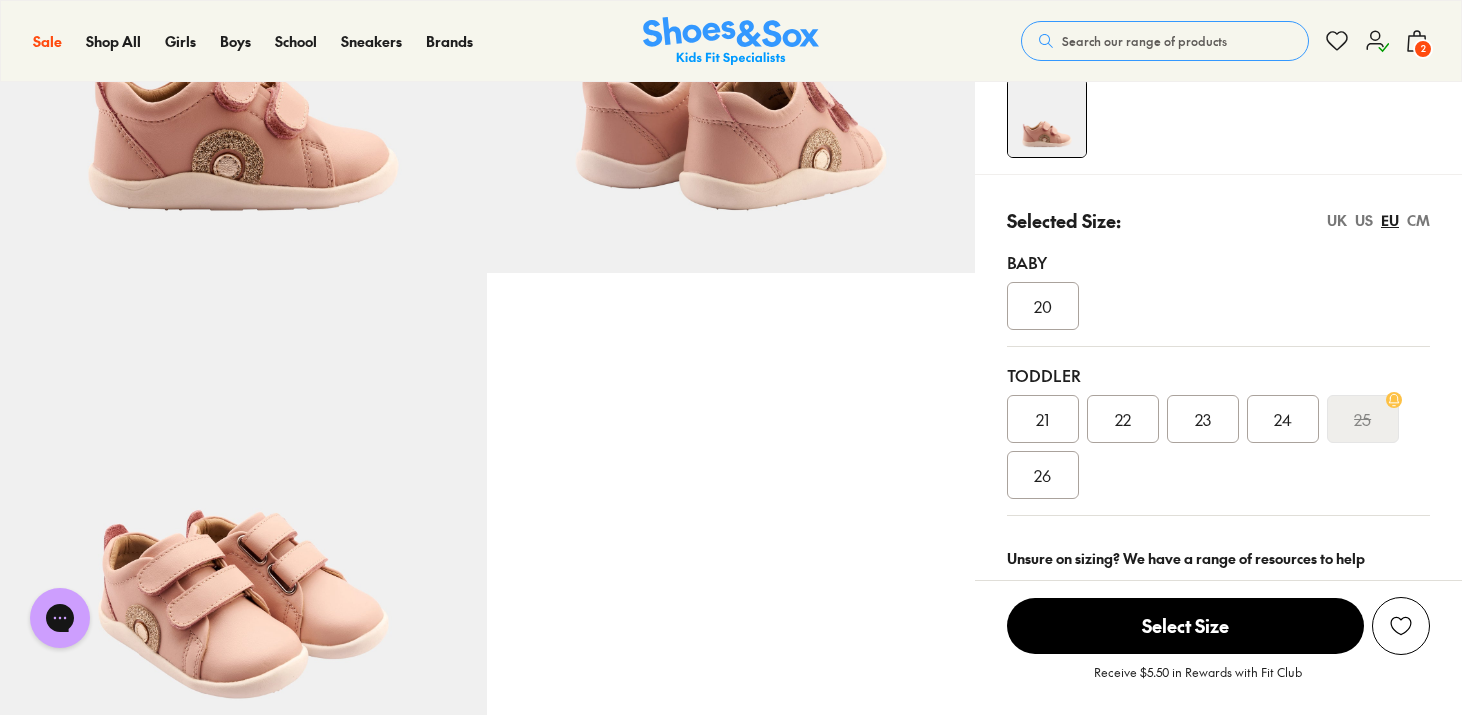 click on "US" at bounding box center (1364, 220) 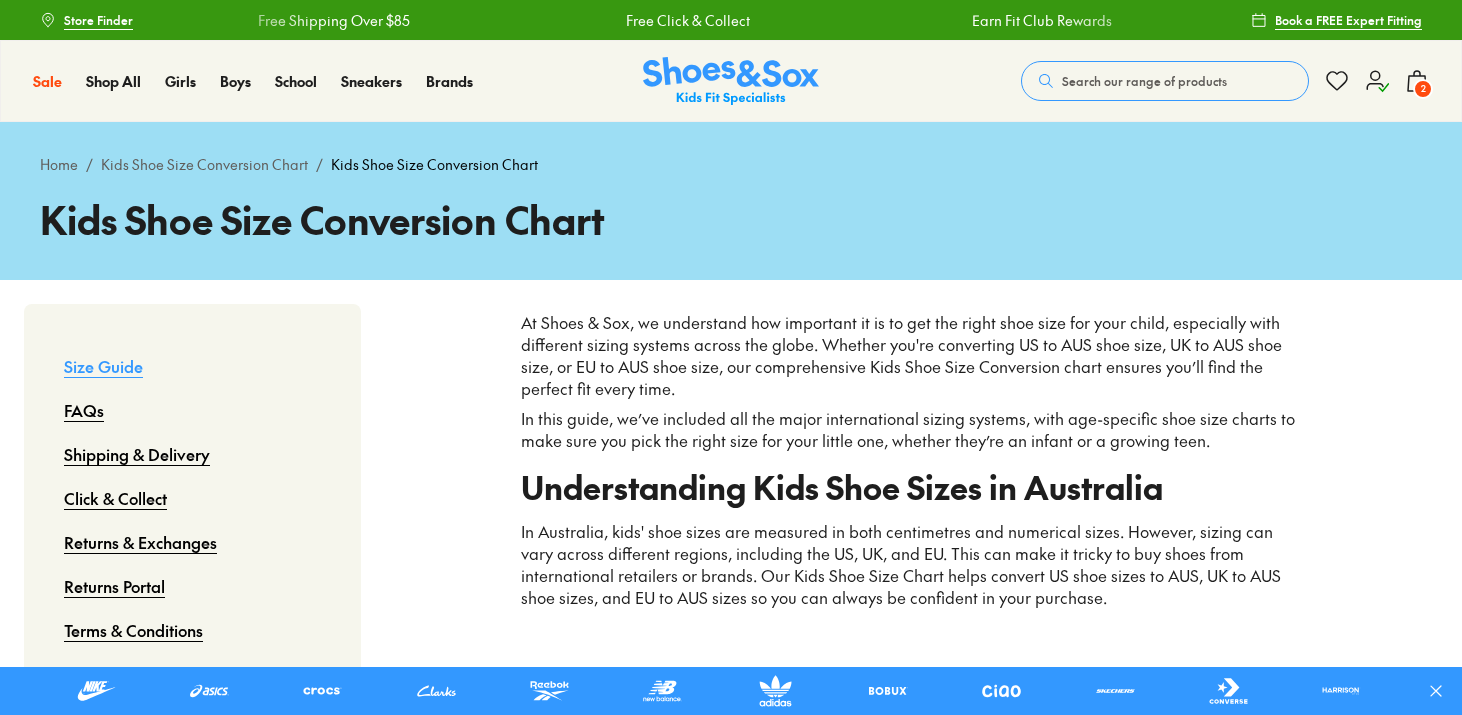 scroll, scrollTop: 0, scrollLeft: 0, axis: both 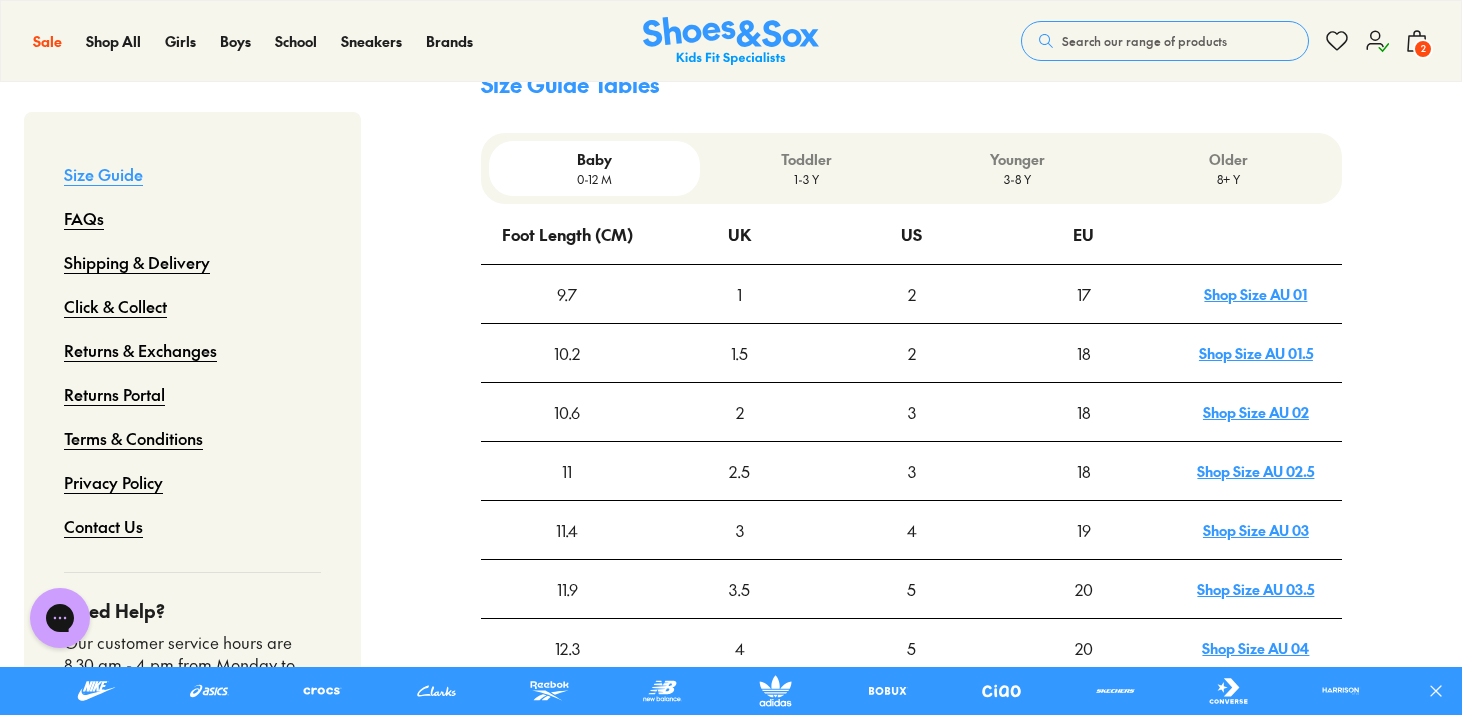 click on "Toddler" at bounding box center [805, 159] 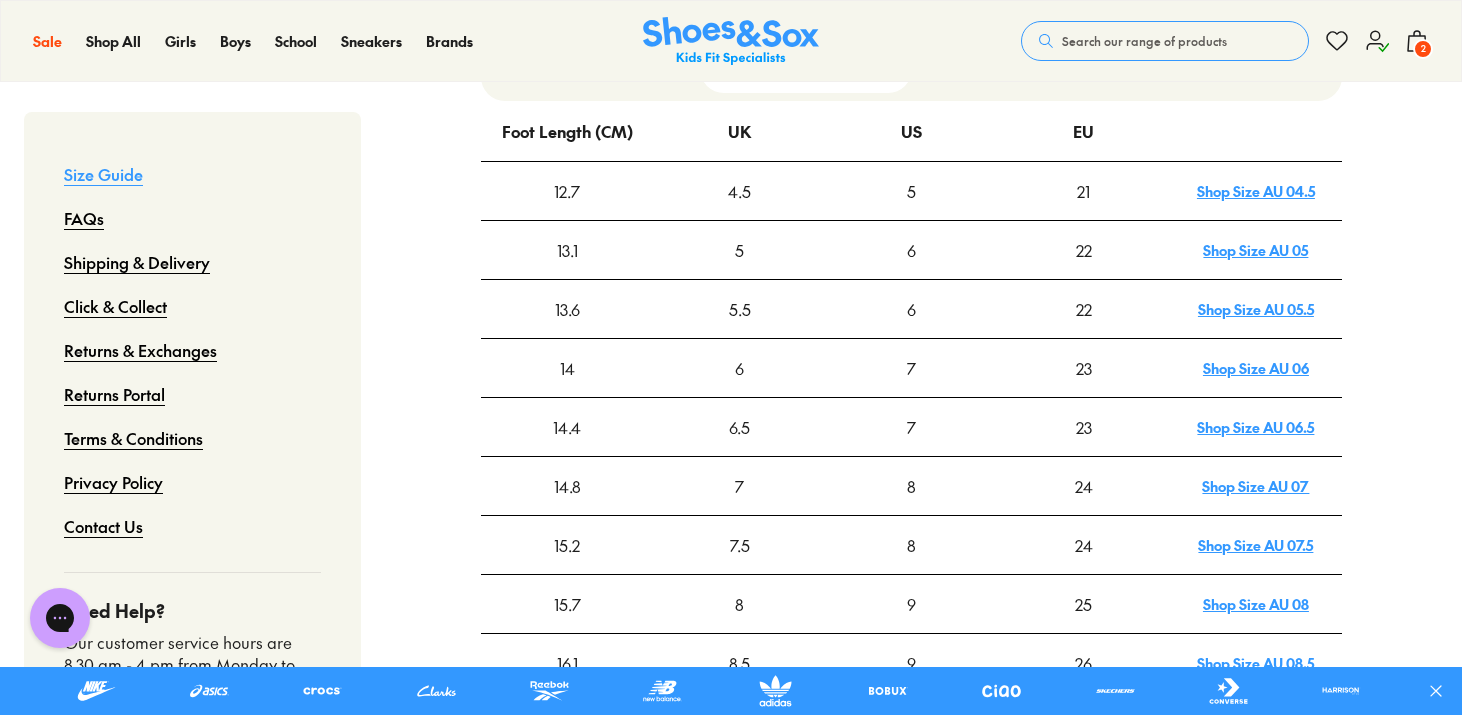 scroll, scrollTop: 725, scrollLeft: 0, axis: vertical 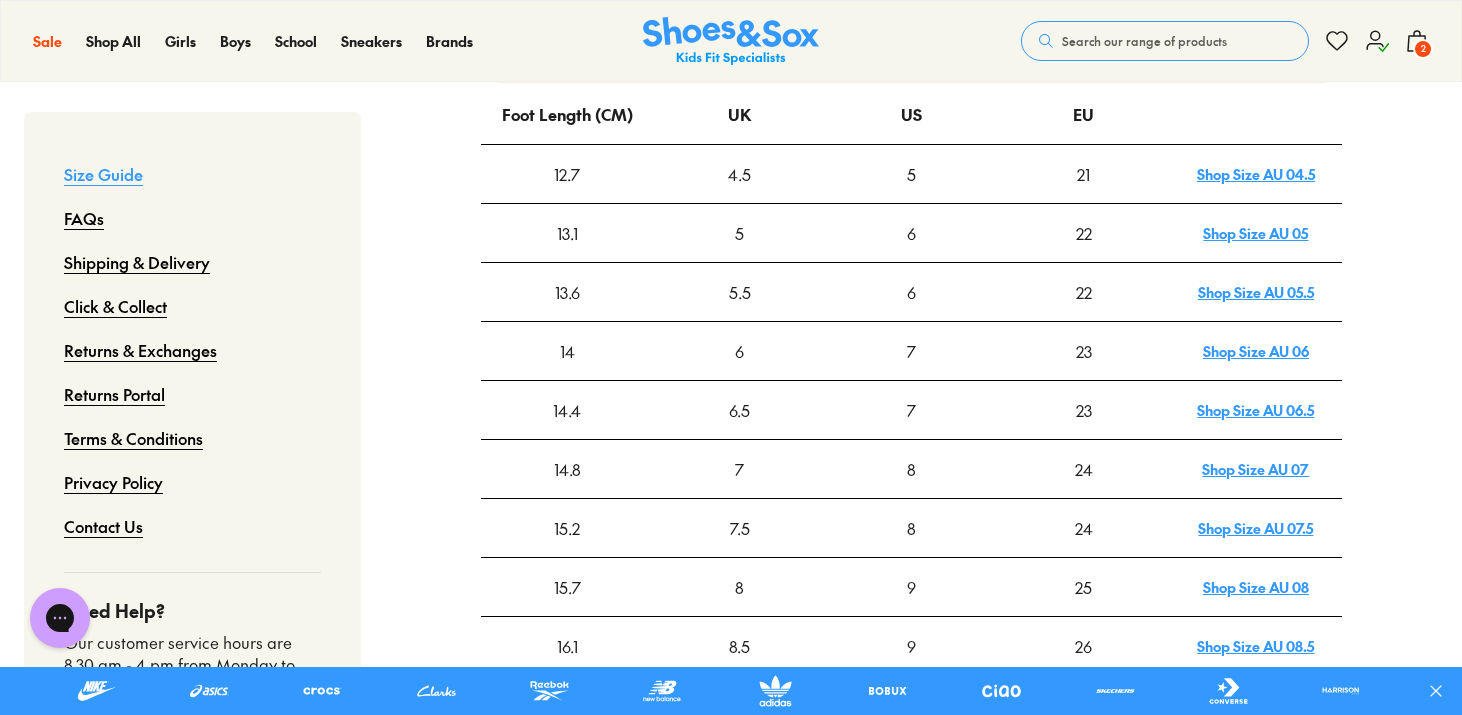 click on "2" at bounding box center [1423, 49] 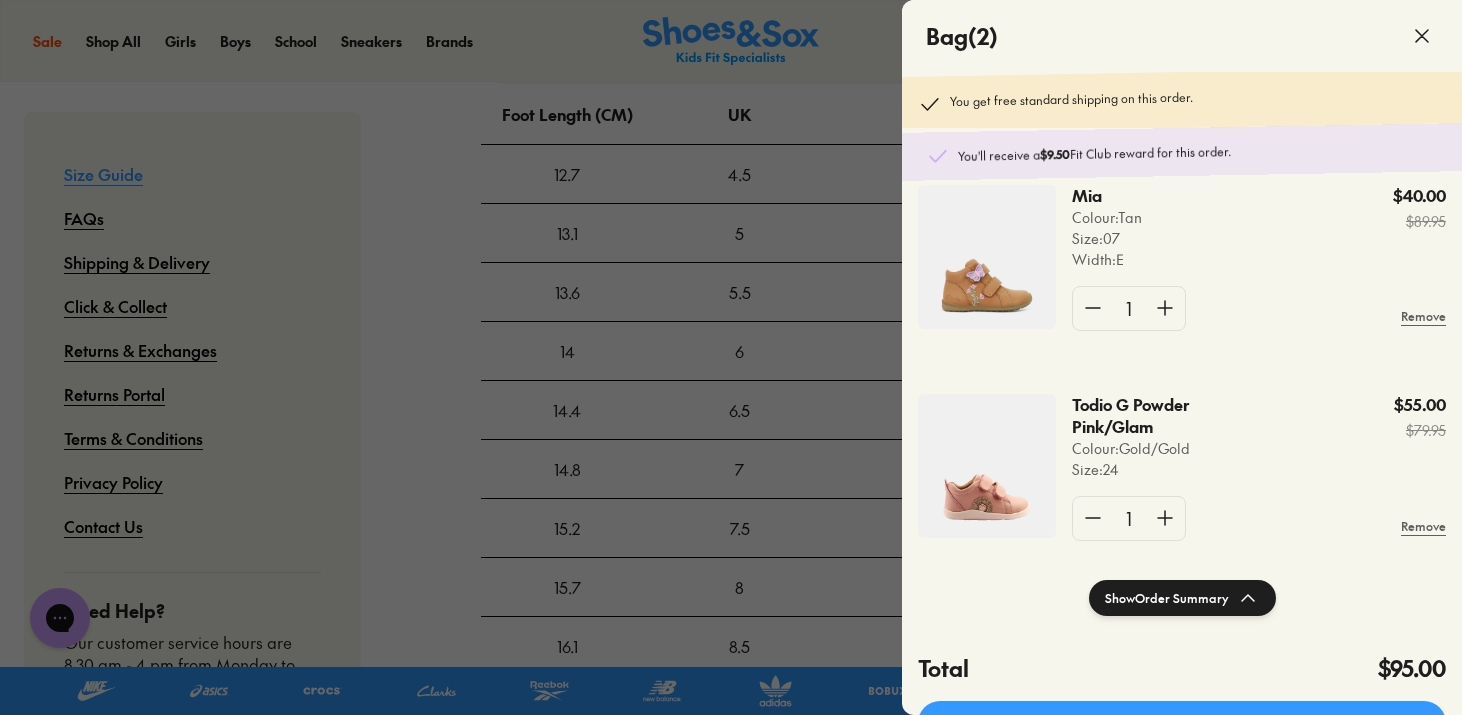 scroll, scrollTop: 59, scrollLeft: 0, axis: vertical 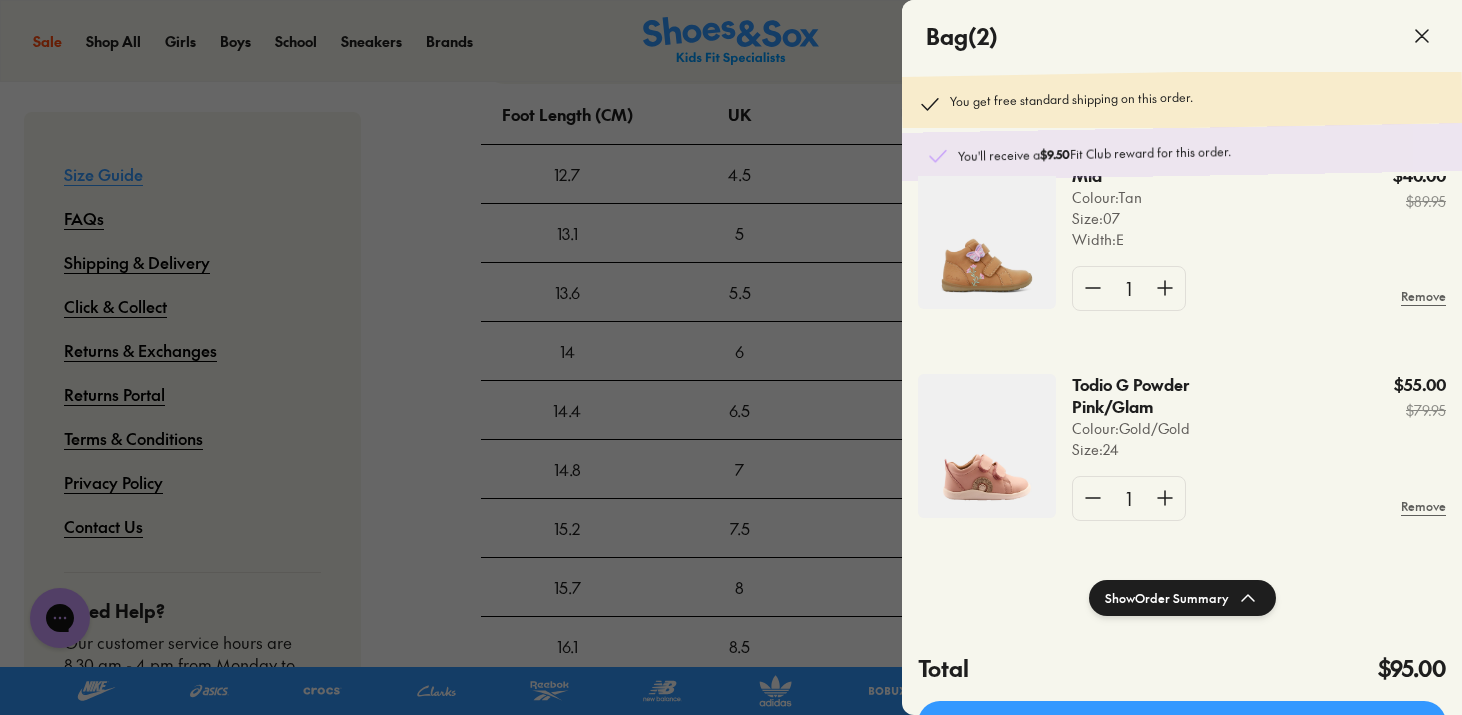 type 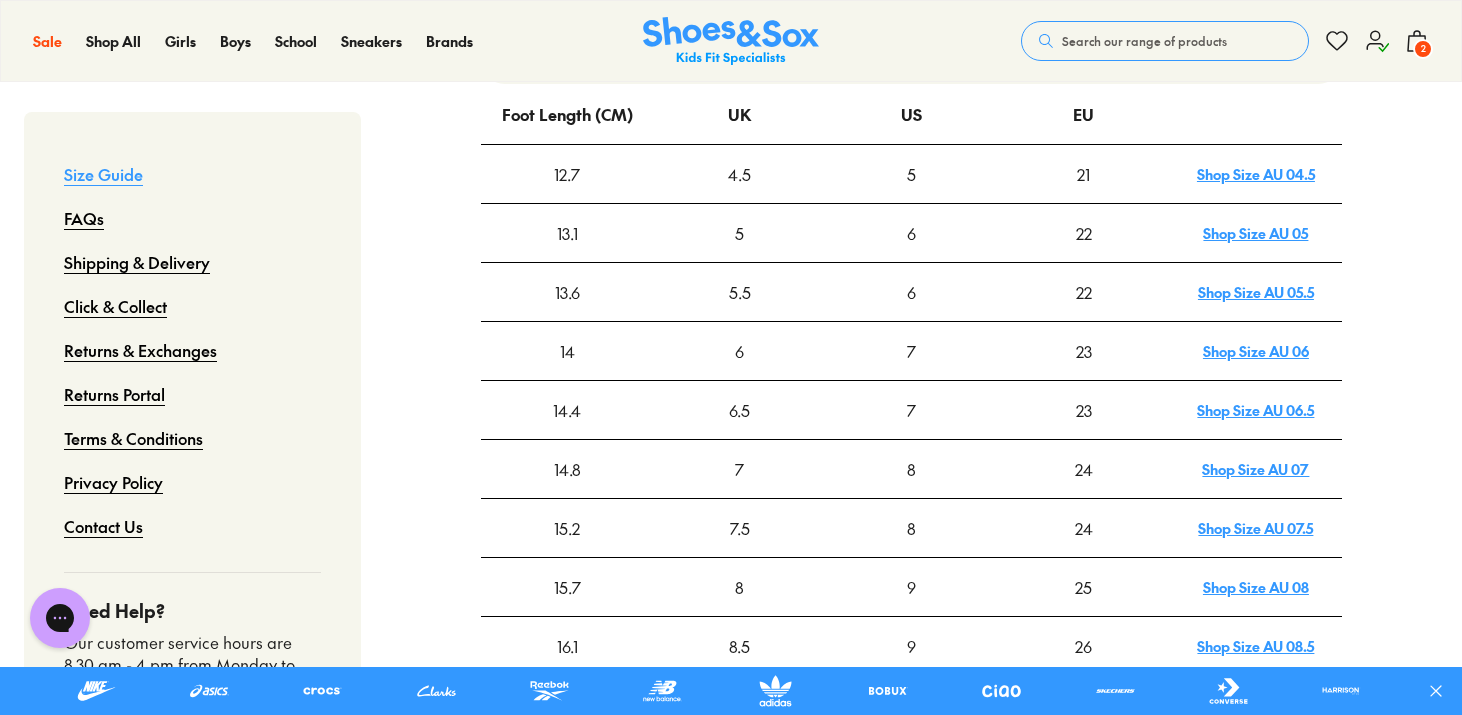 scroll, scrollTop: 0, scrollLeft: 0, axis: both 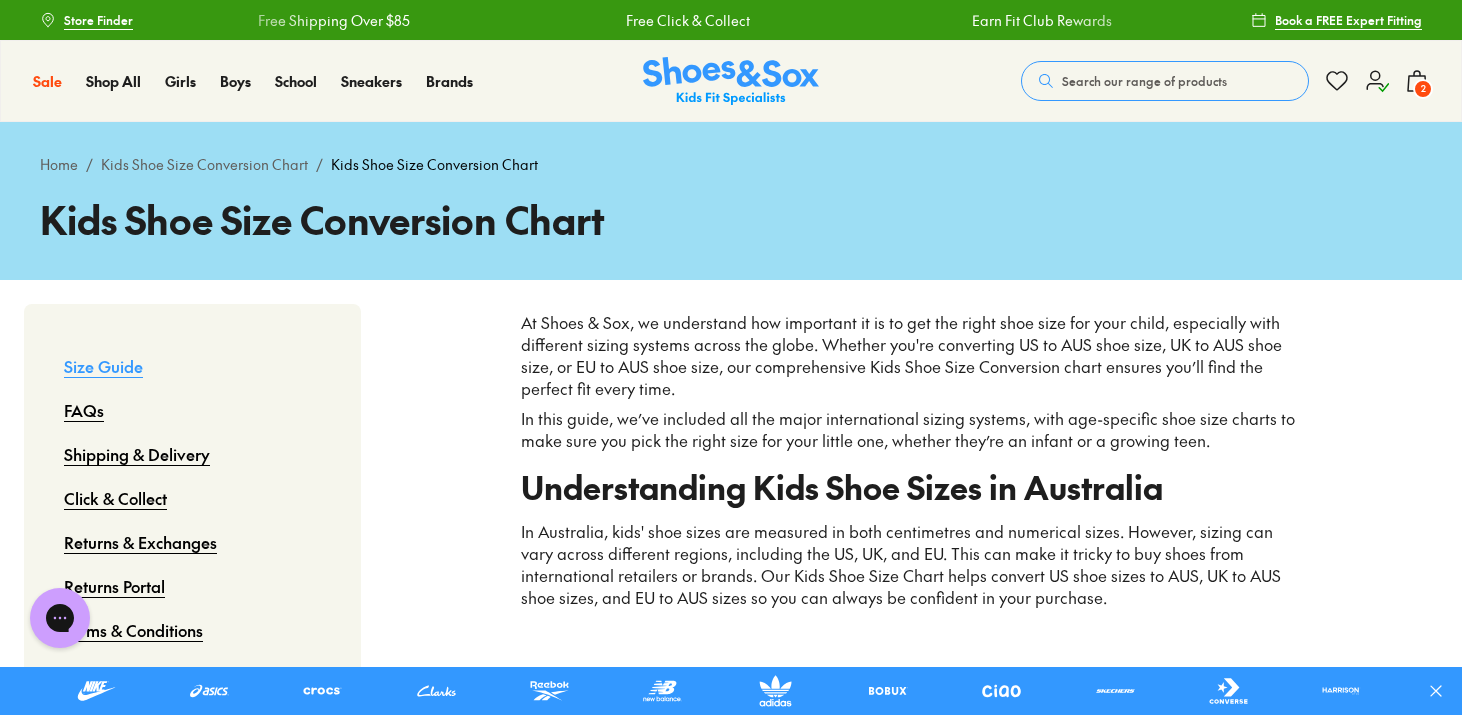 click on "2" at bounding box center [1423, 89] 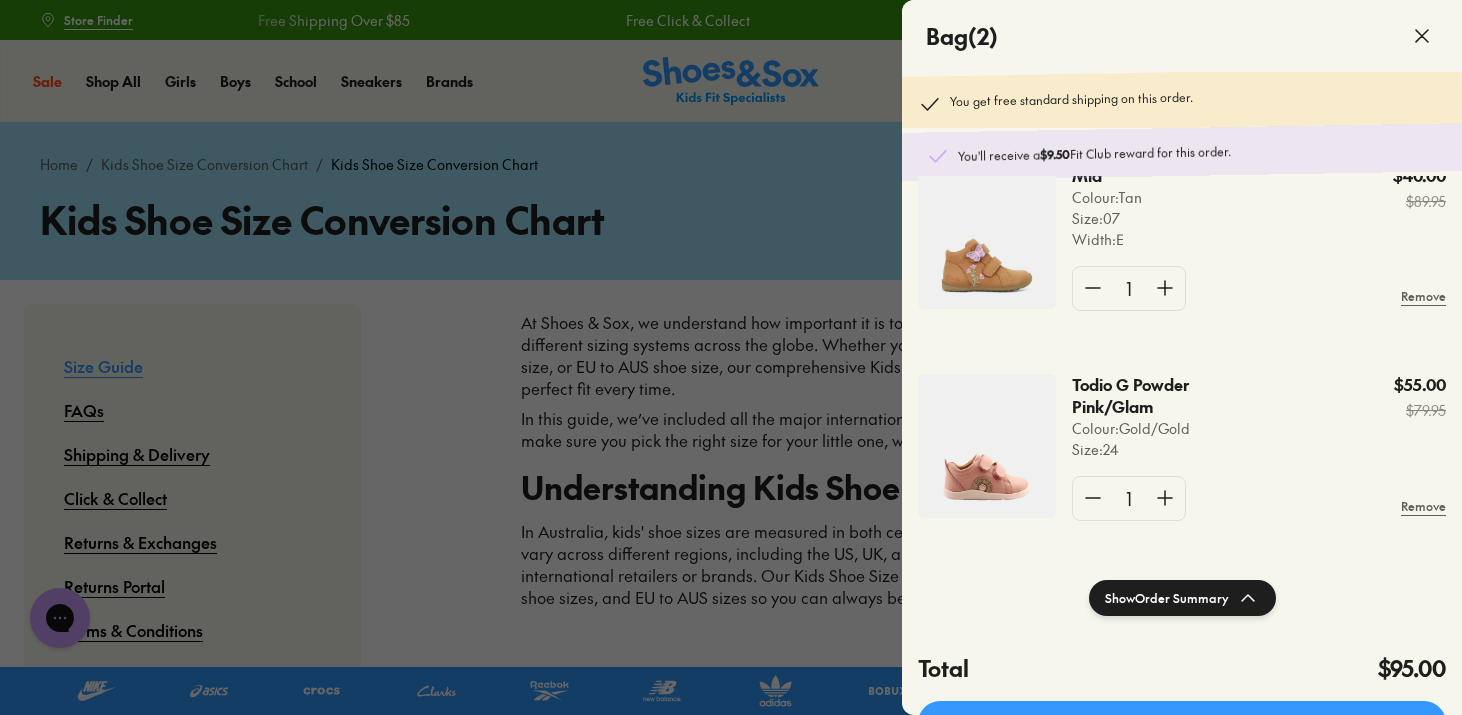 click 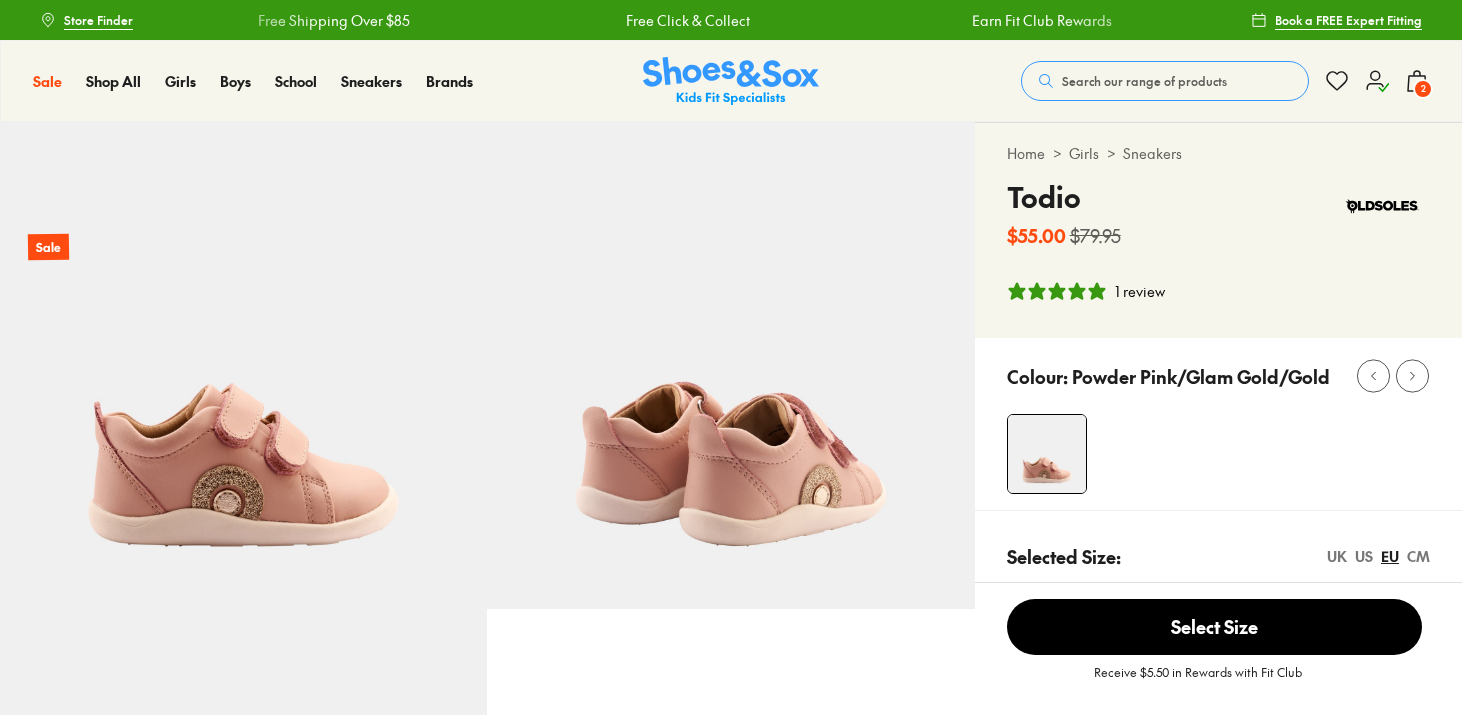 select on "*" 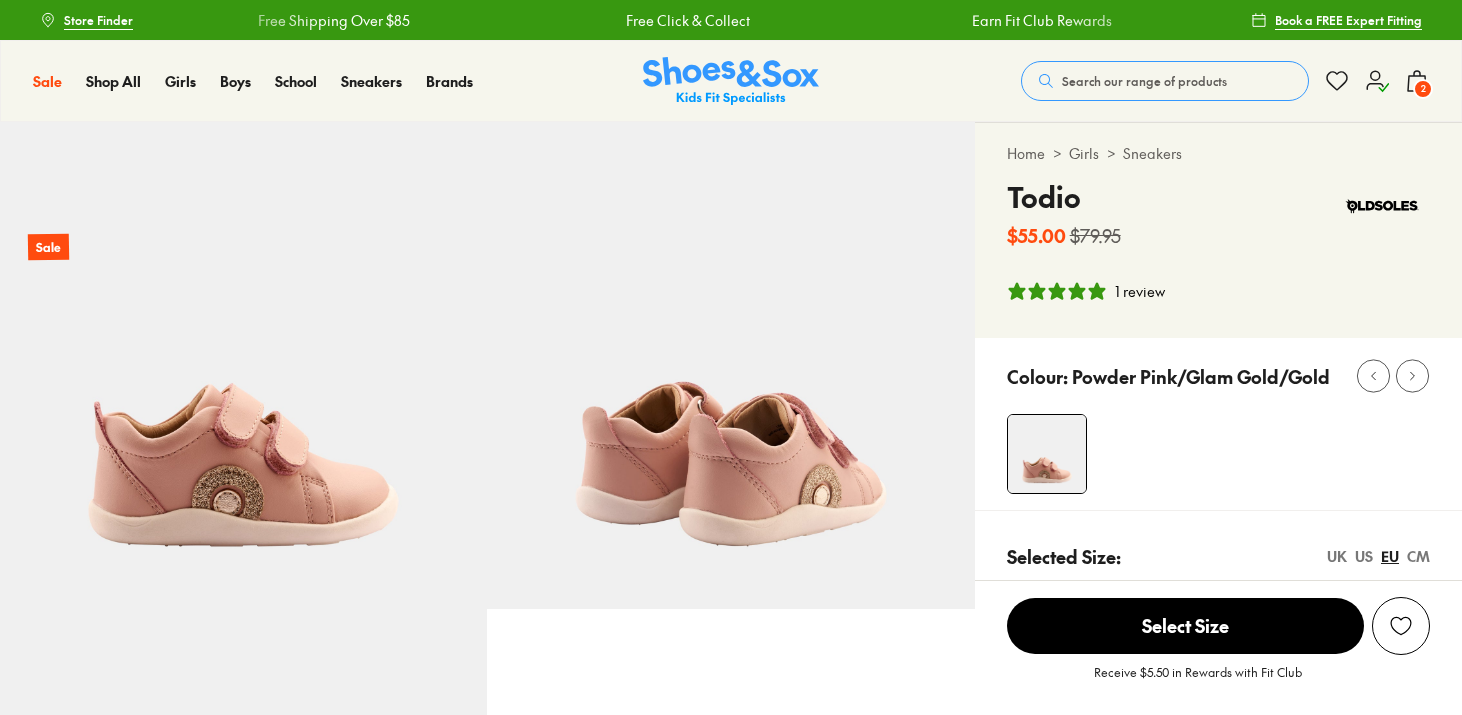scroll, scrollTop: 0, scrollLeft: 0, axis: both 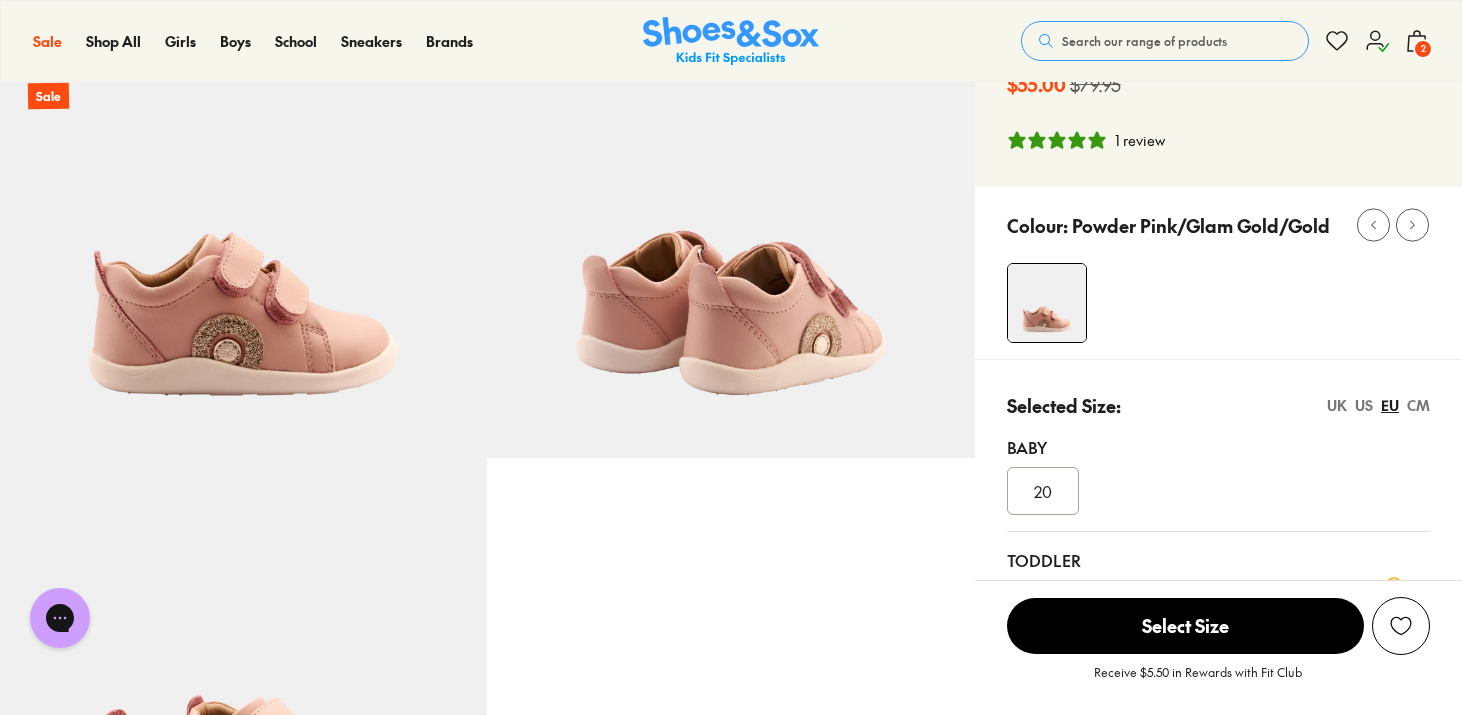 click on "US" at bounding box center [1364, 405] 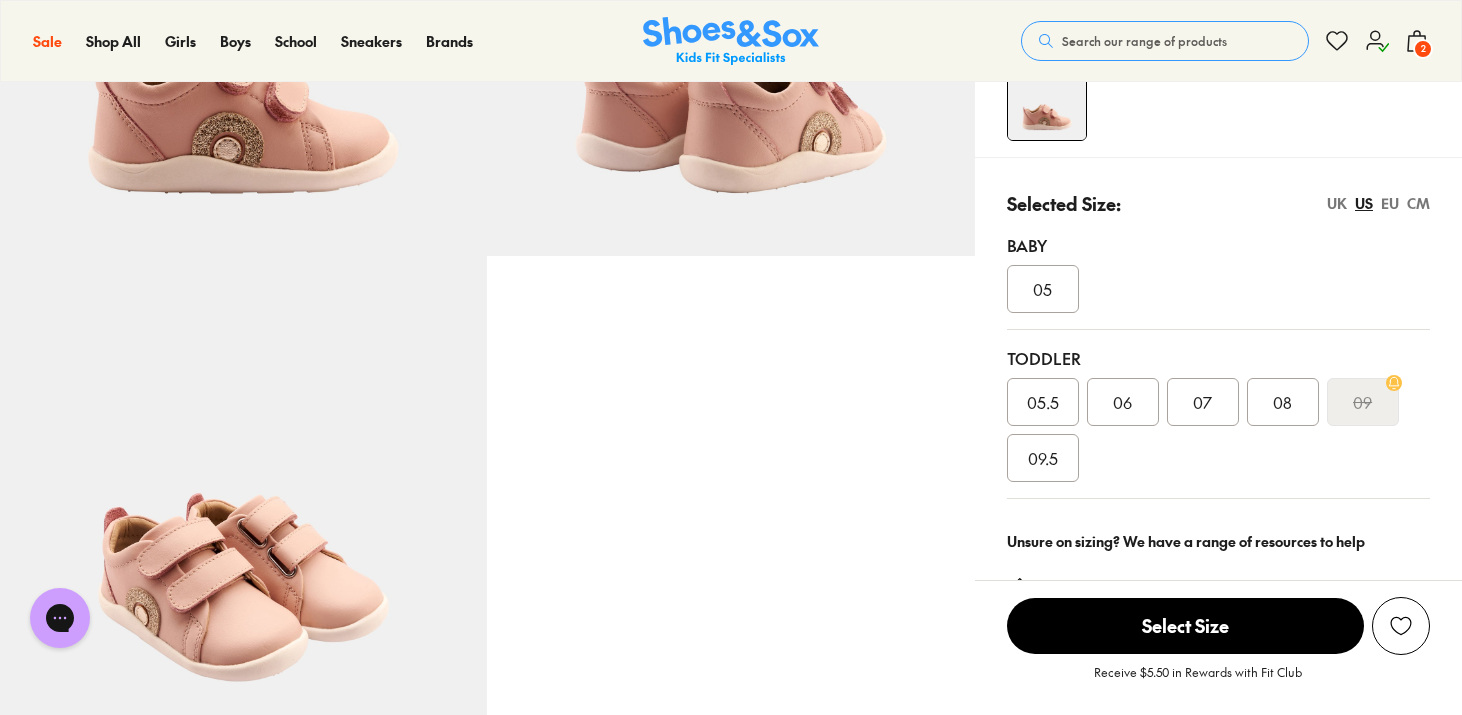 scroll, scrollTop: 359, scrollLeft: 0, axis: vertical 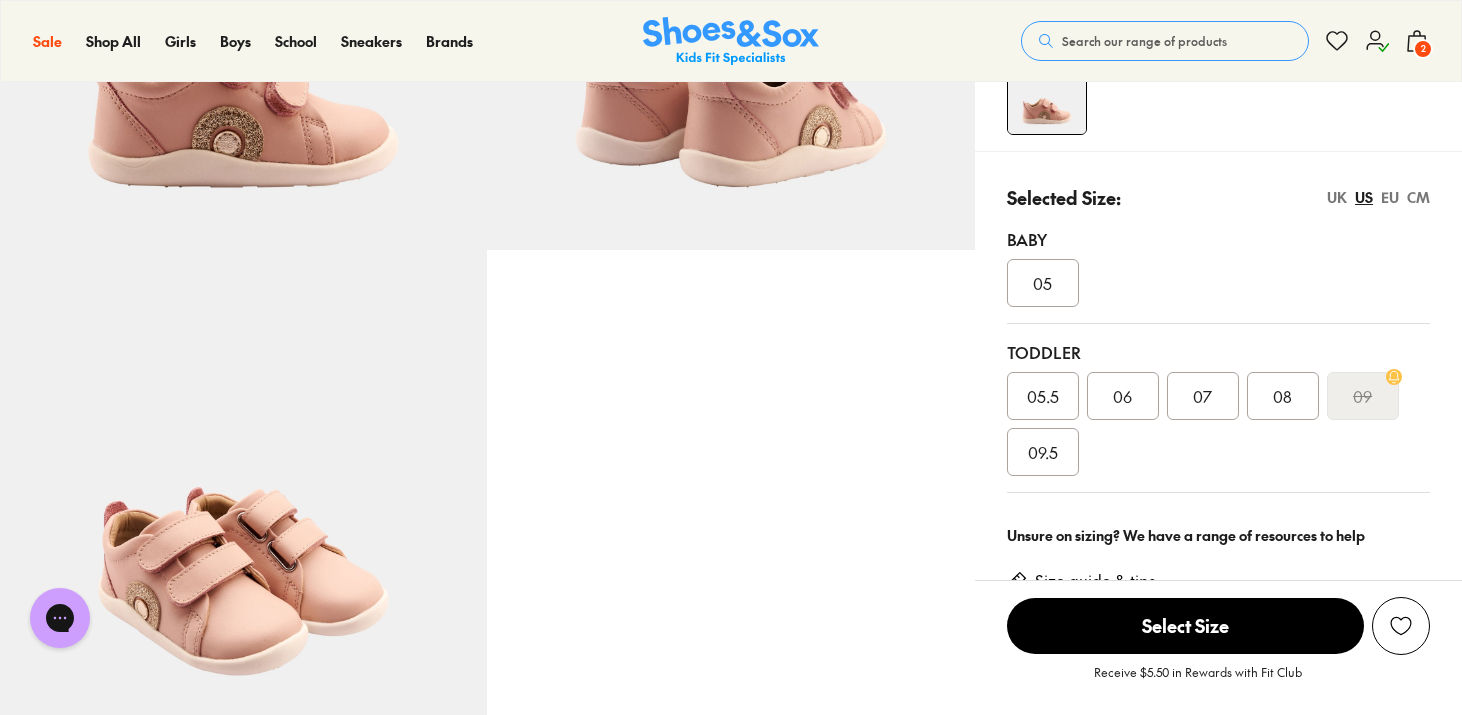 click on "UK" at bounding box center [1337, 197] 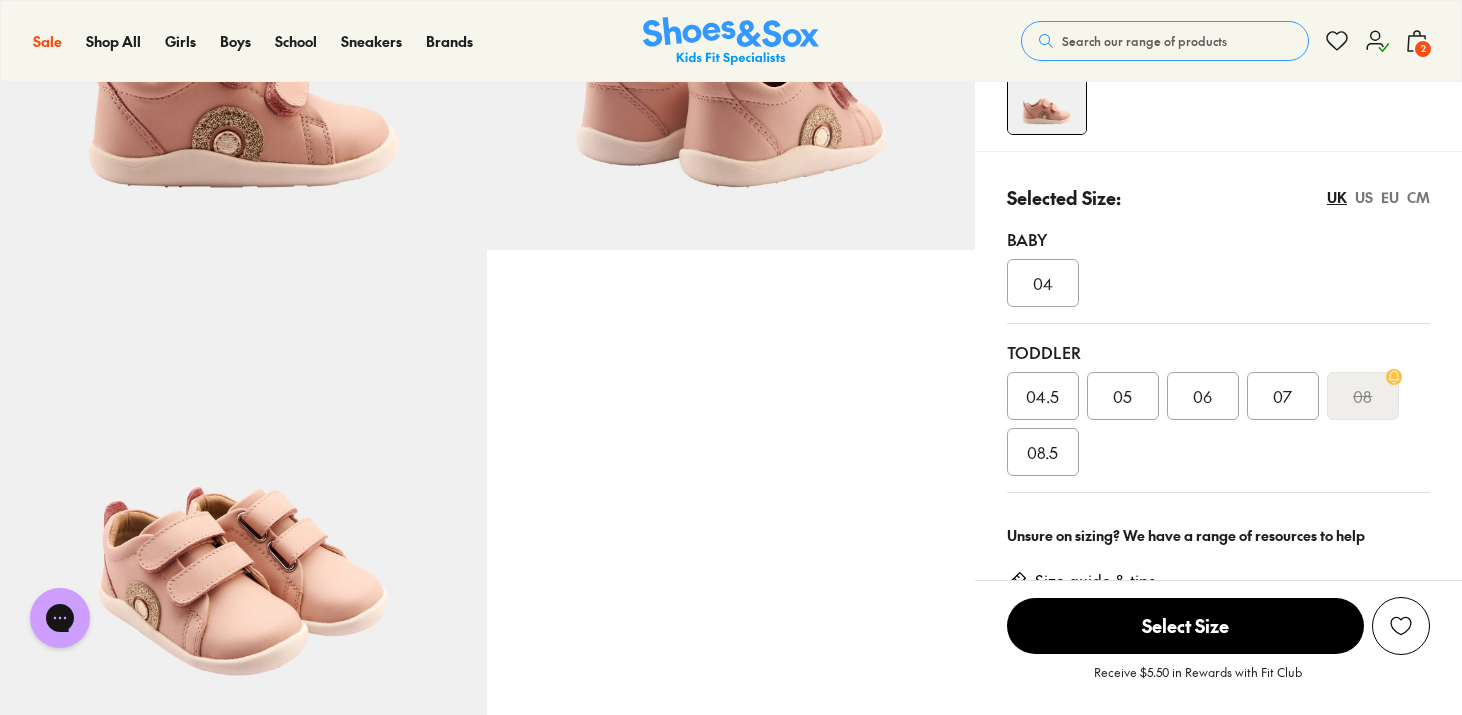 click on "06" at bounding box center (1202, 396) 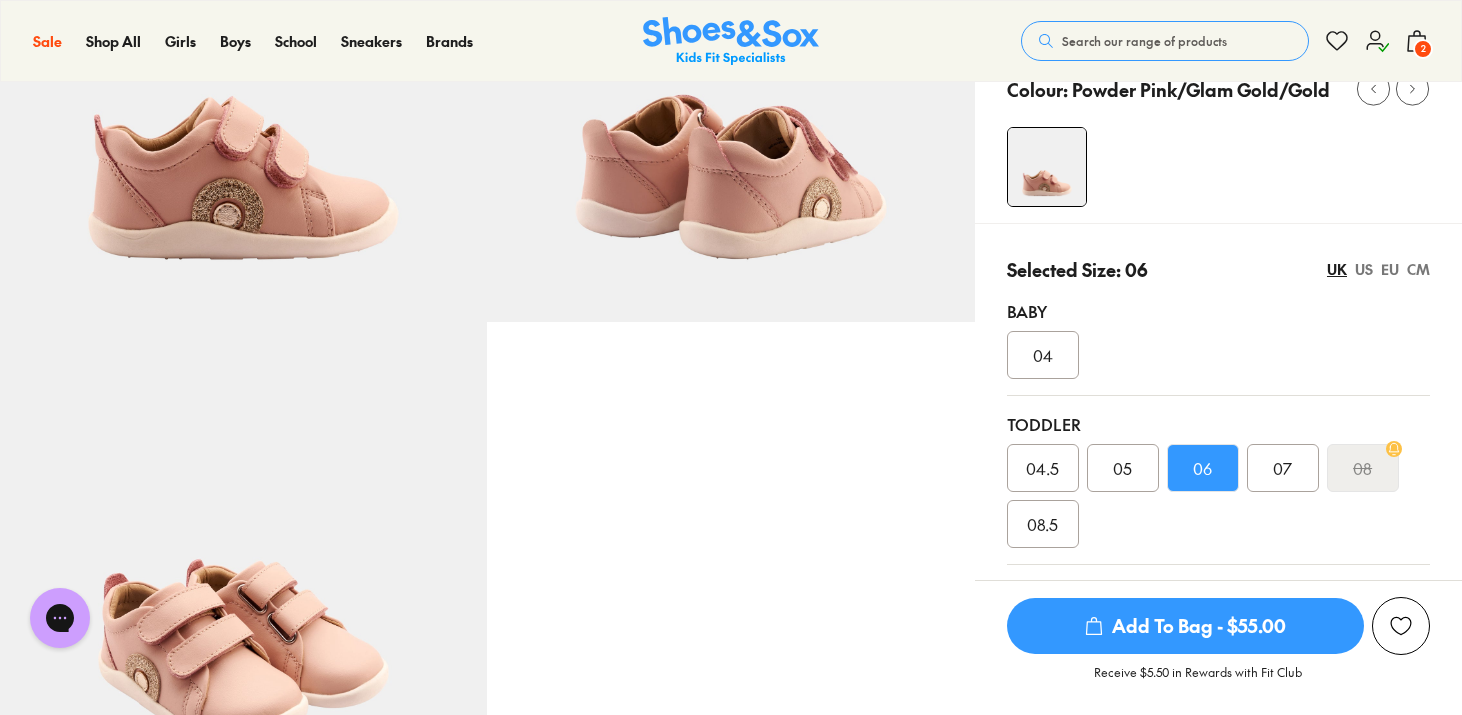 scroll, scrollTop: 291, scrollLeft: 0, axis: vertical 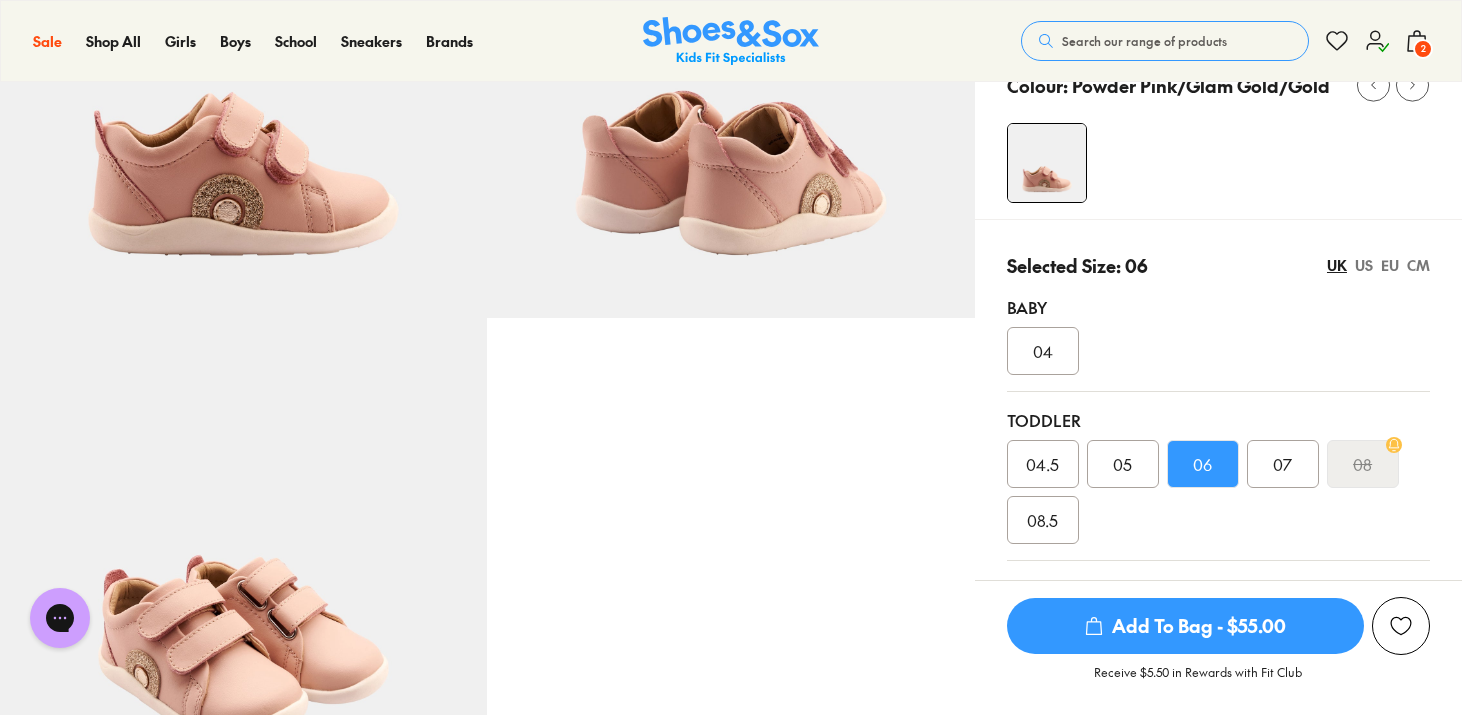 click on "US" at bounding box center [1364, 265] 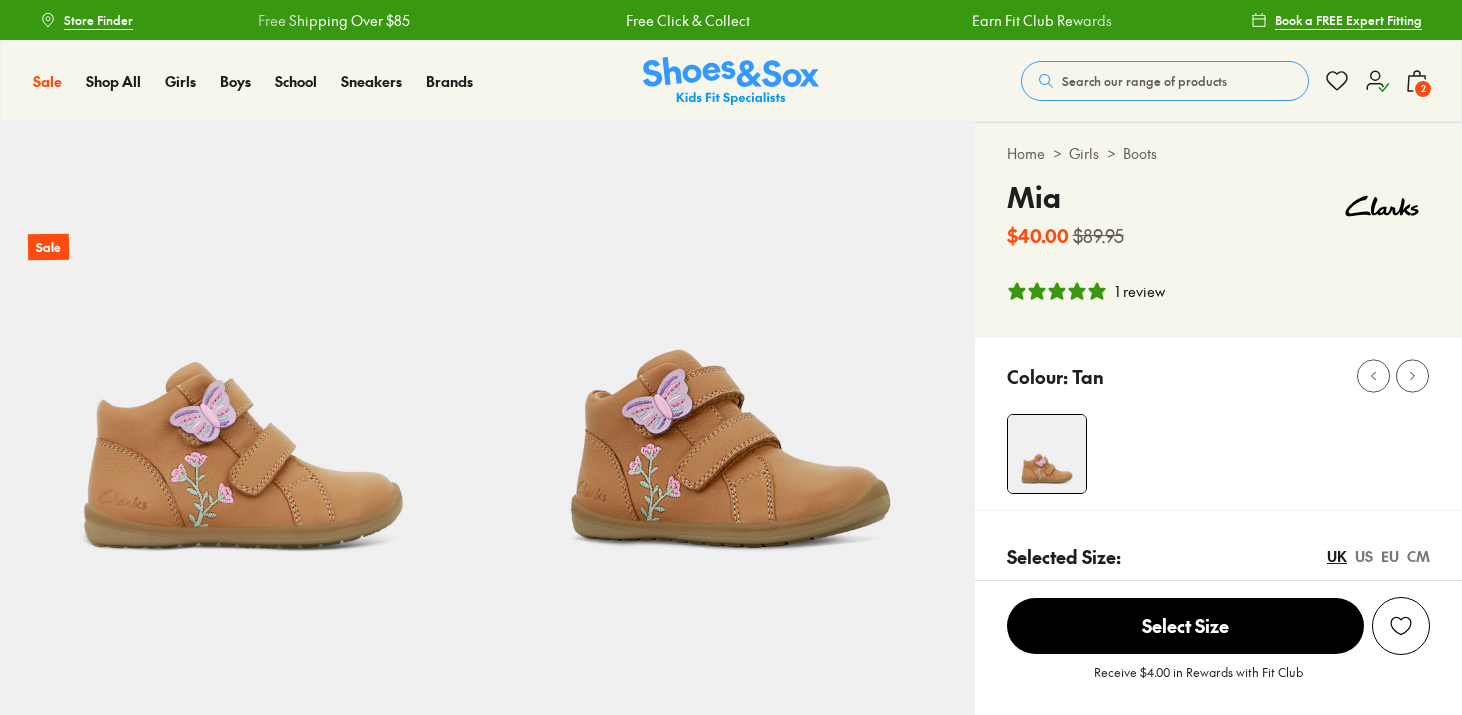 select on "*" 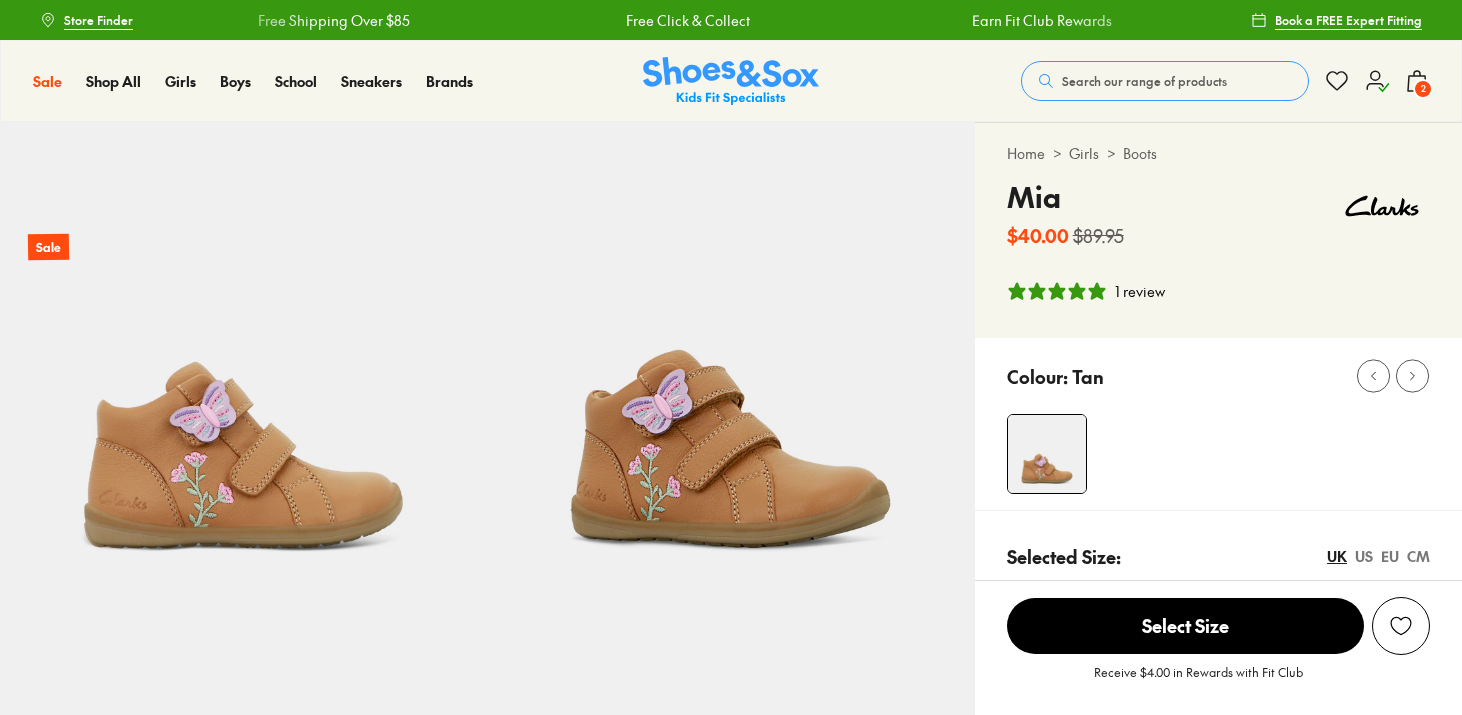 scroll, scrollTop: 0, scrollLeft: 0, axis: both 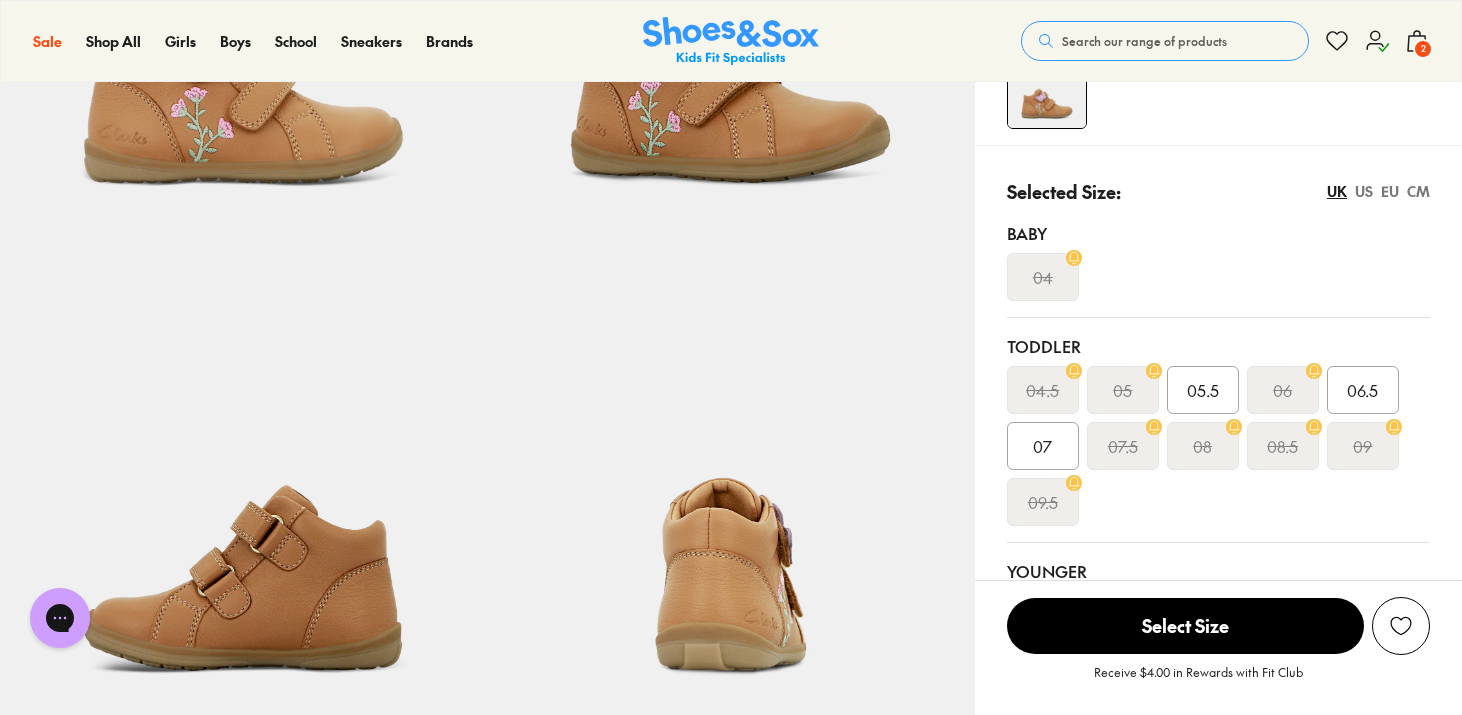 click on "US" at bounding box center (1364, 191) 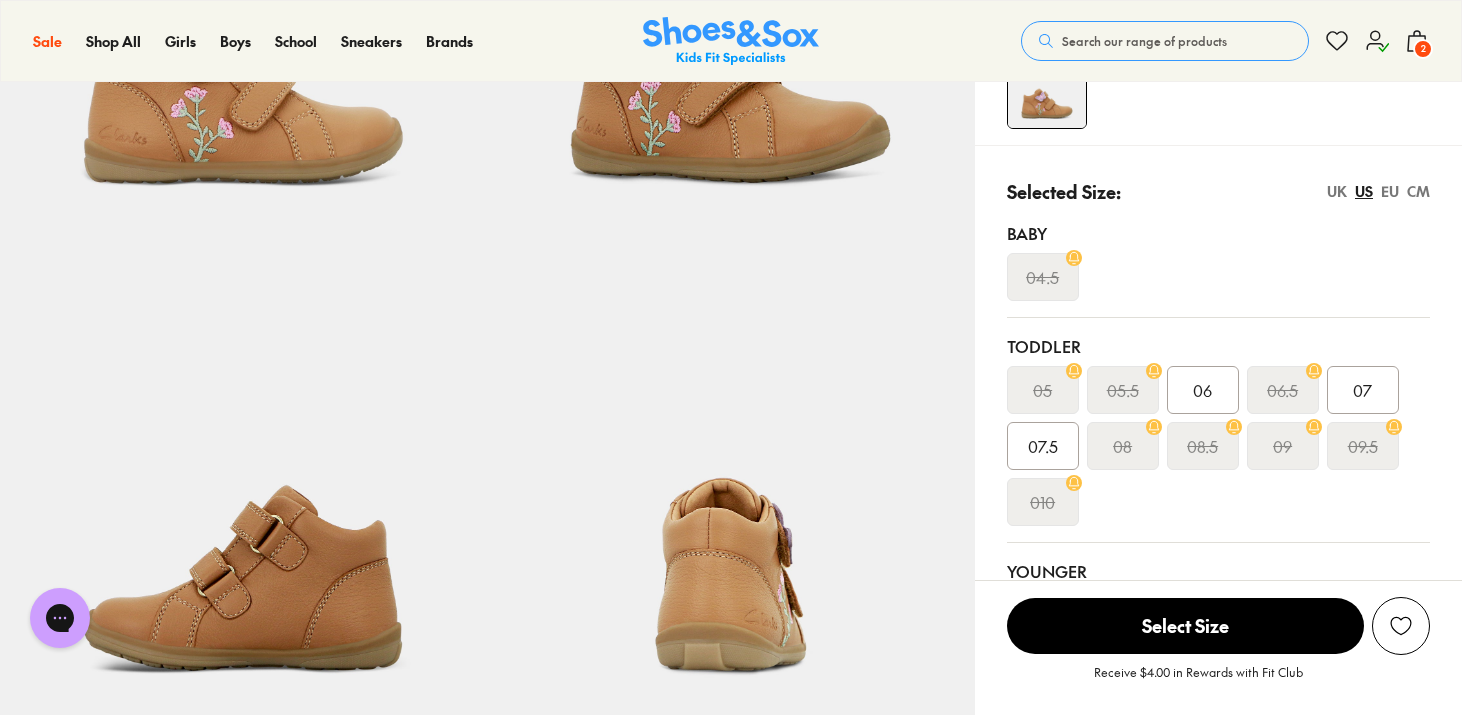 click on "UK" at bounding box center [1337, 191] 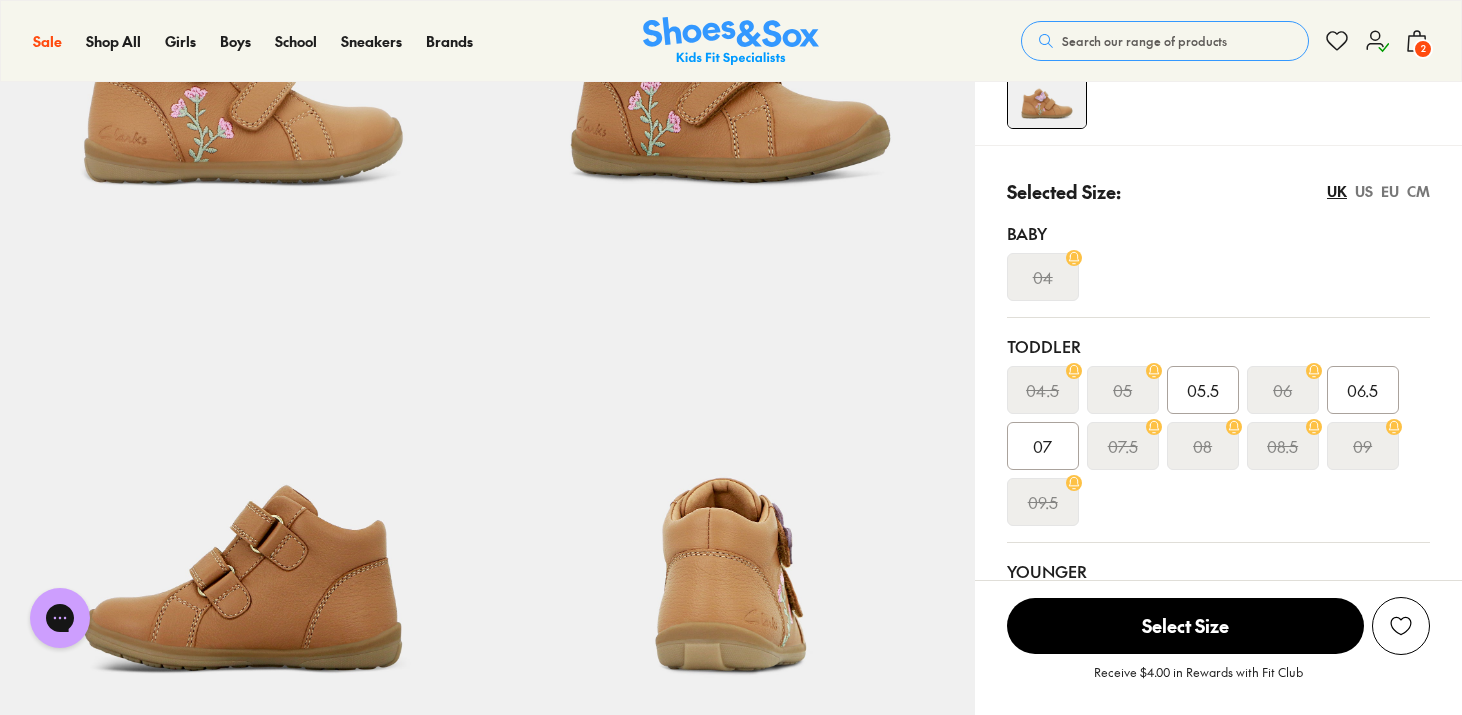 click on "US" at bounding box center [1364, 191] 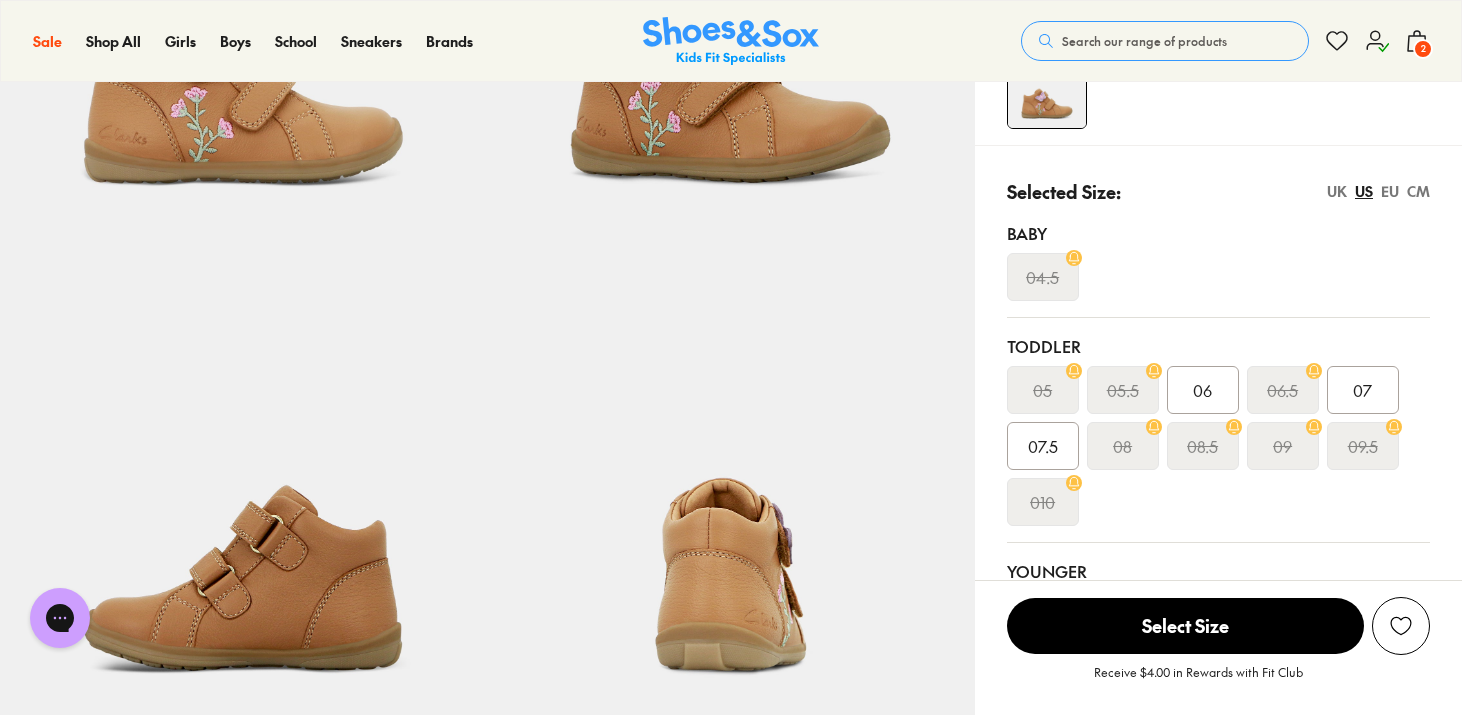 click on "EU" at bounding box center [1390, 191] 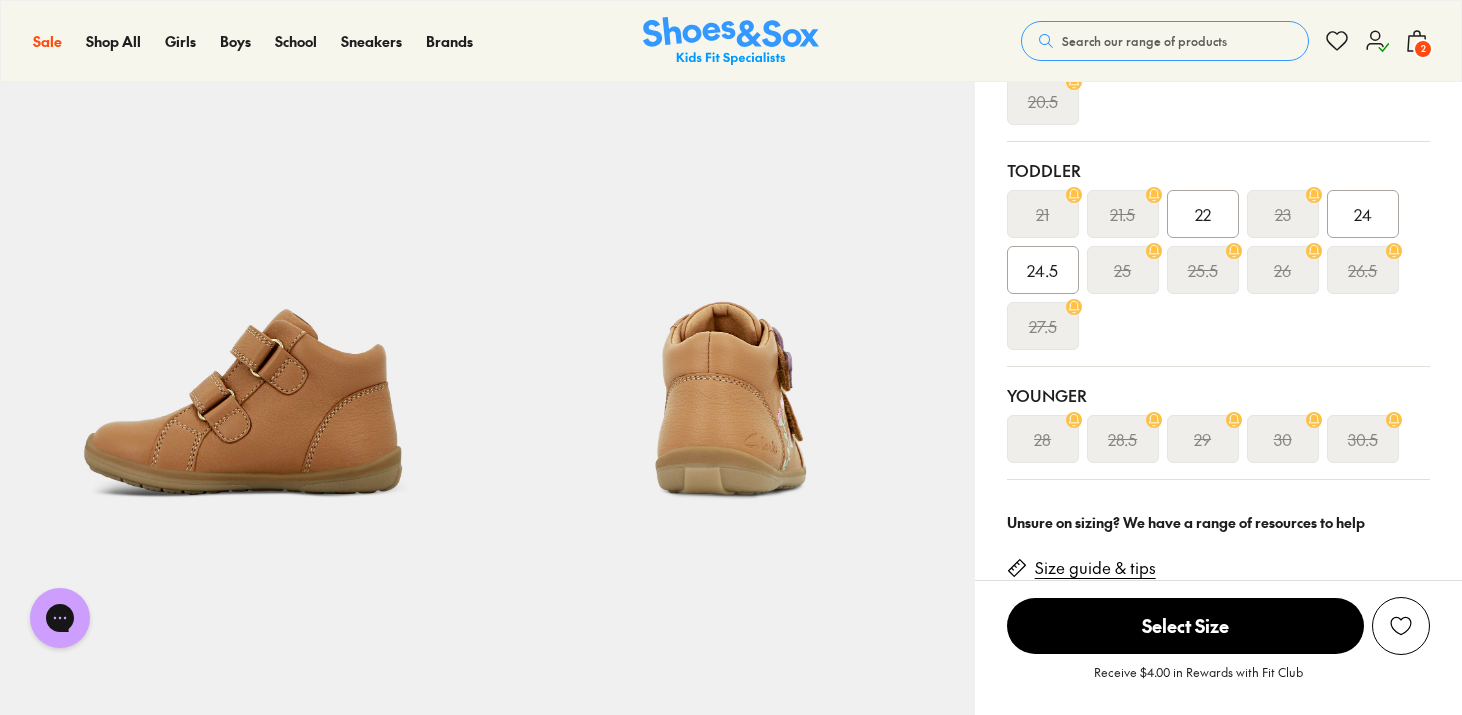 scroll, scrollTop: 545, scrollLeft: 0, axis: vertical 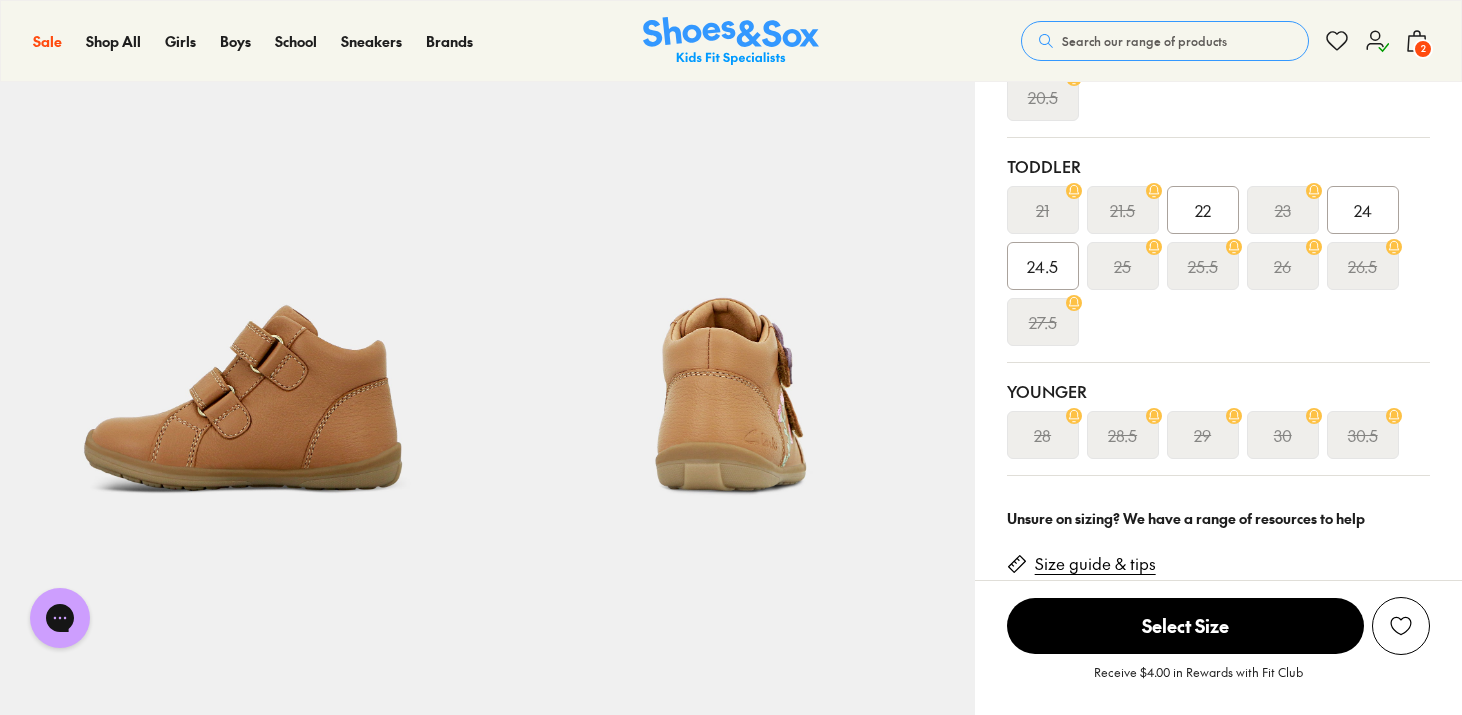 click on "Size guide & tips" at bounding box center (1095, 564) 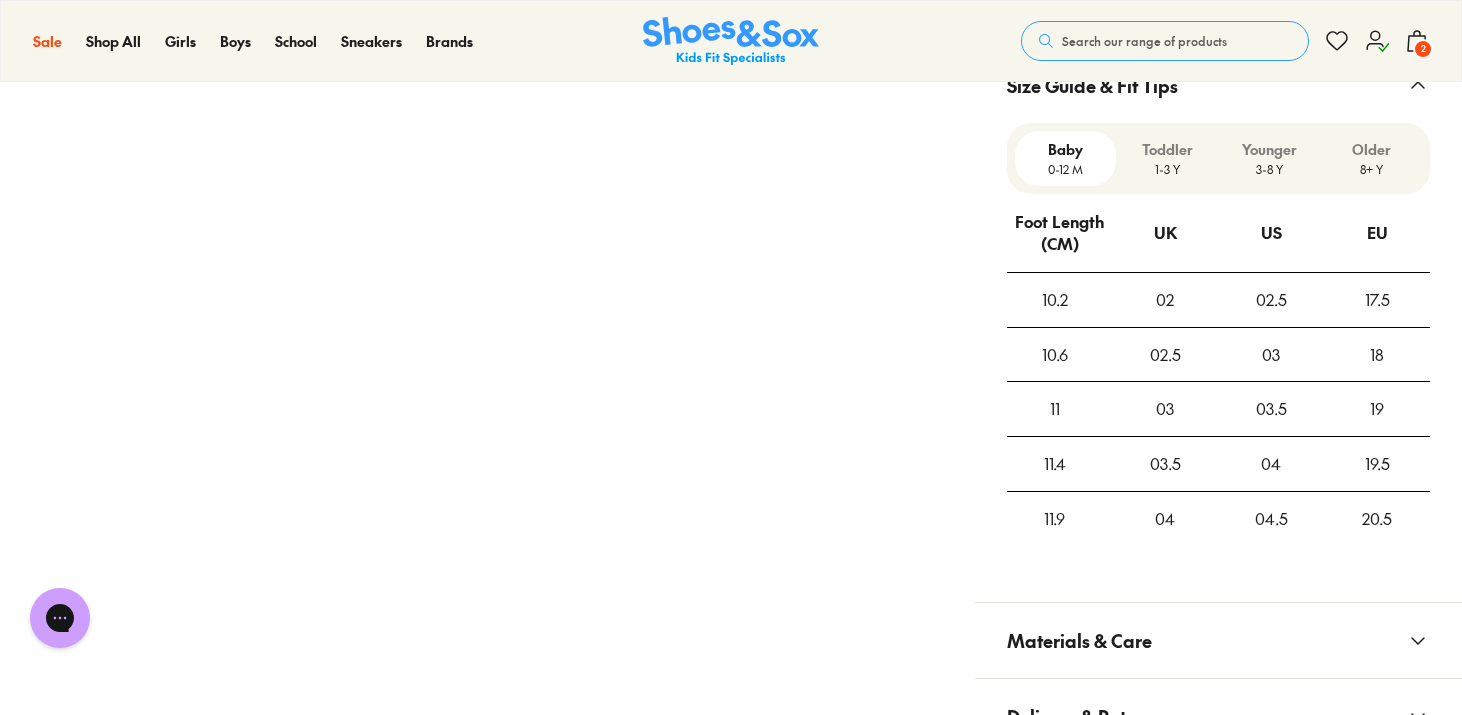 scroll, scrollTop: 1722, scrollLeft: 0, axis: vertical 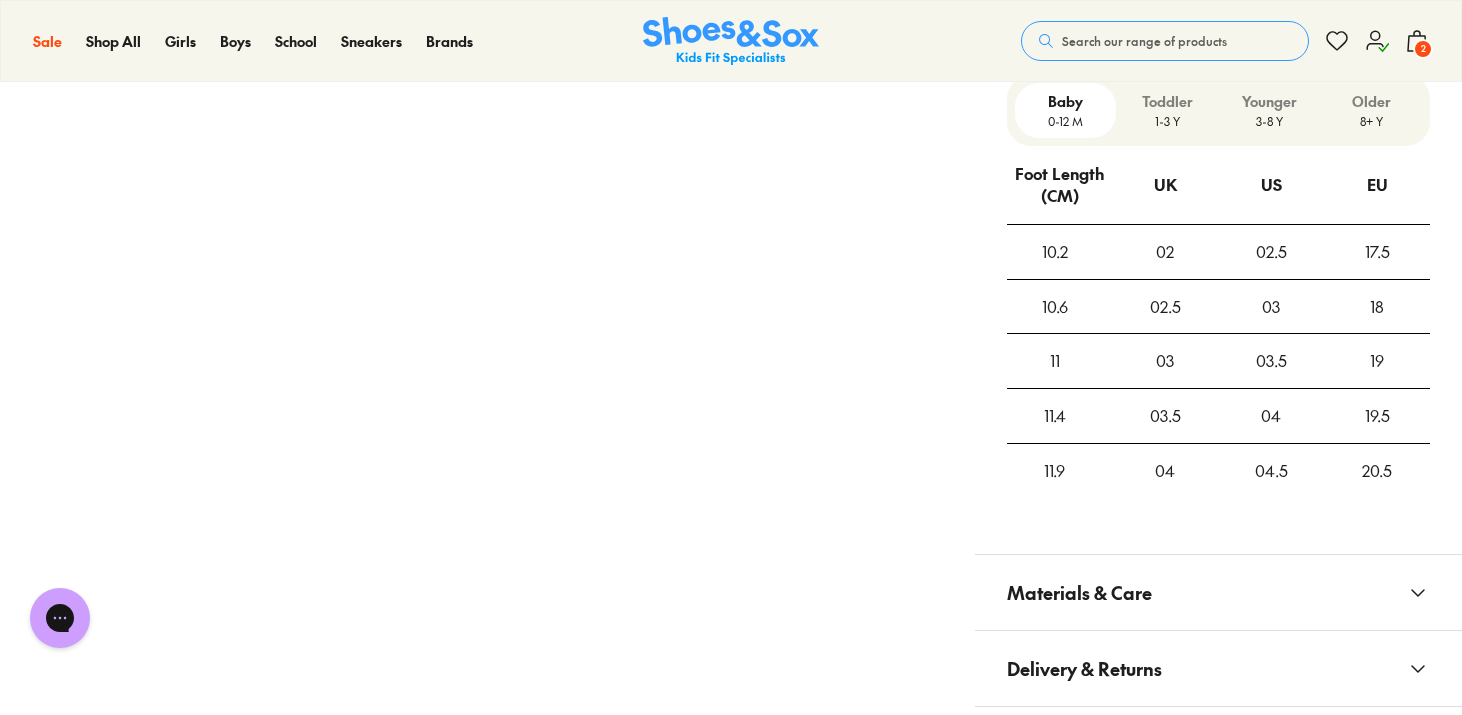 click on "Toddler" at bounding box center (1167, 101) 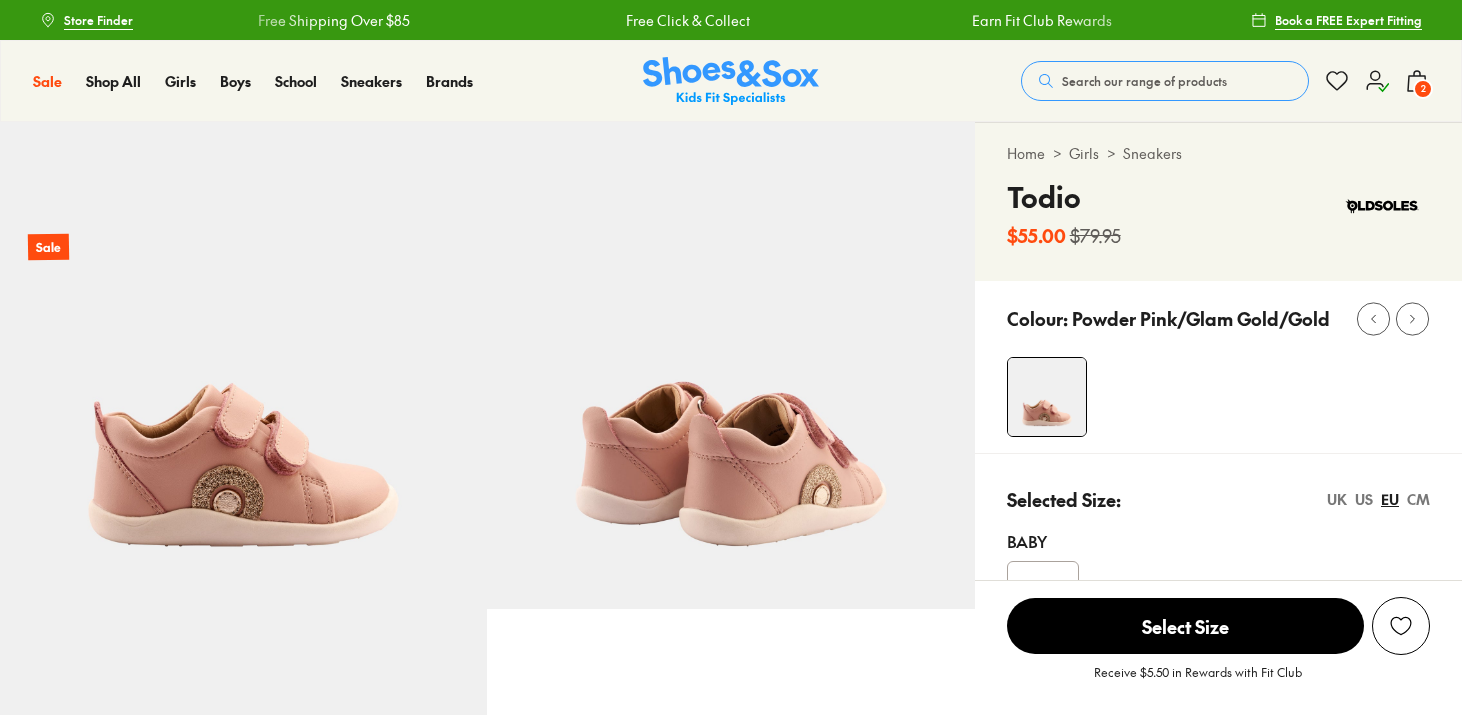 scroll, scrollTop: 0, scrollLeft: 0, axis: both 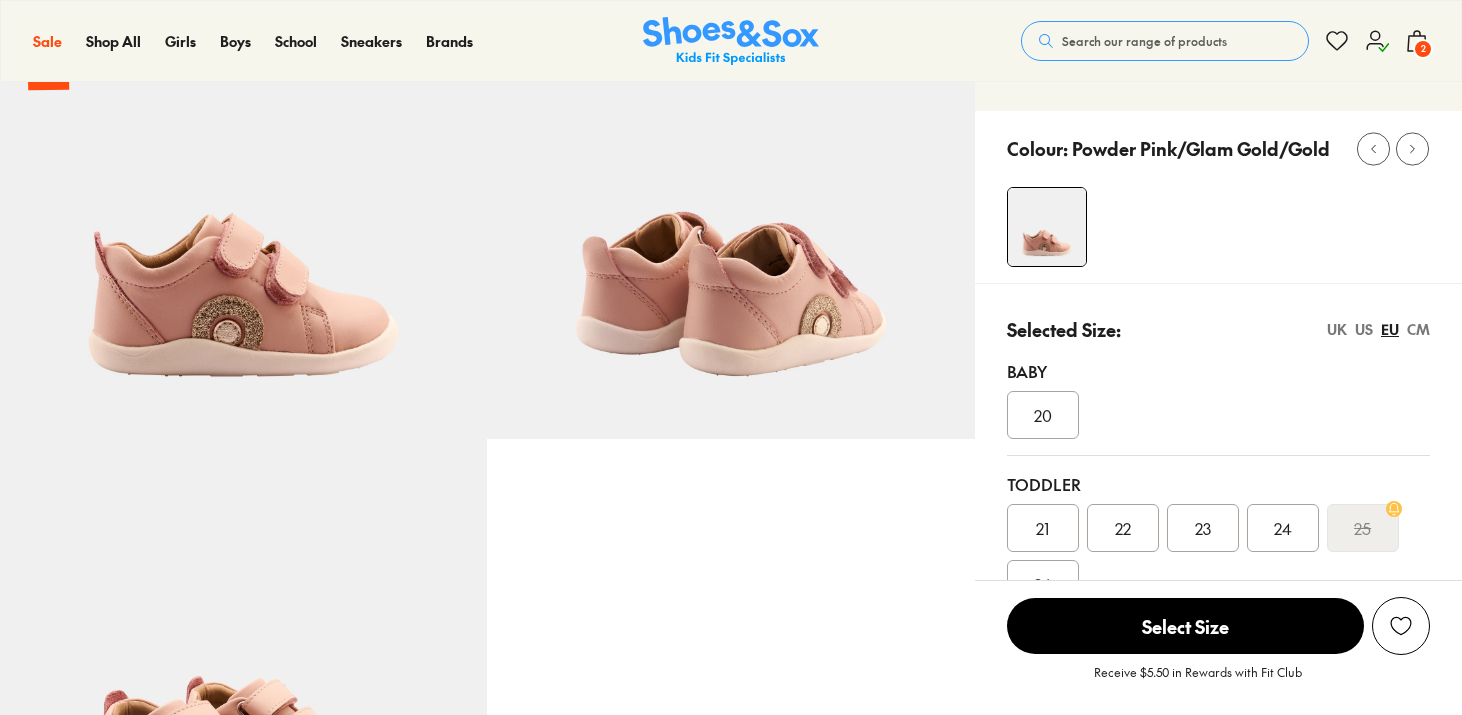 select on "*" 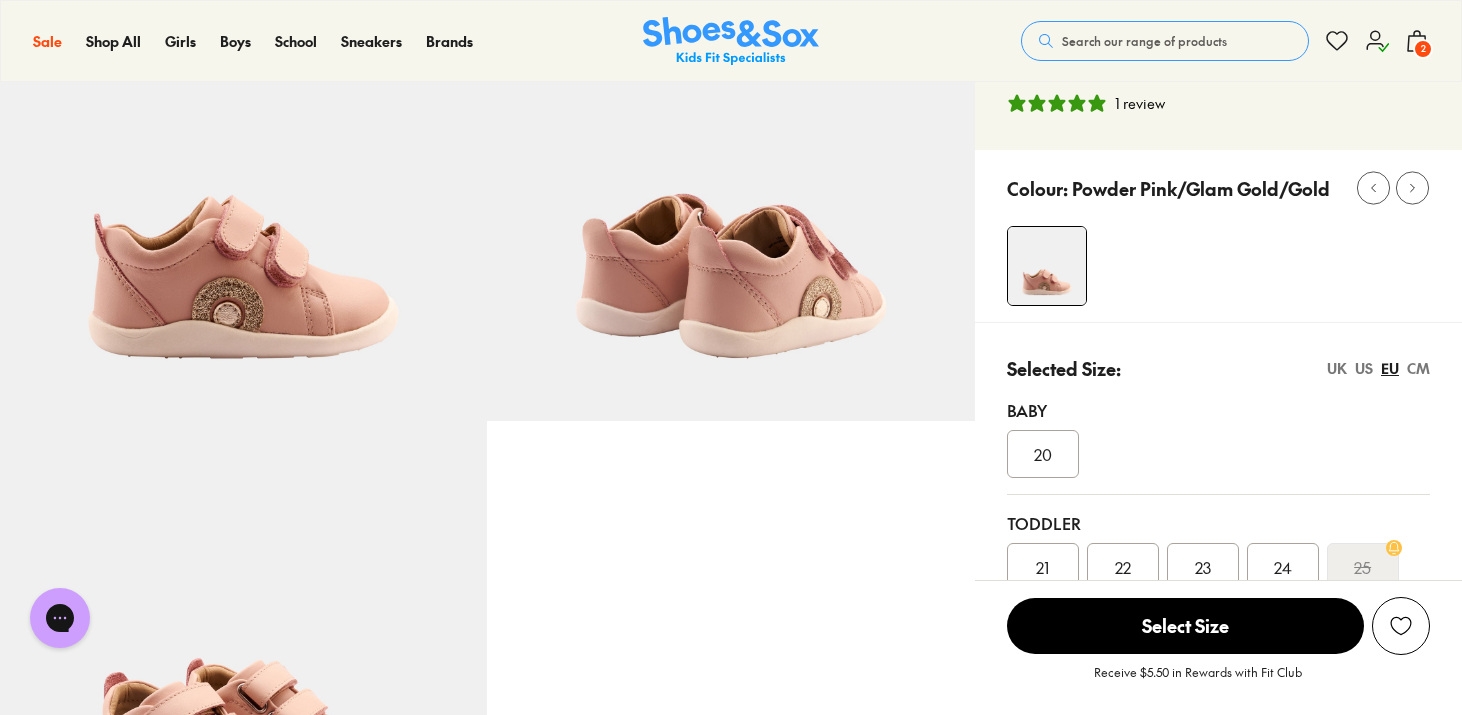 scroll, scrollTop: 0, scrollLeft: 0, axis: both 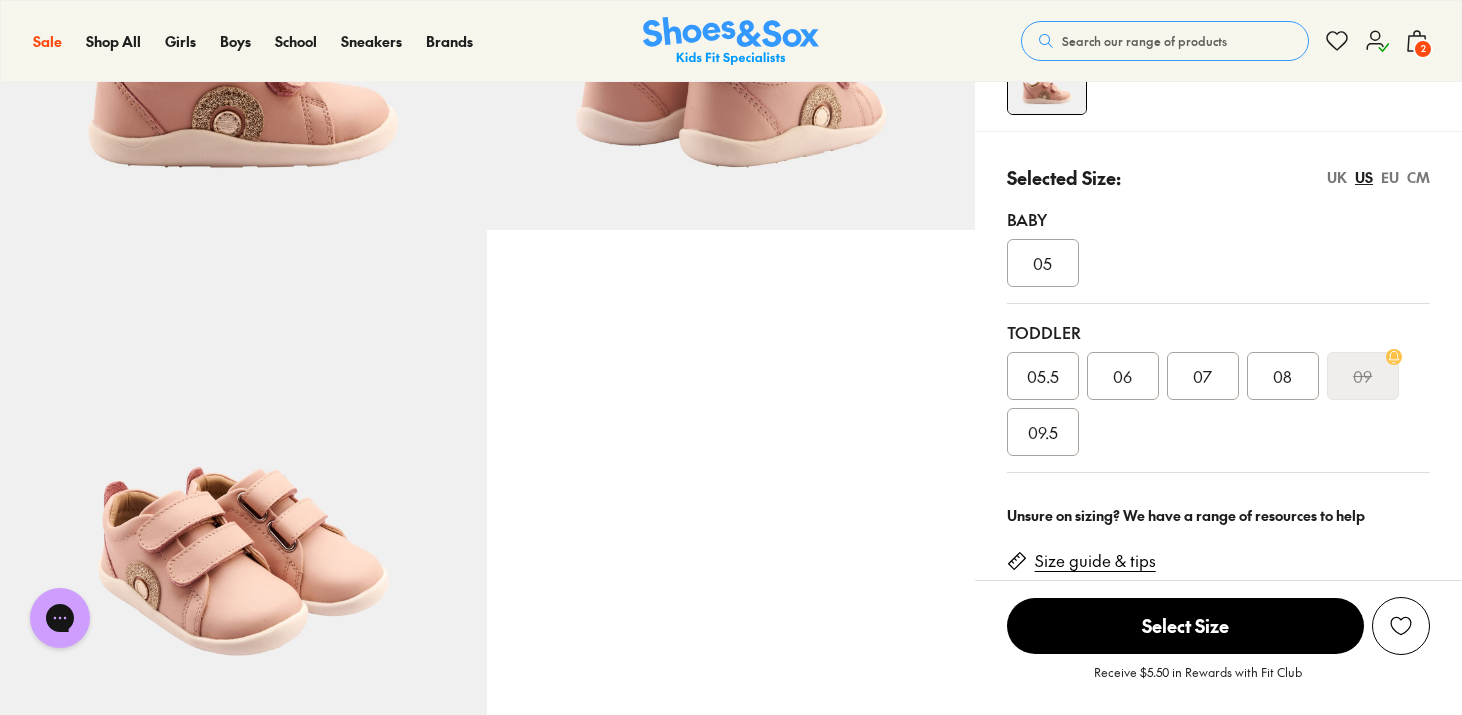 click on "07" at bounding box center (1202, 376) 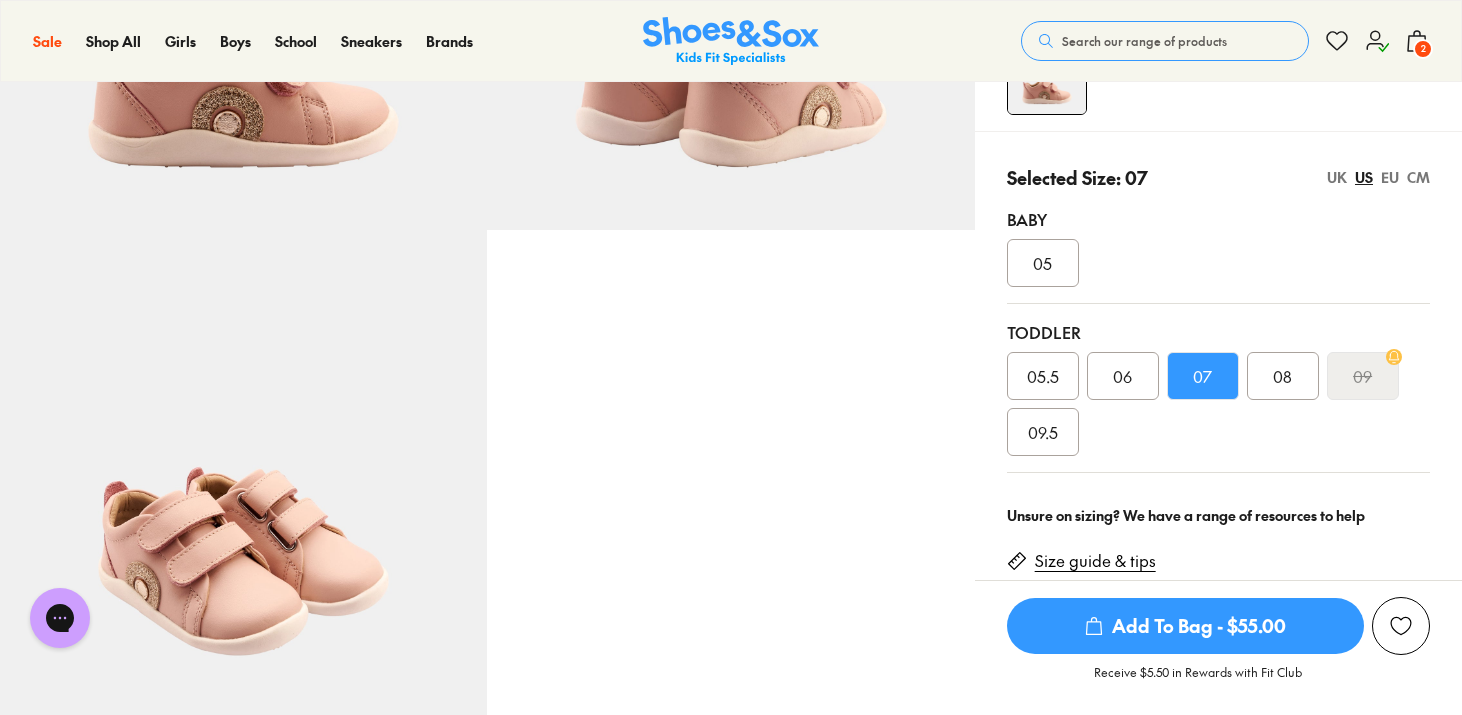 click on "Add To Bag - $55.00" at bounding box center (1185, 626) 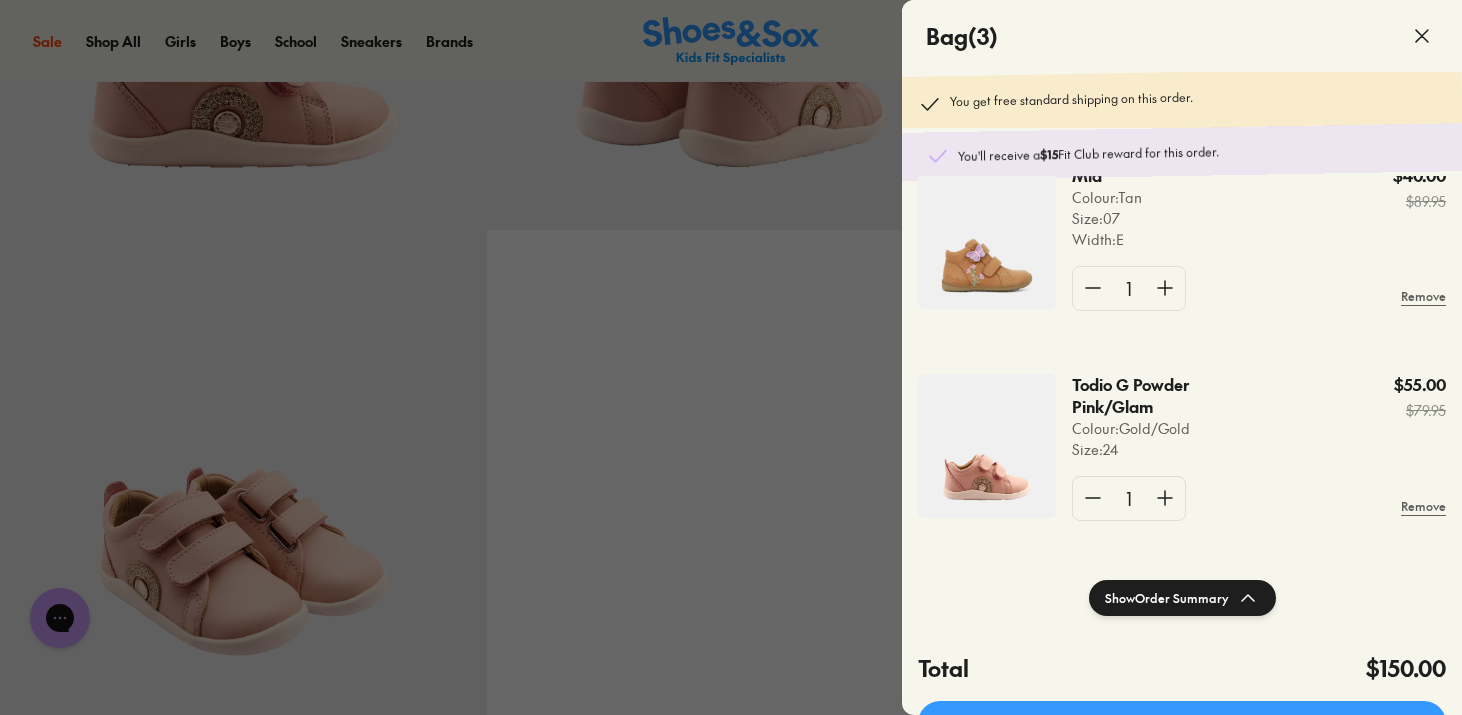 scroll, scrollTop: 0, scrollLeft: 0, axis: both 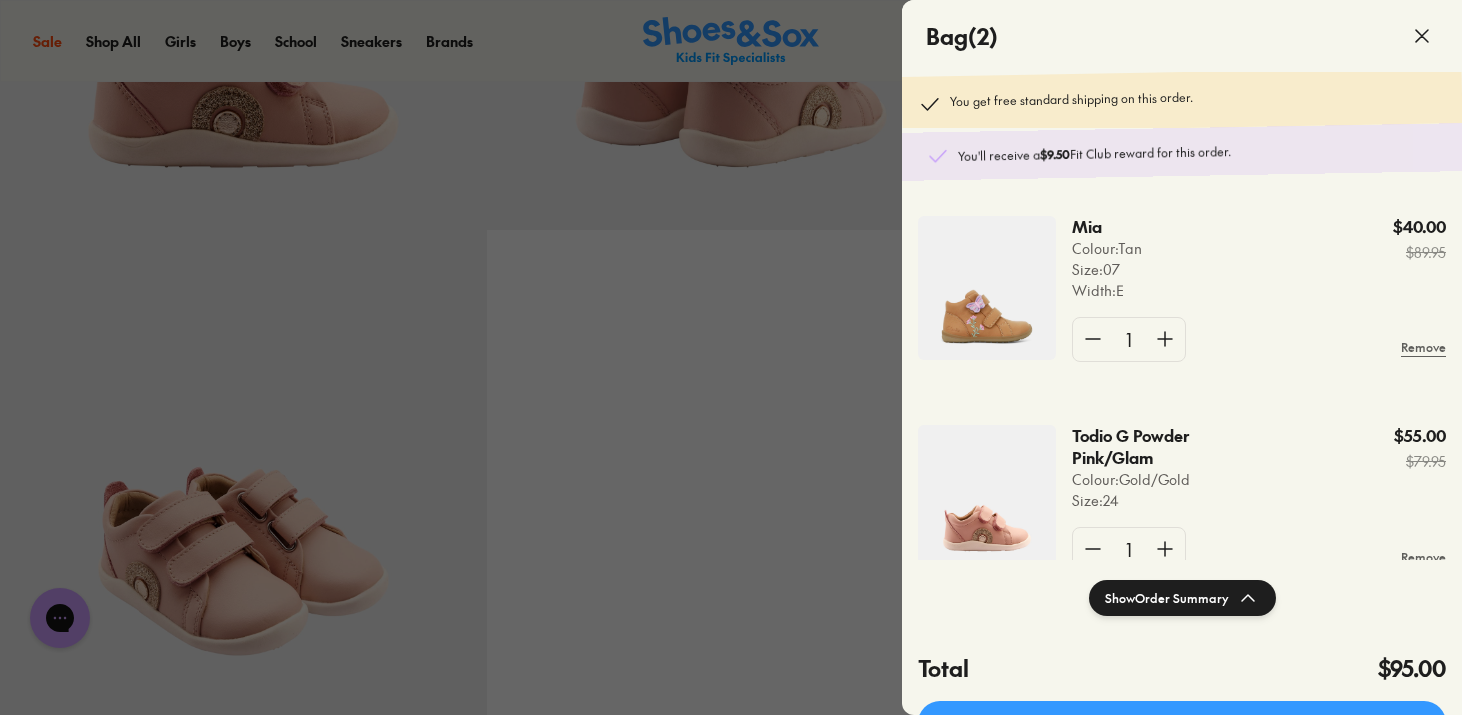click 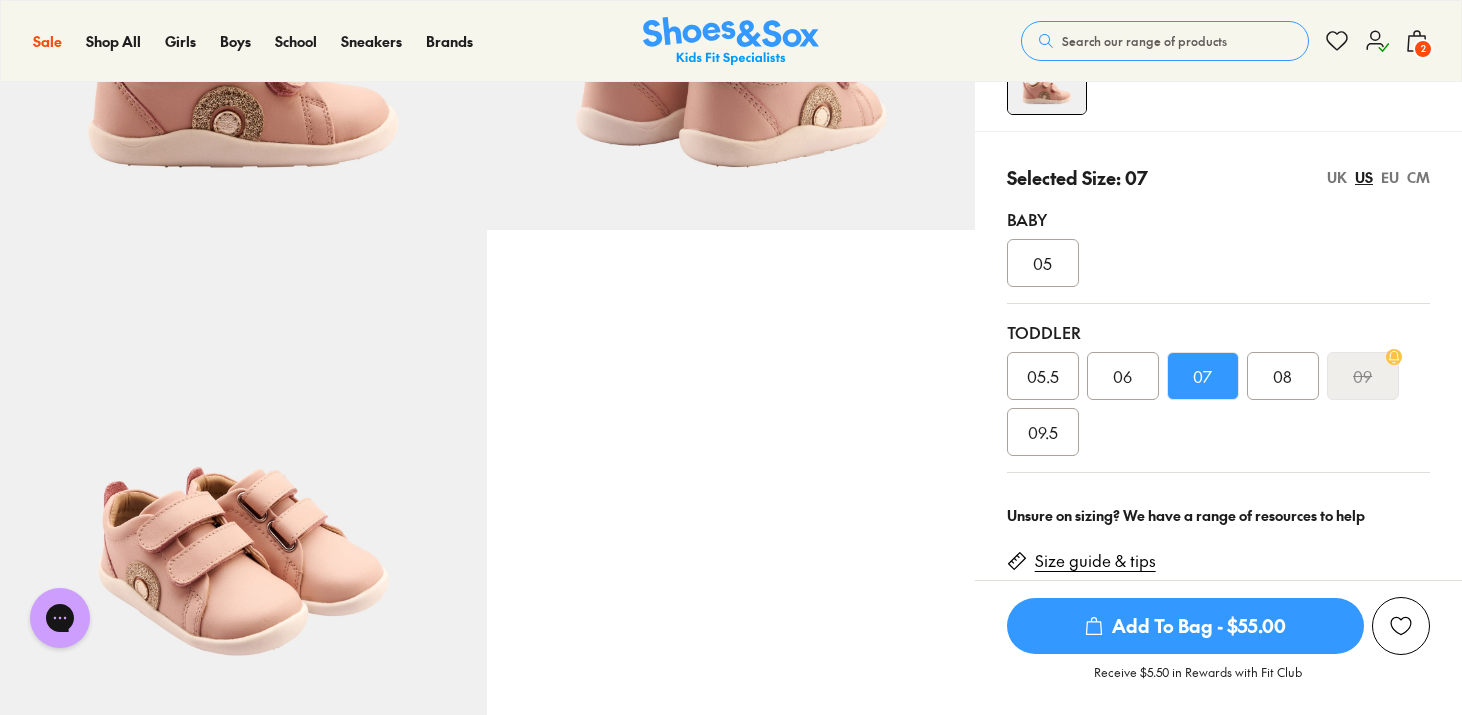 click on "2" at bounding box center (1423, 49) 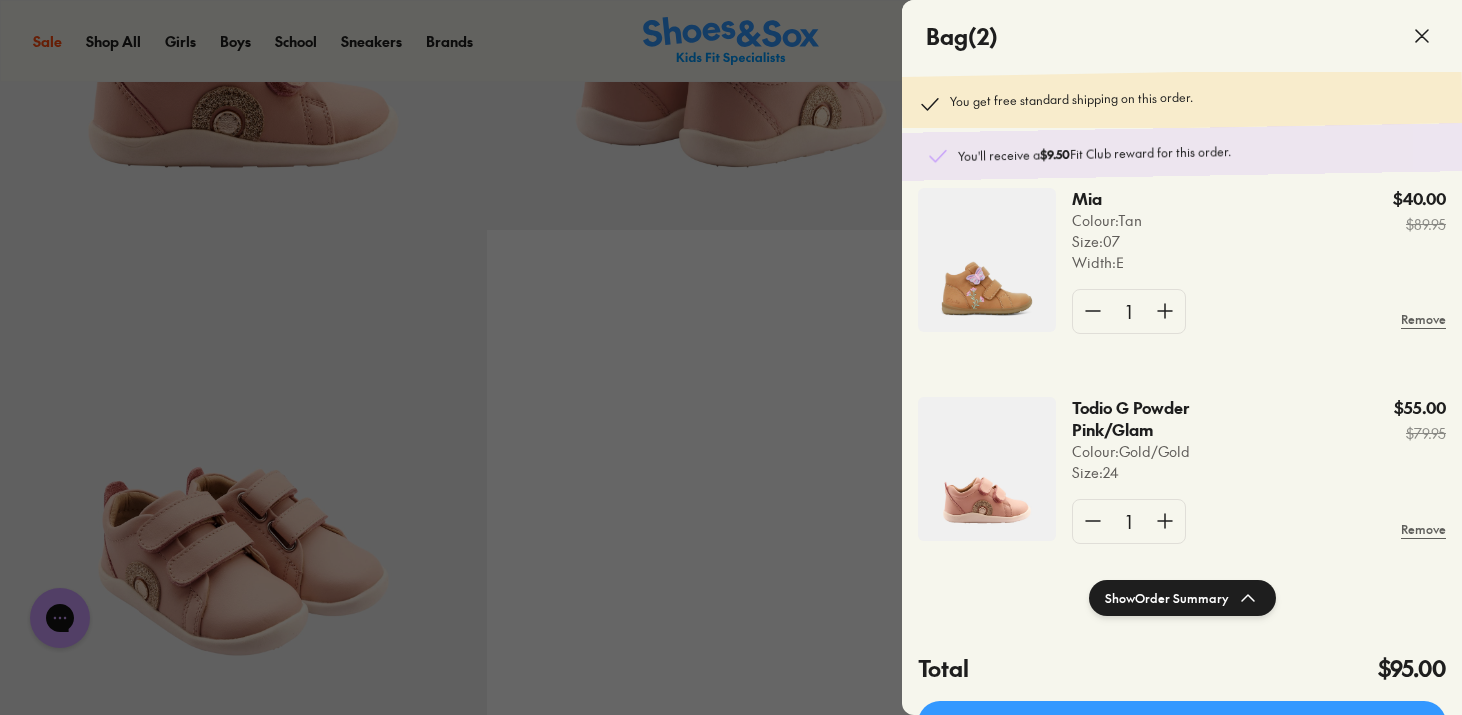 scroll, scrollTop: 59, scrollLeft: 0, axis: vertical 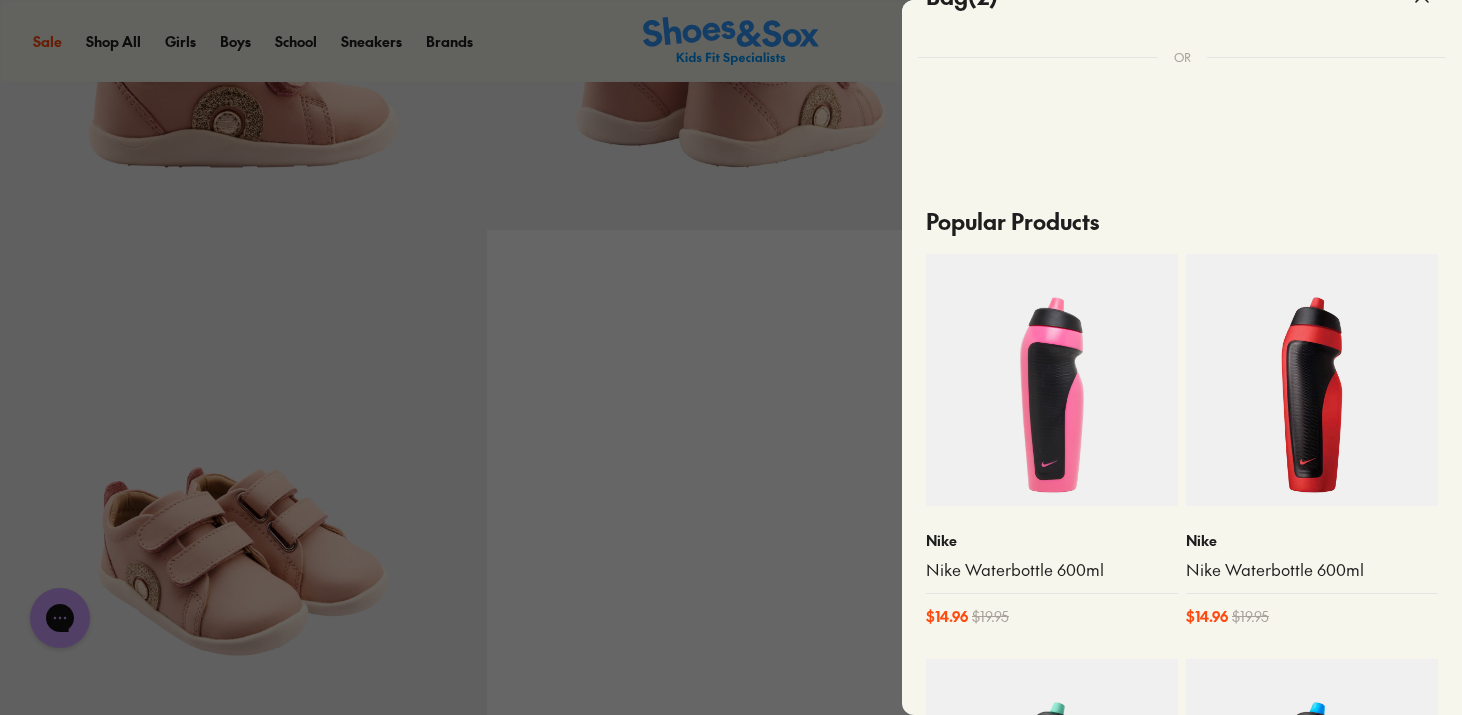 click 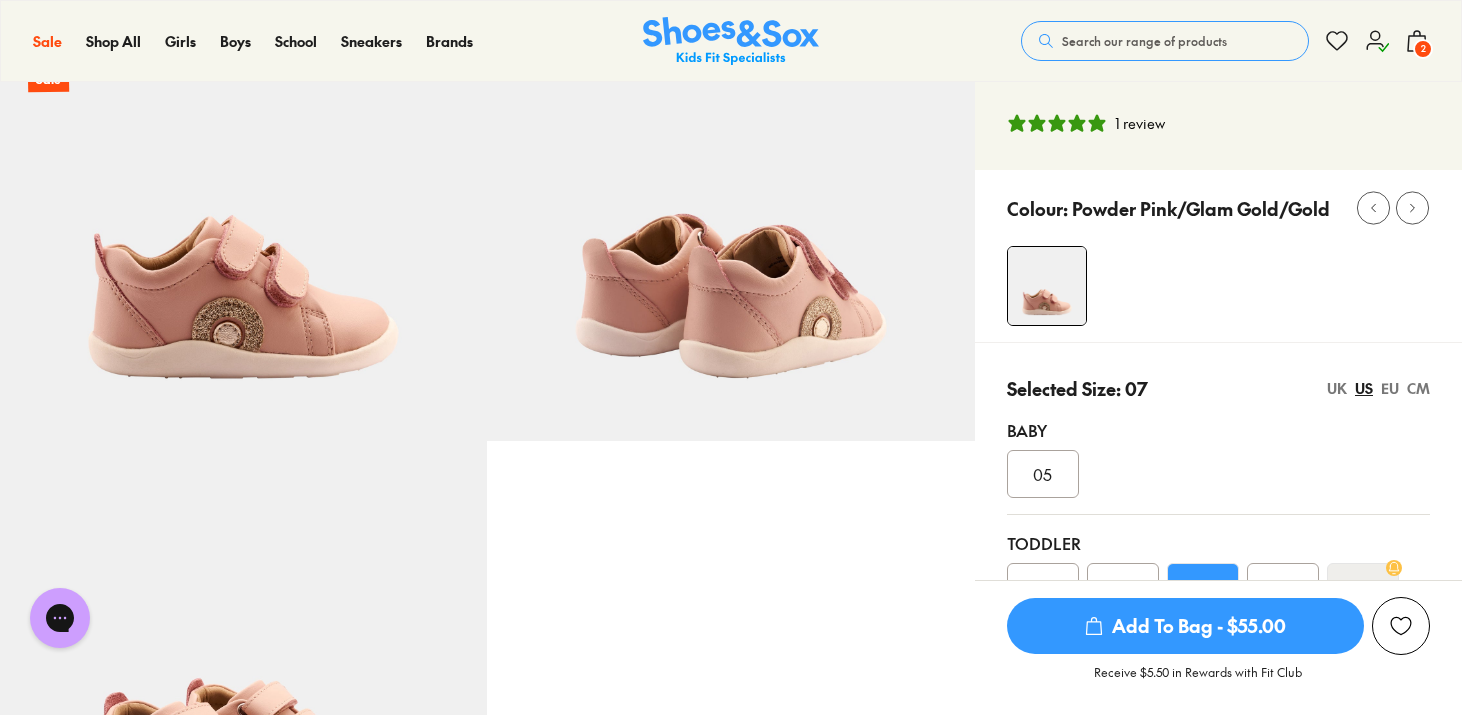 scroll, scrollTop: 110, scrollLeft: 0, axis: vertical 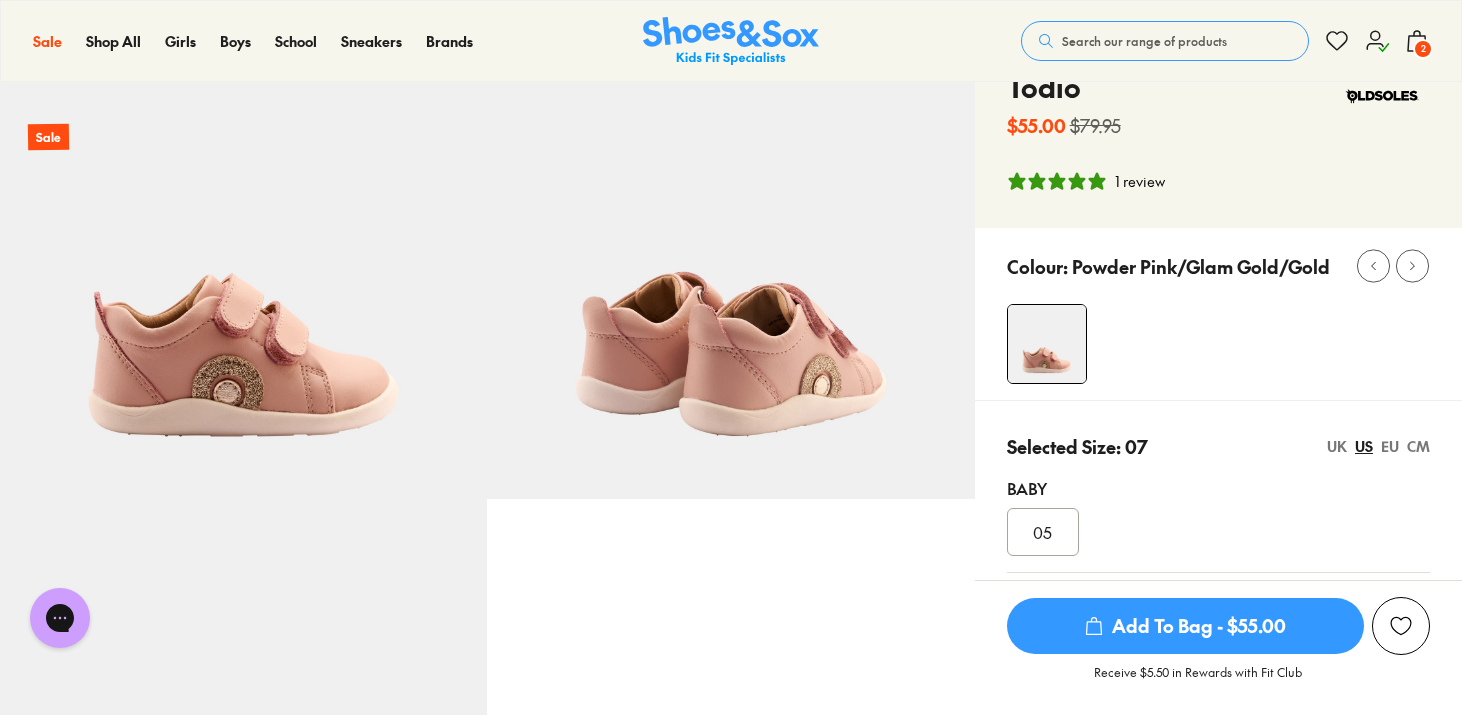 click on "2" at bounding box center (1423, 49) 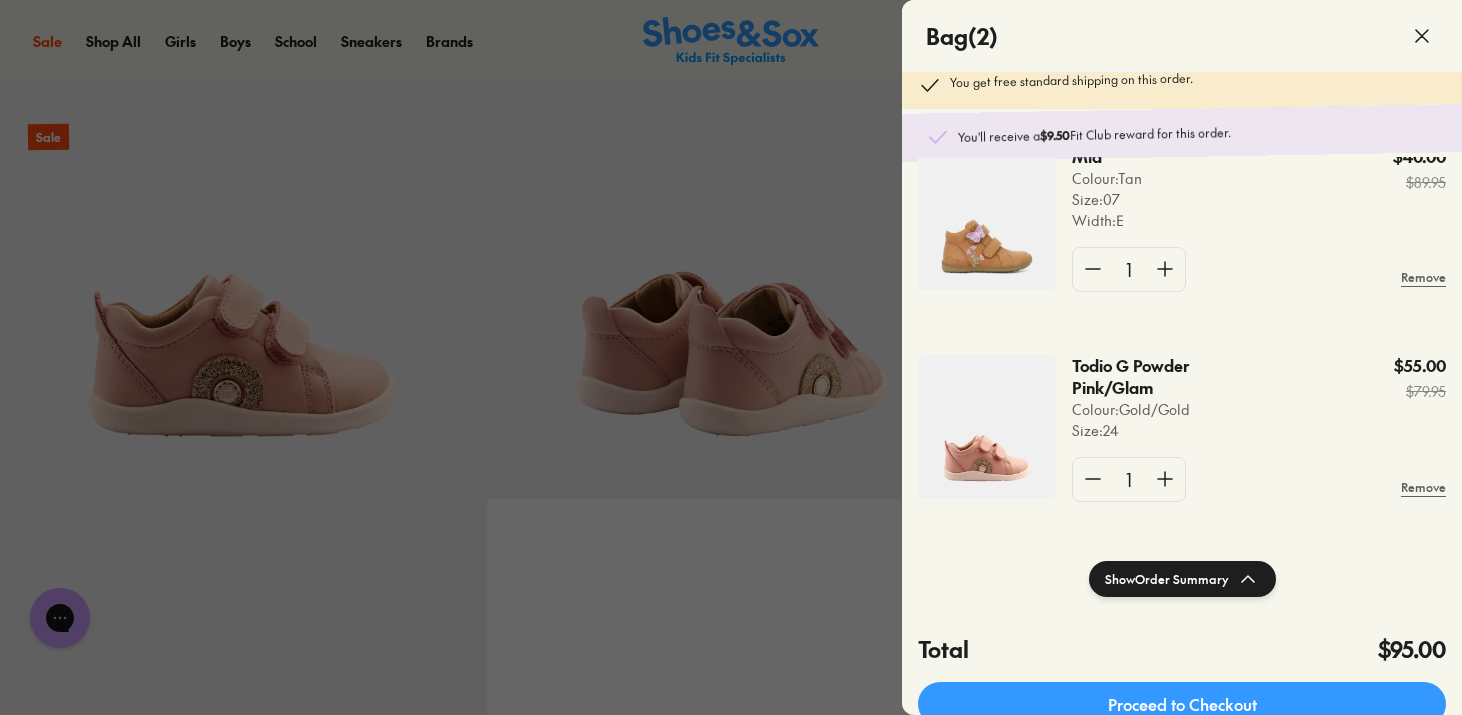 scroll, scrollTop: 11, scrollLeft: 0, axis: vertical 